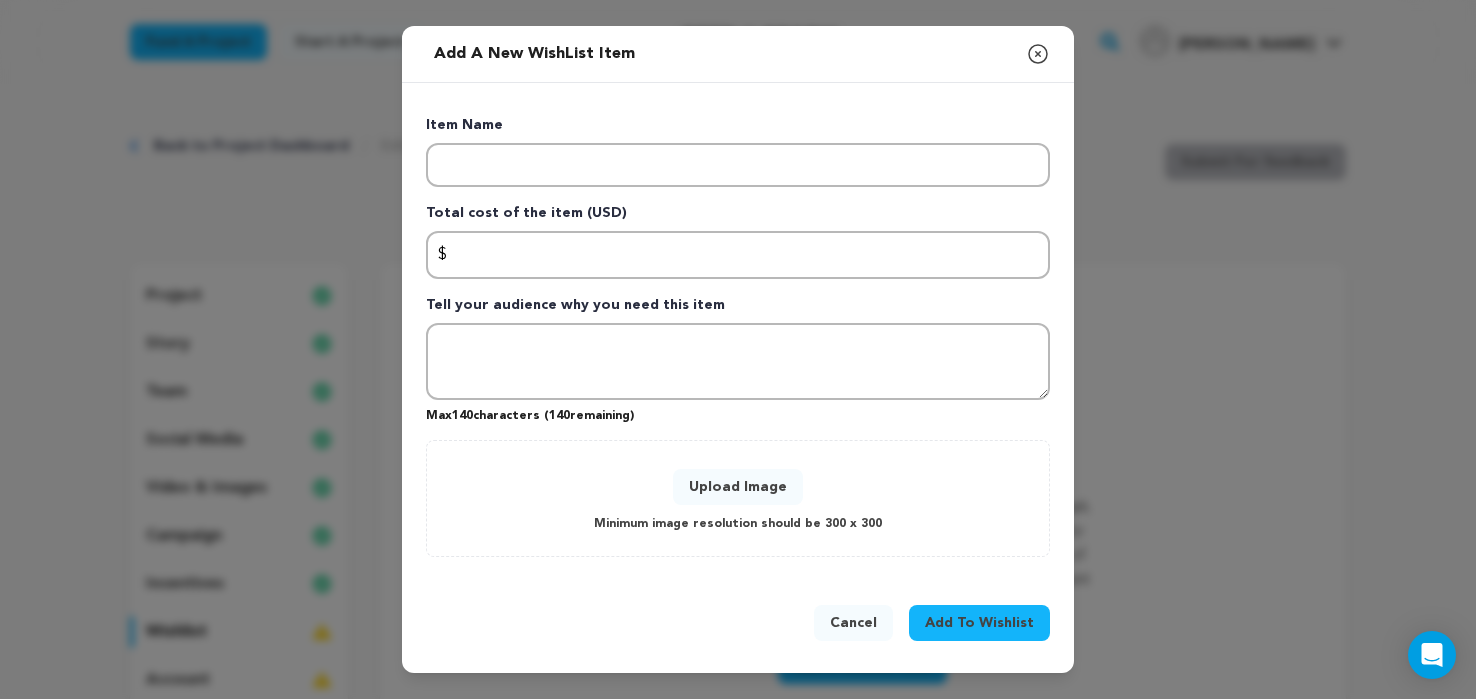 scroll, scrollTop: 188, scrollLeft: 0, axis: vertical 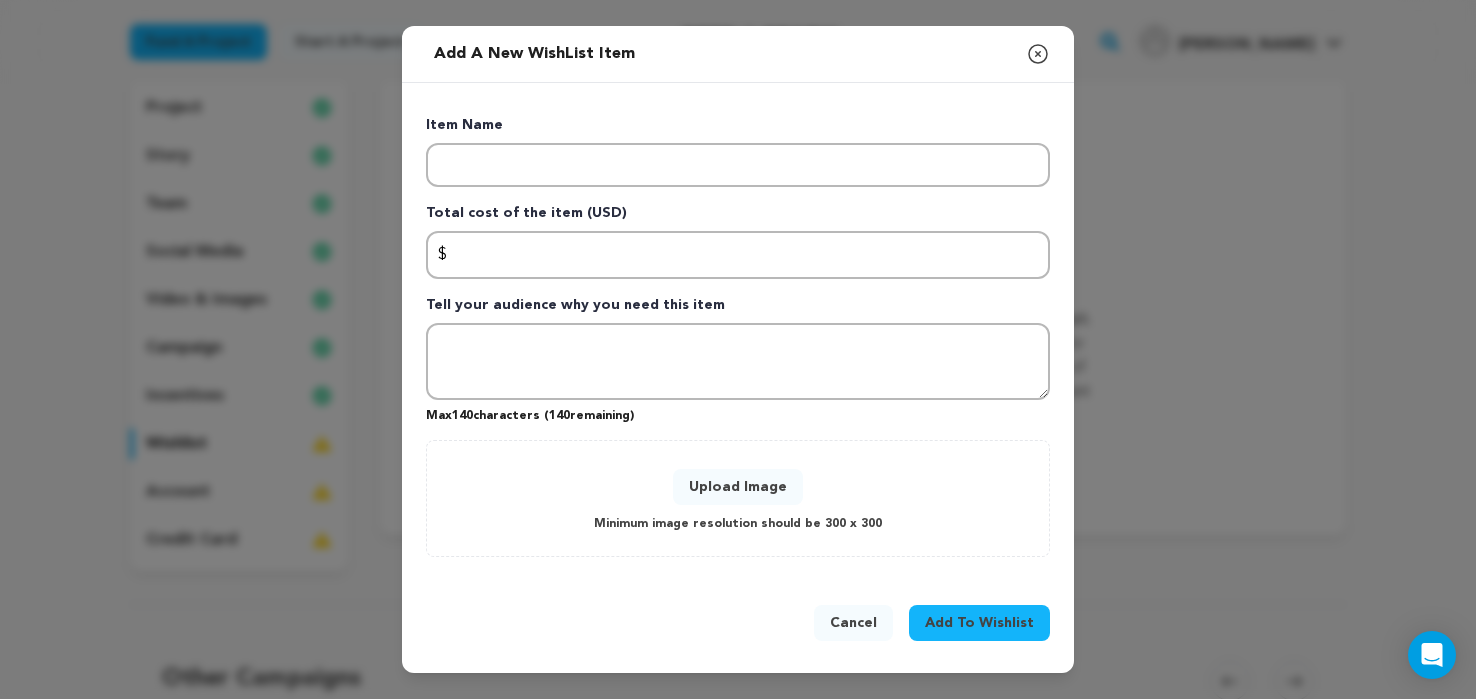 click 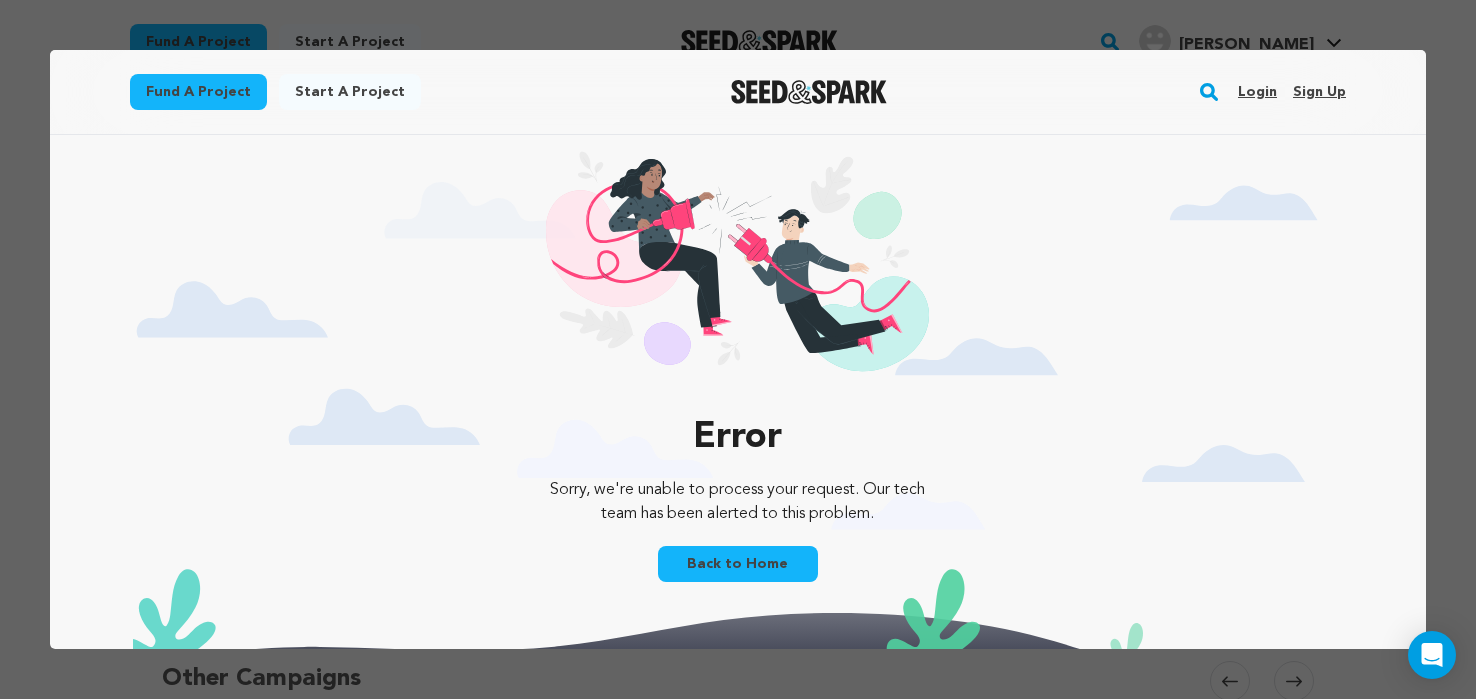 scroll, scrollTop: 0, scrollLeft: 0, axis: both 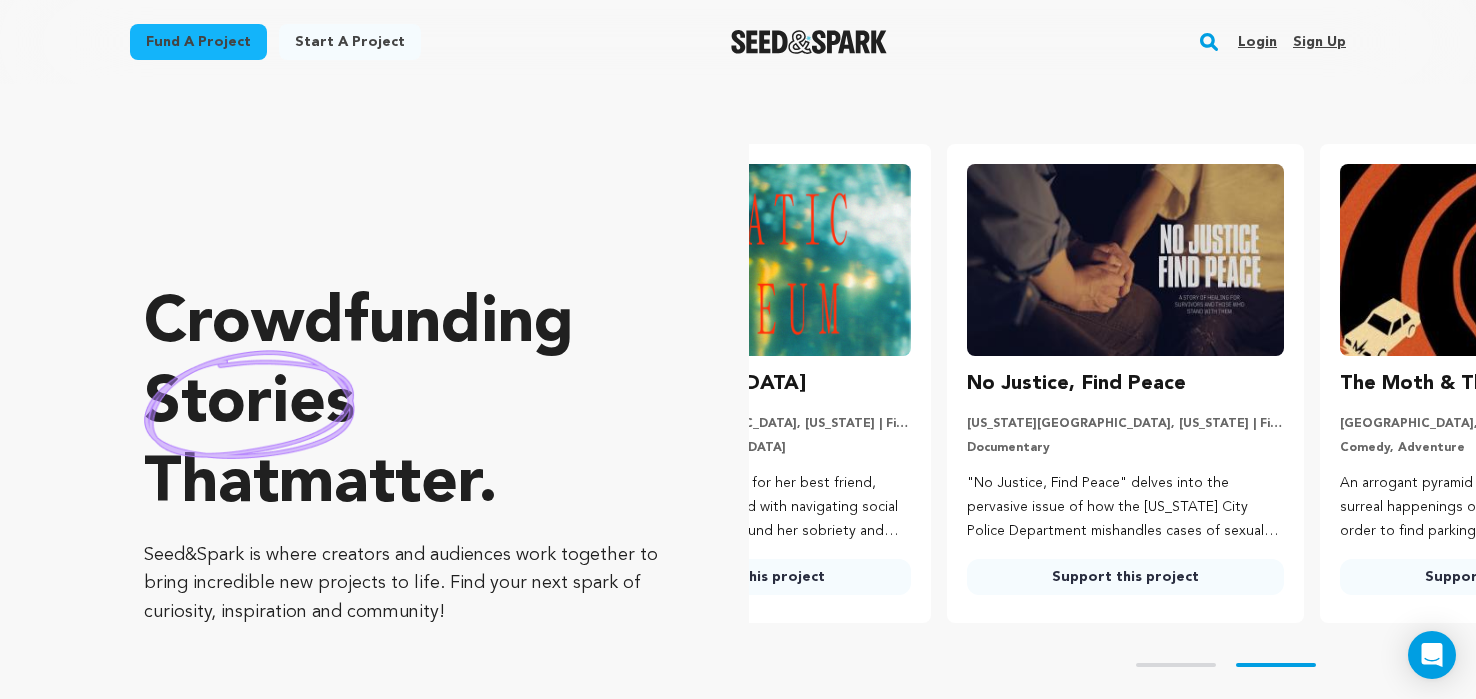 click on "Login" at bounding box center [1257, 42] 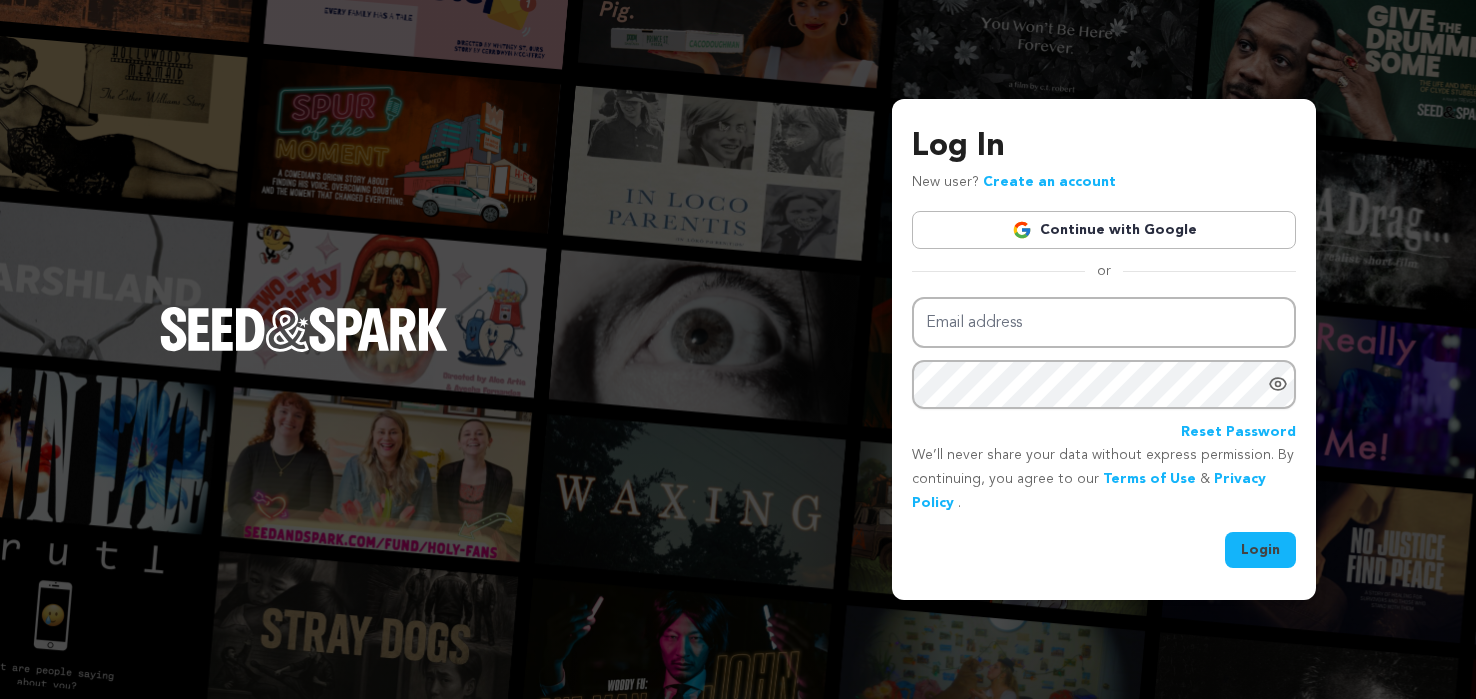 scroll, scrollTop: 0, scrollLeft: 0, axis: both 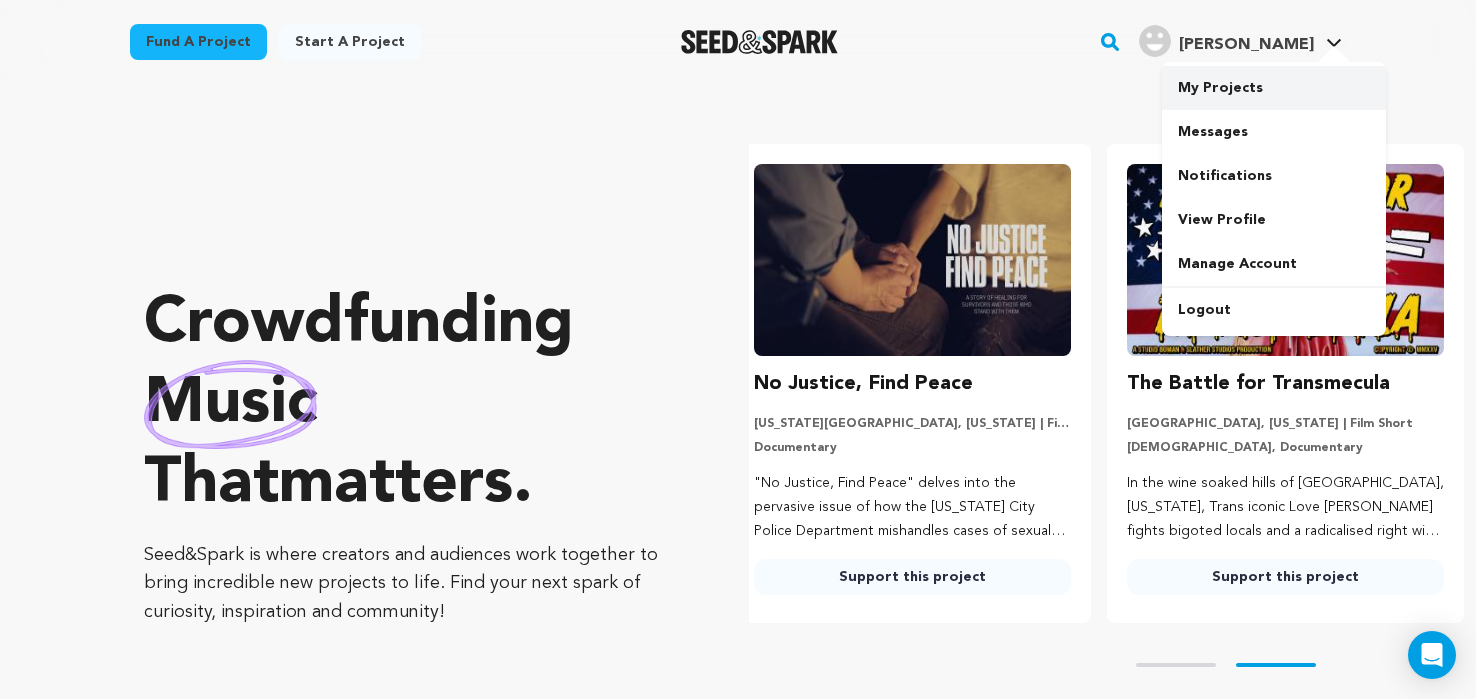 click on "My Projects" at bounding box center (1274, 88) 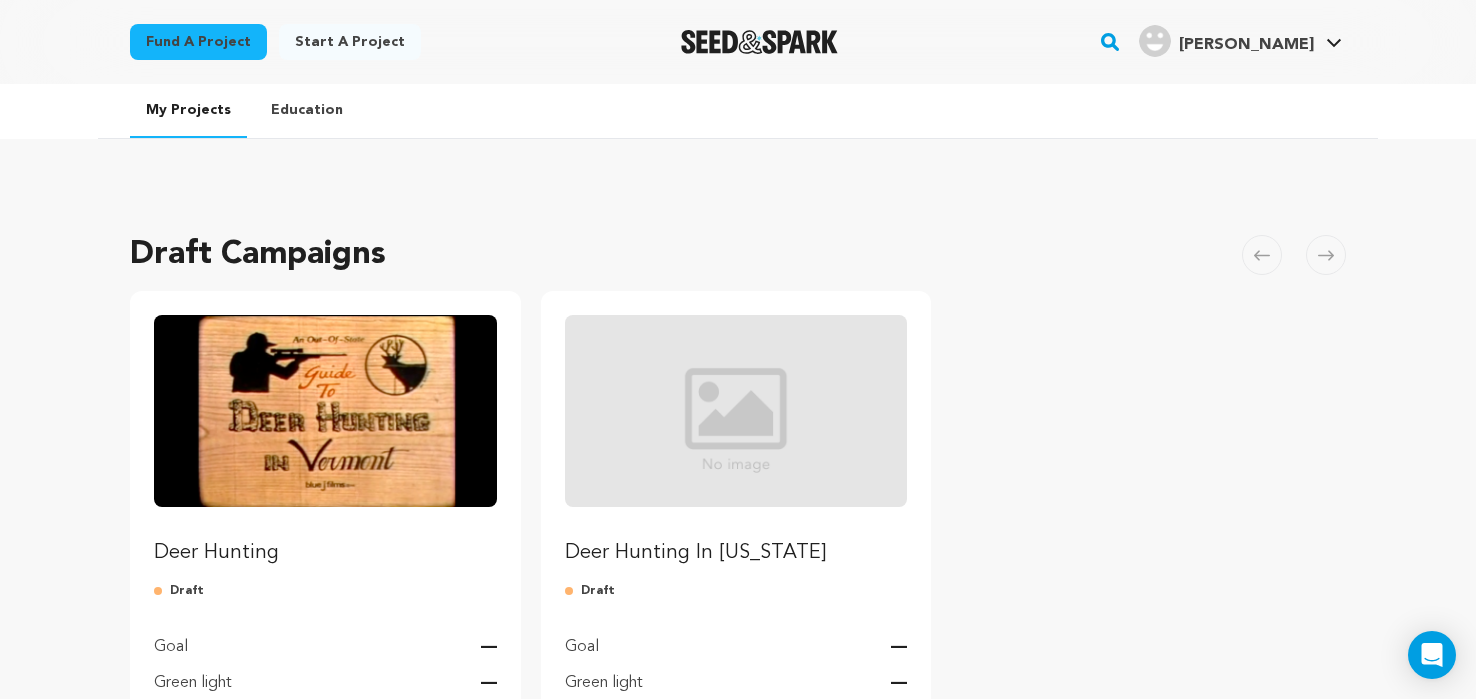 scroll, scrollTop: 0, scrollLeft: 0, axis: both 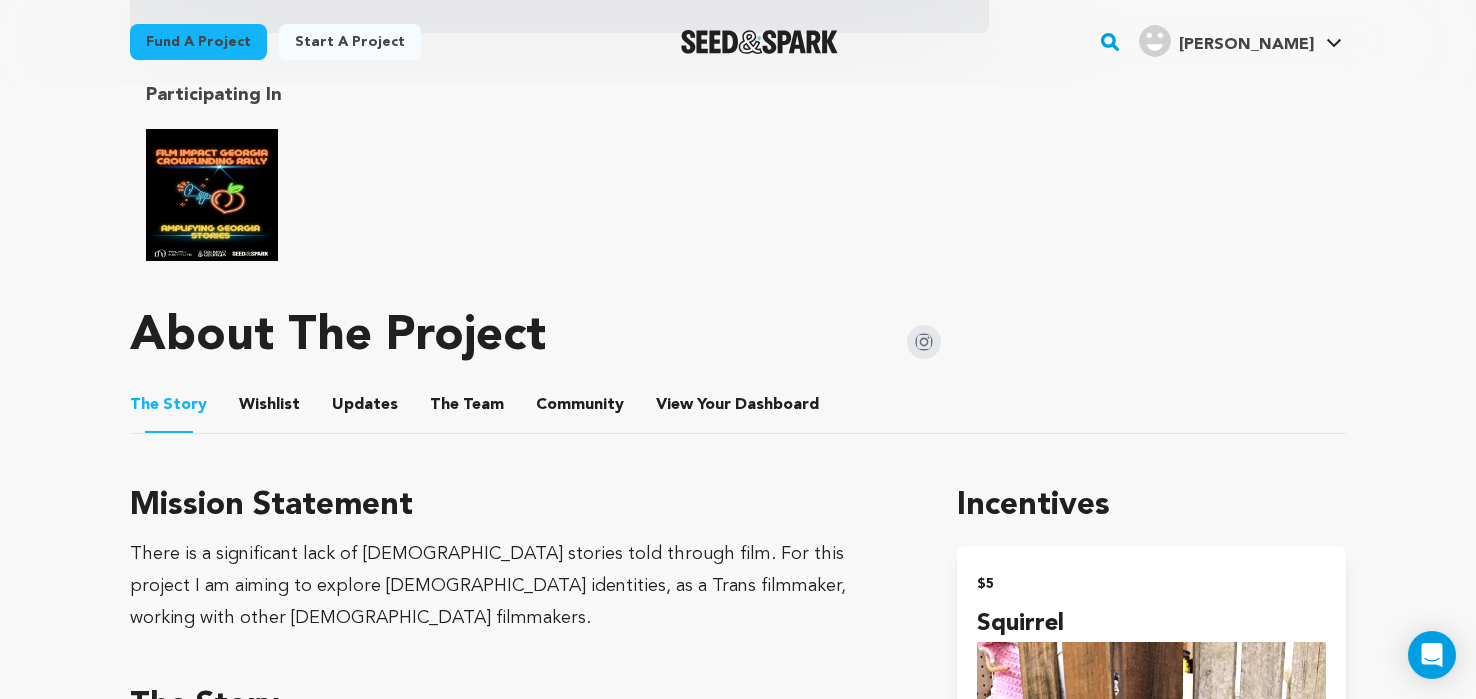 click on "Wishlist" at bounding box center (270, 409) 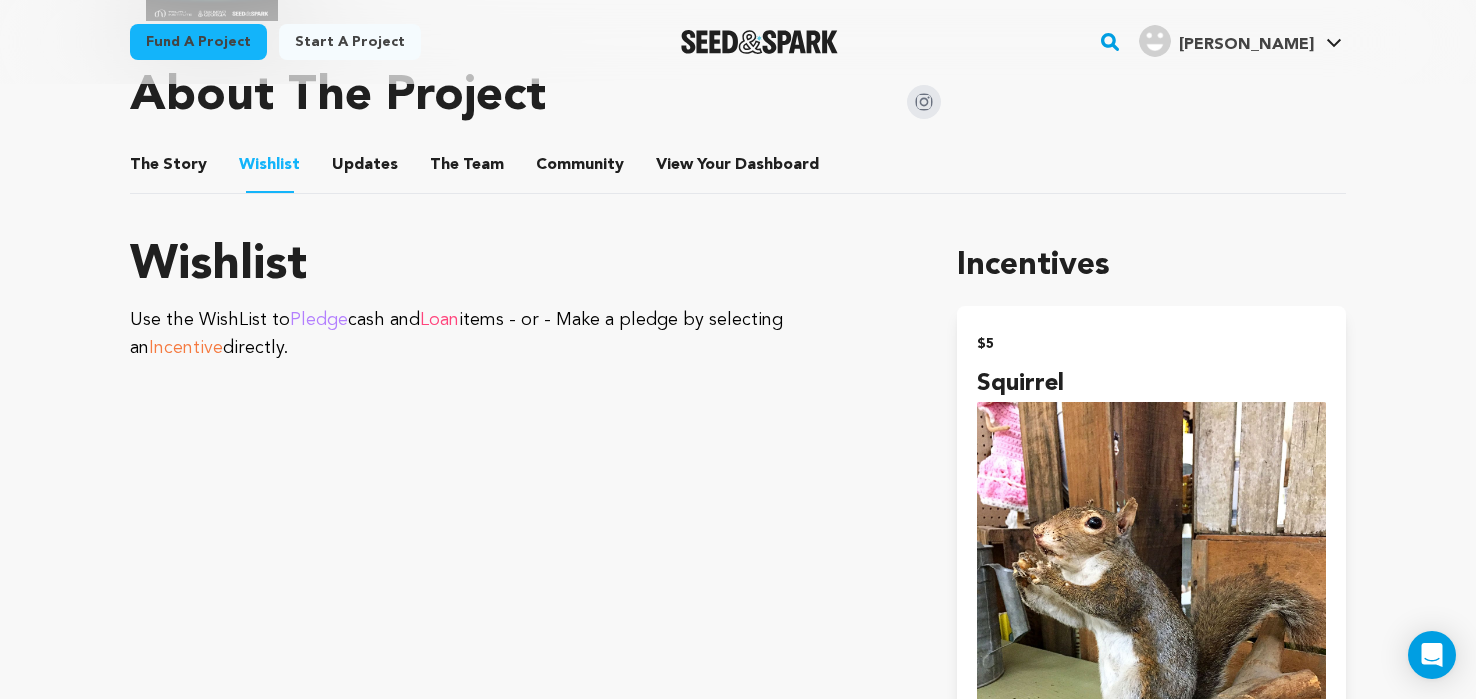 scroll, scrollTop: 1104, scrollLeft: 0, axis: vertical 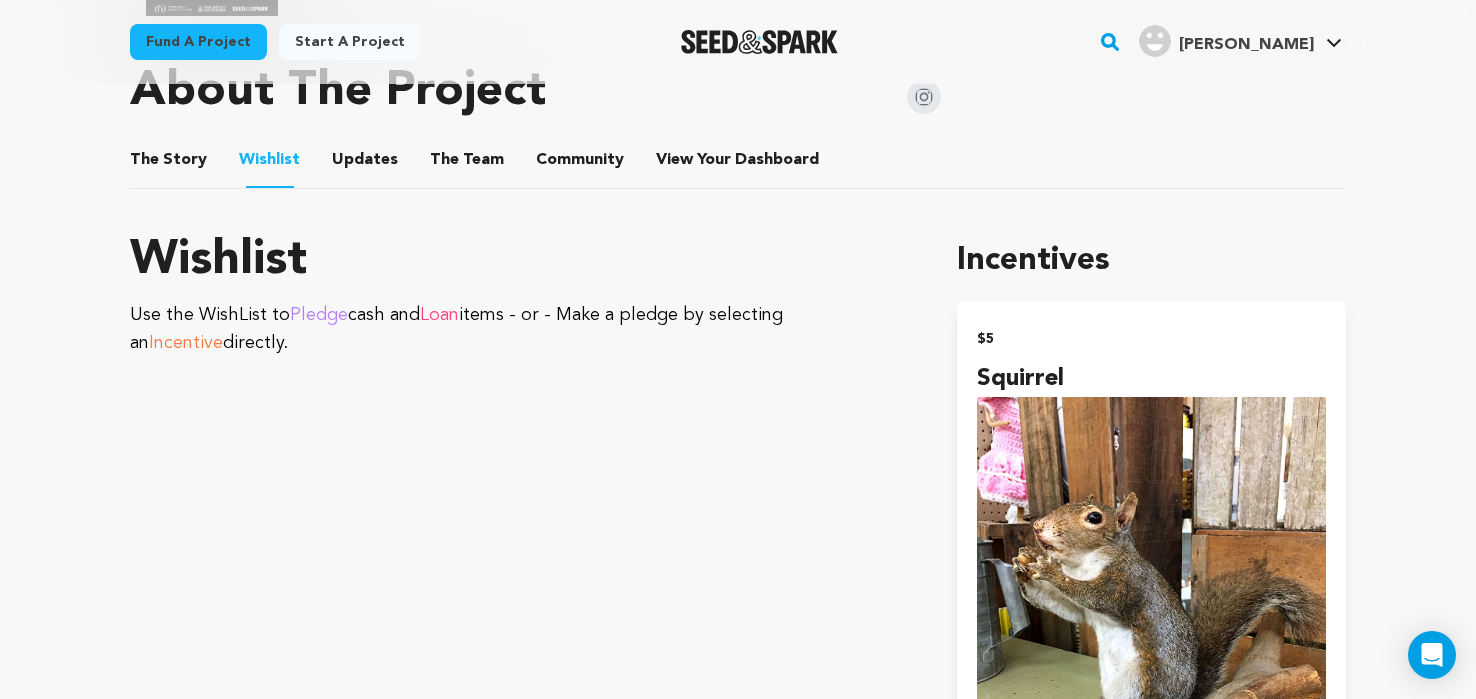 click on "Updates" at bounding box center [365, 164] 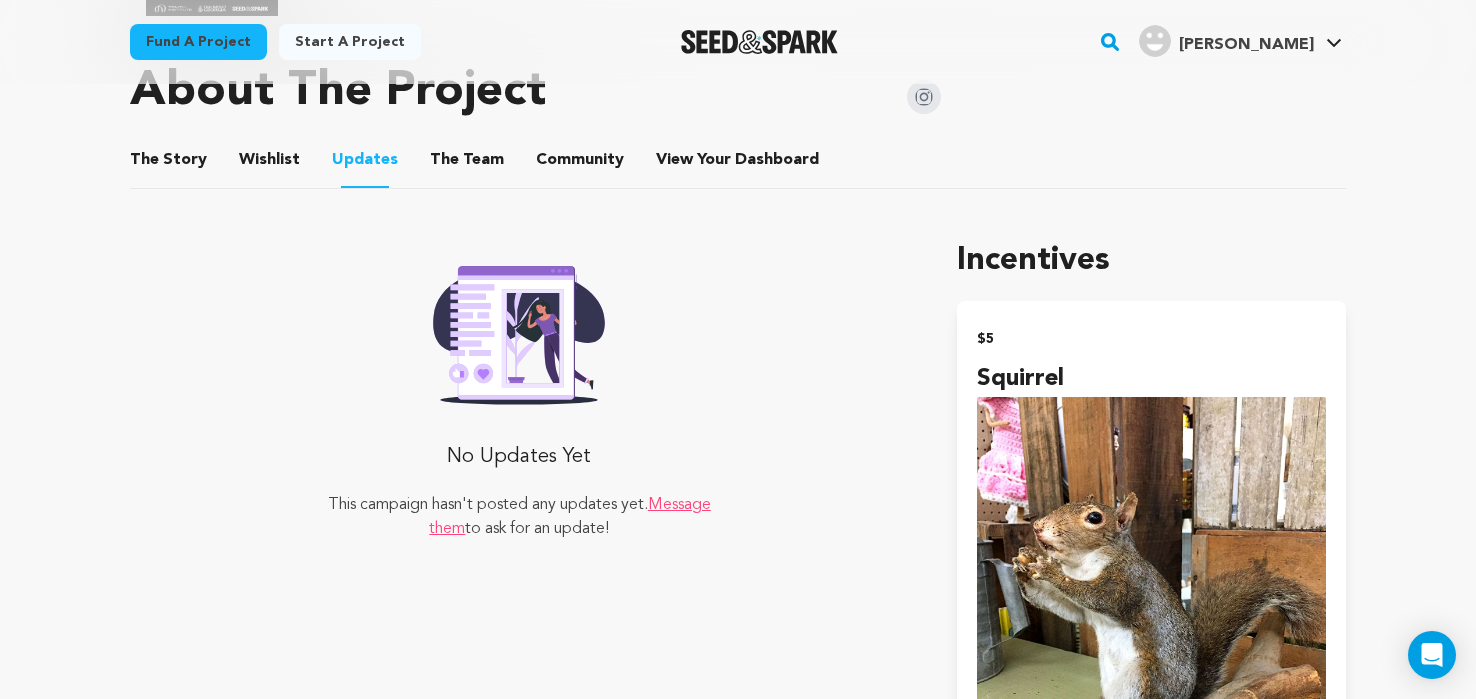 click on "The Team" at bounding box center [467, 164] 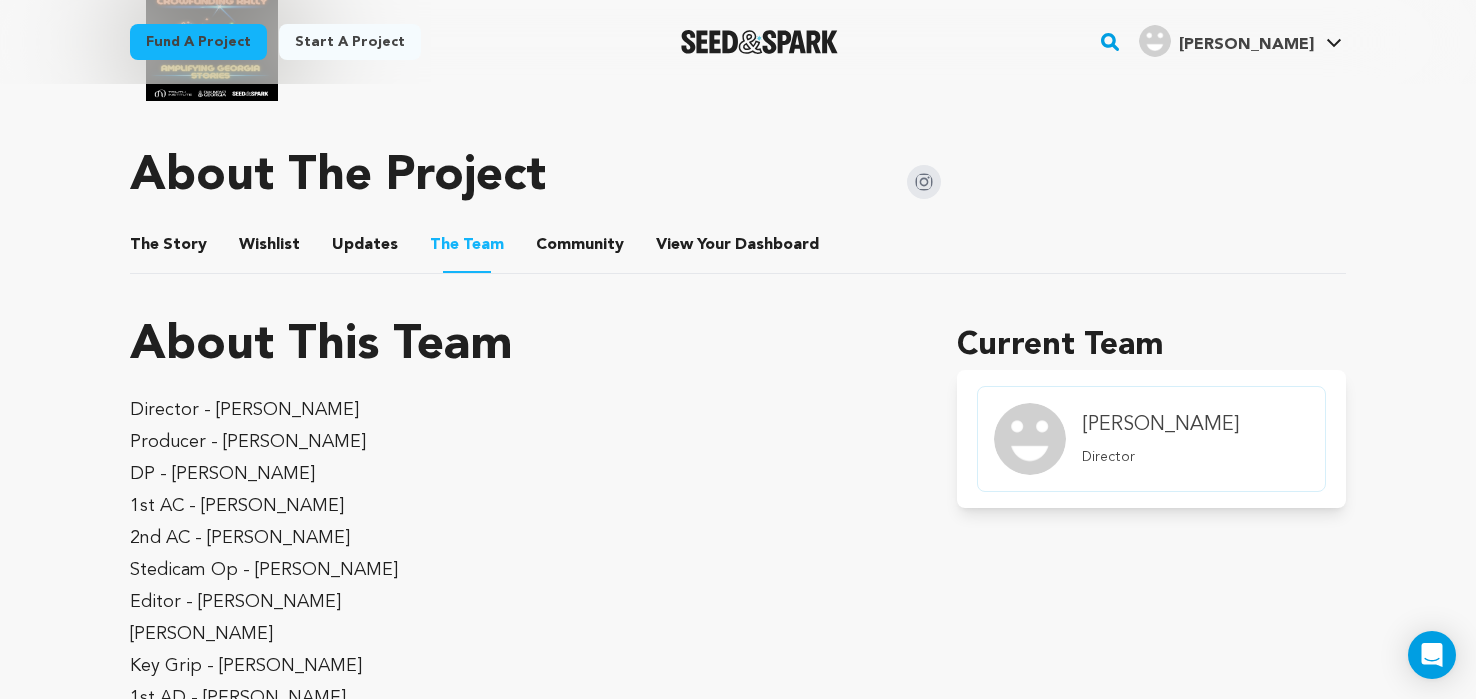 scroll, scrollTop: 1018, scrollLeft: 0, axis: vertical 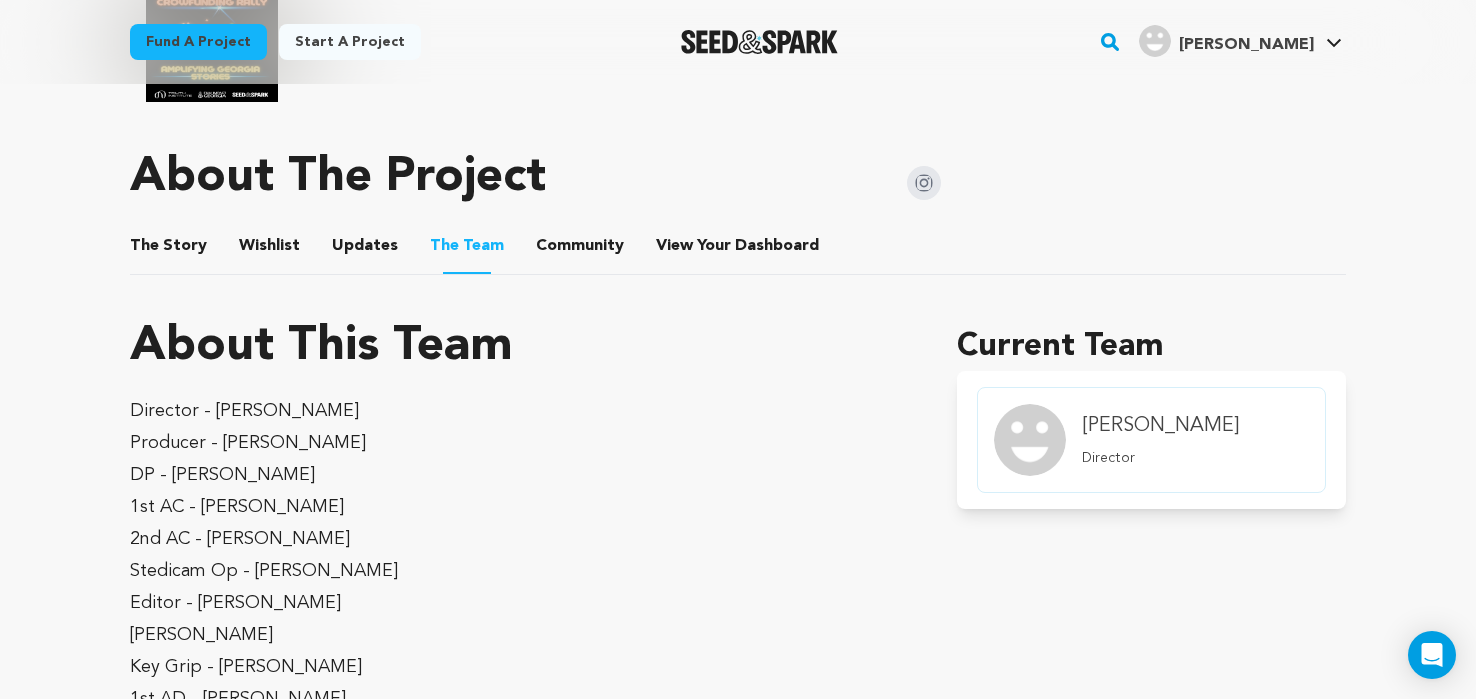 click on "Community" at bounding box center (580, 250) 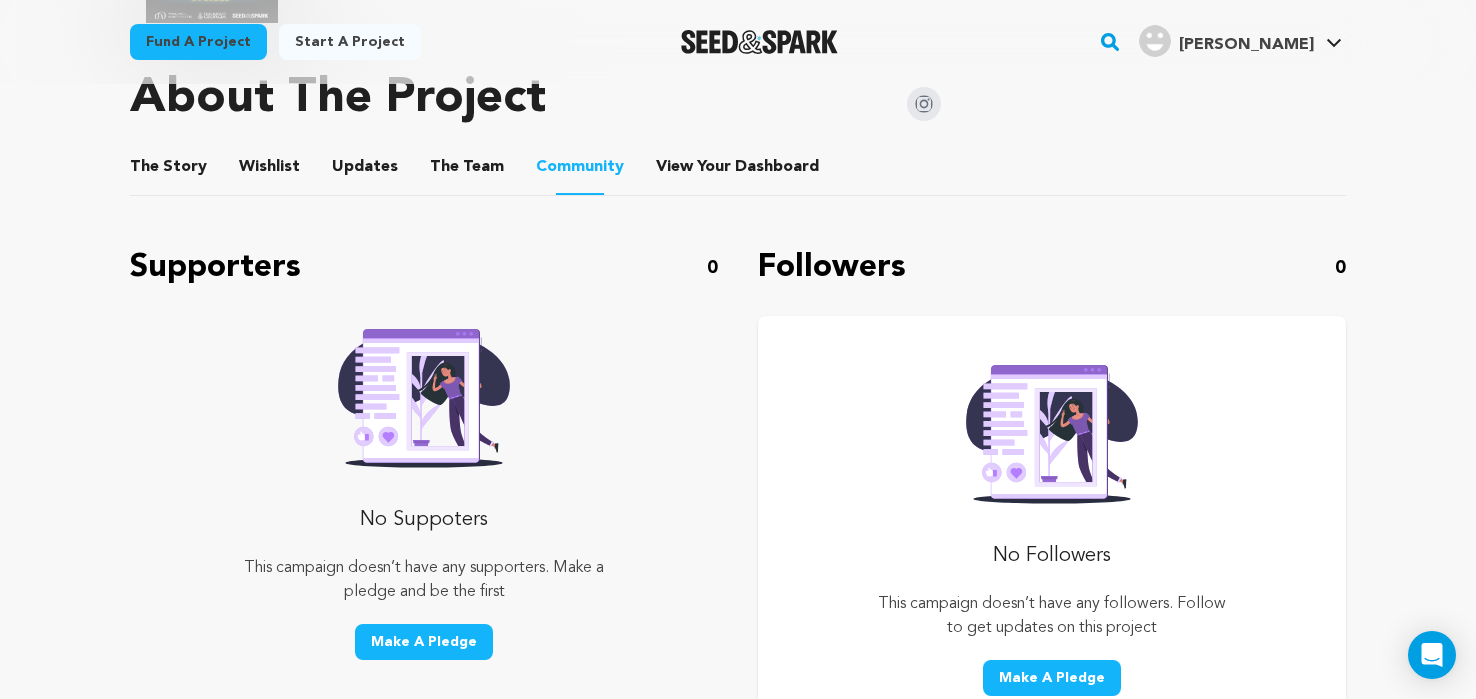 scroll, scrollTop: 1128, scrollLeft: 0, axis: vertical 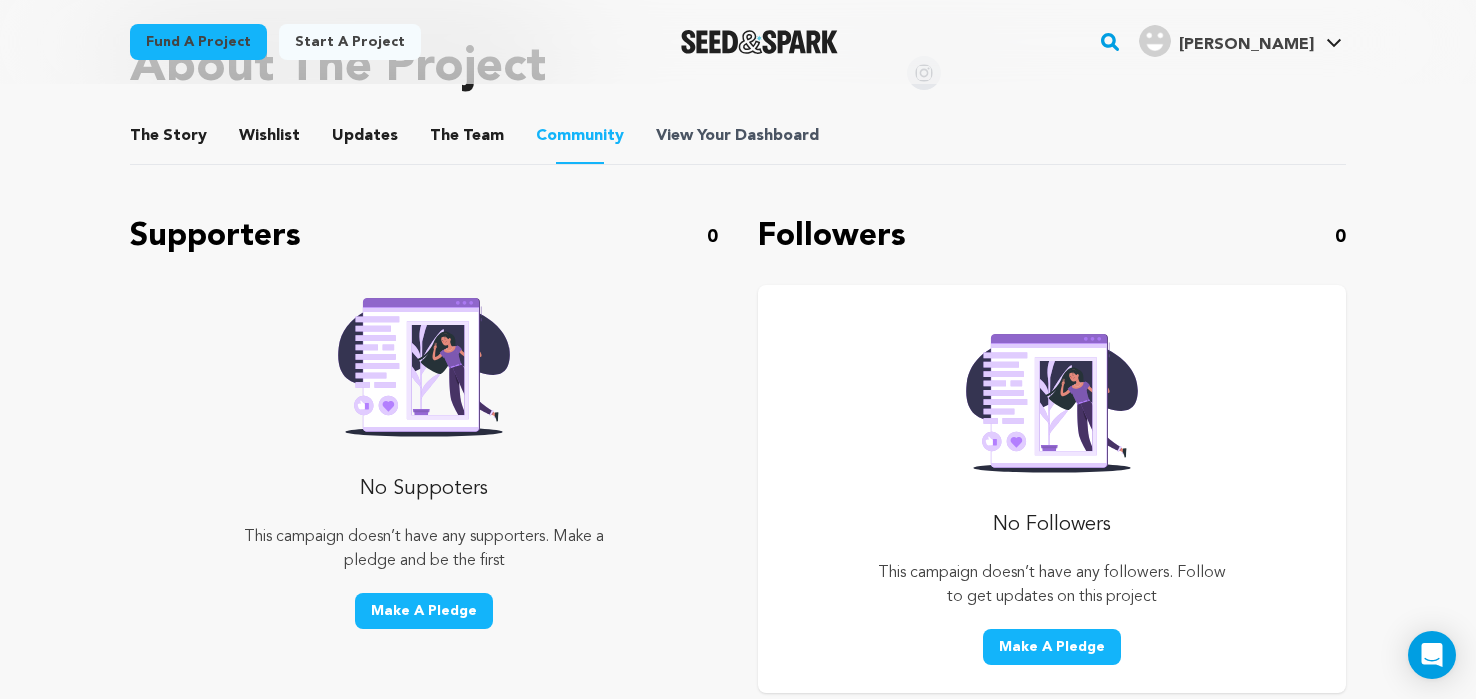 click on "Dashboard" at bounding box center (777, 136) 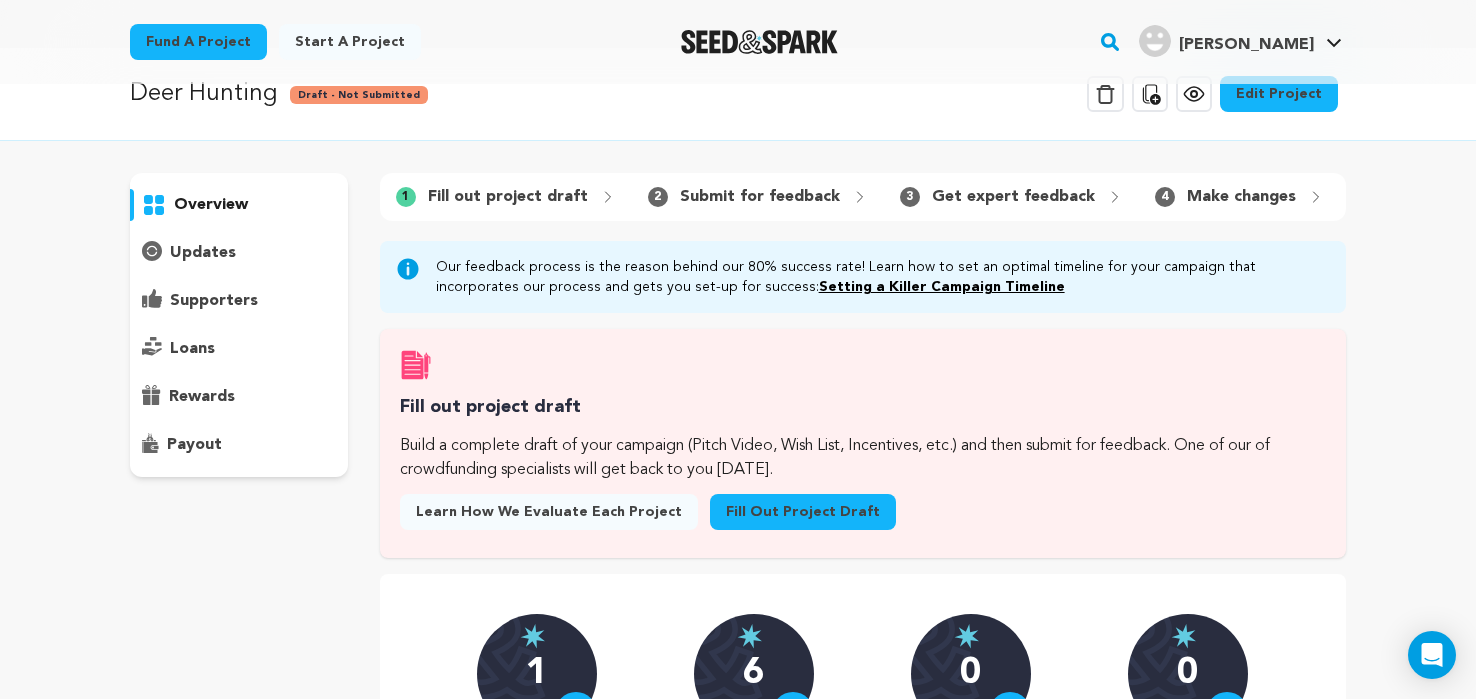 scroll, scrollTop: 0, scrollLeft: 0, axis: both 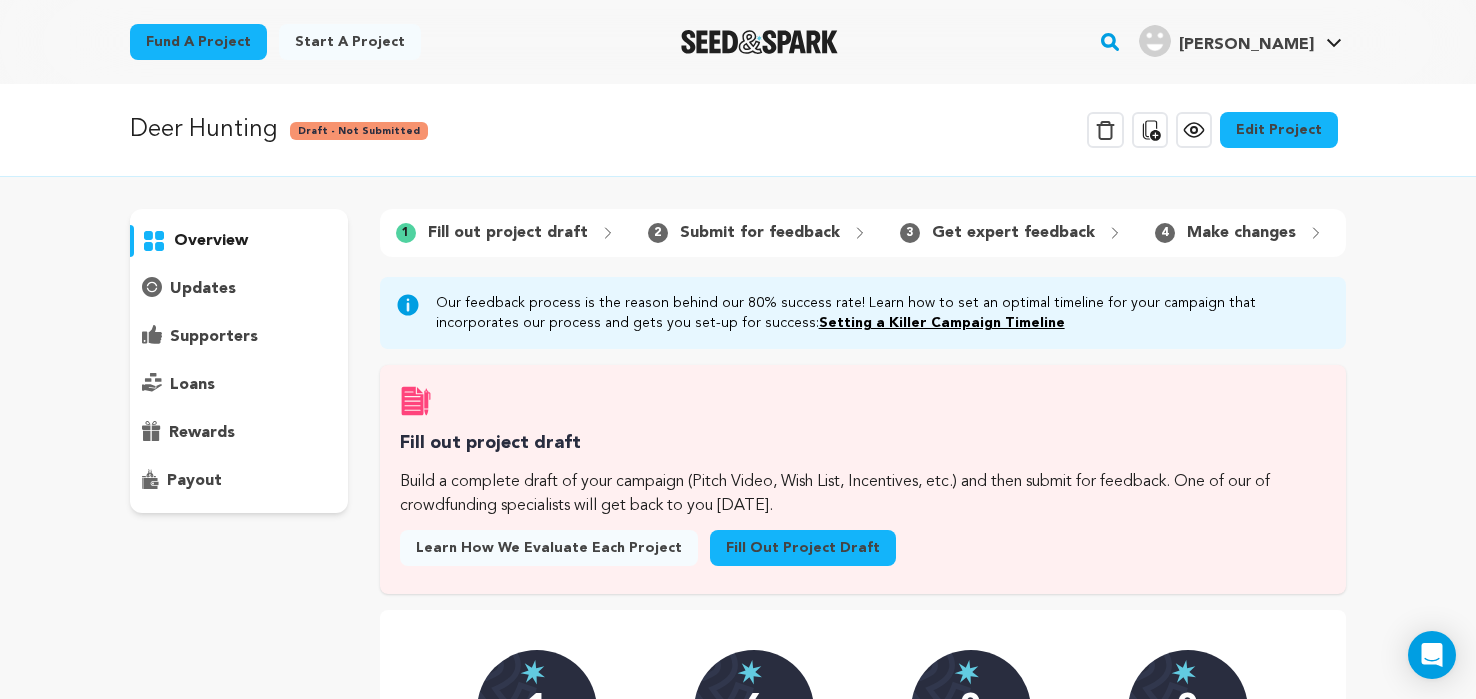 click on "Edit Project" at bounding box center [1279, 130] 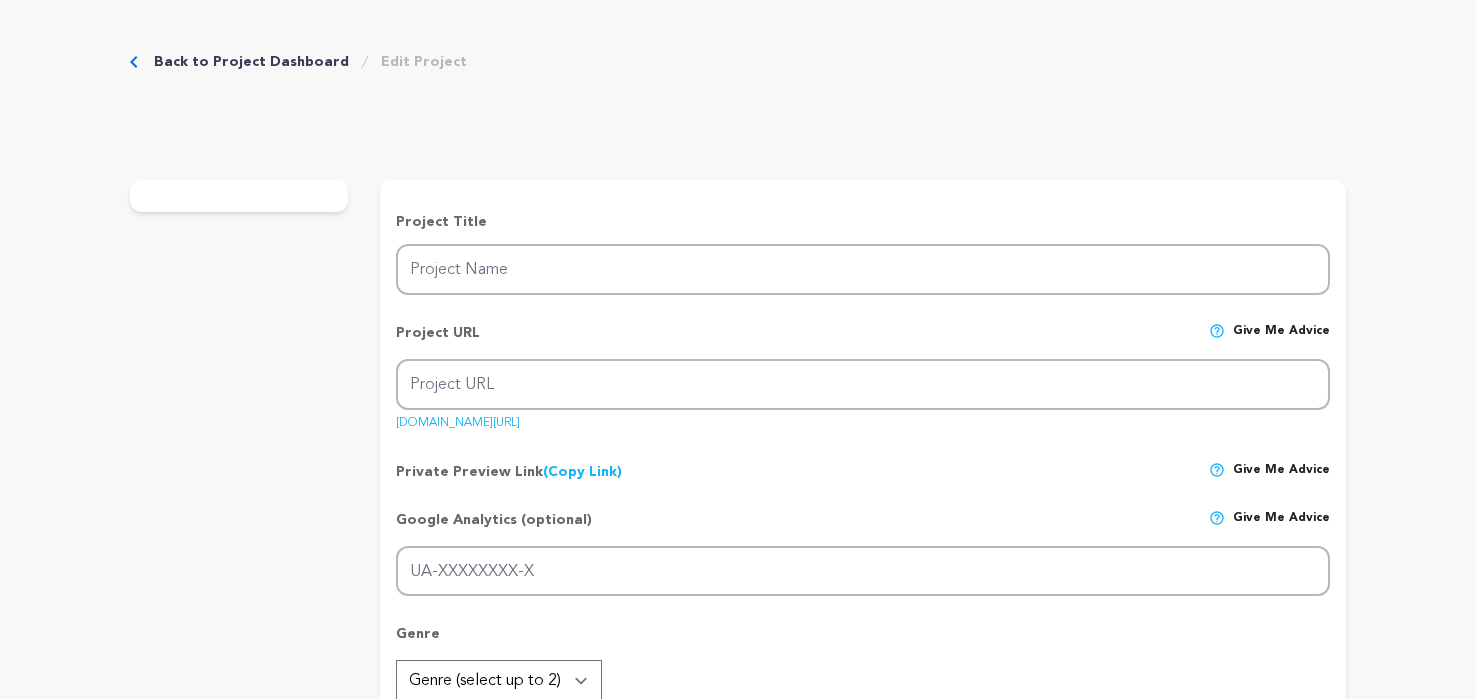 scroll, scrollTop: 0, scrollLeft: 0, axis: both 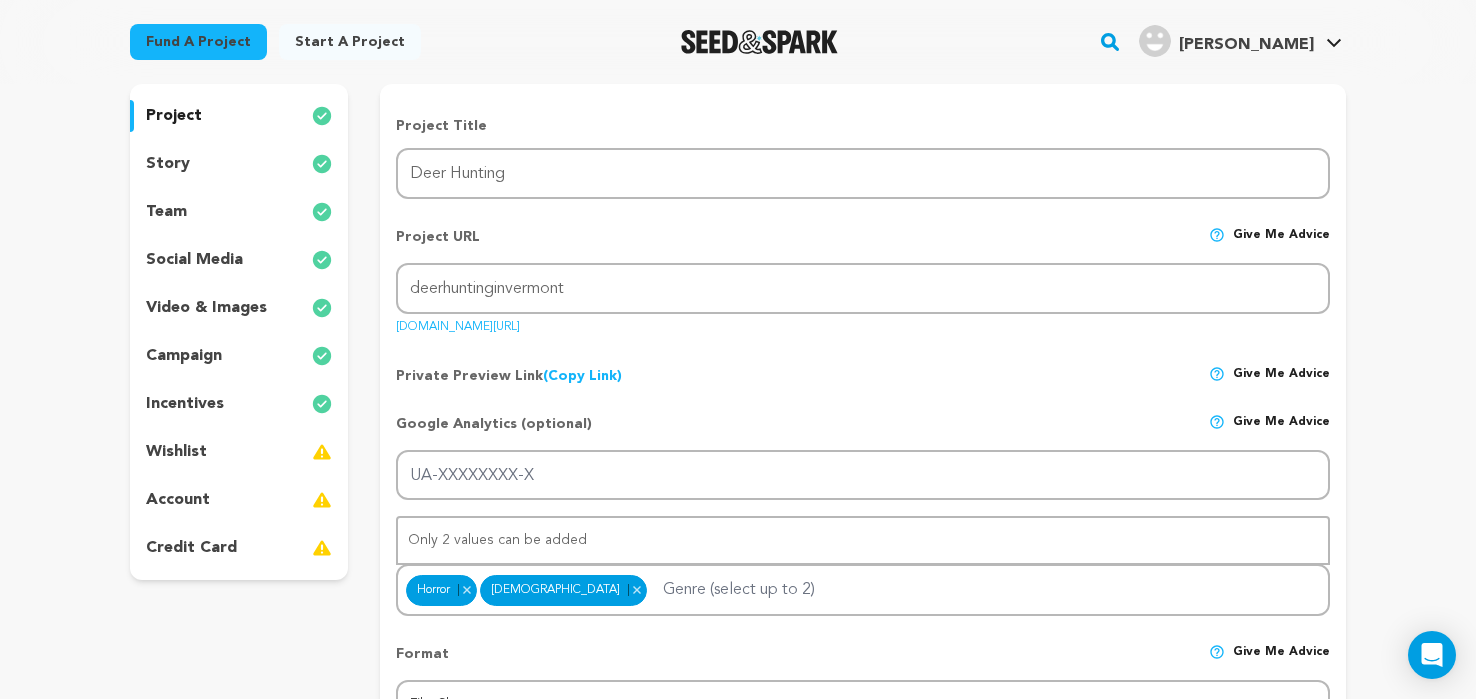 click on "campaign" at bounding box center [184, 356] 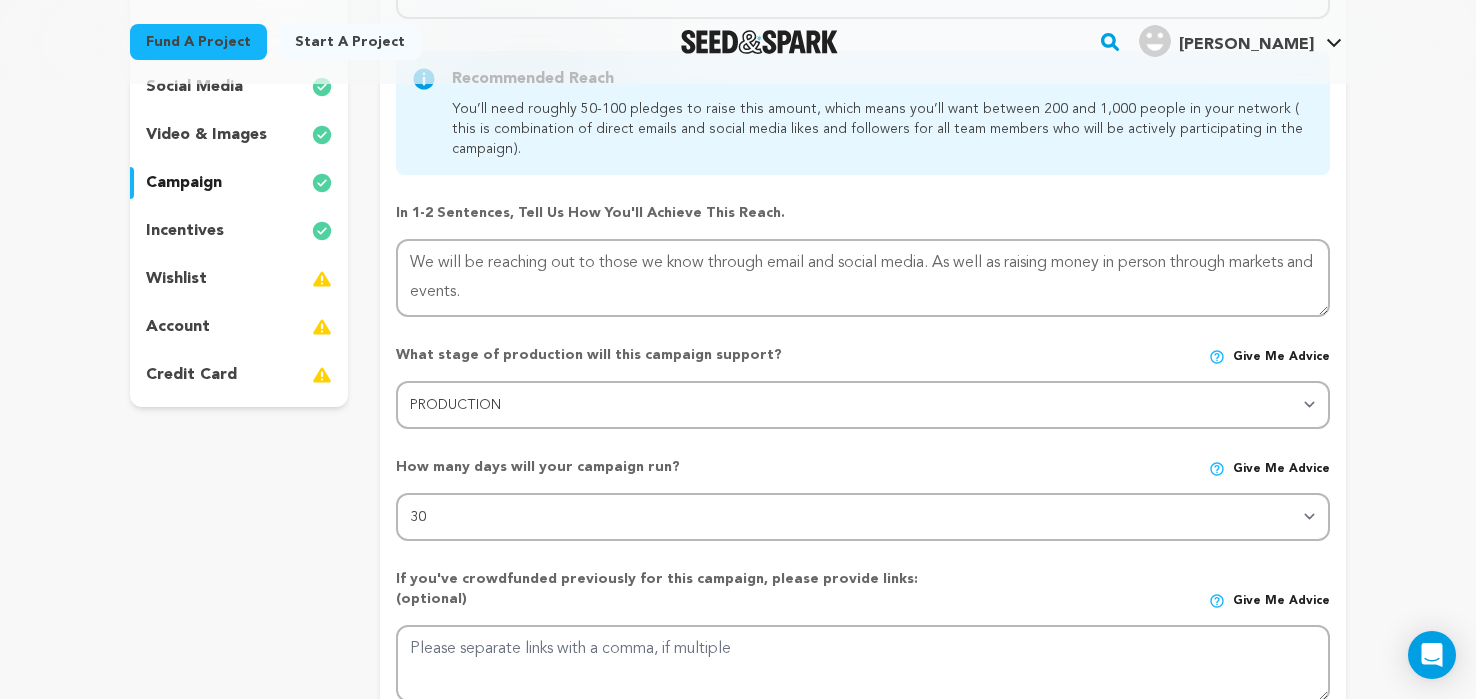 scroll, scrollTop: 351, scrollLeft: 0, axis: vertical 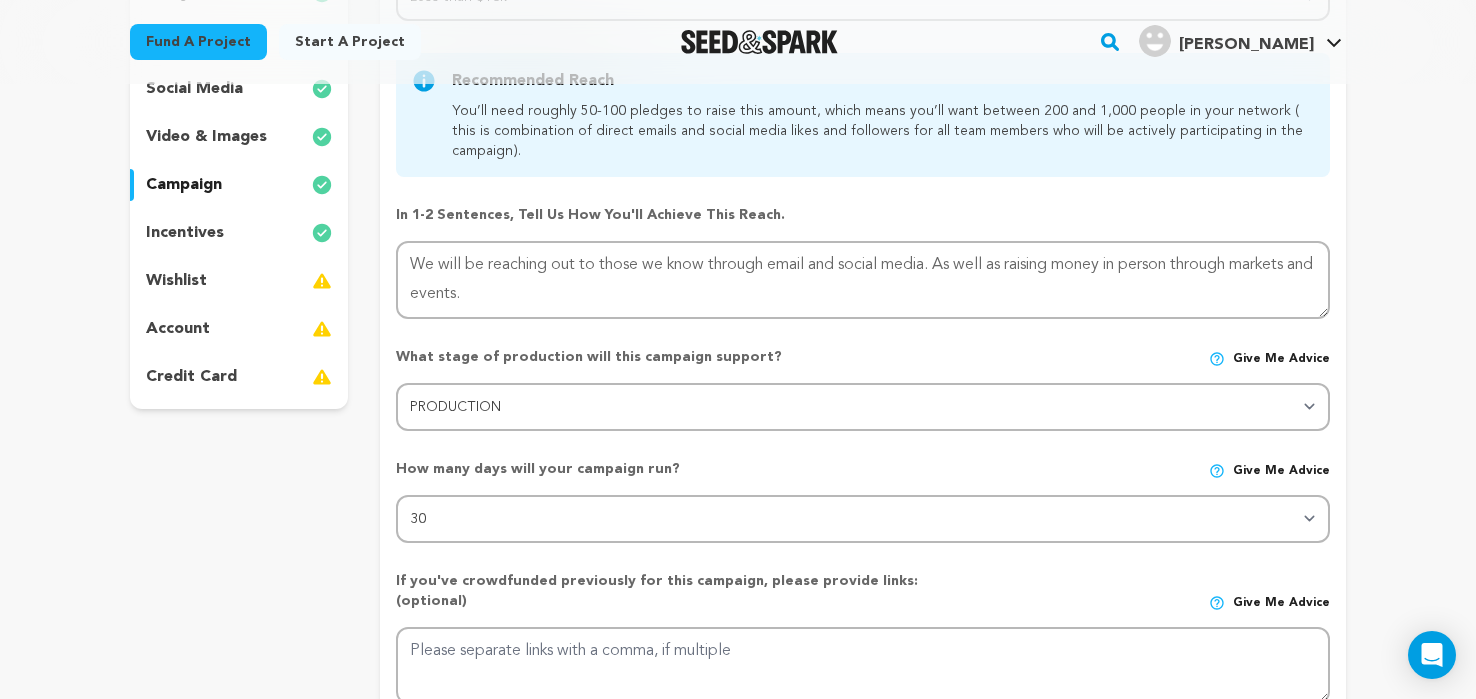 click on "wishlist" at bounding box center (176, 281) 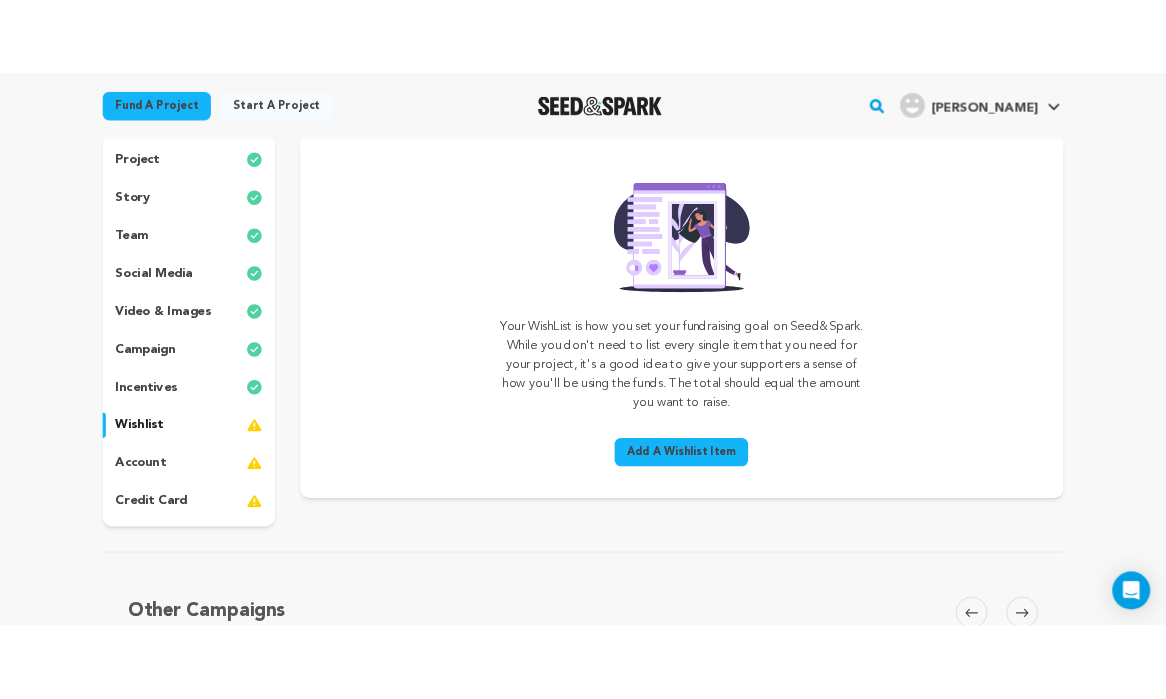 scroll, scrollTop: 172, scrollLeft: 0, axis: vertical 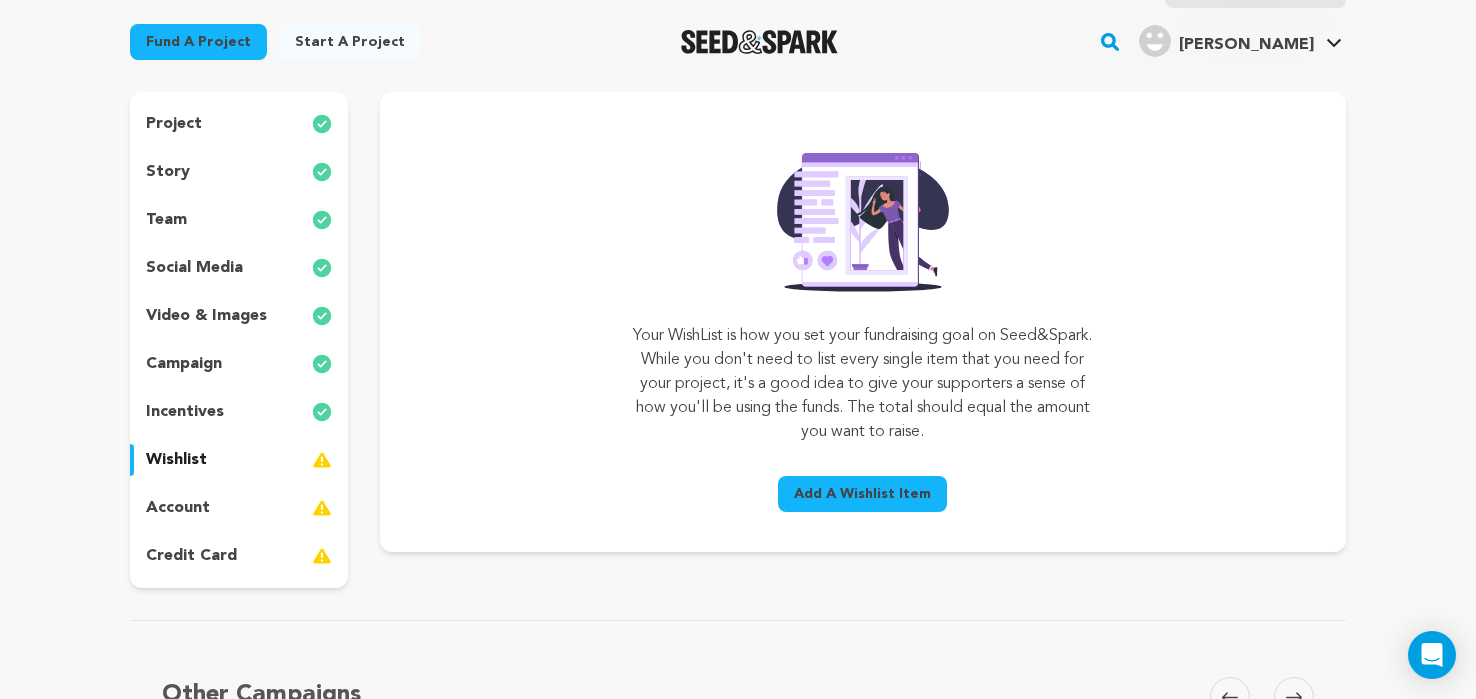 click on "Add A Wishlist Item" at bounding box center [862, 494] 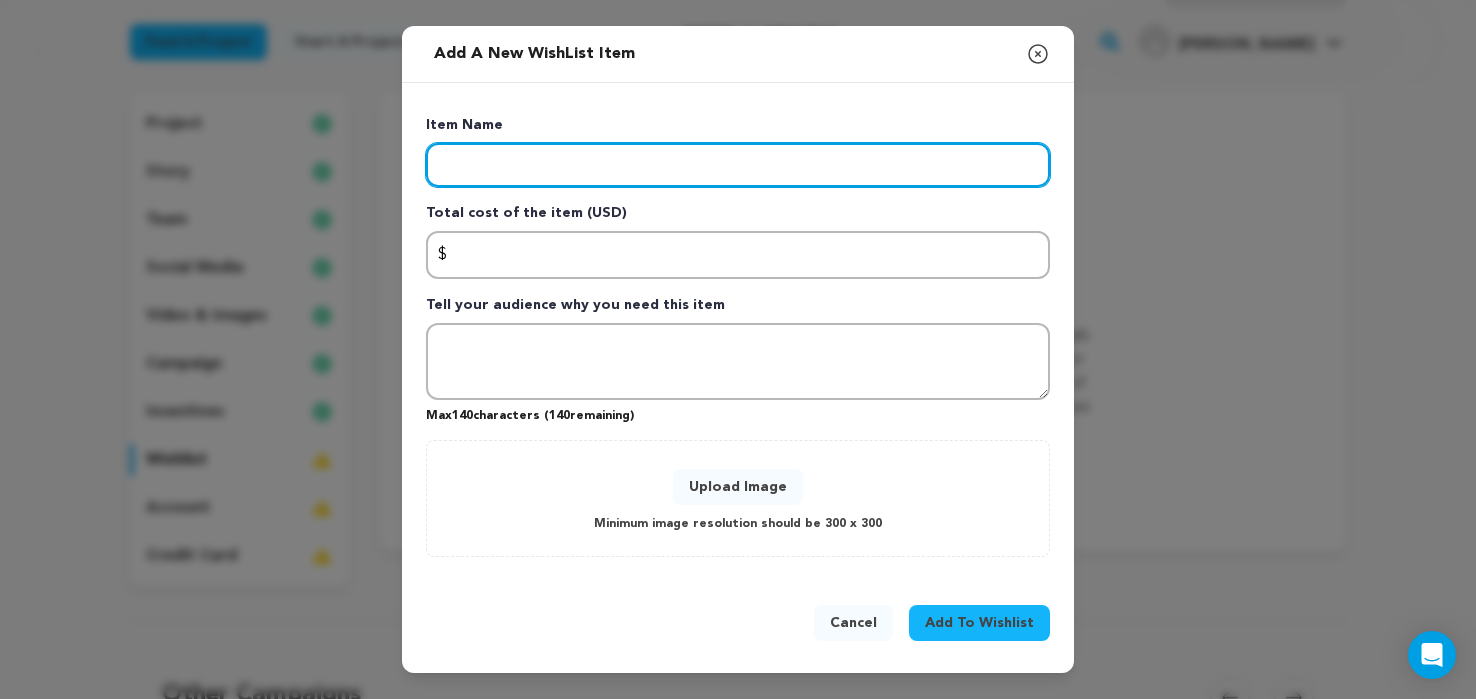 click at bounding box center (738, 165) 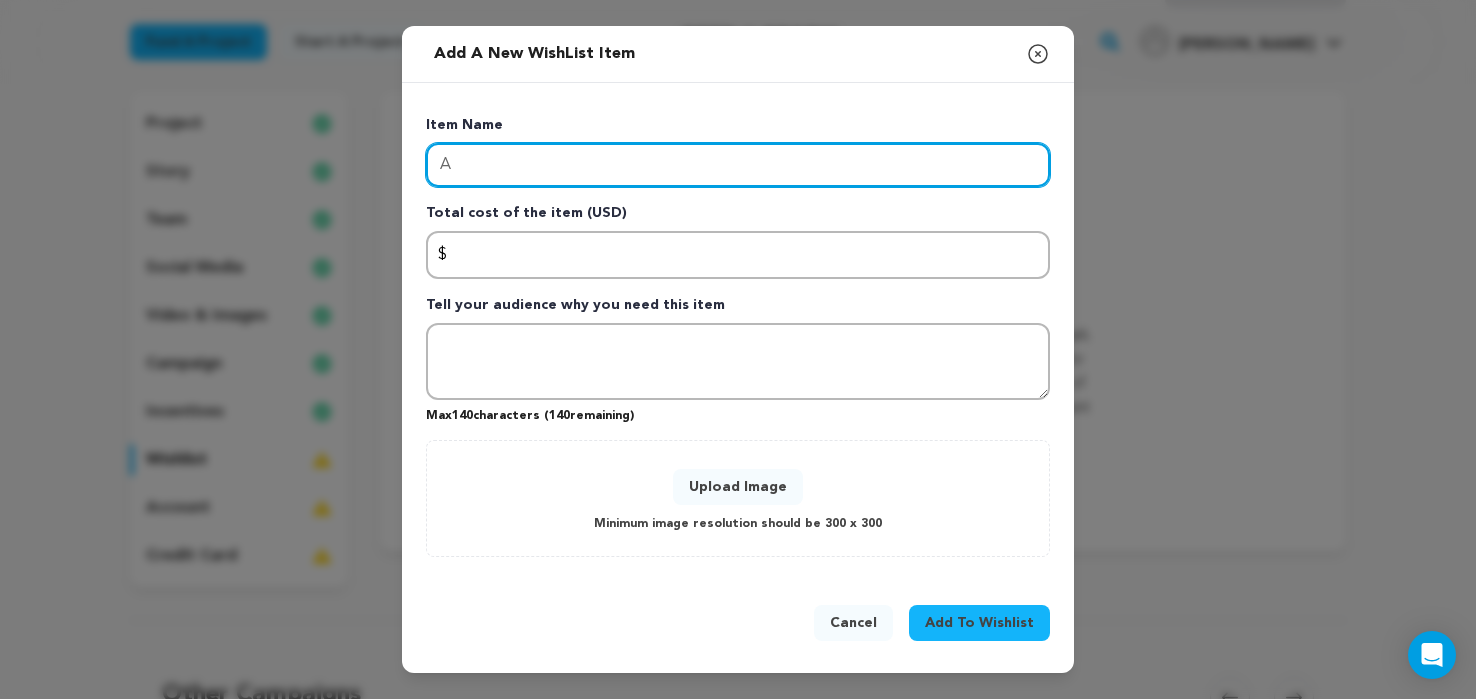 type on "A" 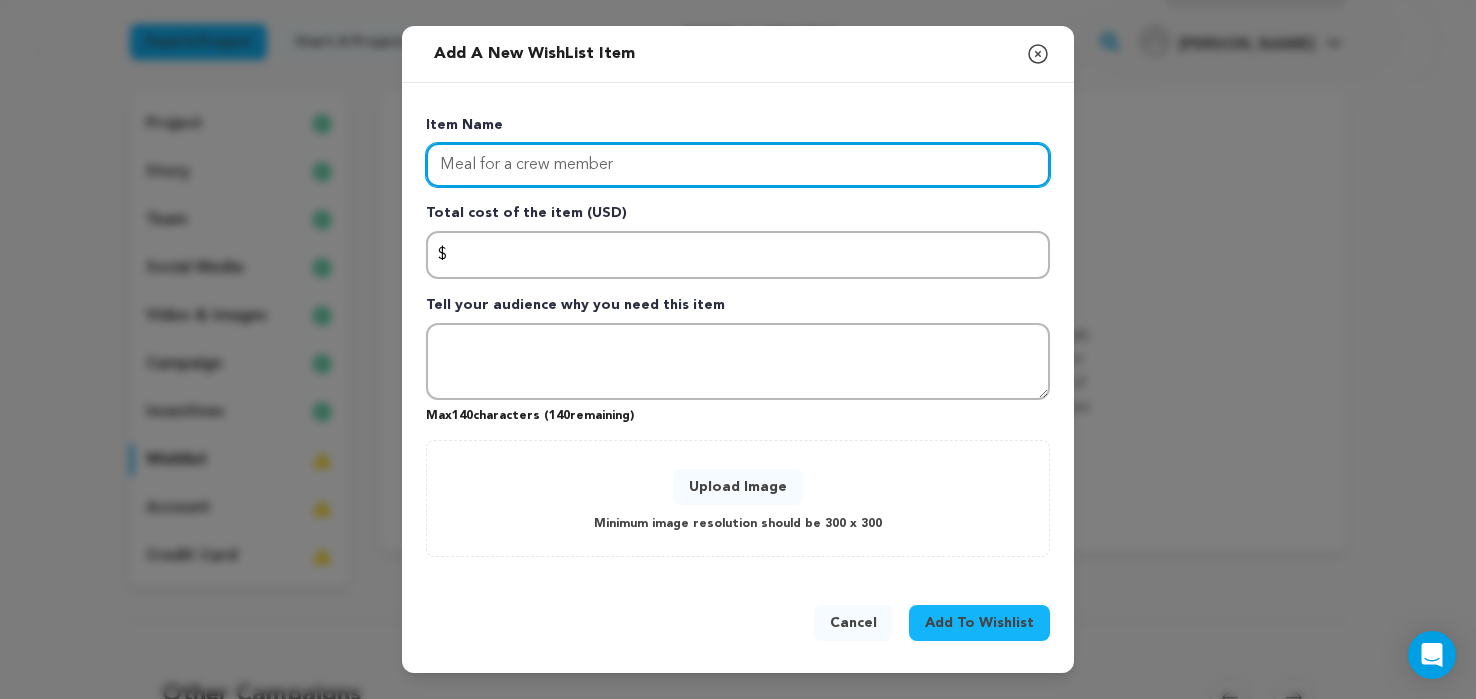 type on "Meal for a crew member" 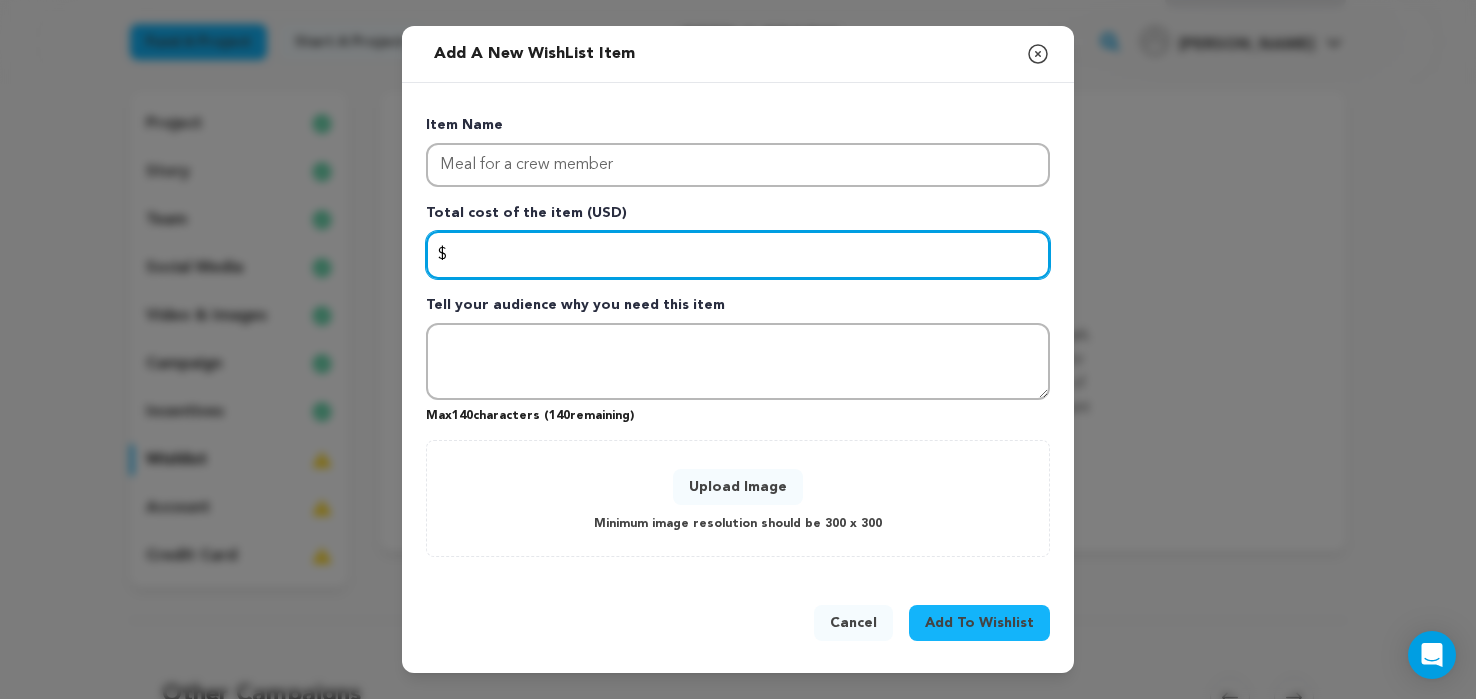 click at bounding box center [738, 255] 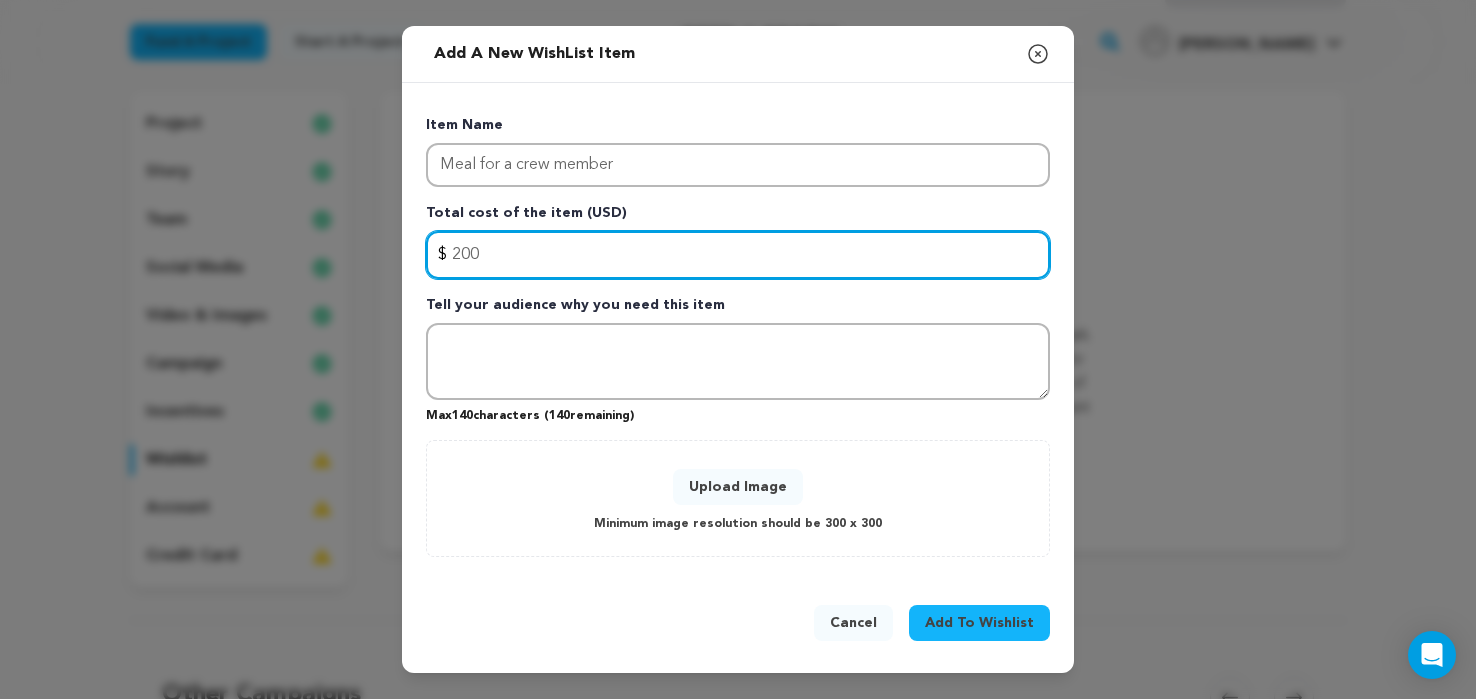 type on "200" 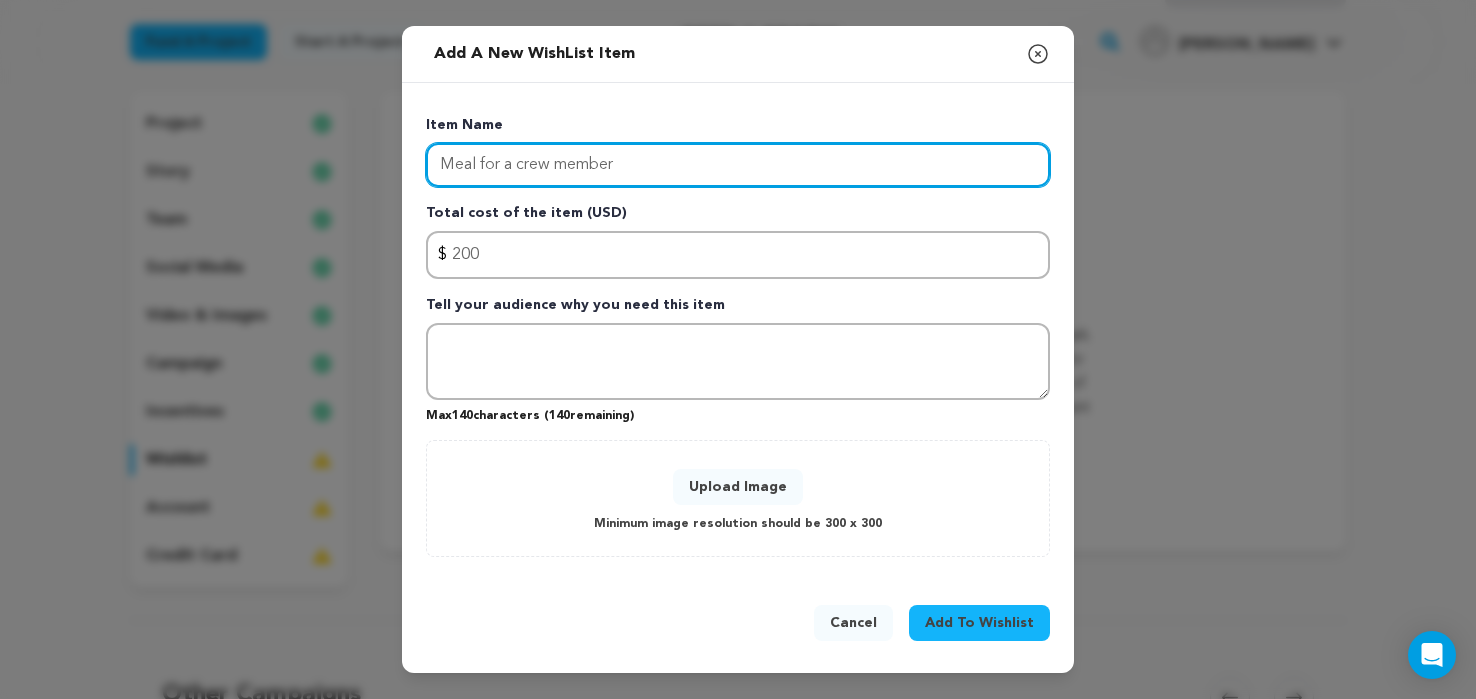 click on "Meal for a crew member" at bounding box center (738, 165) 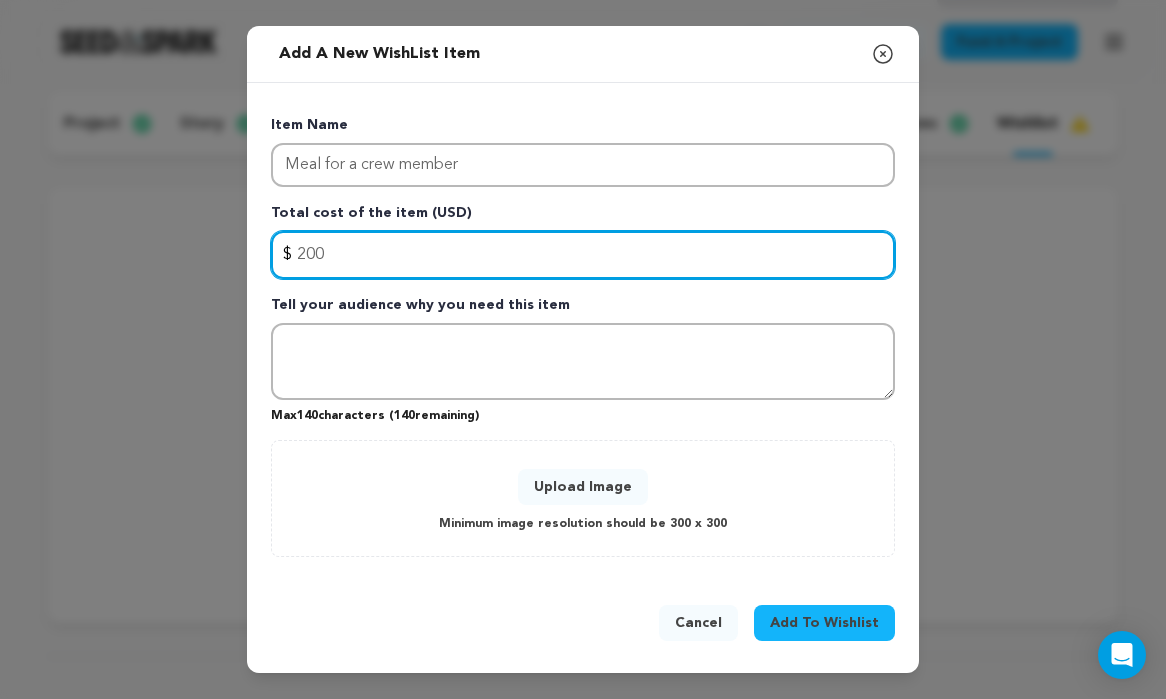 drag, startPoint x: 336, startPoint y: 256, endPoint x: 257, endPoint y: 256, distance: 79 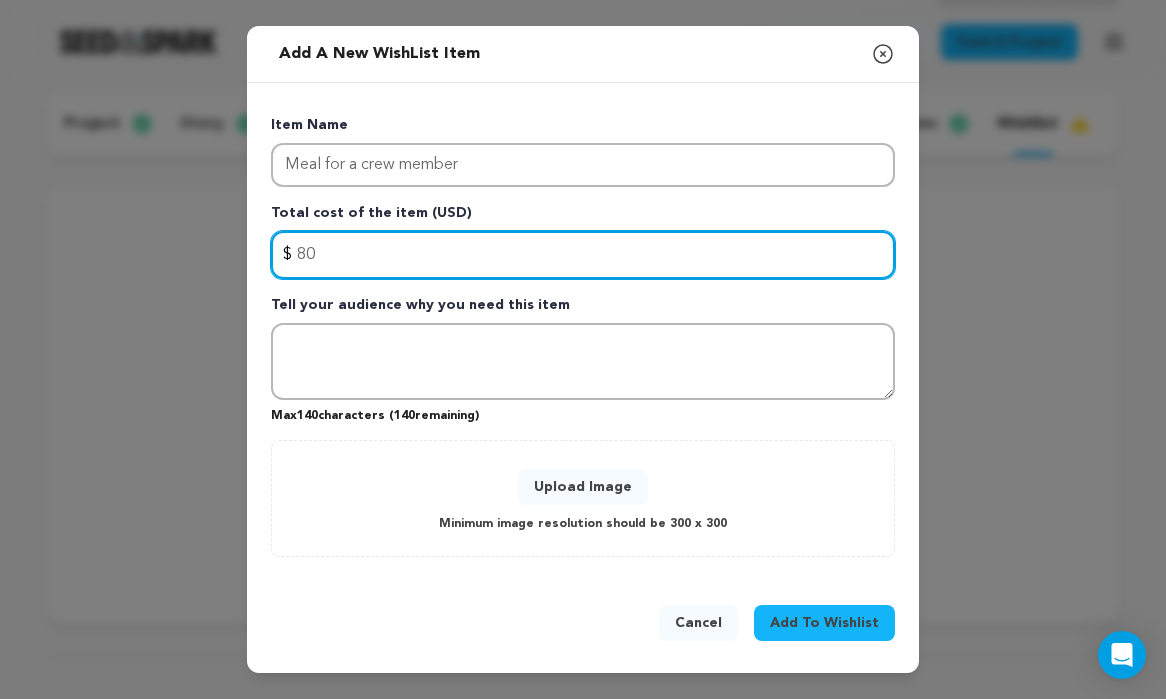 type on "80" 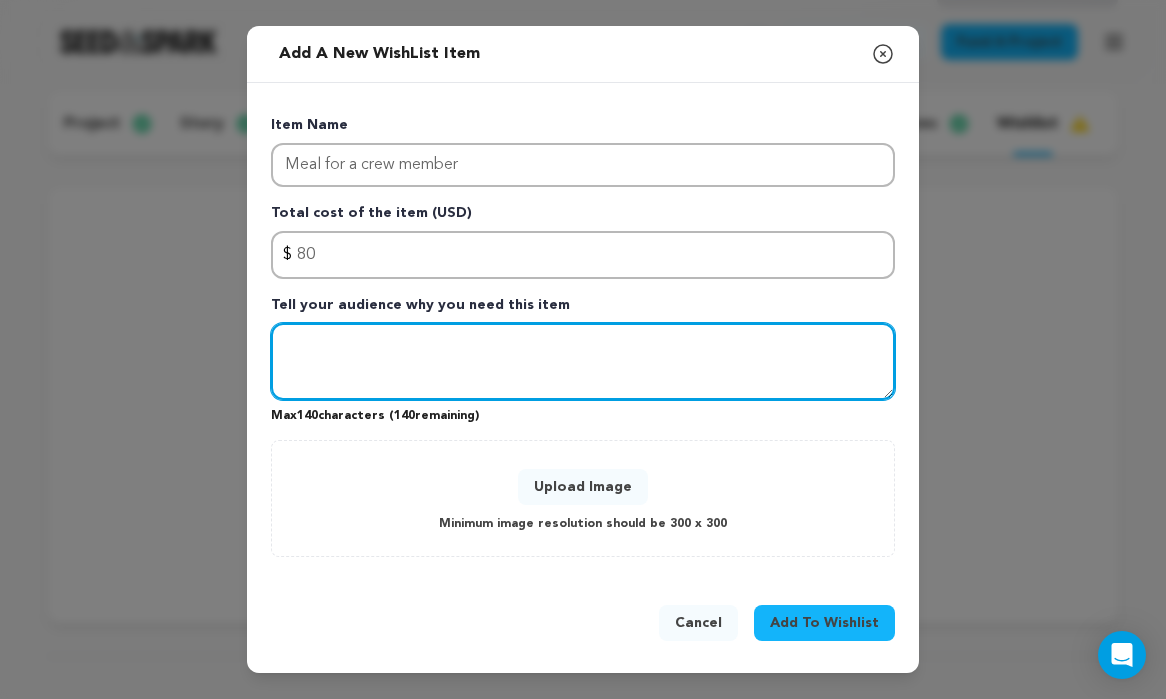 click at bounding box center [583, 362] 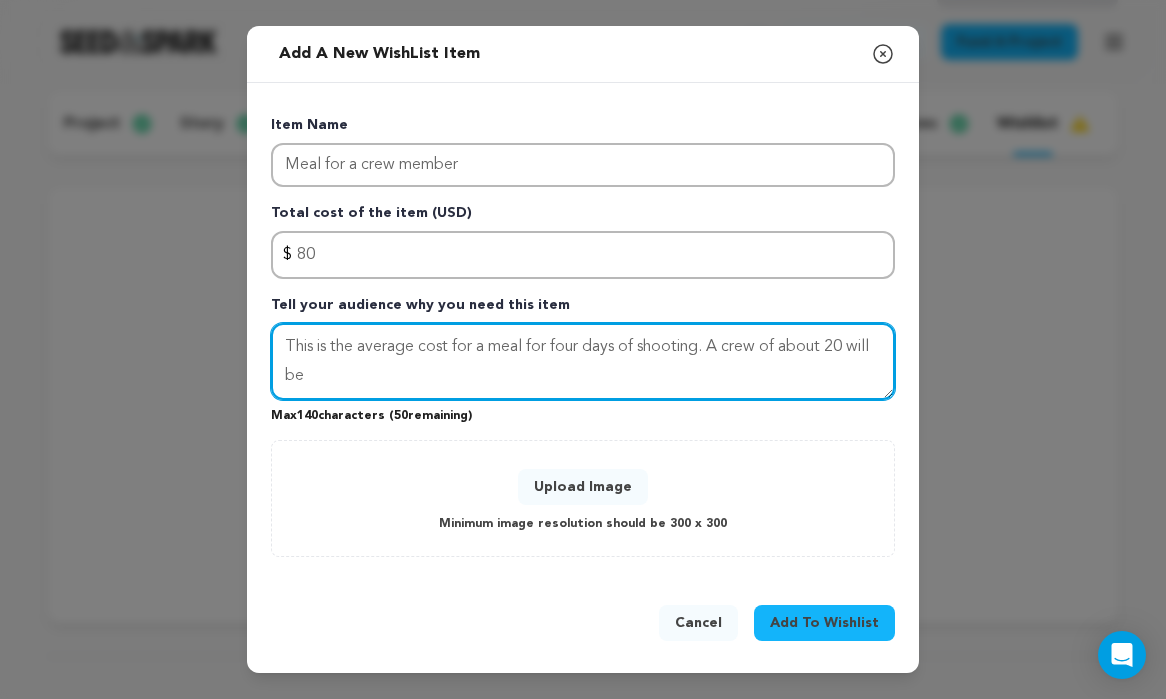 drag, startPoint x: 591, startPoint y: 348, endPoint x: 570, endPoint y: 348, distance: 21 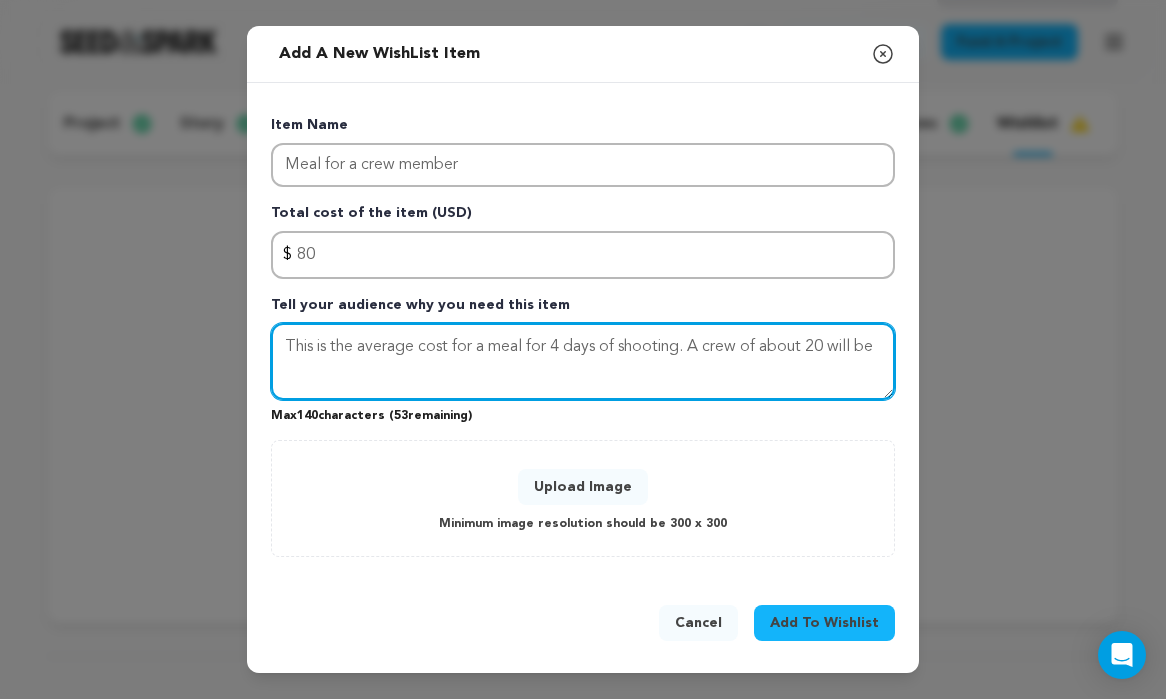 click on "This is the average cost for a meal for 4 days of shooting. A crew of about 20 will be" at bounding box center (583, 362) 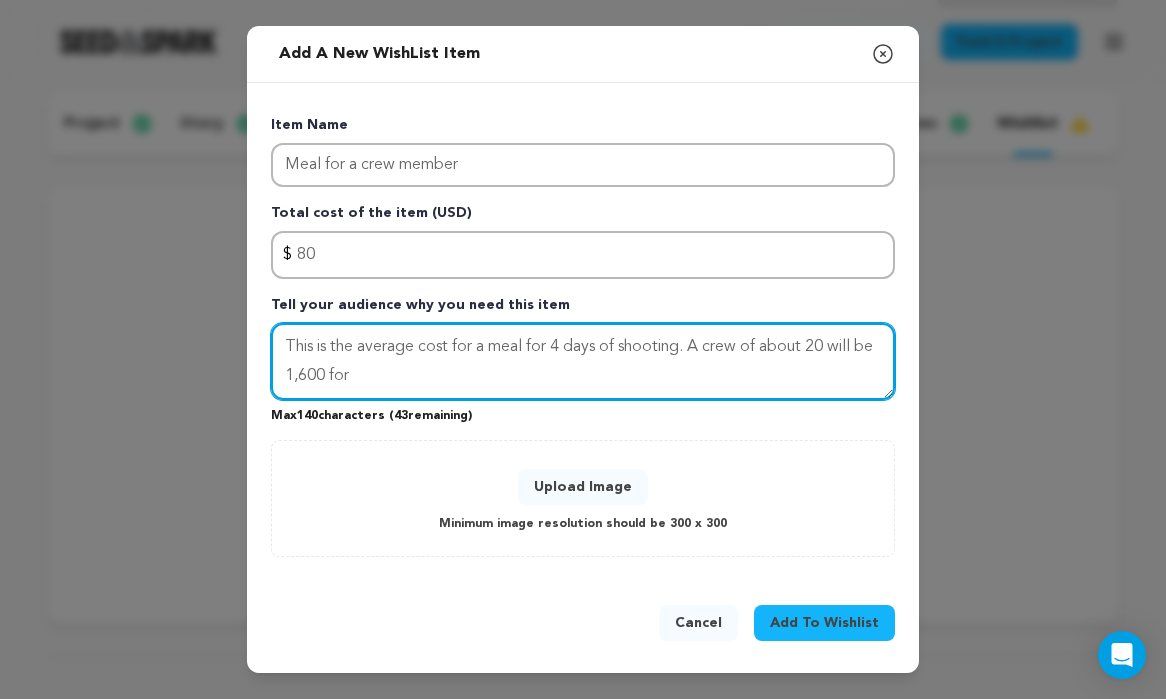 click on "This is the average cost for a meal for 4 days of shooting. A crew of about 20 will be 1,600 for" at bounding box center [583, 362] 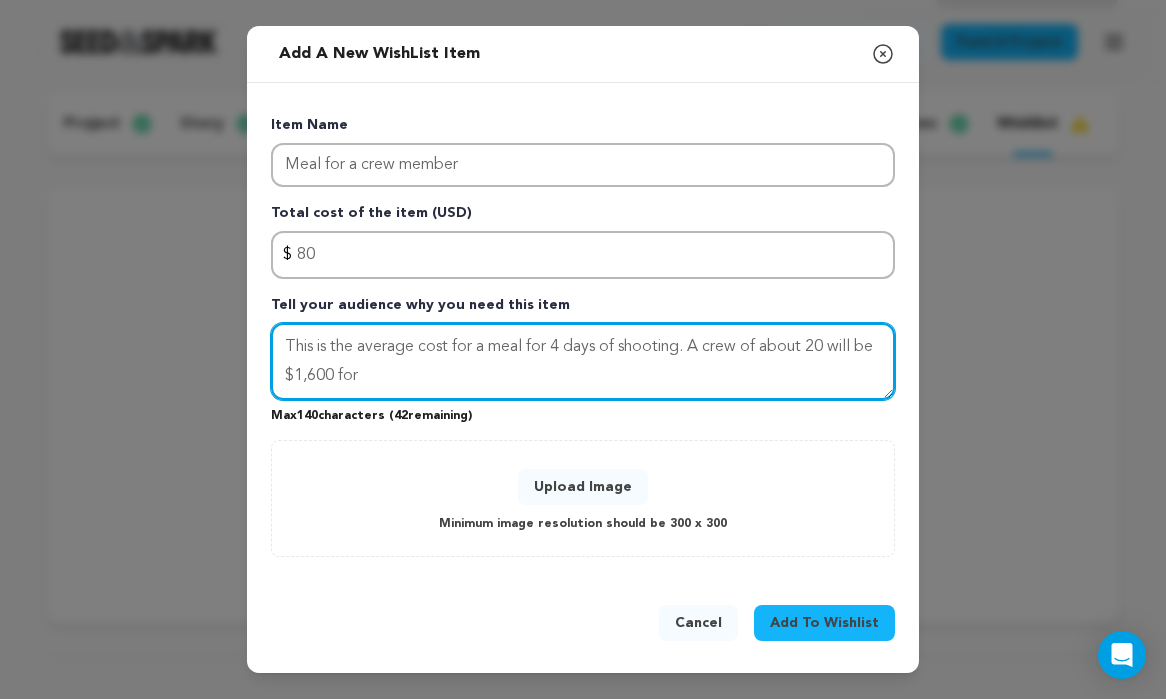 click on "This is the average cost for a meal for 4 days of shooting. A crew of about 20 will be $1,600 for" at bounding box center [583, 362] 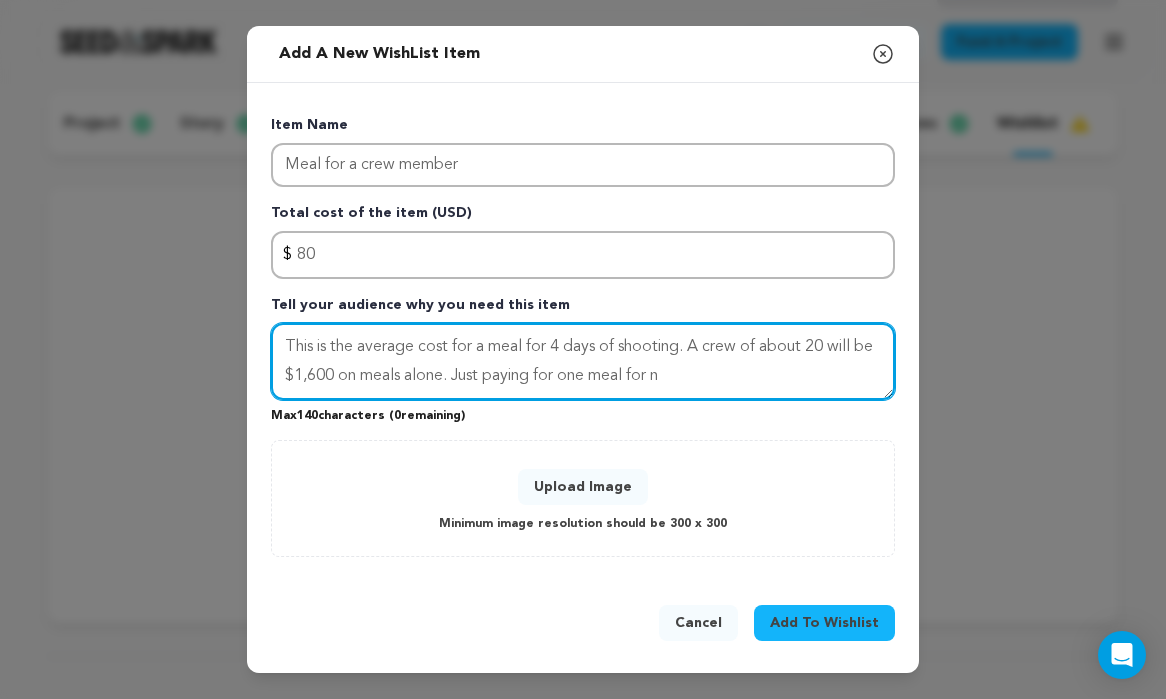 drag, startPoint x: 736, startPoint y: 367, endPoint x: 485, endPoint y: 372, distance: 251.04979 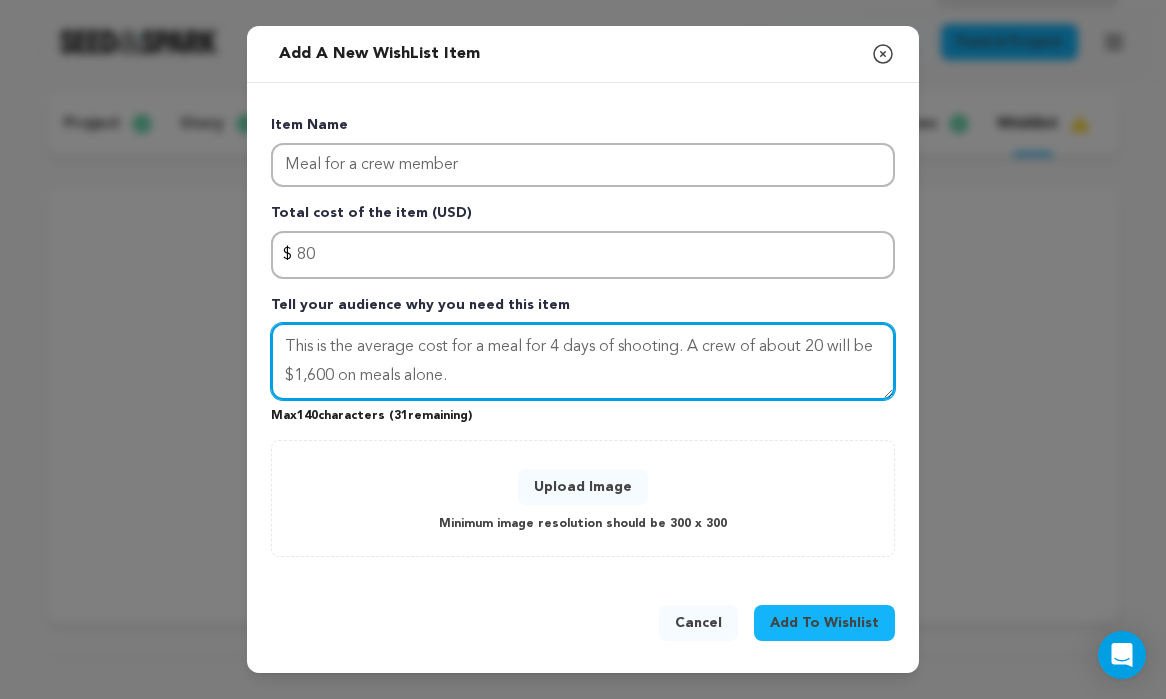 drag, startPoint x: 697, startPoint y: 346, endPoint x: 696, endPoint y: 371, distance: 25.019993 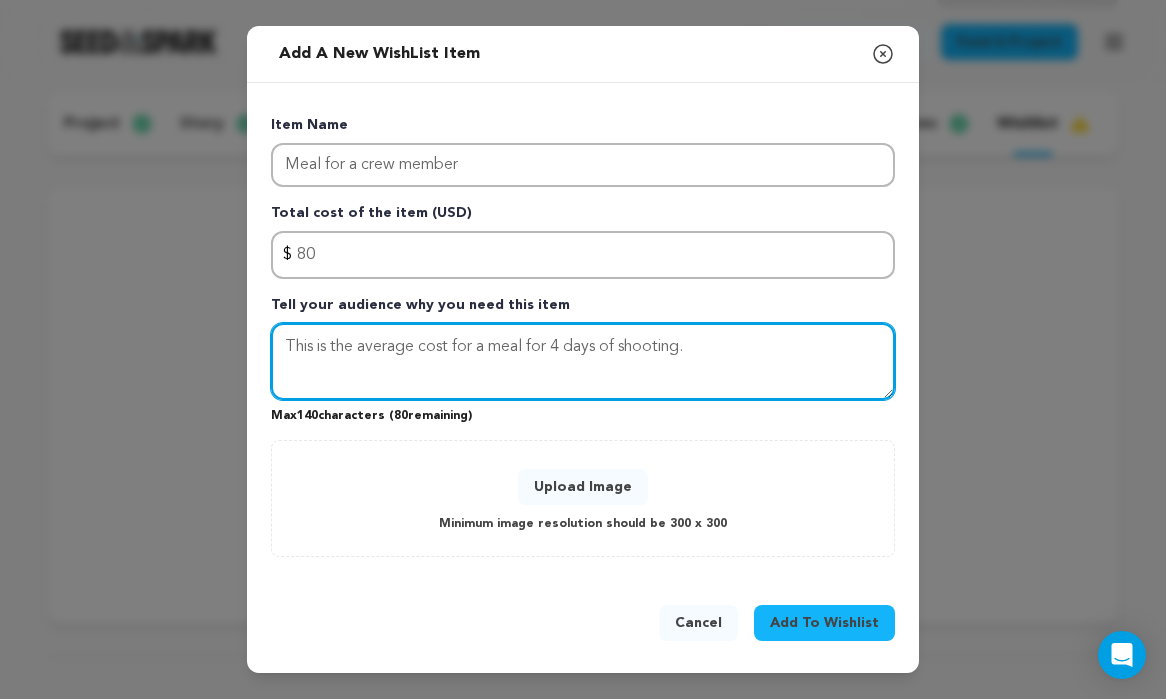 type on "This is the average cost for a meal for 4 days of shooting." 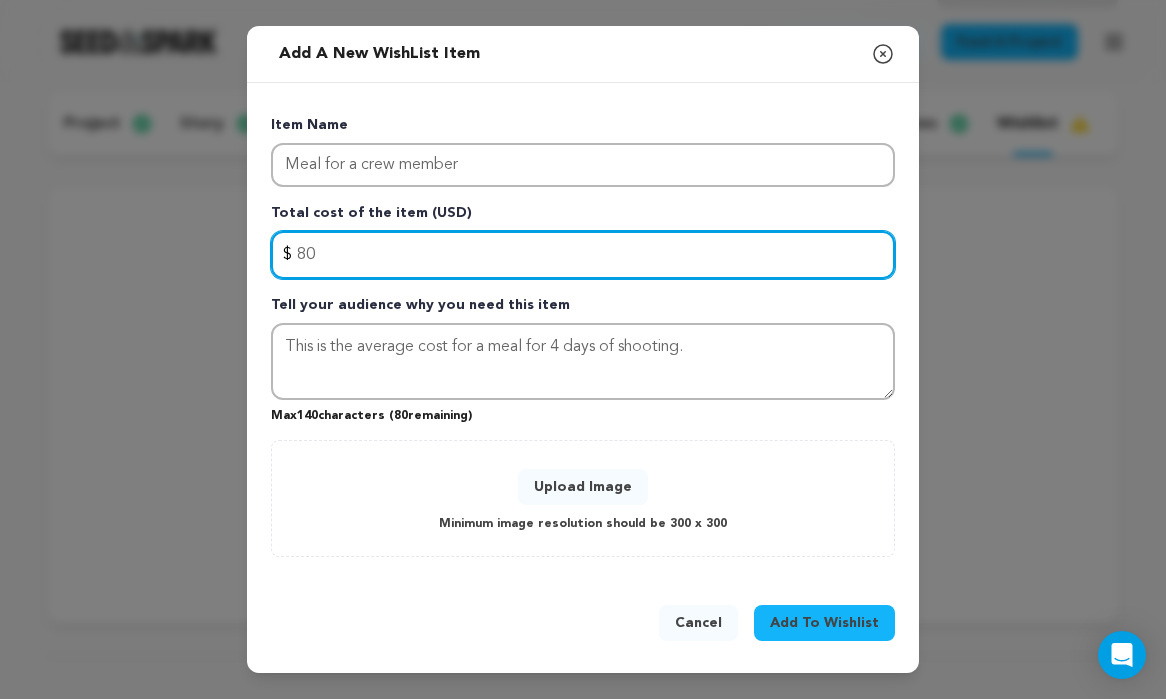 click on "80" at bounding box center [583, 255] 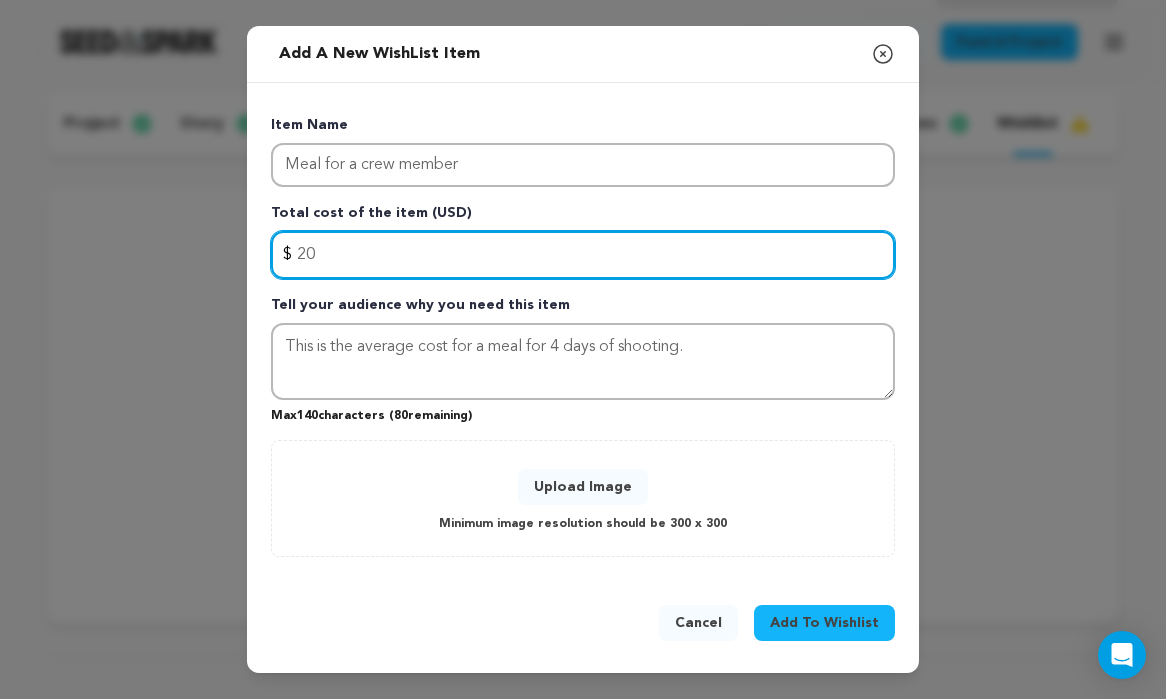type on "20" 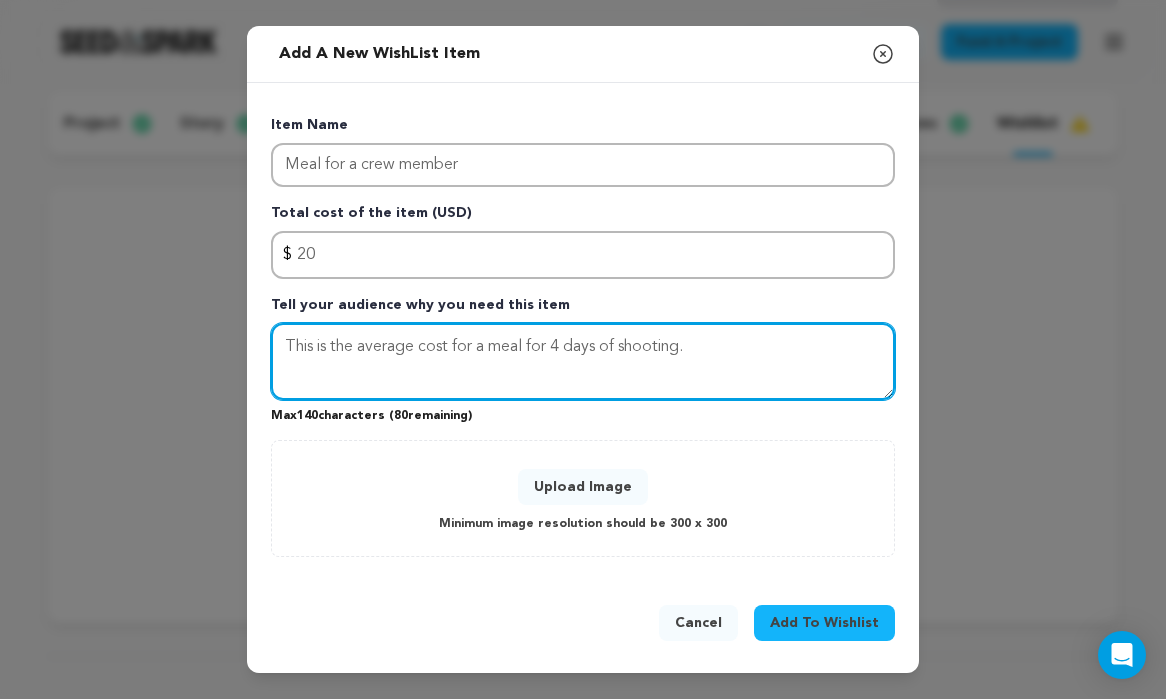 click on "This is the average cost for a meal for 4 days of shooting." at bounding box center [583, 362] 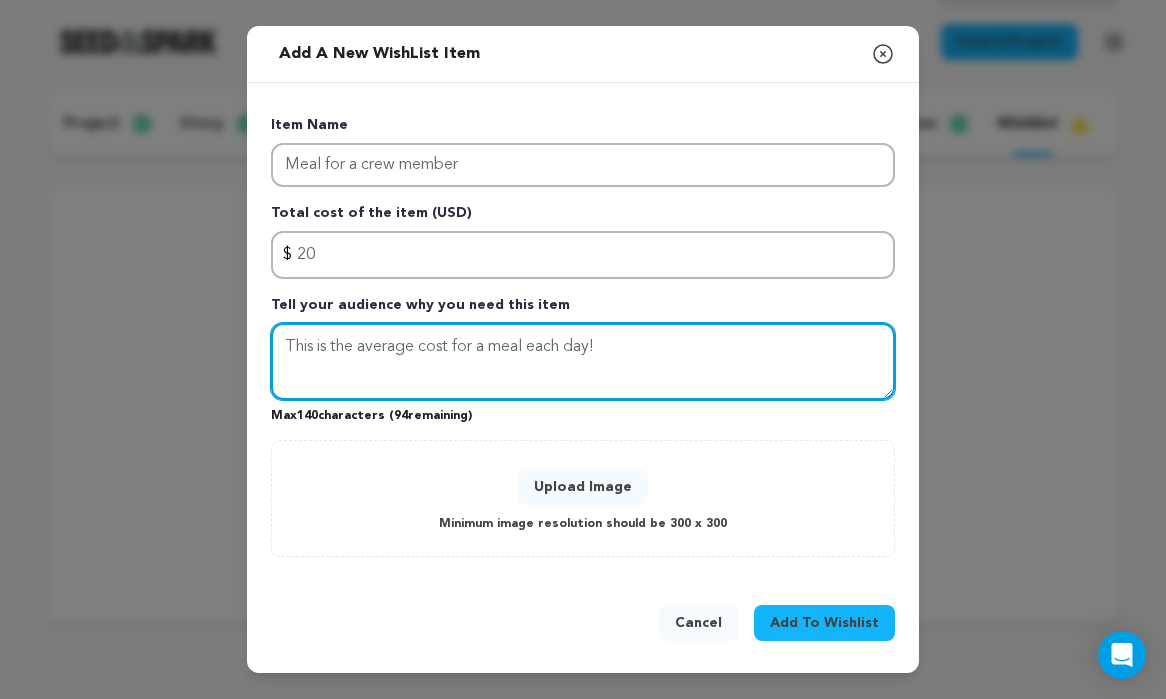 type on "This is the average cost for a meal each day!" 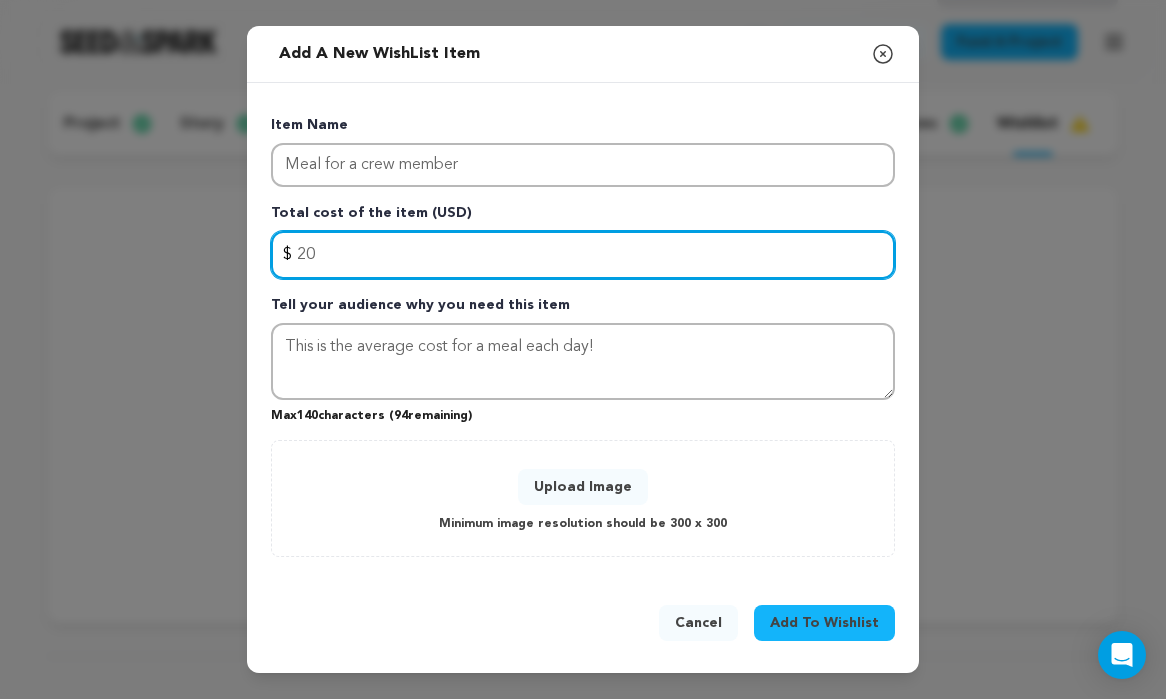 click on "20" at bounding box center [583, 255] 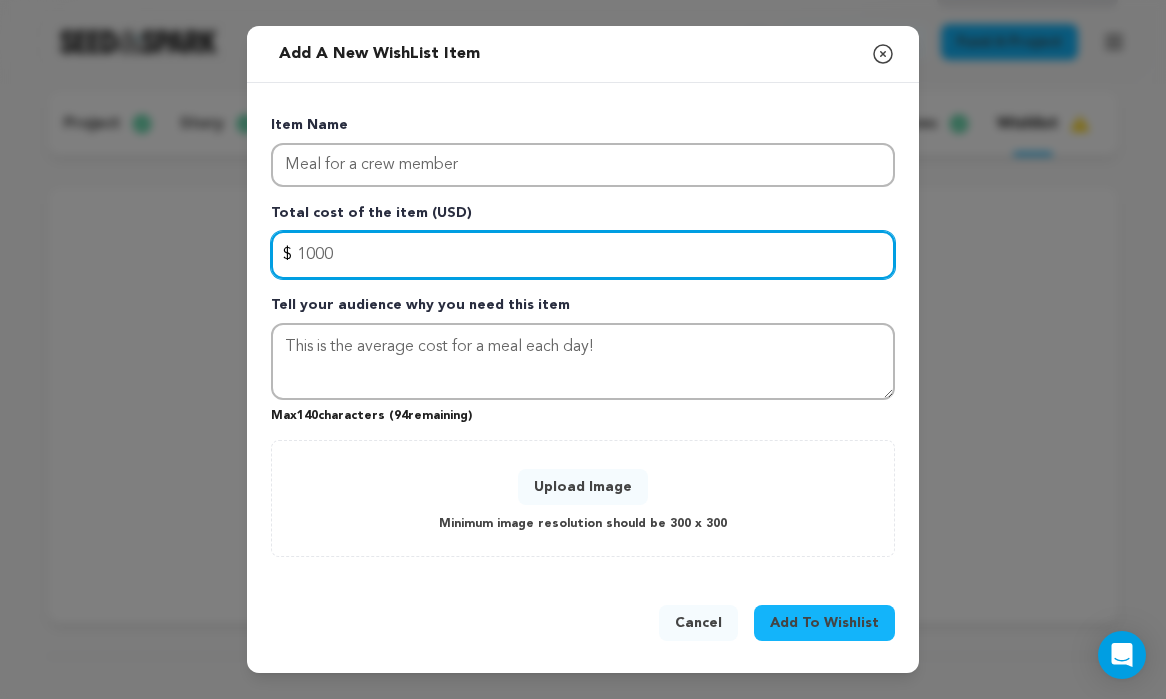 type on "1000" 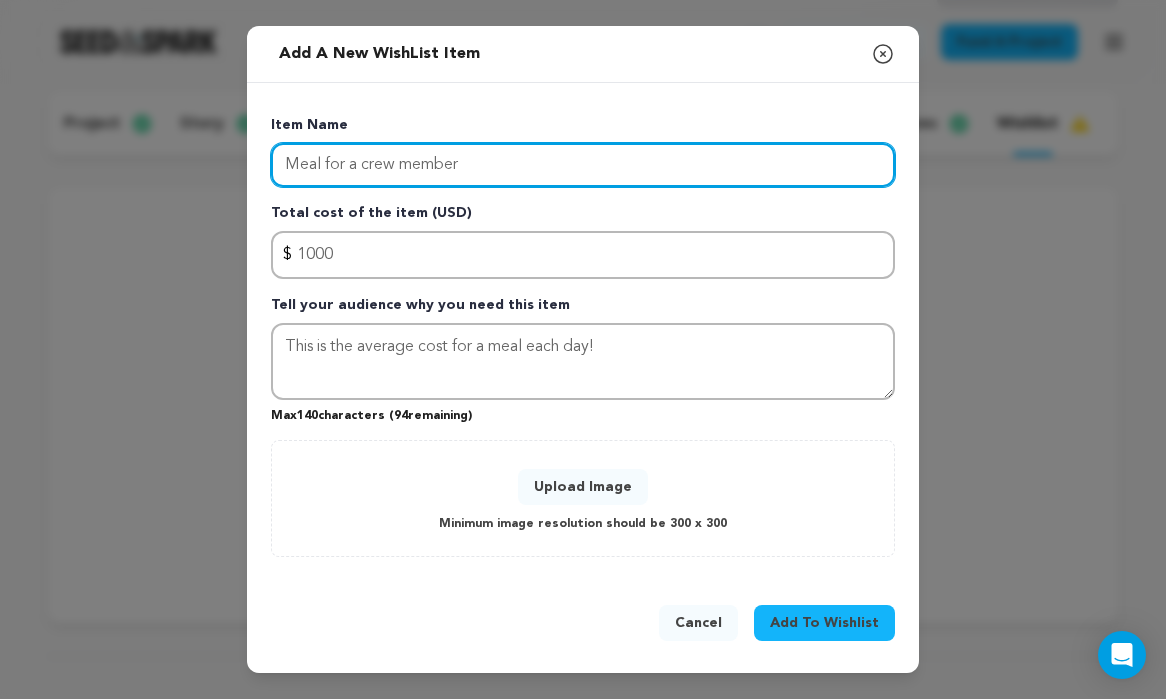 click on "Meal for a crew member" at bounding box center (583, 165) 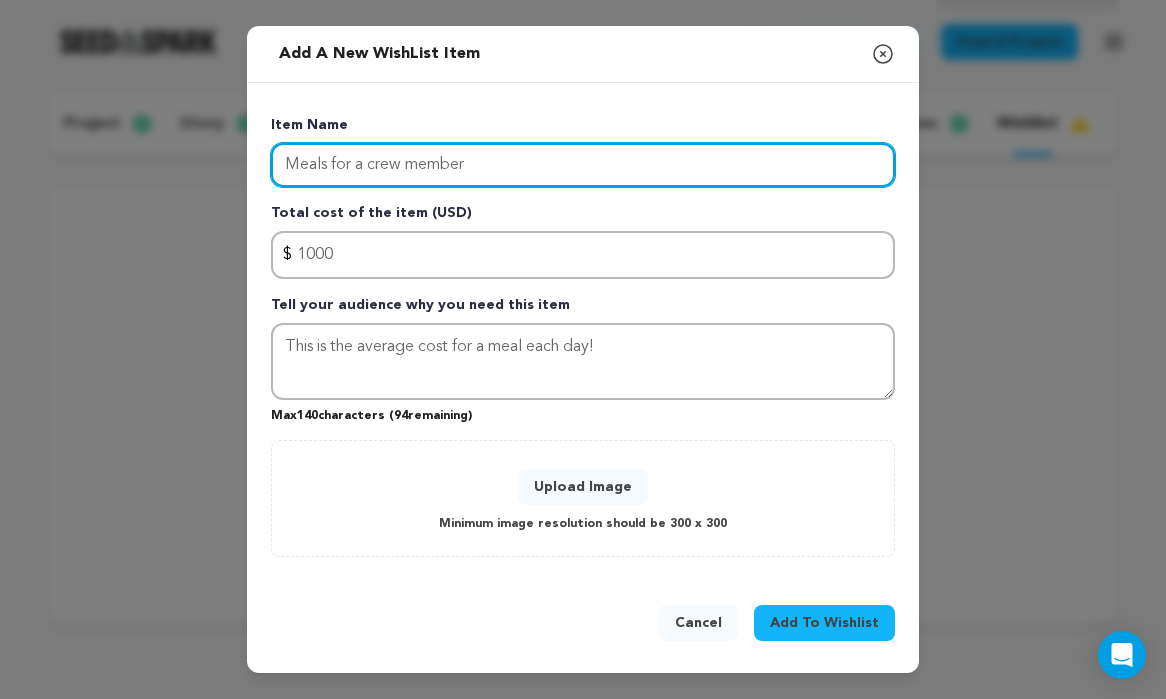 click on "Meals for a crew member" at bounding box center (583, 165) 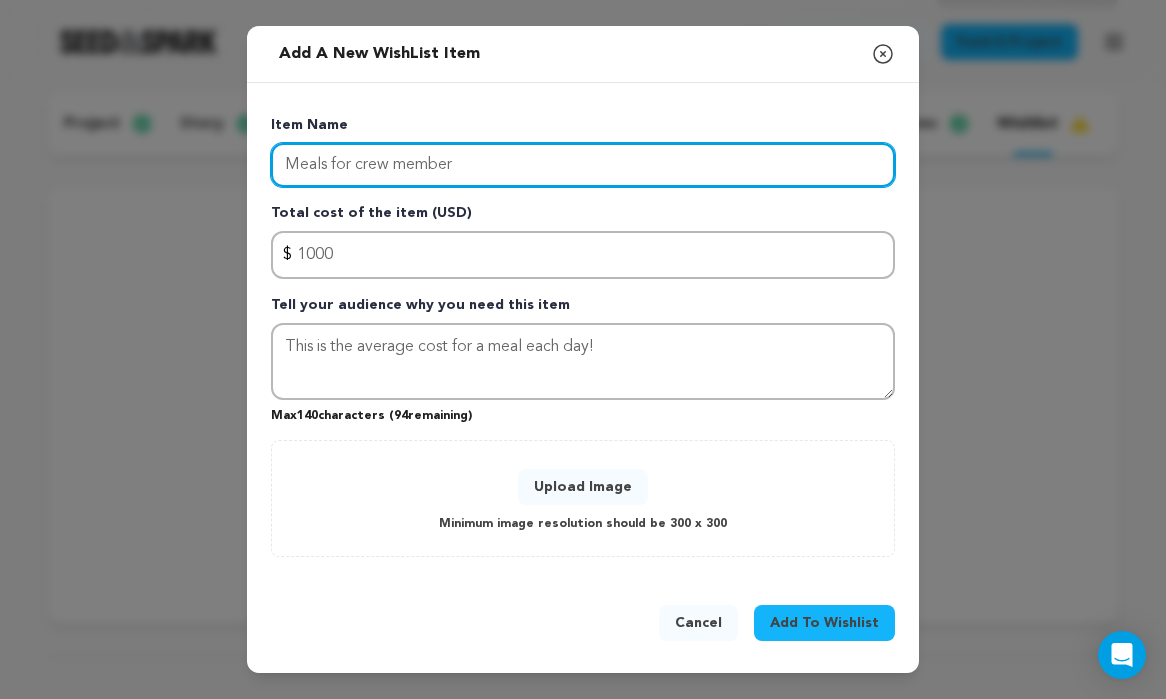 click on "Meals for crew member" at bounding box center [583, 165] 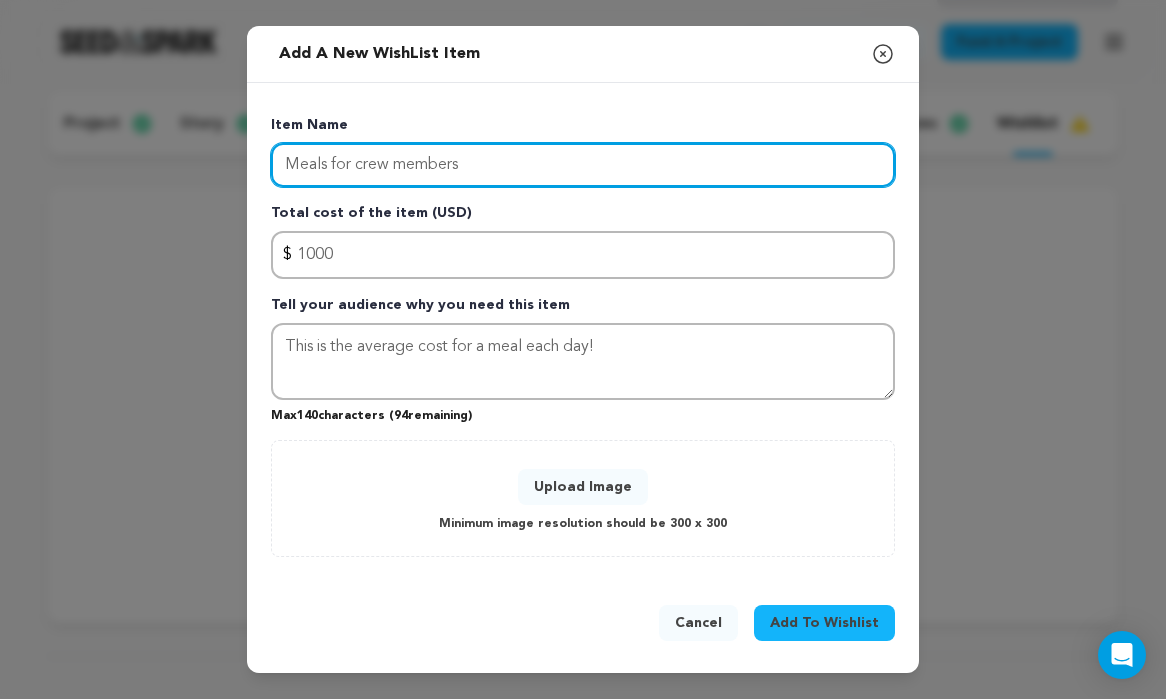 type on "Meals for crew members" 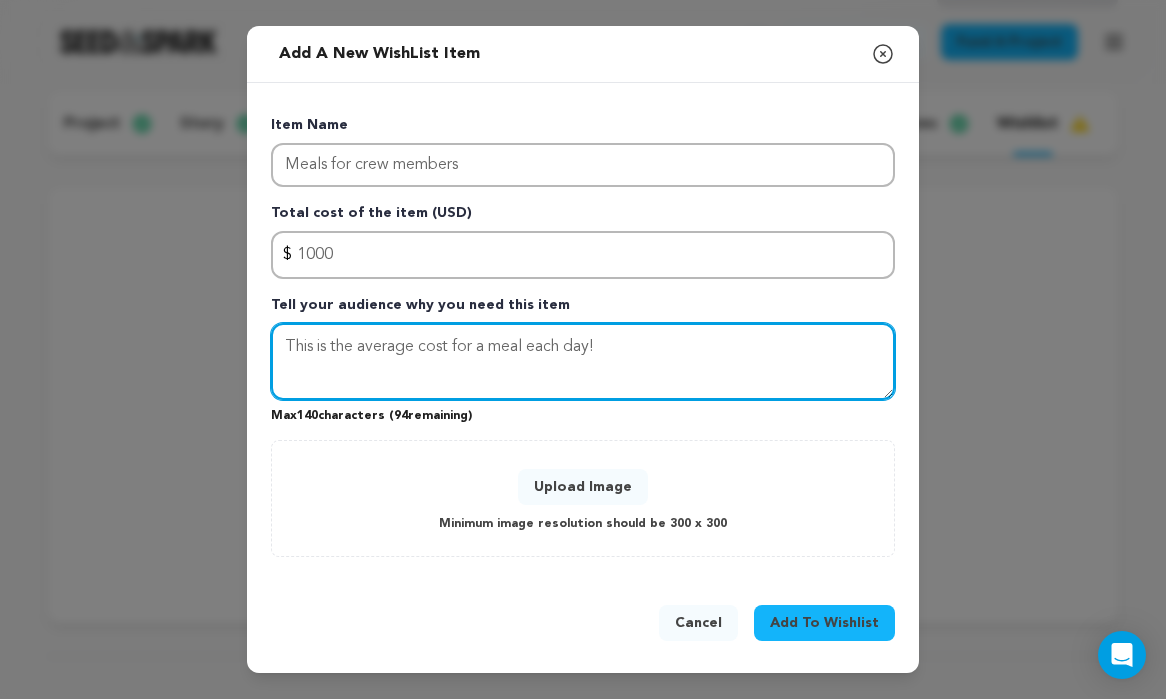 click on "This is the average cost for a meal each day!" at bounding box center [583, 362] 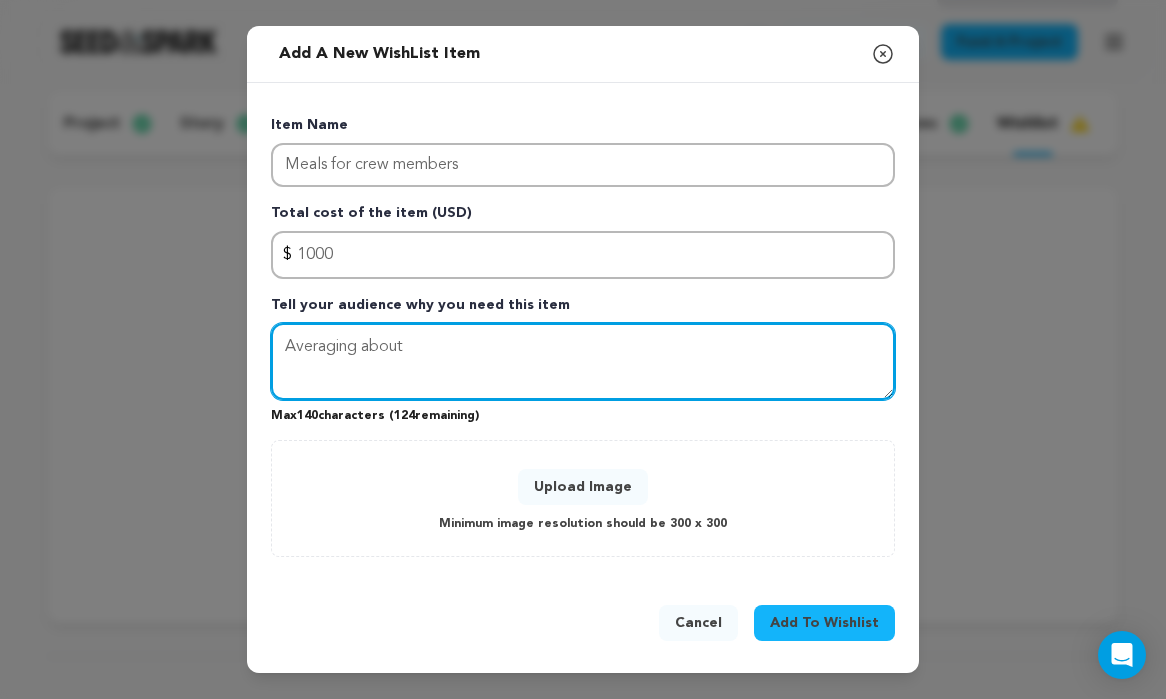 type on "Averaging about" 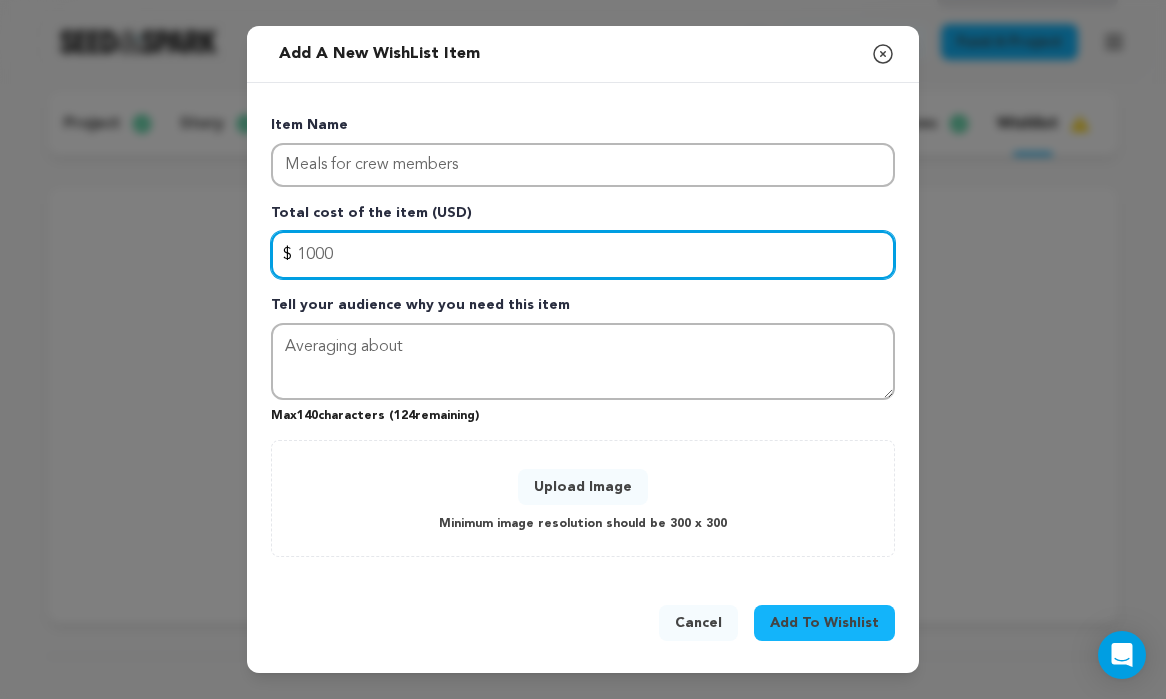click on "1000" at bounding box center (583, 255) 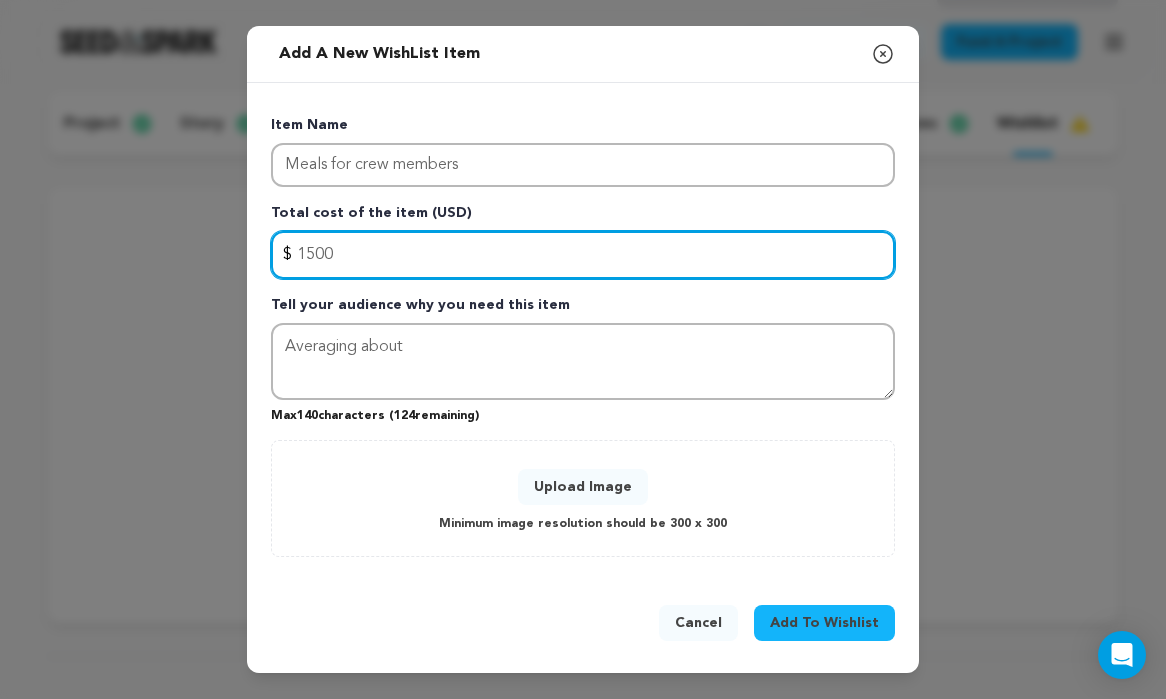 type on "1500" 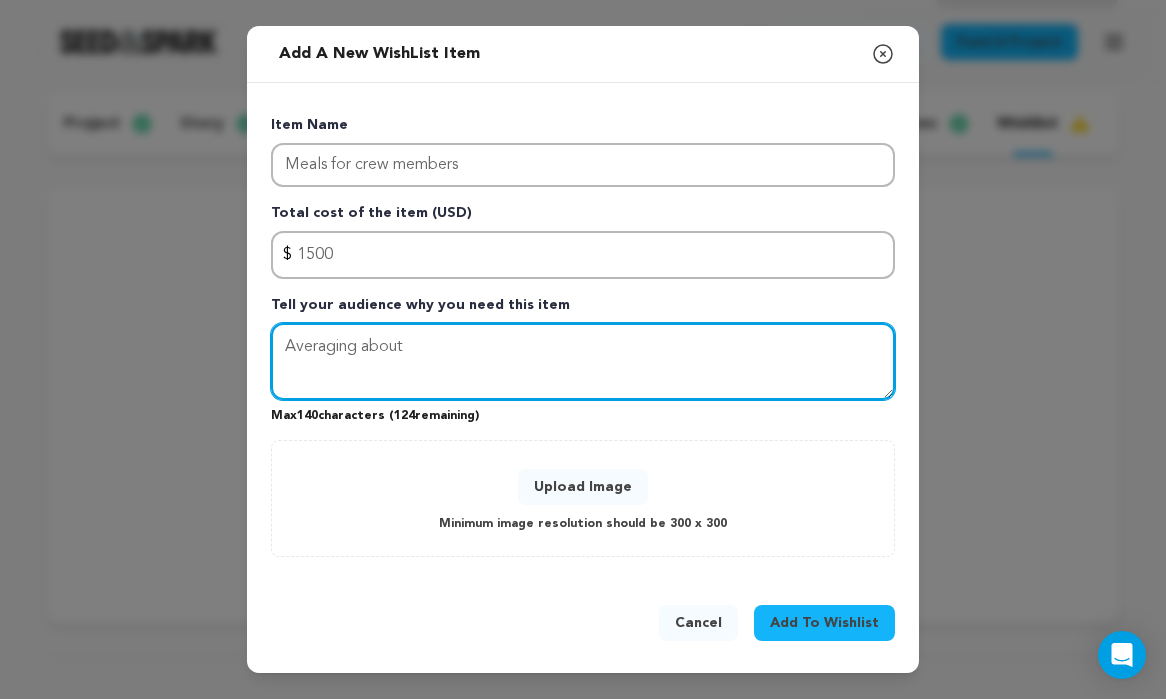 click on "Averaging about" at bounding box center (583, 362) 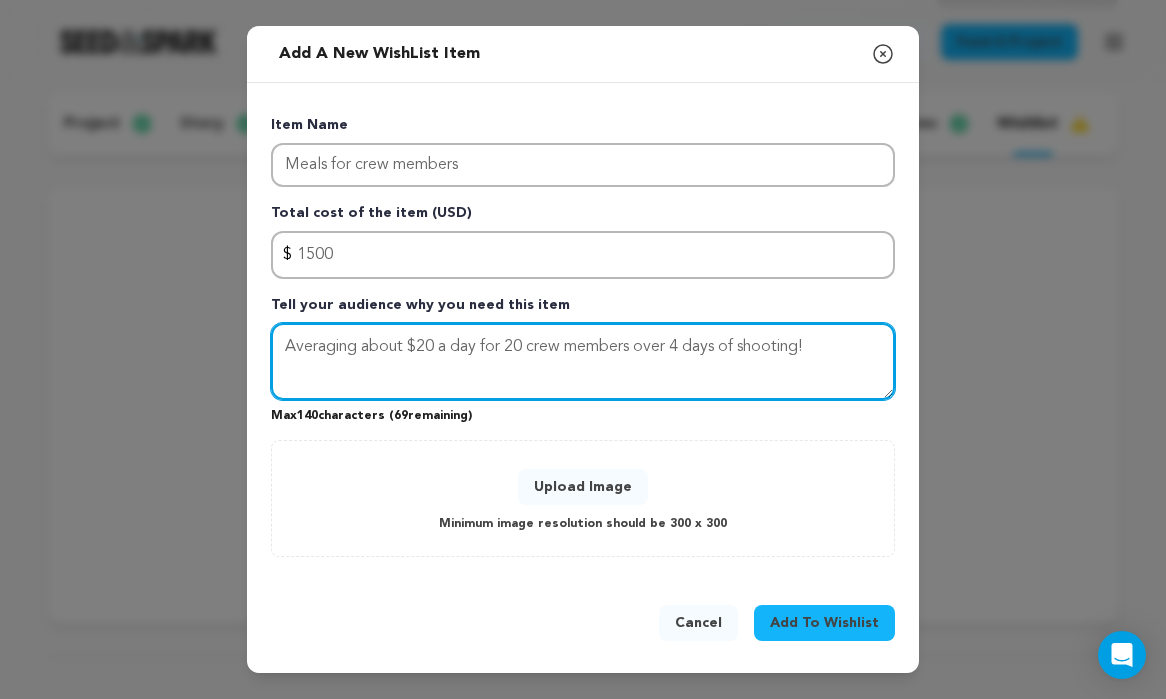 click on "Averaging about $20 a day for 20 crew members over 4 days of shooting!" at bounding box center (583, 362) 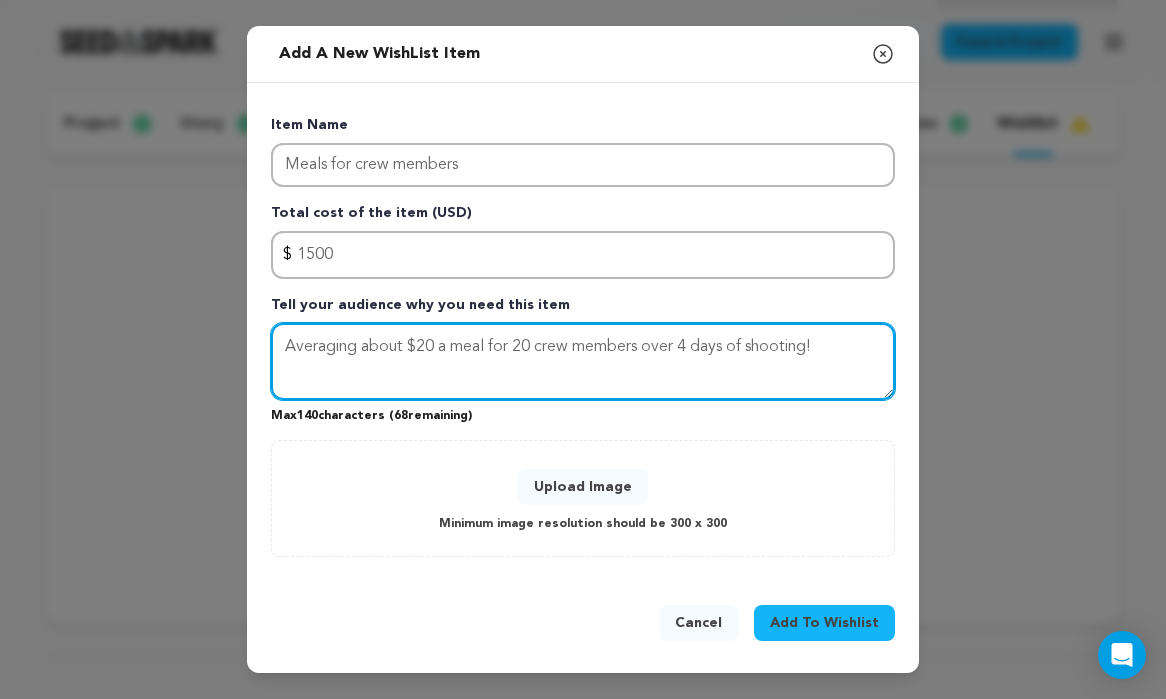 drag, startPoint x: 372, startPoint y: 341, endPoint x: 354, endPoint y: 345, distance: 18.439089 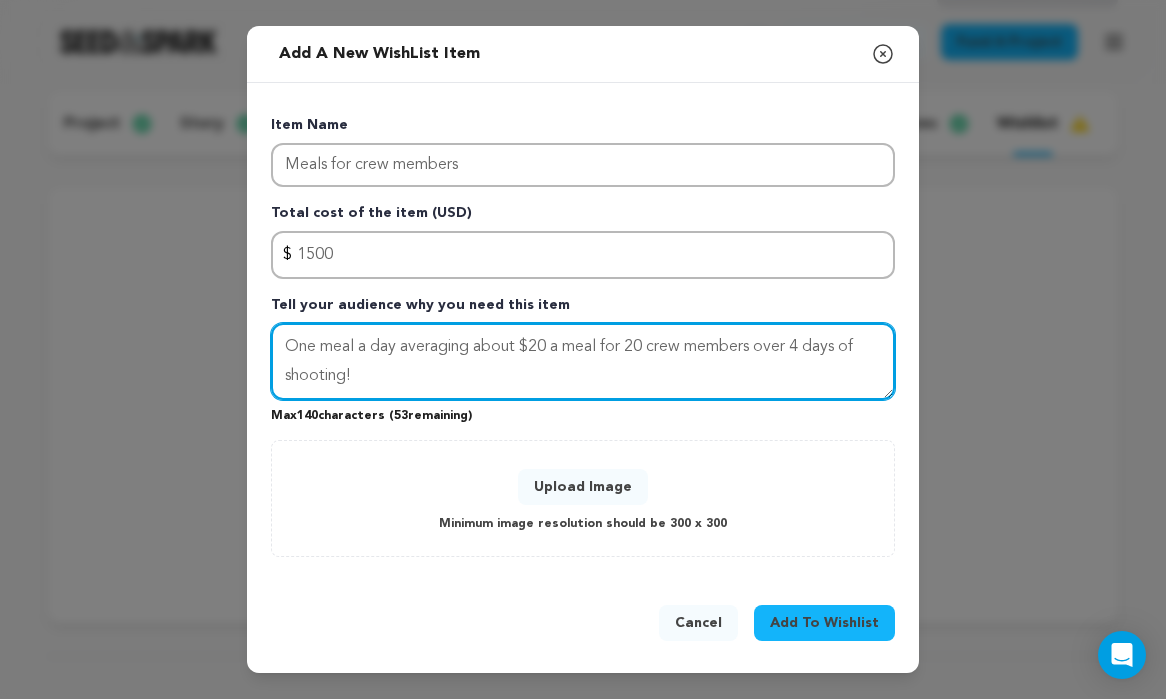 drag, startPoint x: 475, startPoint y: 347, endPoint x: 461, endPoint y: 347, distance: 14 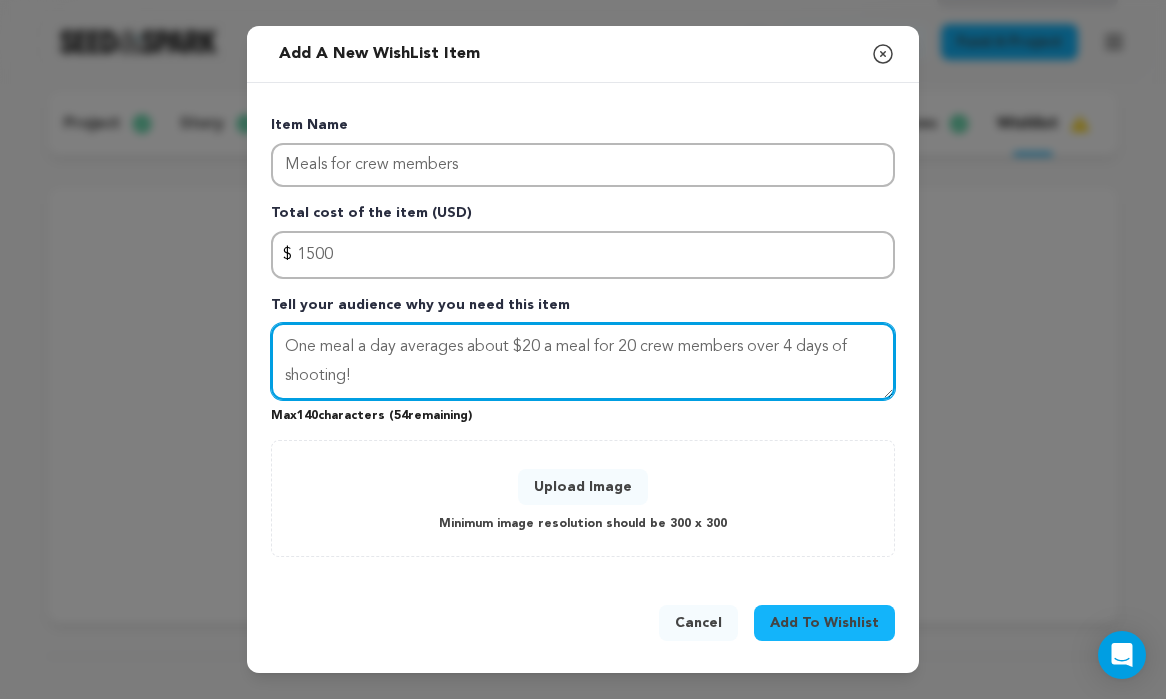 drag, startPoint x: 545, startPoint y: 353, endPoint x: 621, endPoint y: 352, distance: 76.00658 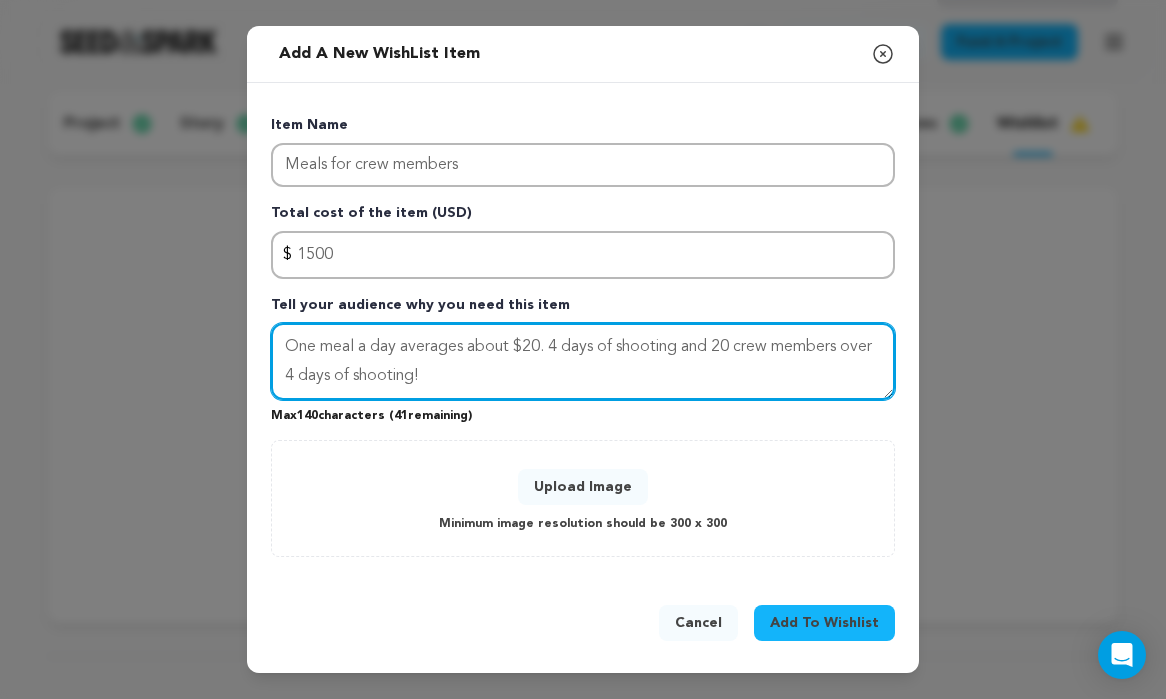 drag, startPoint x: 488, startPoint y: 373, endPoint x: 249, endPoint y: 370, distance: 239.01883 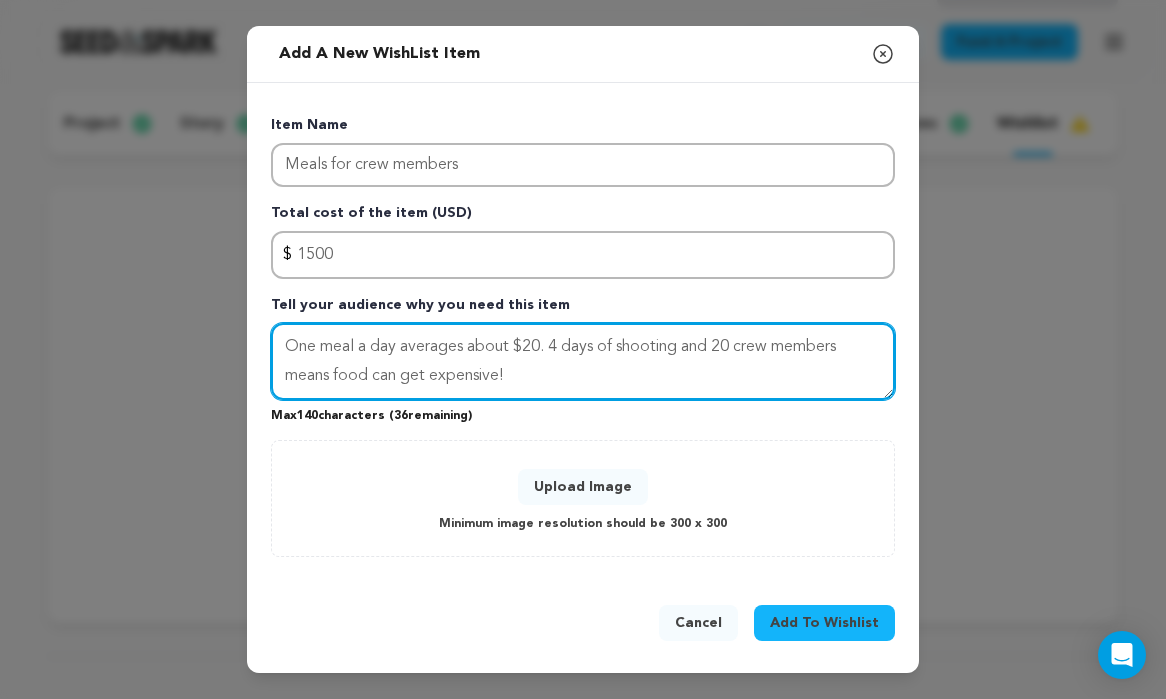 type on "One meal a day averages about $20. 4 days of shooting and 20 crew members means food can get expensive!" 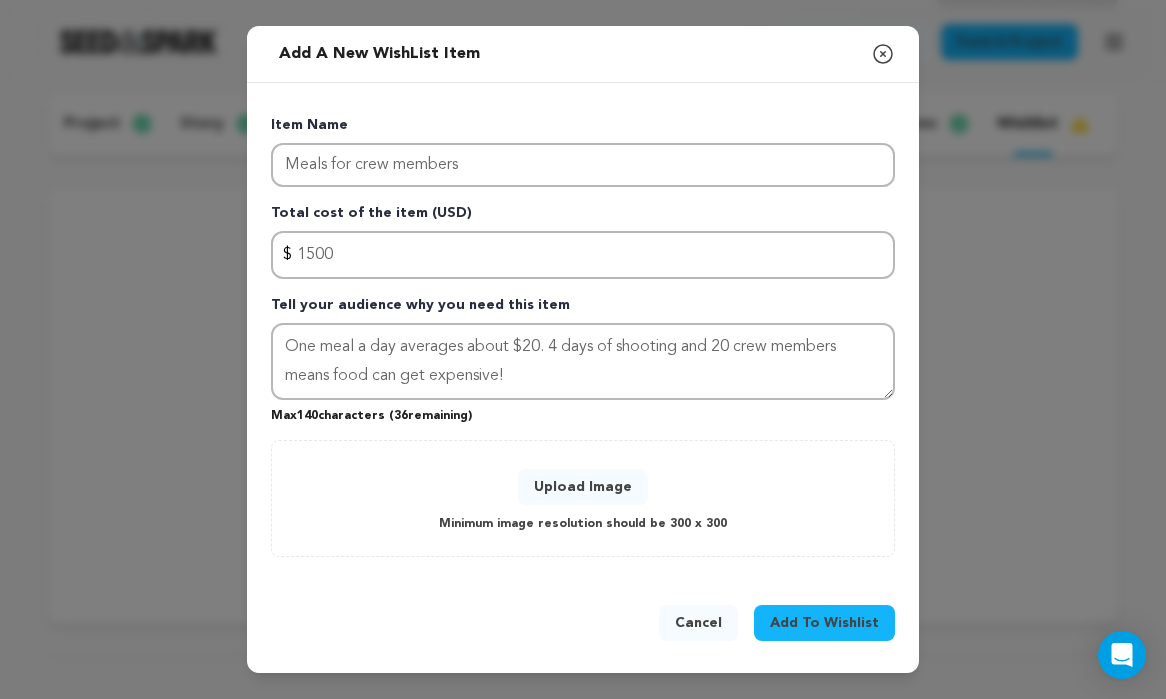 click on "Max  140  characters
( 36  remaining)" at bounding box center [583, 412] 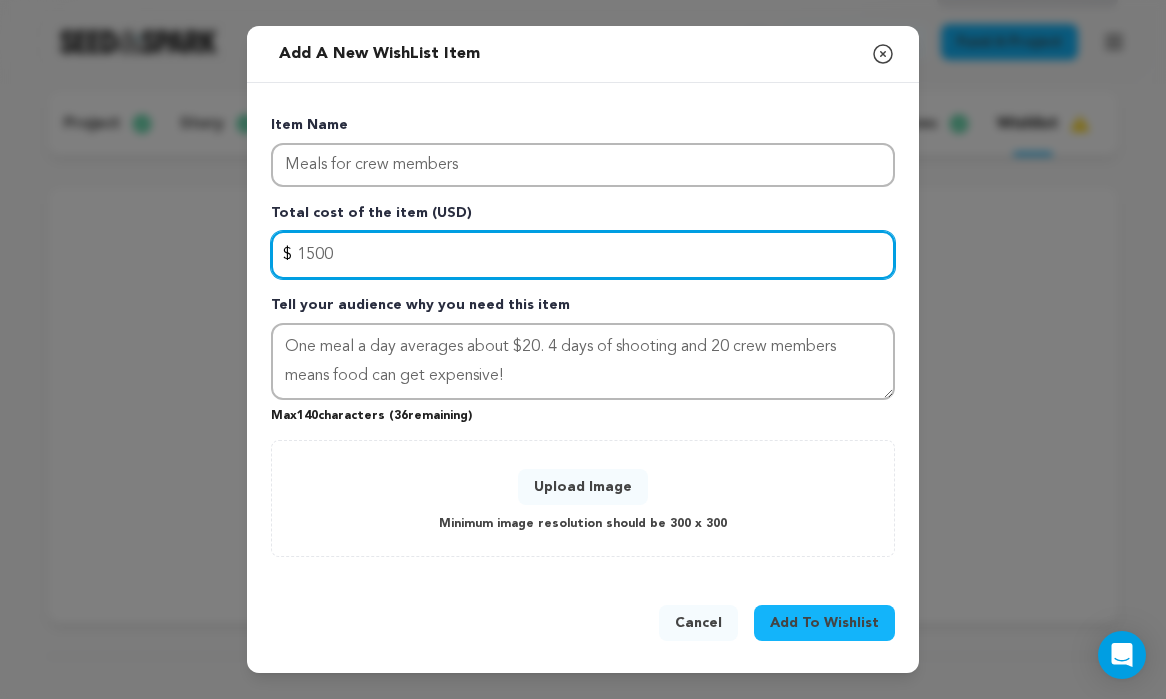 click on "1500" at bounding box center (583, 255) 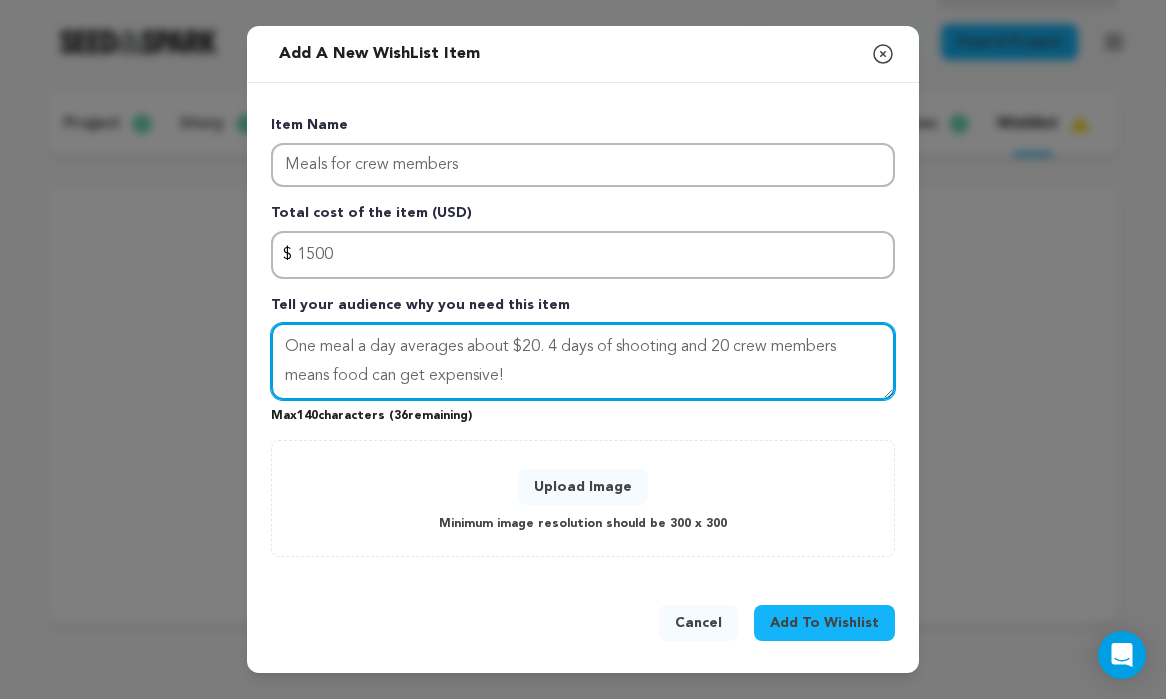 click on "One meal a day averages about $20. 4 days of shooting and 20 crew members means food can get expensive!" at bounding box center (583, 362) 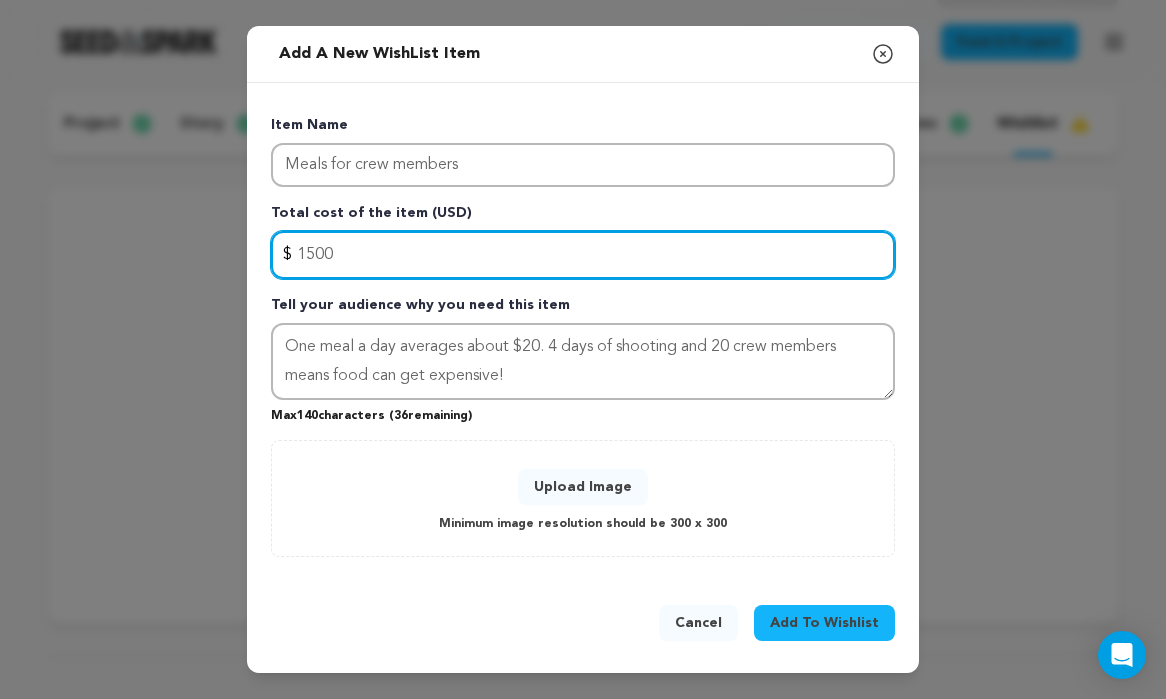 click on "1500" at bounding box center (583, 255) 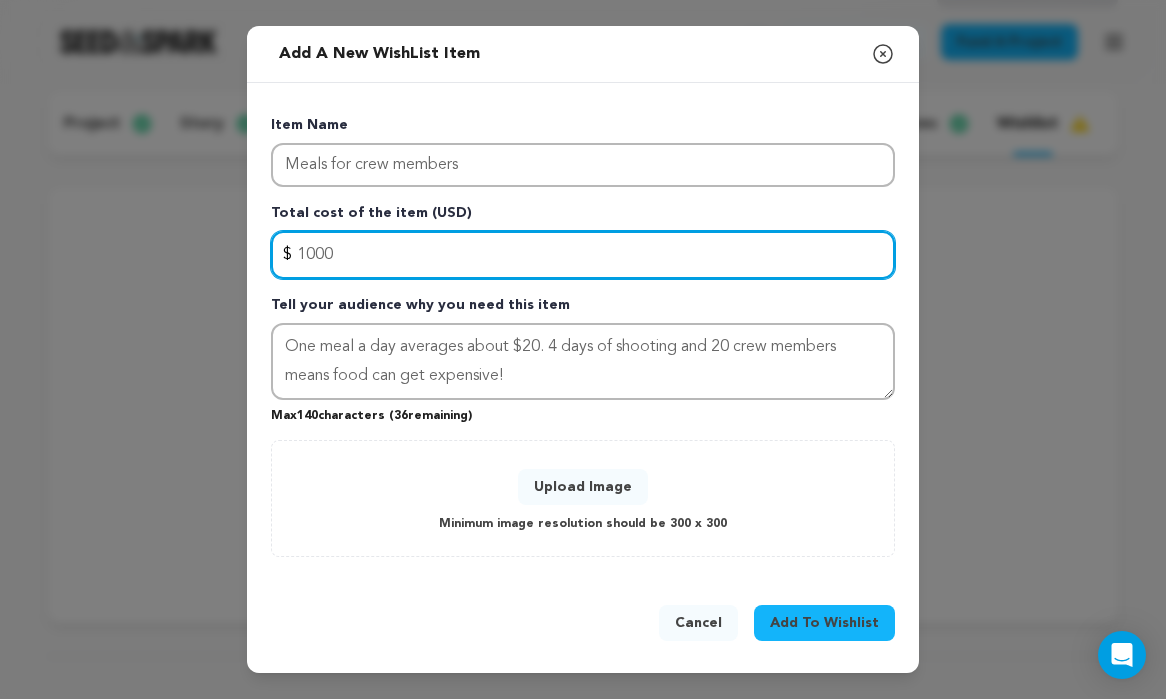 type on "1000" 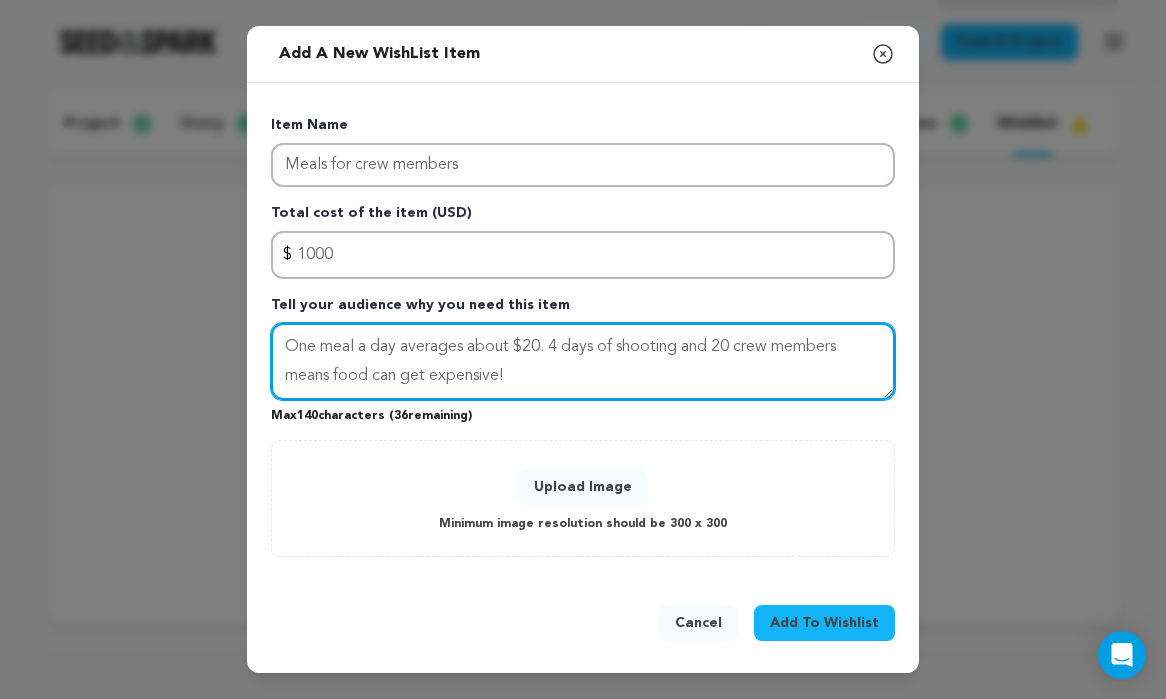 click on "One meal a day averages about $20. 4 days of shooting and 20 crew members means food can get expensive!" at bounding box center (583, 362) 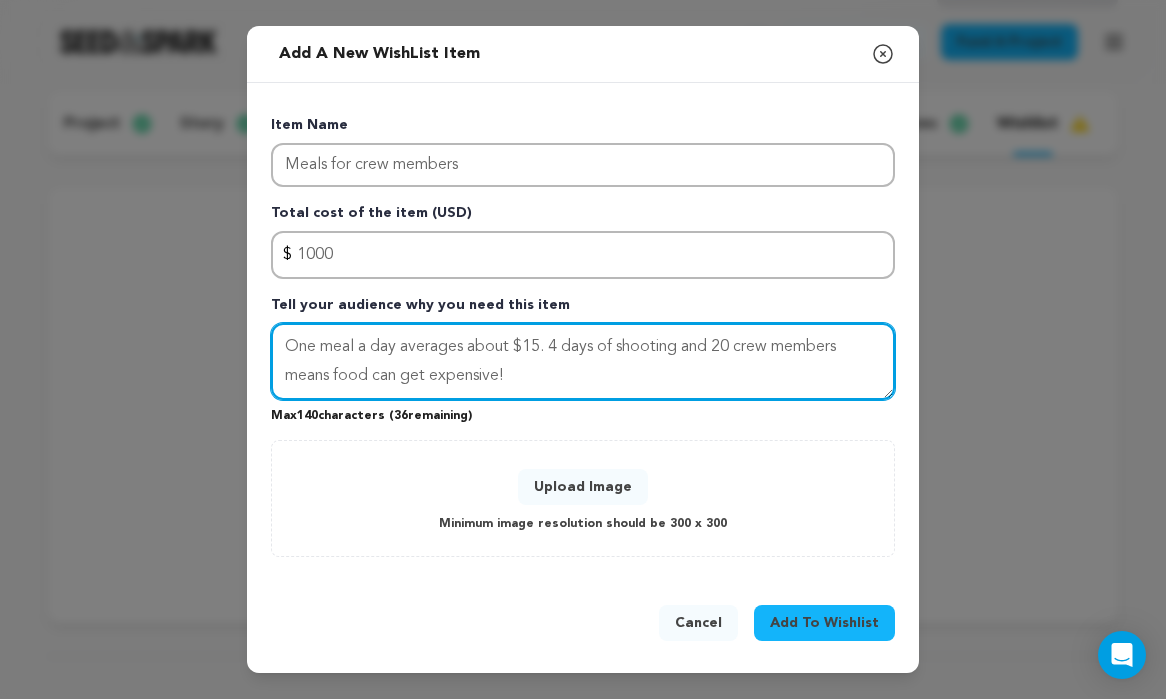click on "One meal a day averages about $15. 4 days of shooting and 20 crew members means food can get expensive!" at bounding box center [583, 362] 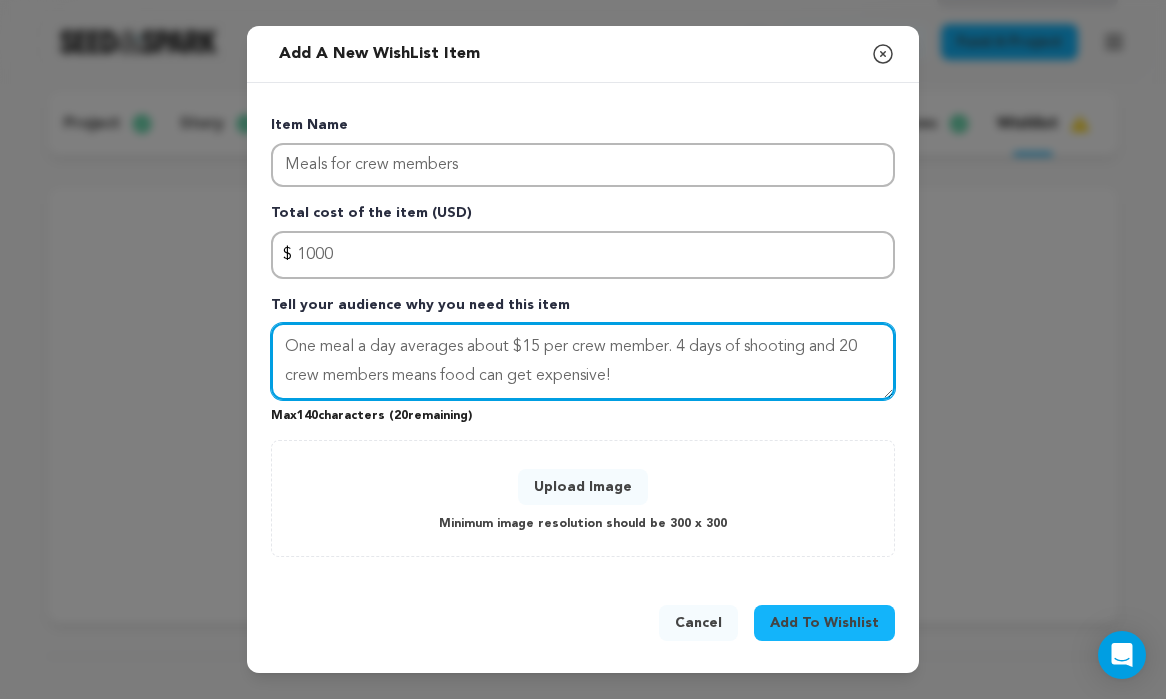 click on "One meal a day averages about $15 per crew member. 4 days of shooting and 20 crew members means food can get expensive!" at bounding box center [583, 362] 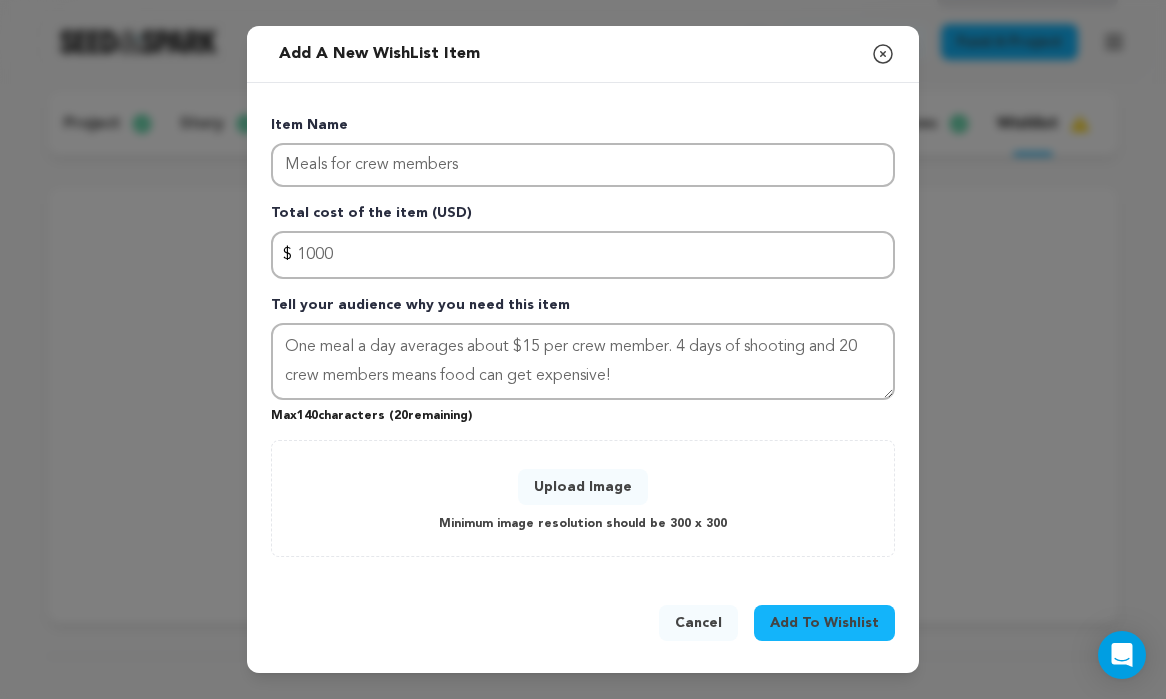 click on "Add To Wishlist" at bounding box center [824, 623] 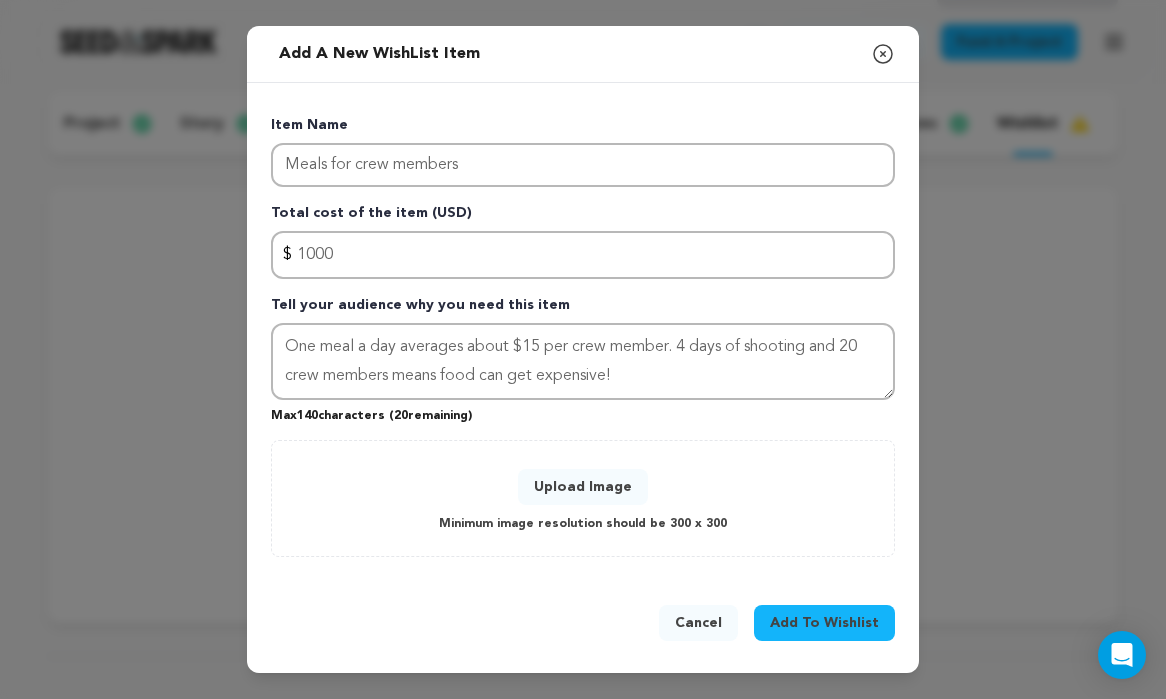 click on "Upload Image" at bounding box center (583, 487) 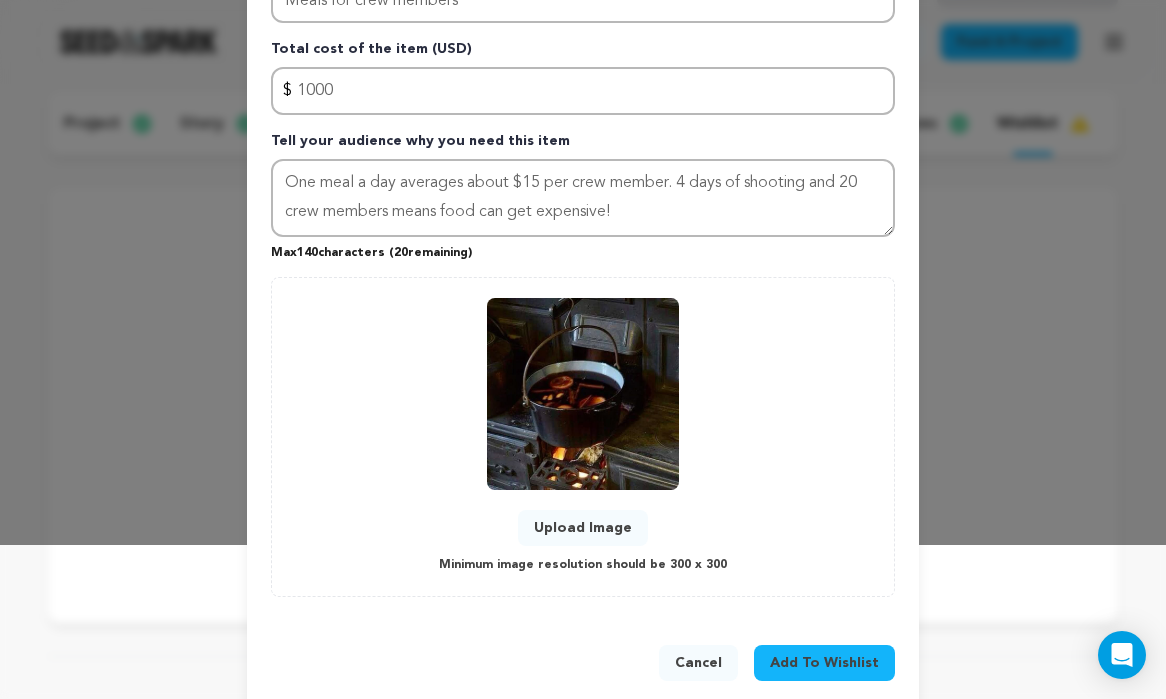scroll, scrollTop: 159, scrollLeft: 0, axis: vertical 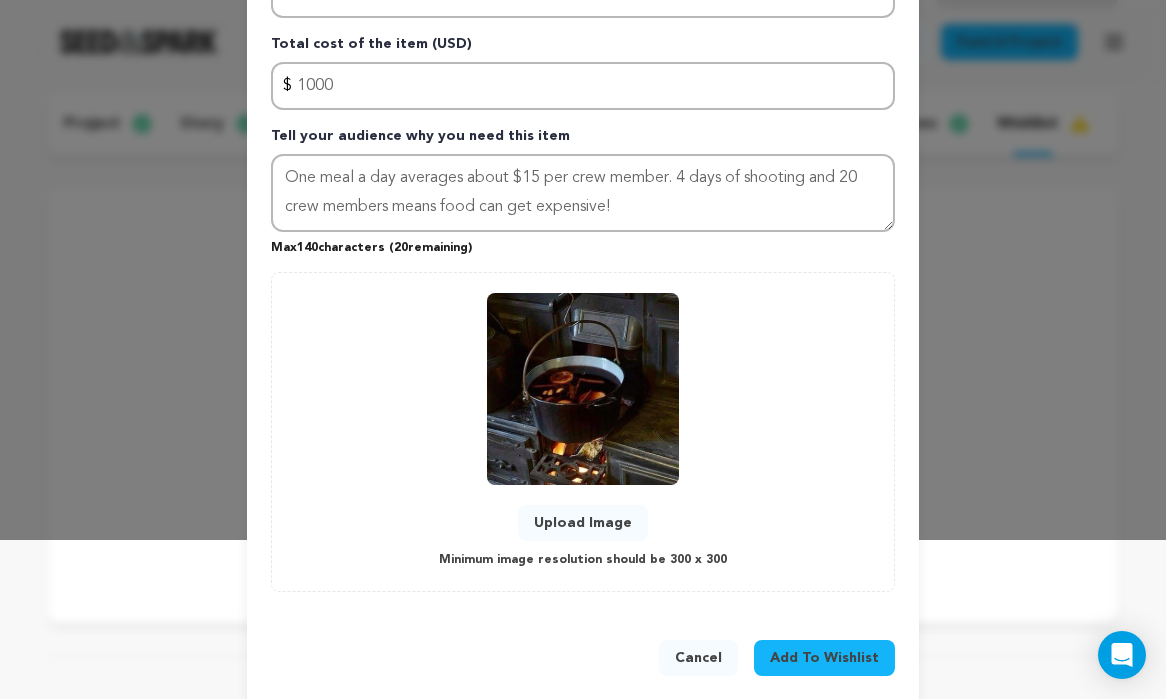 click on "Add To Wishlist" at bounding box center [824, 658] 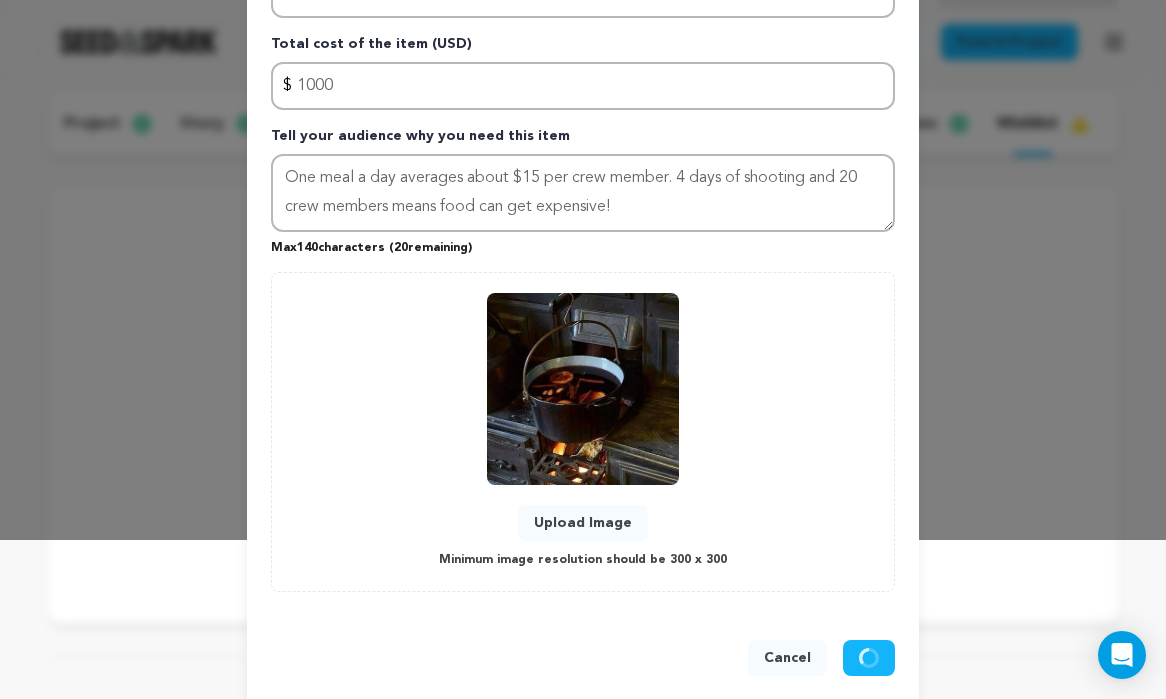 type 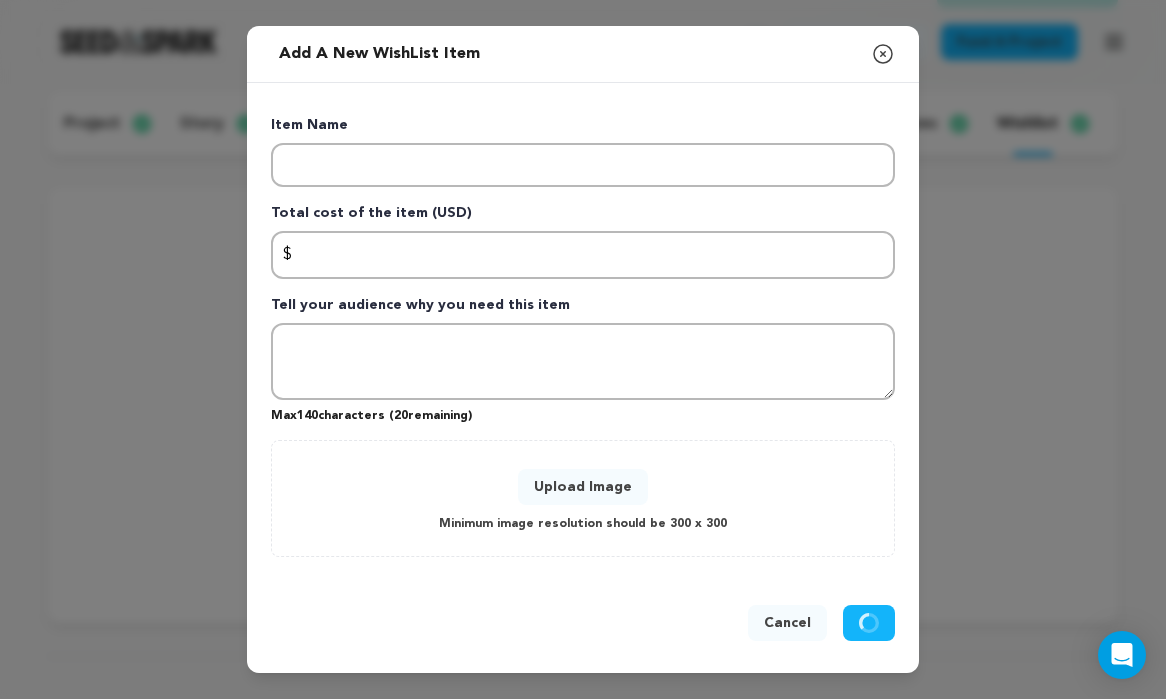 scroll, scrollTop: 216, scrollLeft: 0, axis: vertical 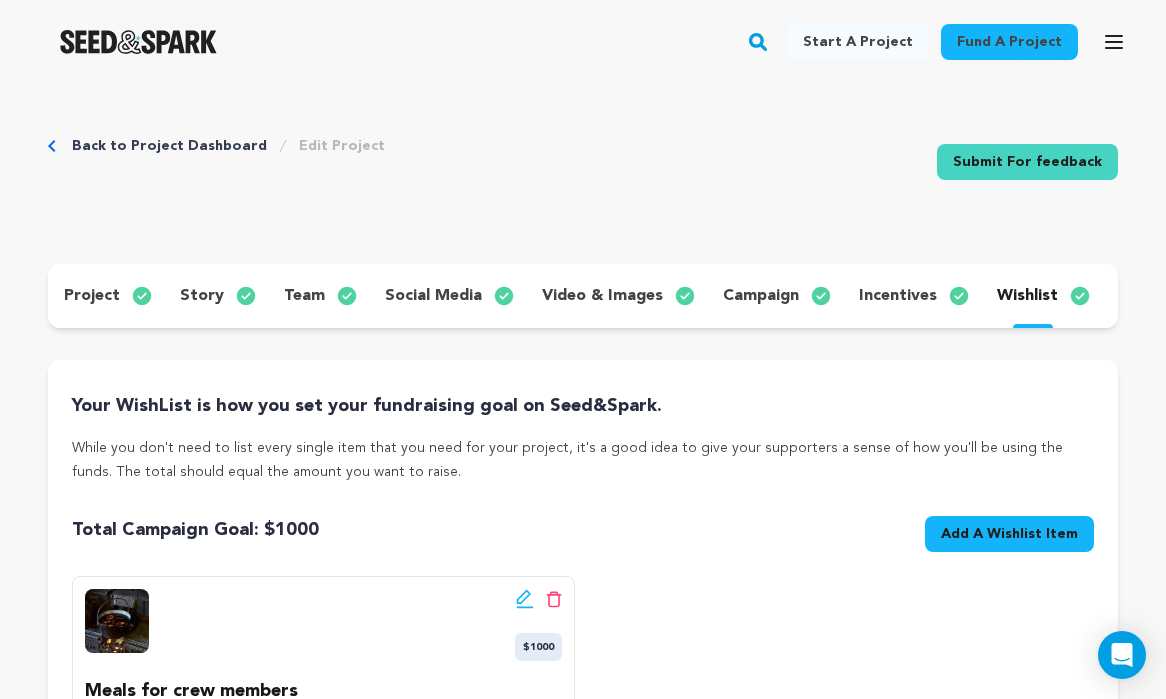 click on "Back to Project Dashboard
Edit Project
Submit For feedback
Submit For feedback" at bounding box center [583, 166] 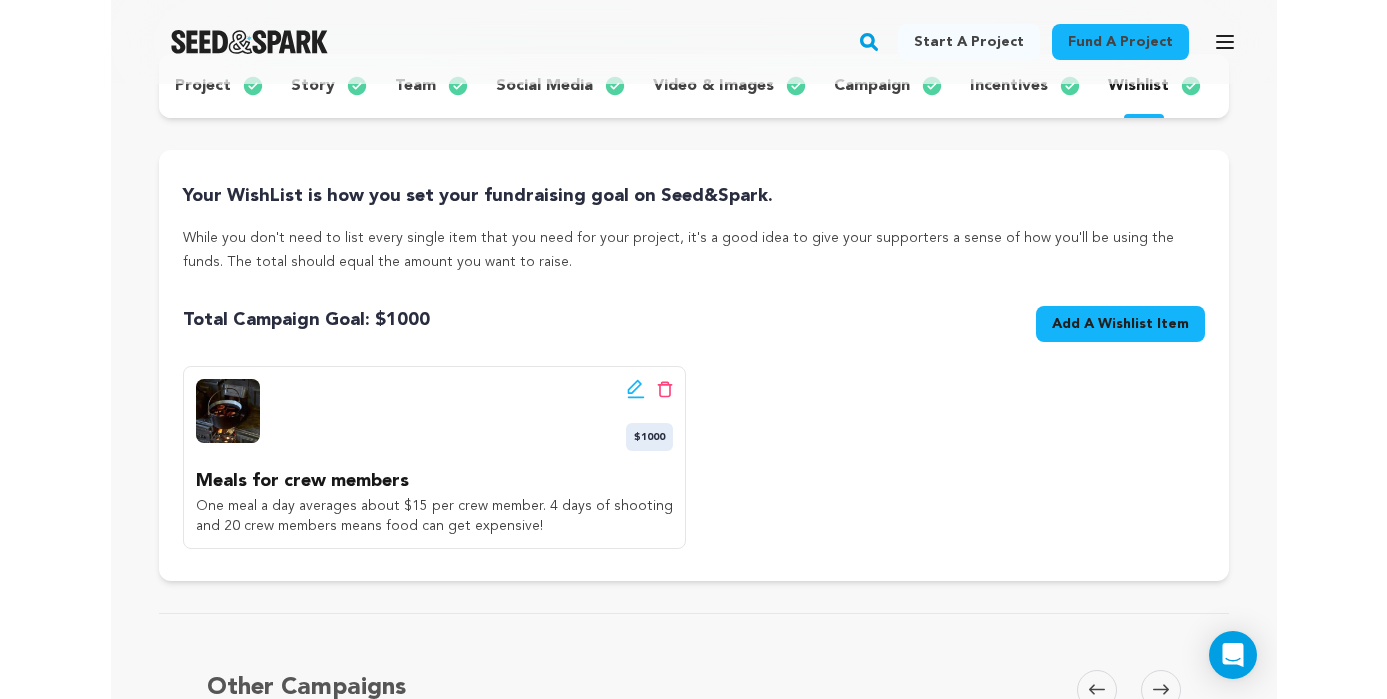 scroll, scrollTop: 207, scrollLeft: 0, axis: vertical 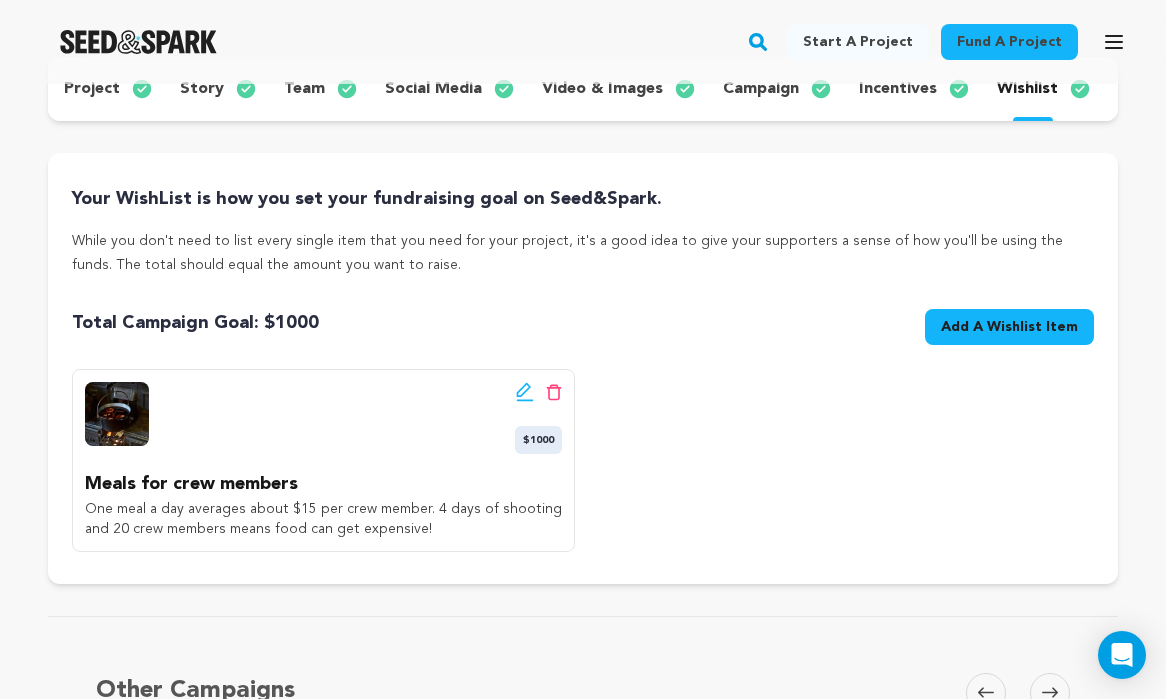 click on "Add A Wishlist Item" at bounding box center [1009, 327] 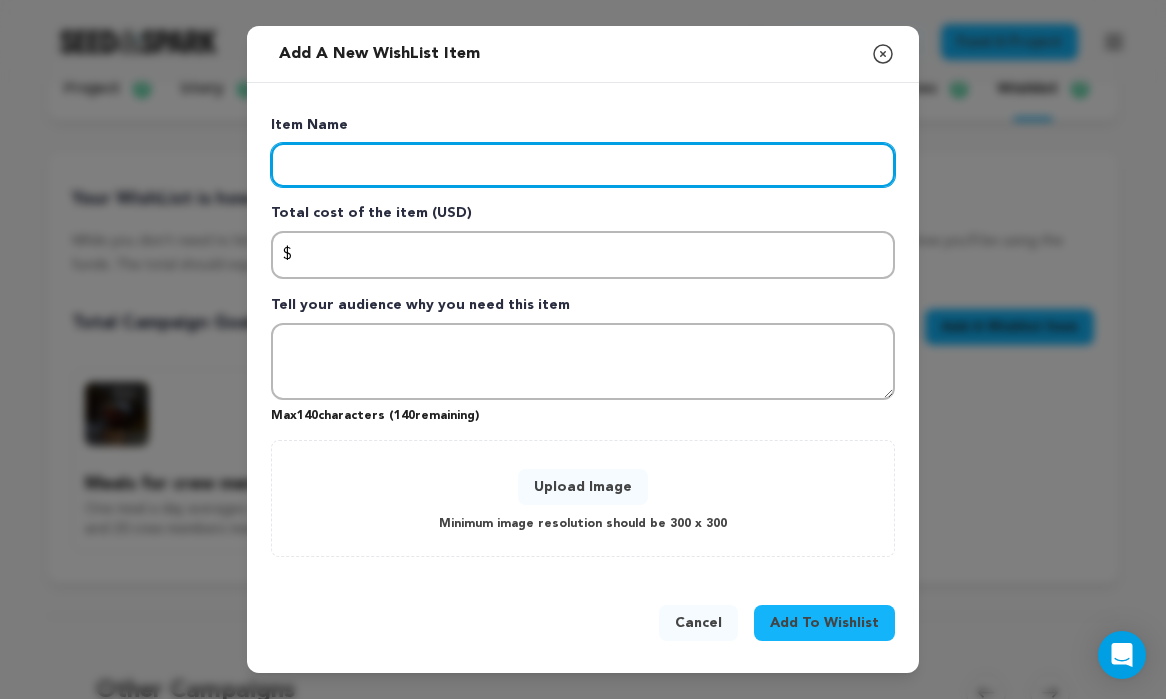 click at bounding box center (583, 165) 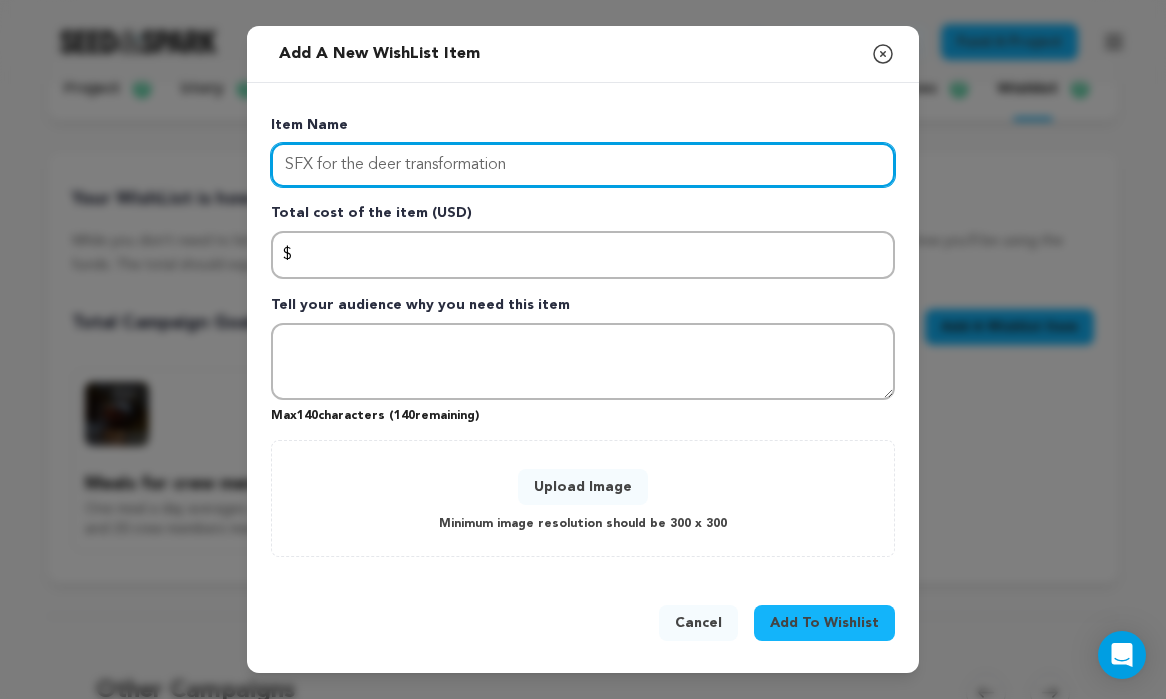 type on "SFX for the deer transformation" 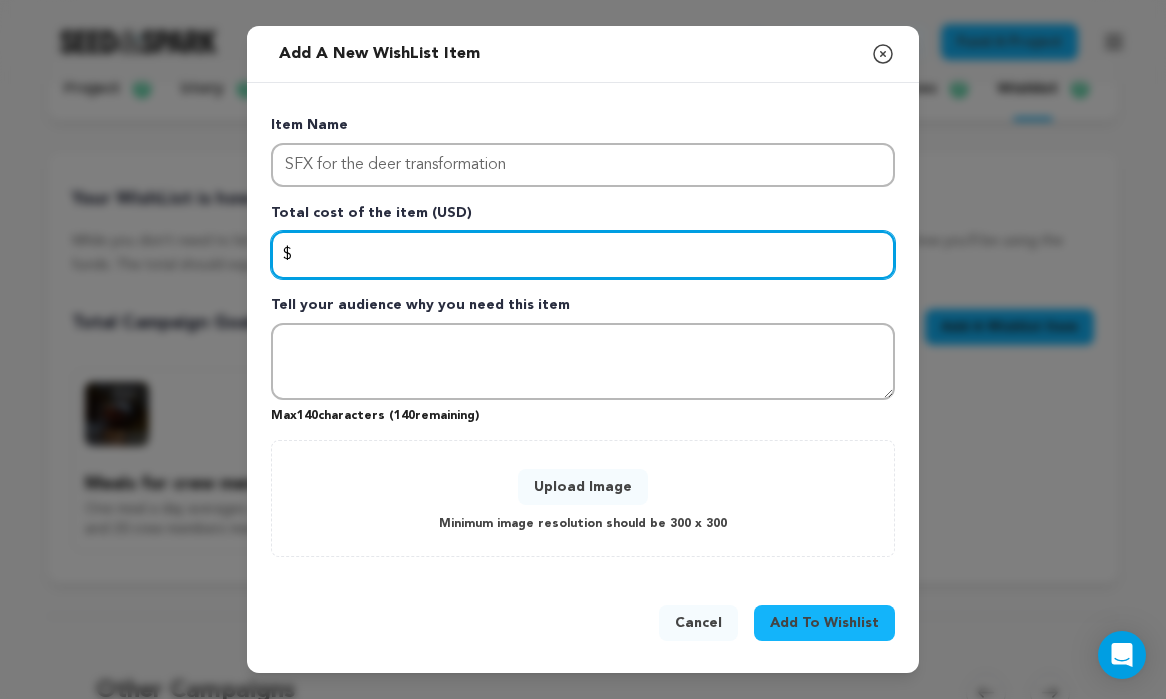 click at bounding box center [583, 255] 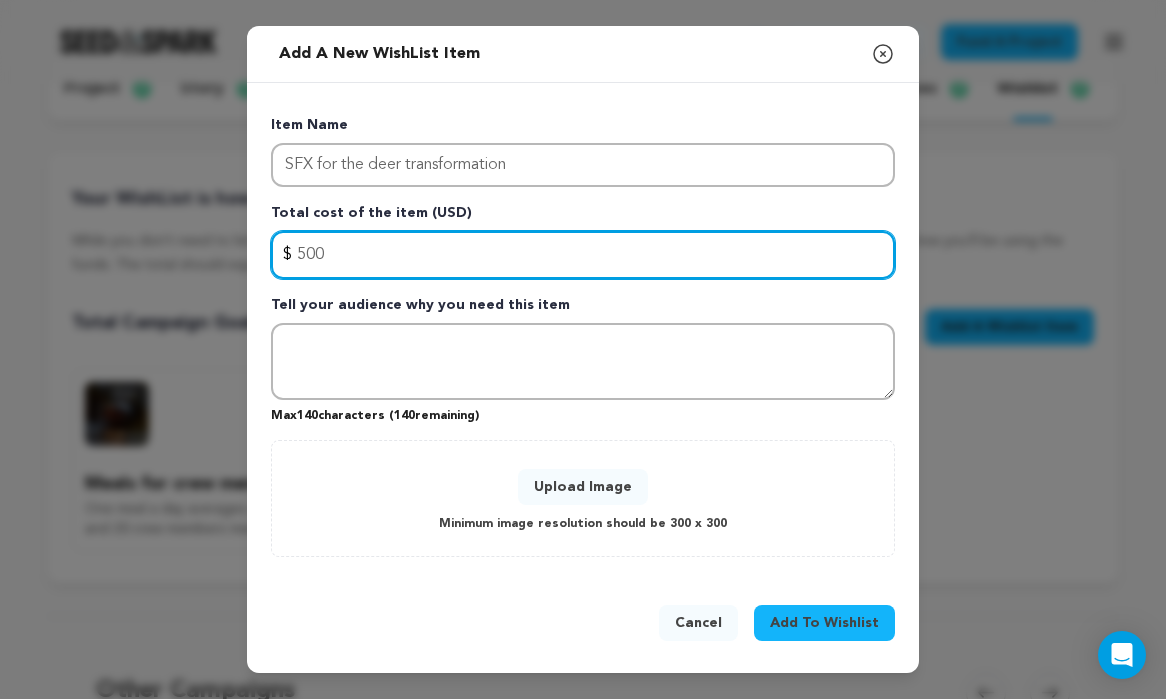 type on "500" 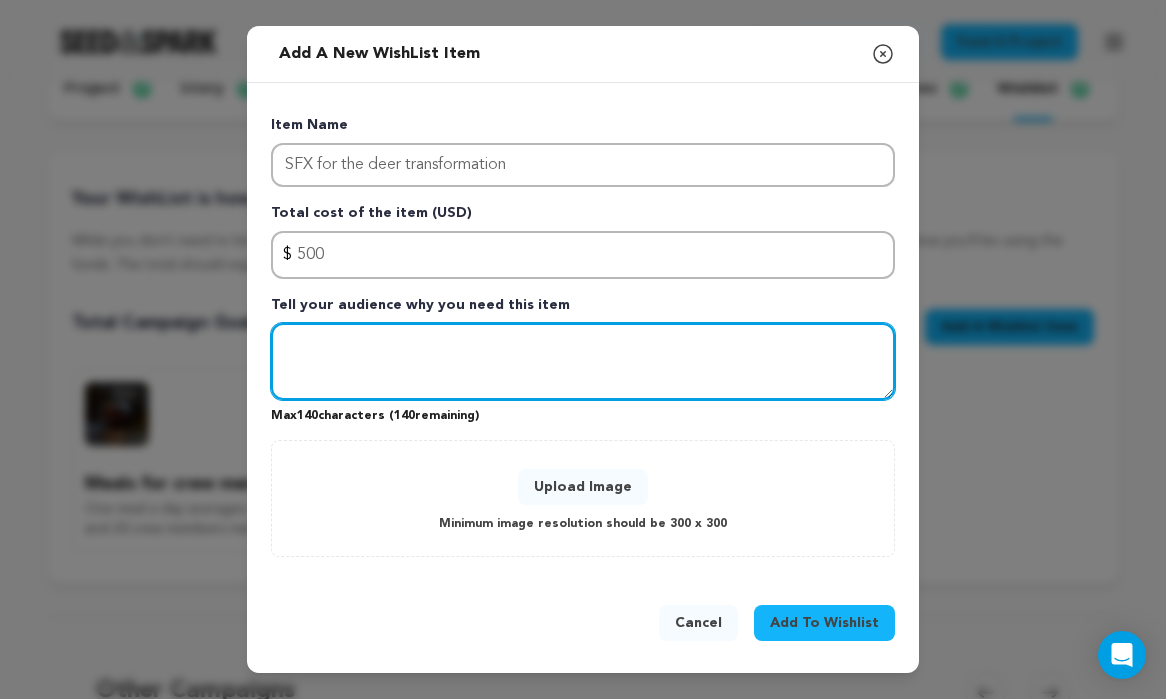 click at bounding box center [583, 362] 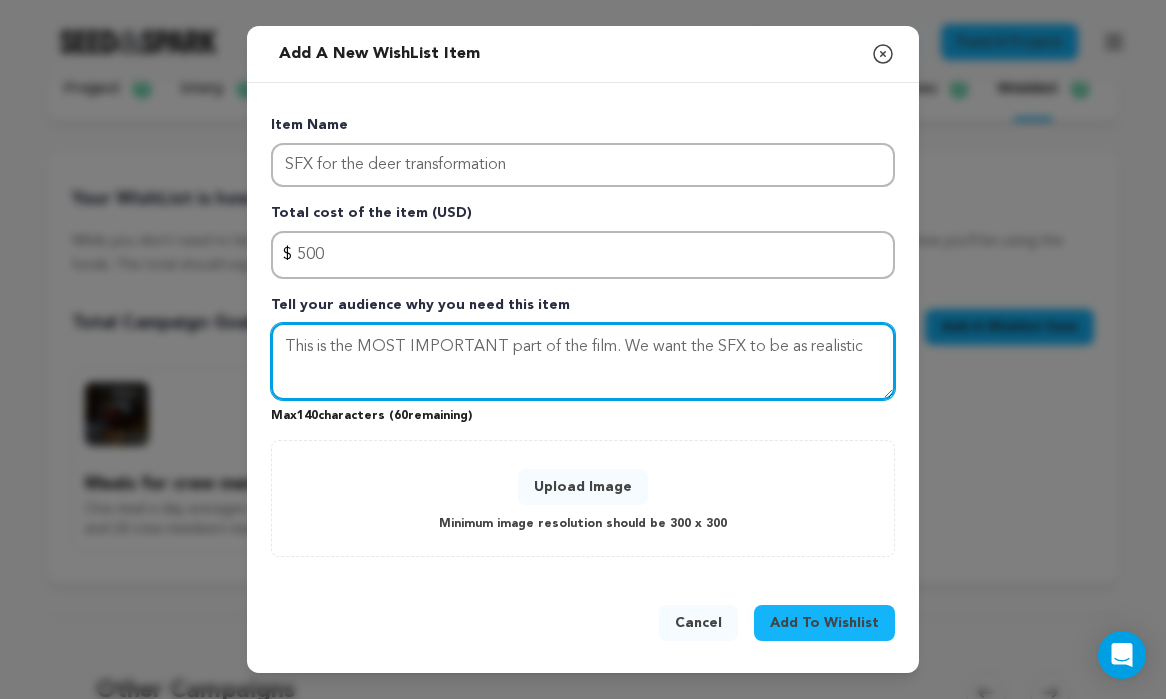 click on "This is the MOST IMPORTANT part of the film. We want the SFX to be as realistic" at bounding box center [583, 362] 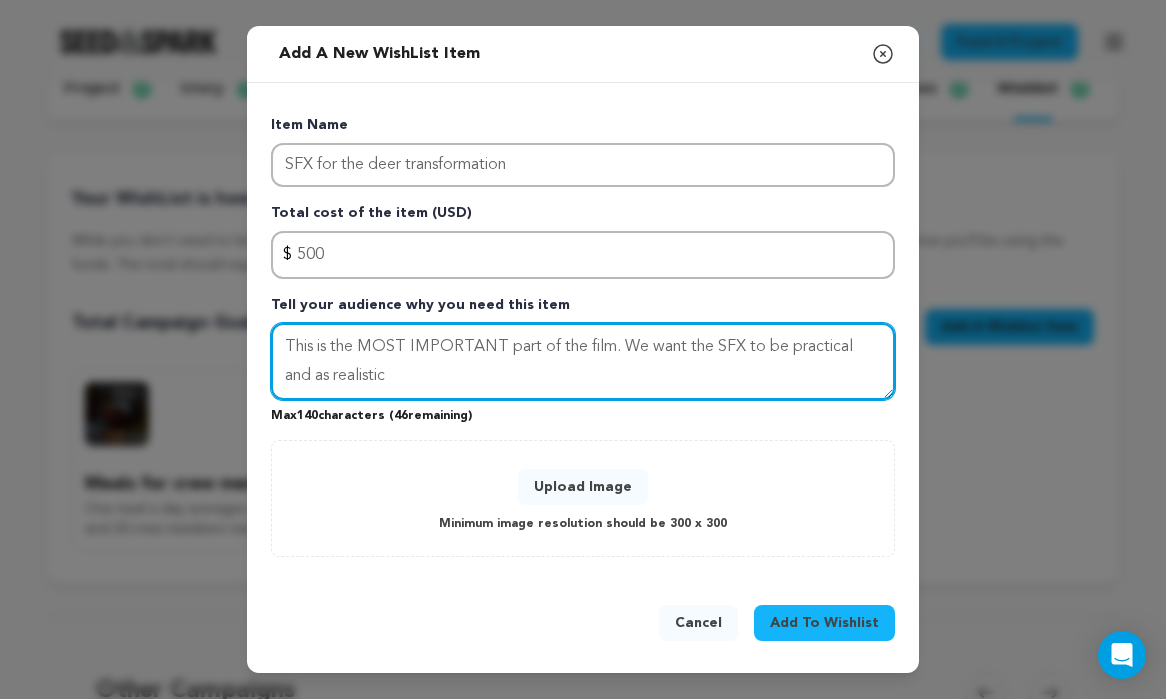 click on "This is the MOST IMPORTANT part of the film. We want the SFX to be practical and as realistic" at bounding box center [583, 362] 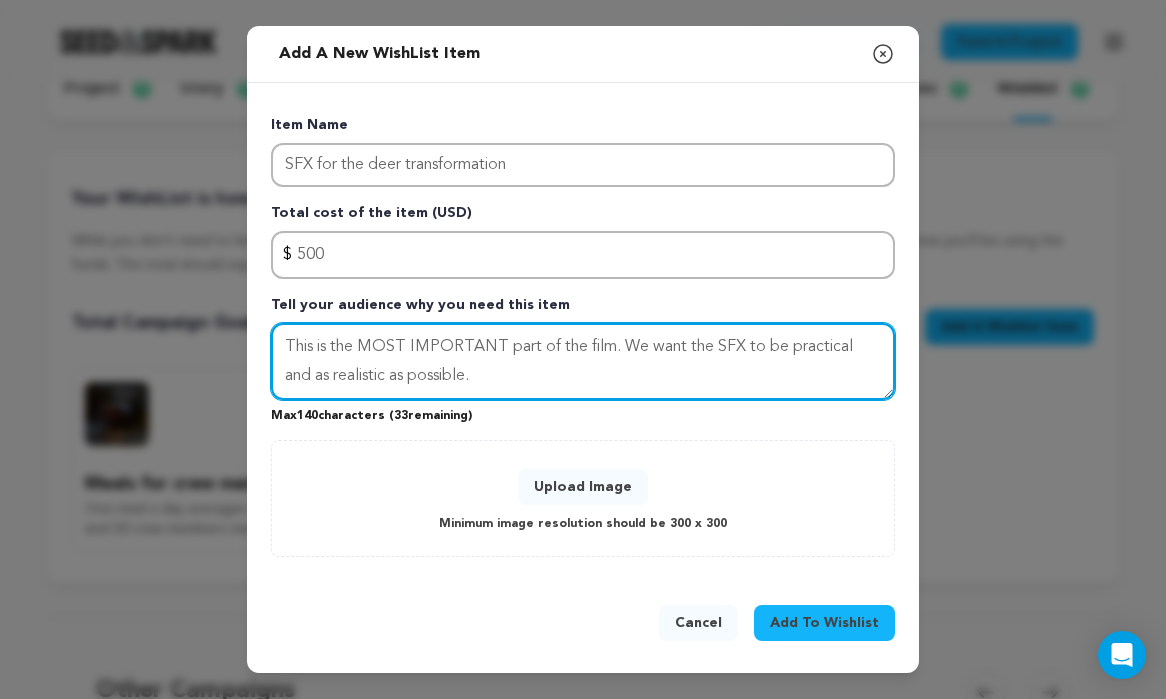 click on "This is the MOST IMPORTANT part of the film. We want the SFX to be practical and as realistic as possible." at bounding box center (583, 362) 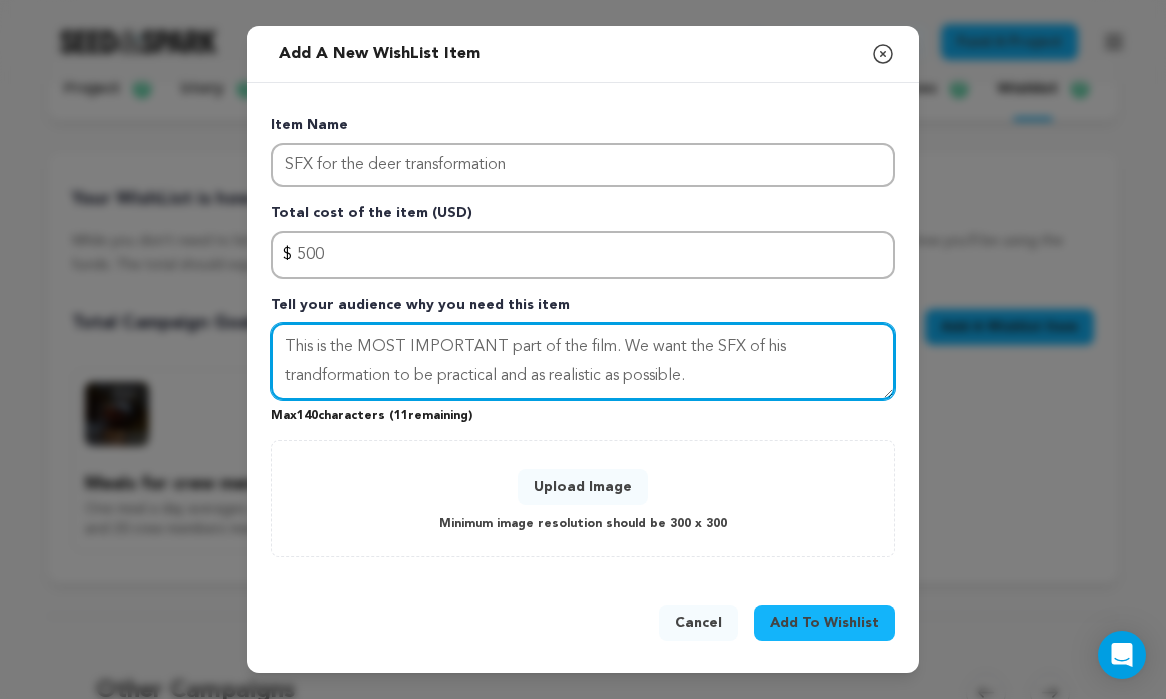 click on "This is the MOST IMPORTANT part of the film. We want the SFX of his trandformation to be practical and as realistic as possible." at bounding box center (583, 362) 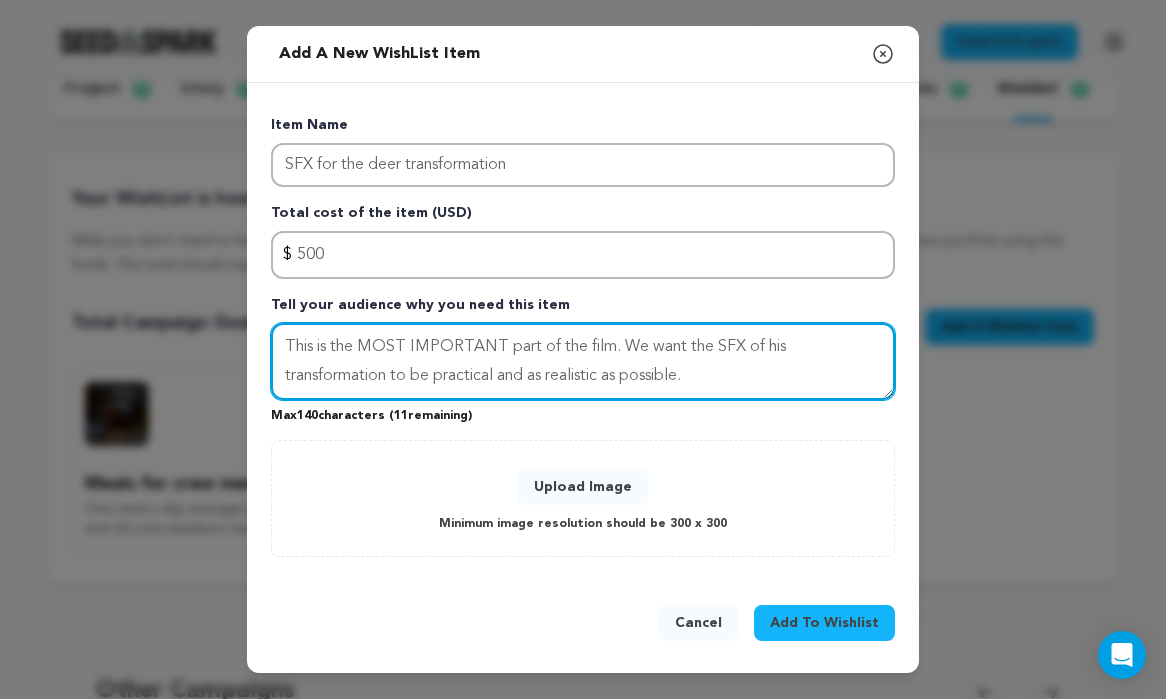 click on "This is the MOST IMPORTANT part of the film. We want the SFX of his transformation to be practical and as realistic as possible." at bounding box center [583, 362] 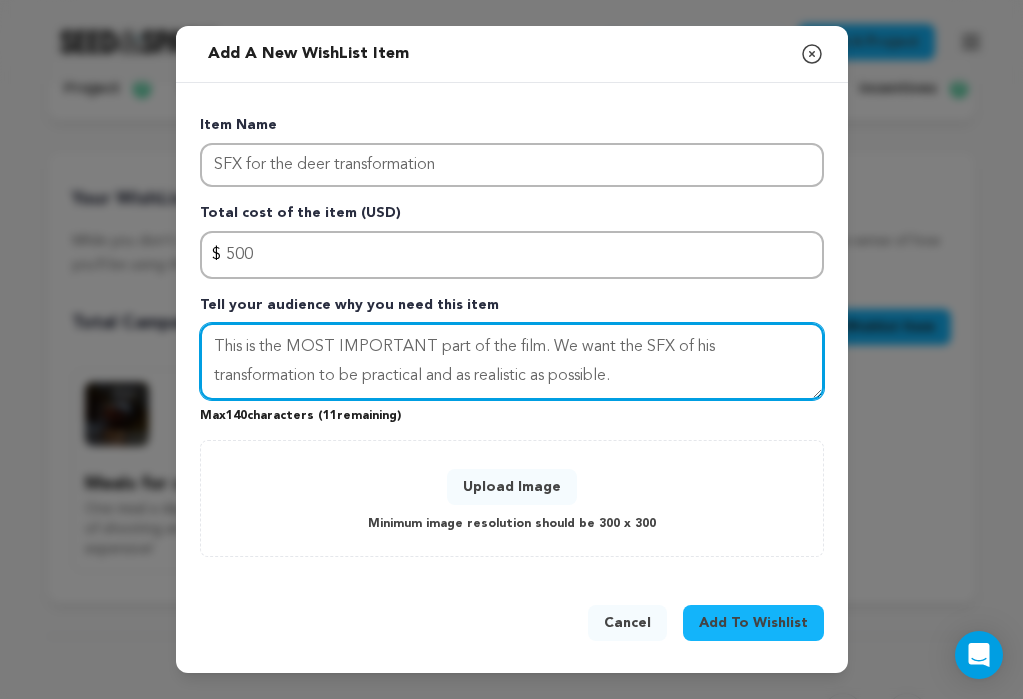 type on "This is the MOST IMPORTANT part of the film. We want the SFX of his transformation to be practical and as realistic as possible." 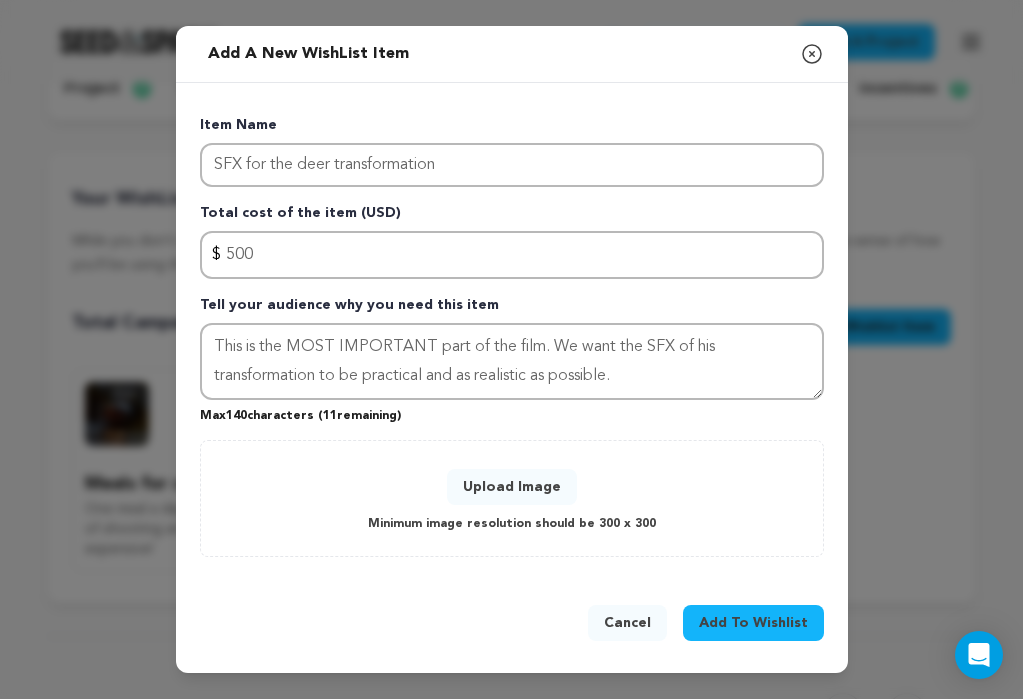 click on "Add a new WishList item
Close modal
Item Name
SFX for the deer transformation
Total cost of the item (USD)
$
Amount
500
Tell your audience why you need this item
Max  140  characters
( 11 0 0" at bounding box center [511, 349] 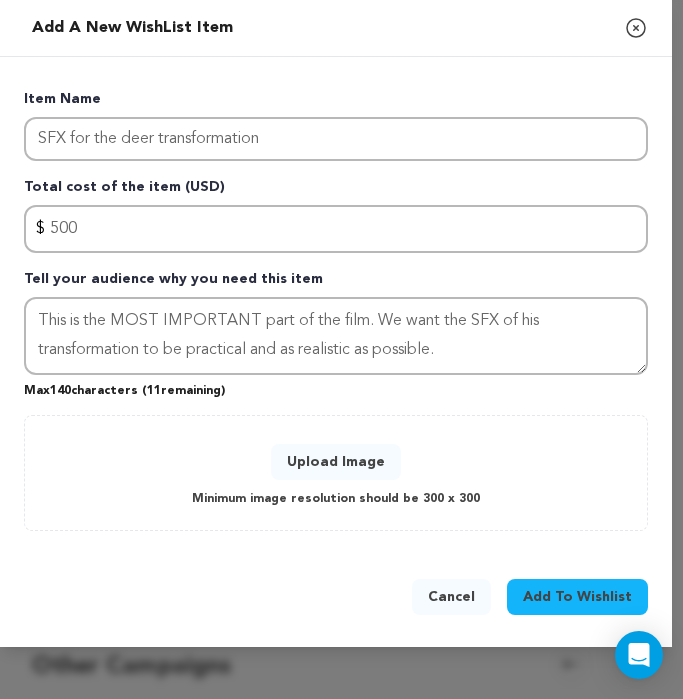 click on "Upload Image" at bounding box center (336, 462) 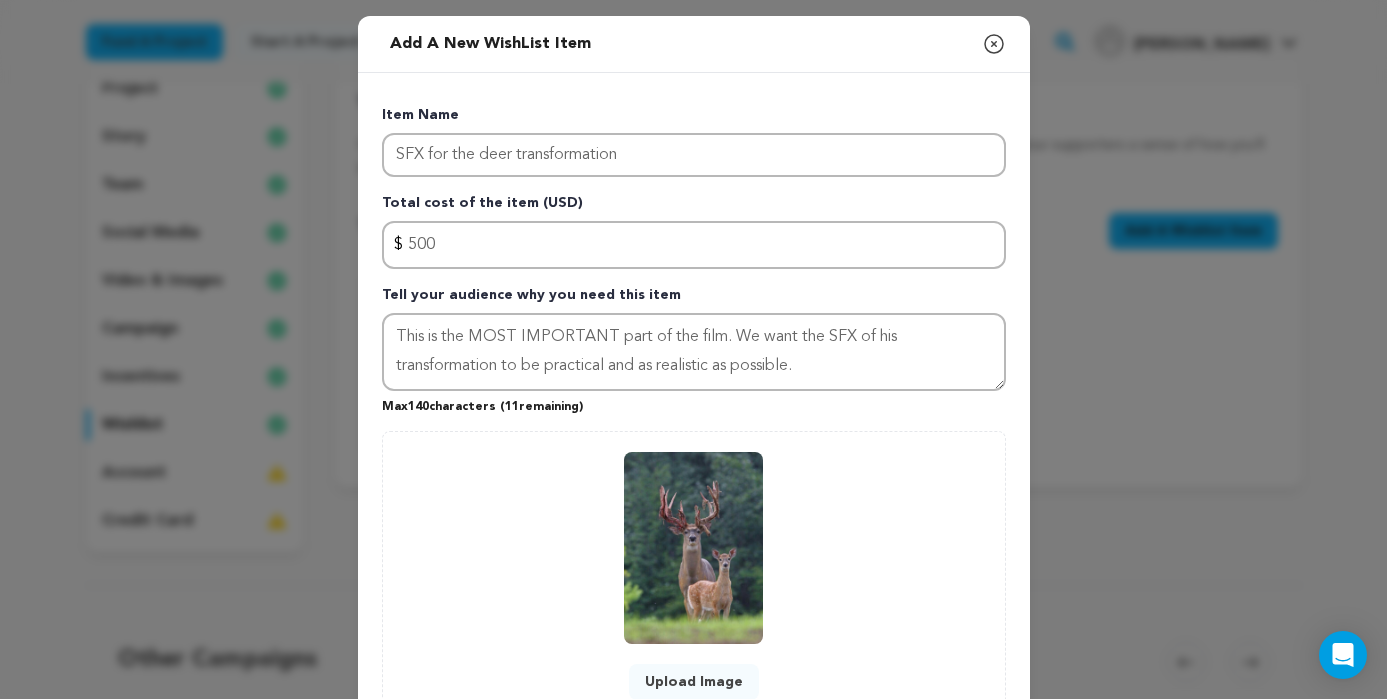 scroll, scrollTop: 184, scrollLeft: 0, axis: vertical 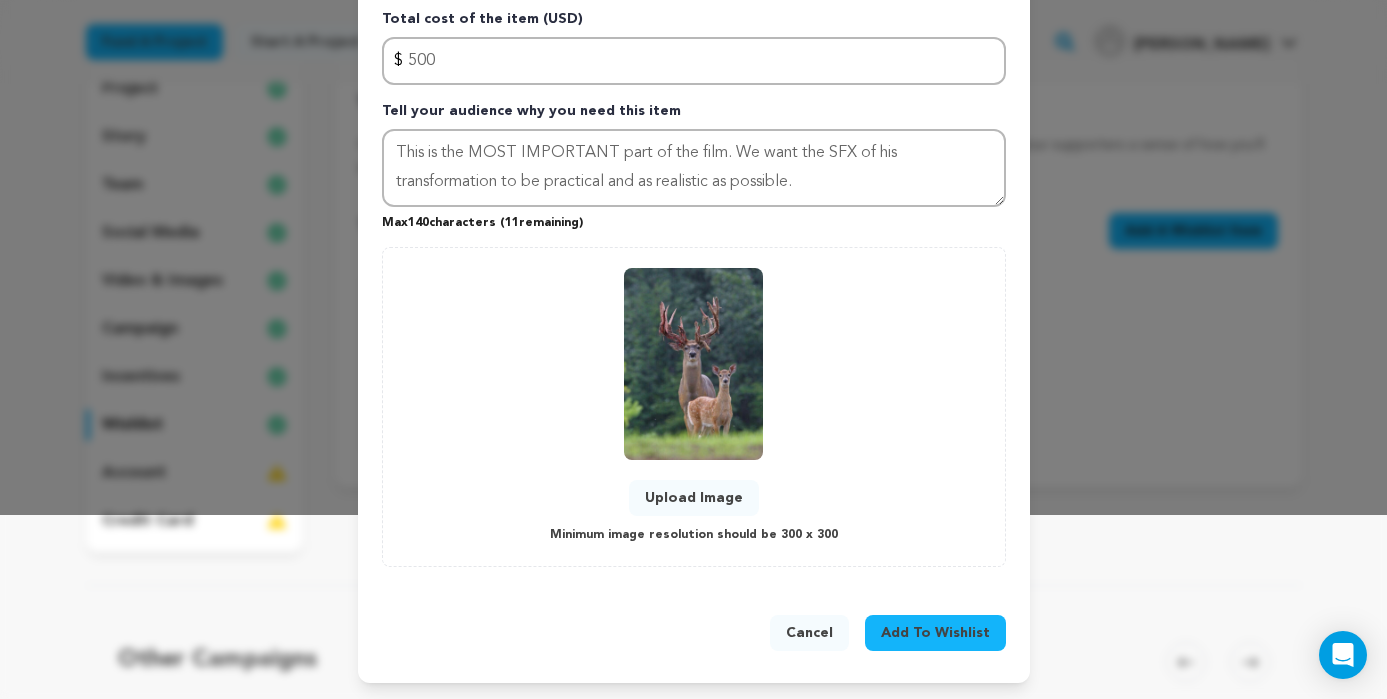 click on "Add To Wishlist" at bounding box center (935, 633) 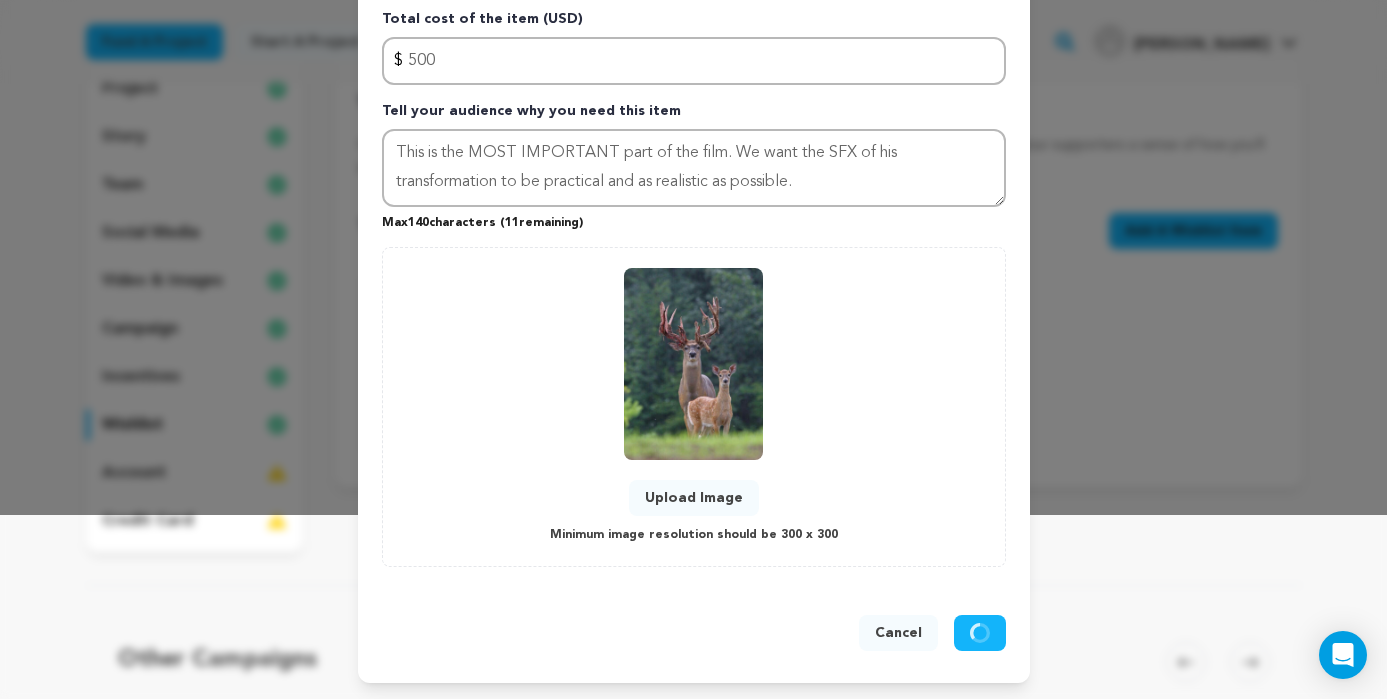 type 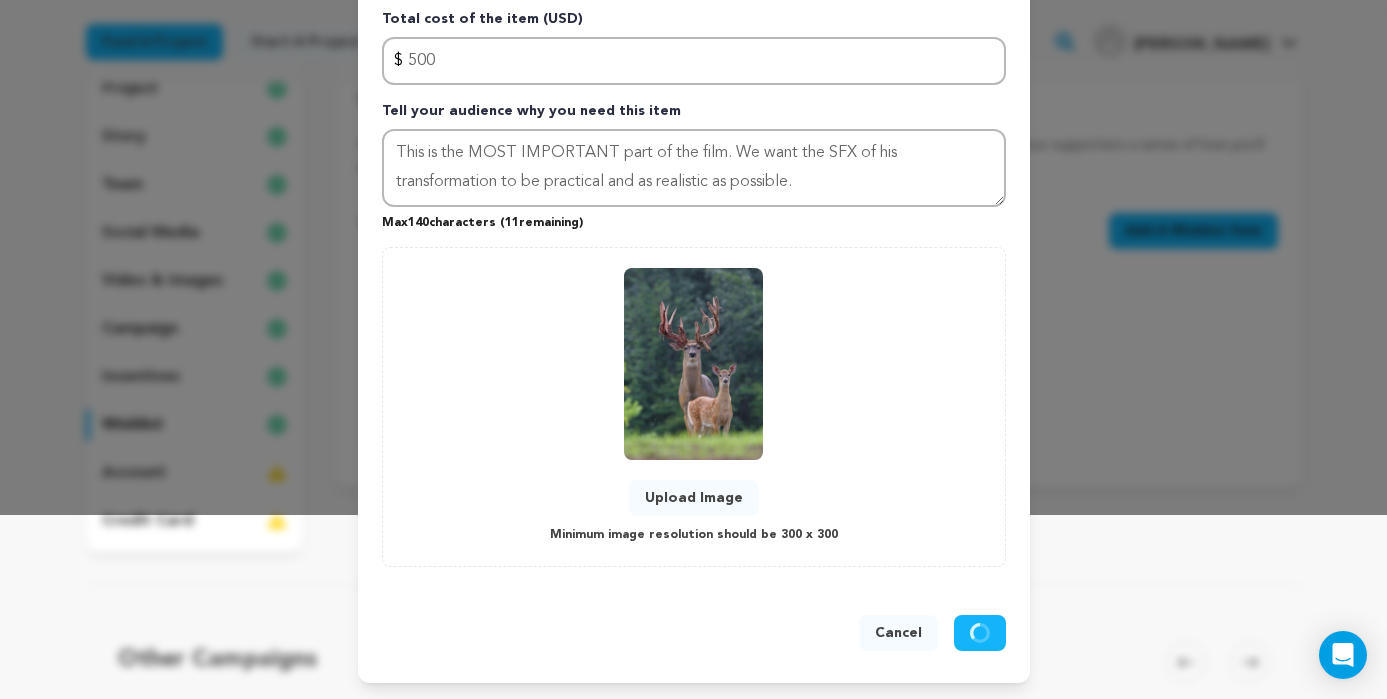 type 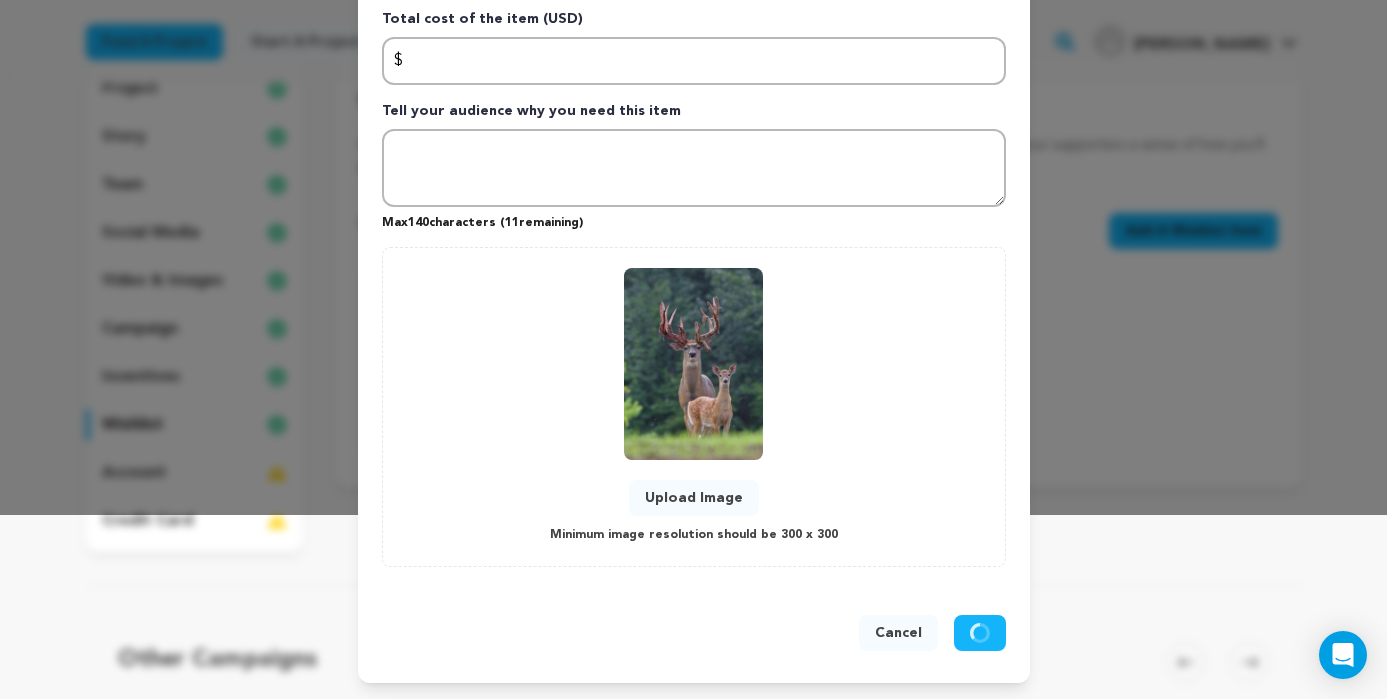 scroll, scrollTop: 0, scrollLeft: 0, axis: both 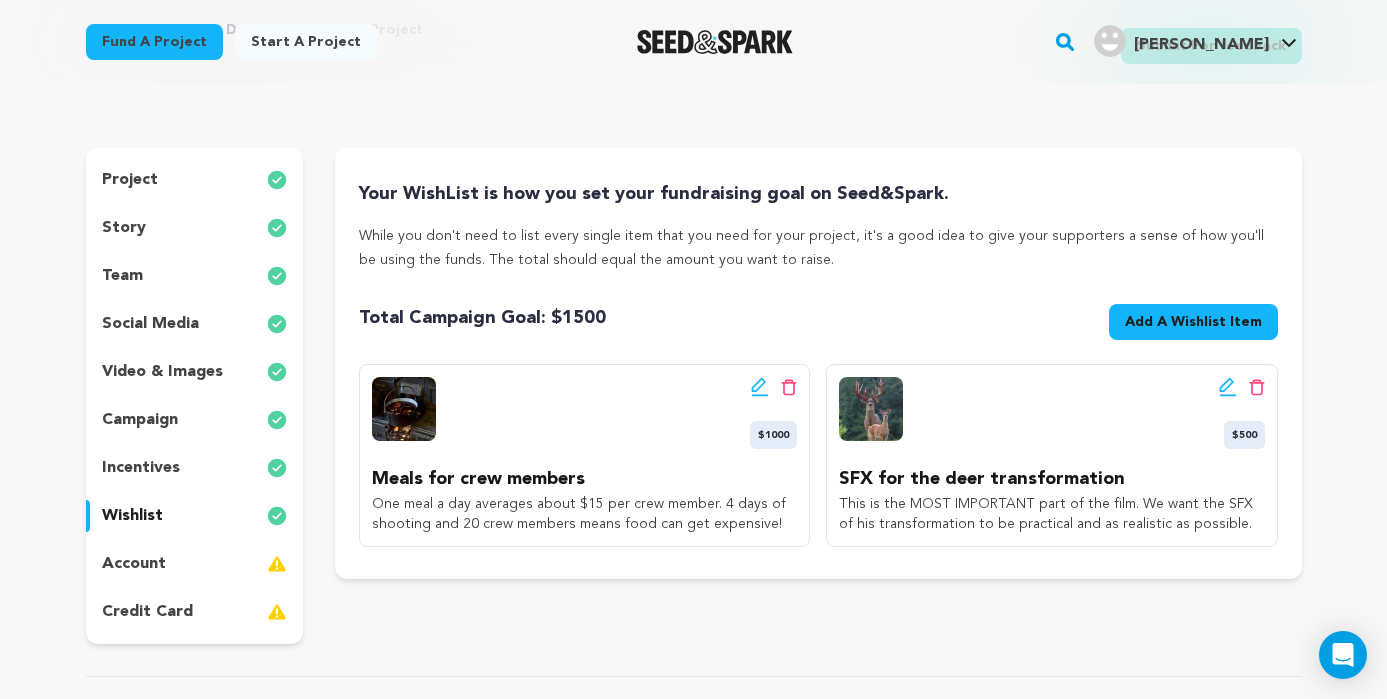 click on "Add A Wishlist Item" at bounding box center (1193, 322) 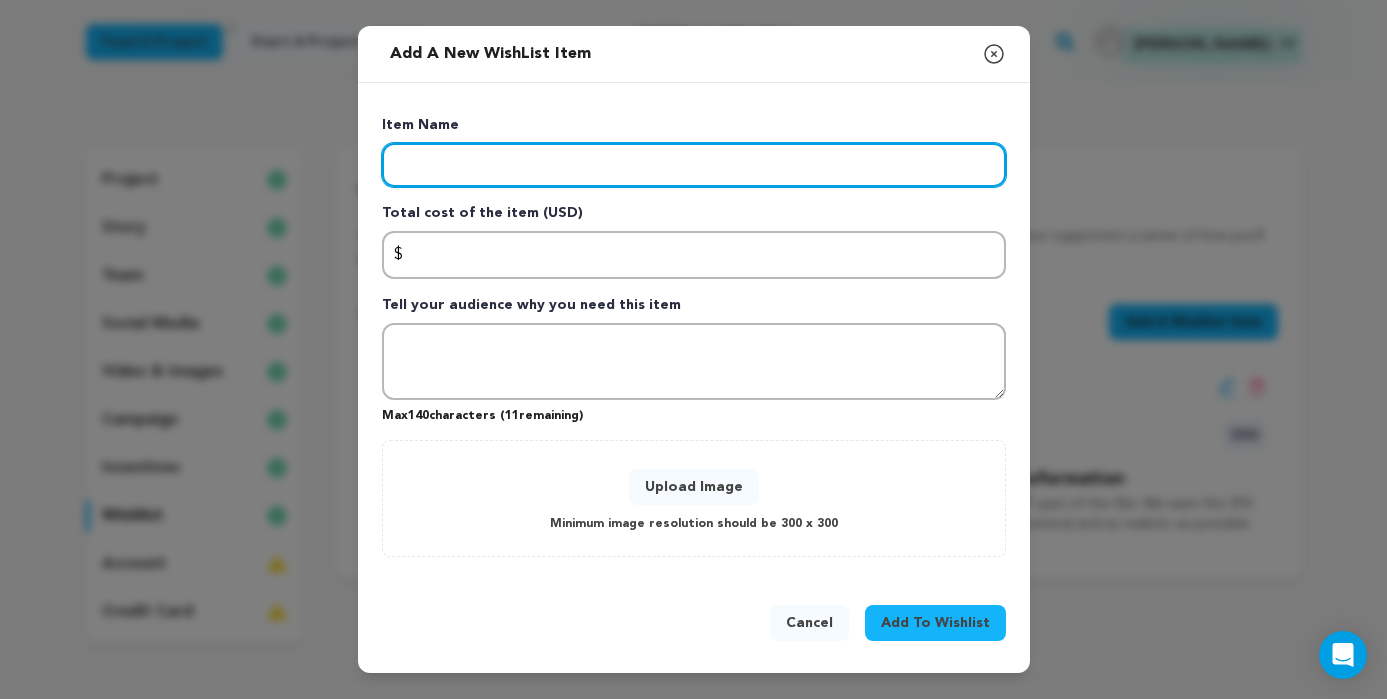 click at bounding box center (694, 165) 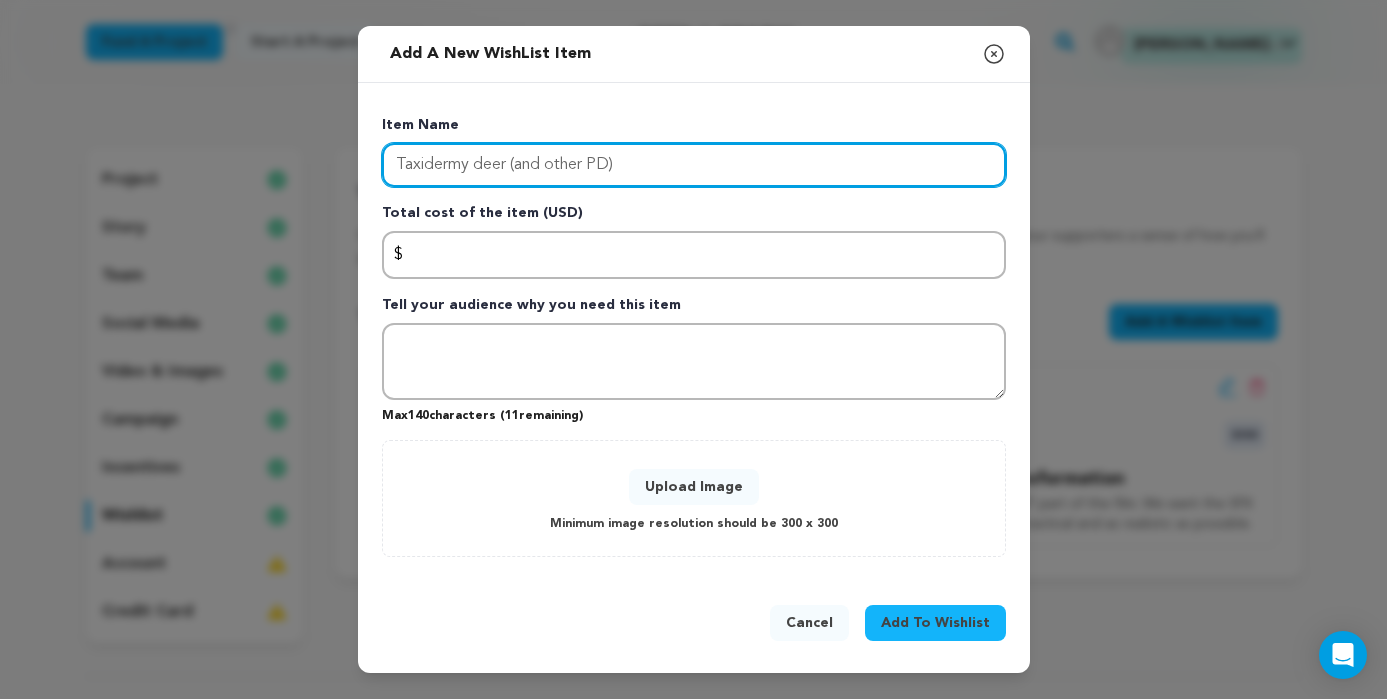 type on "Taxidermy deer (and other PD)" 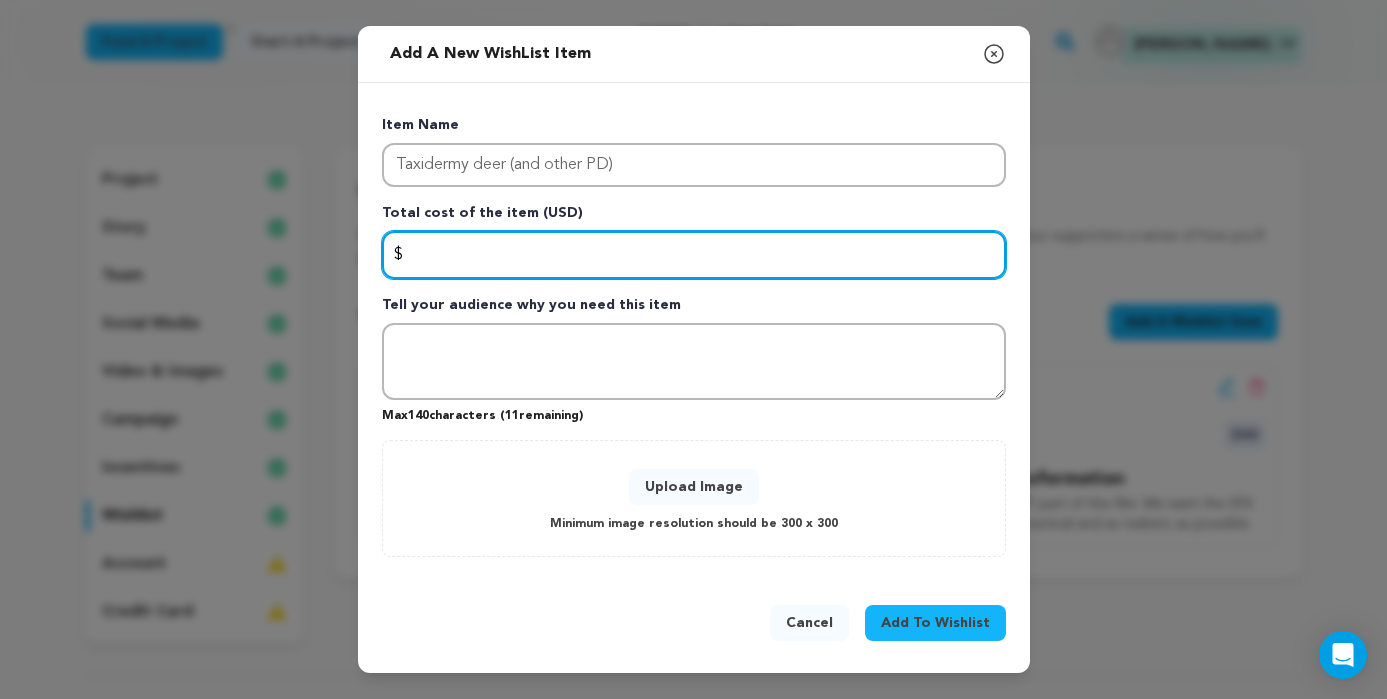 click at bounding box center [694, 255] 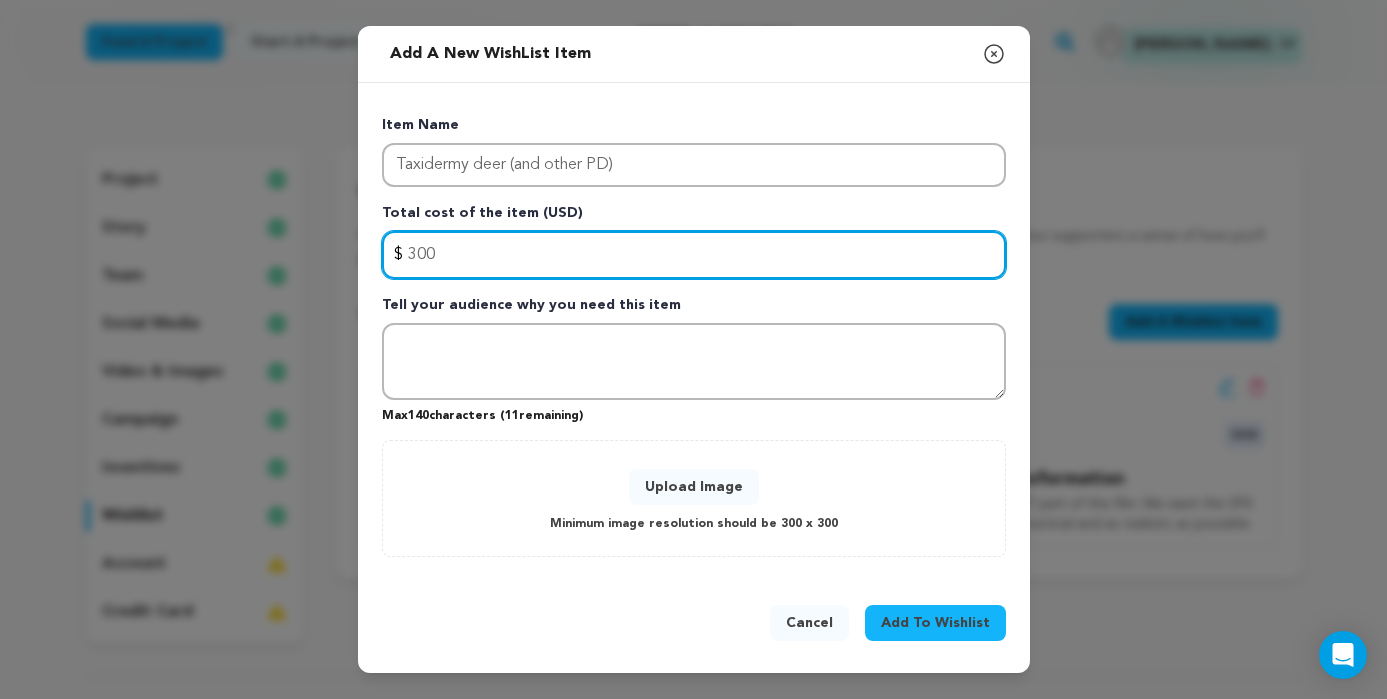 type on "300" 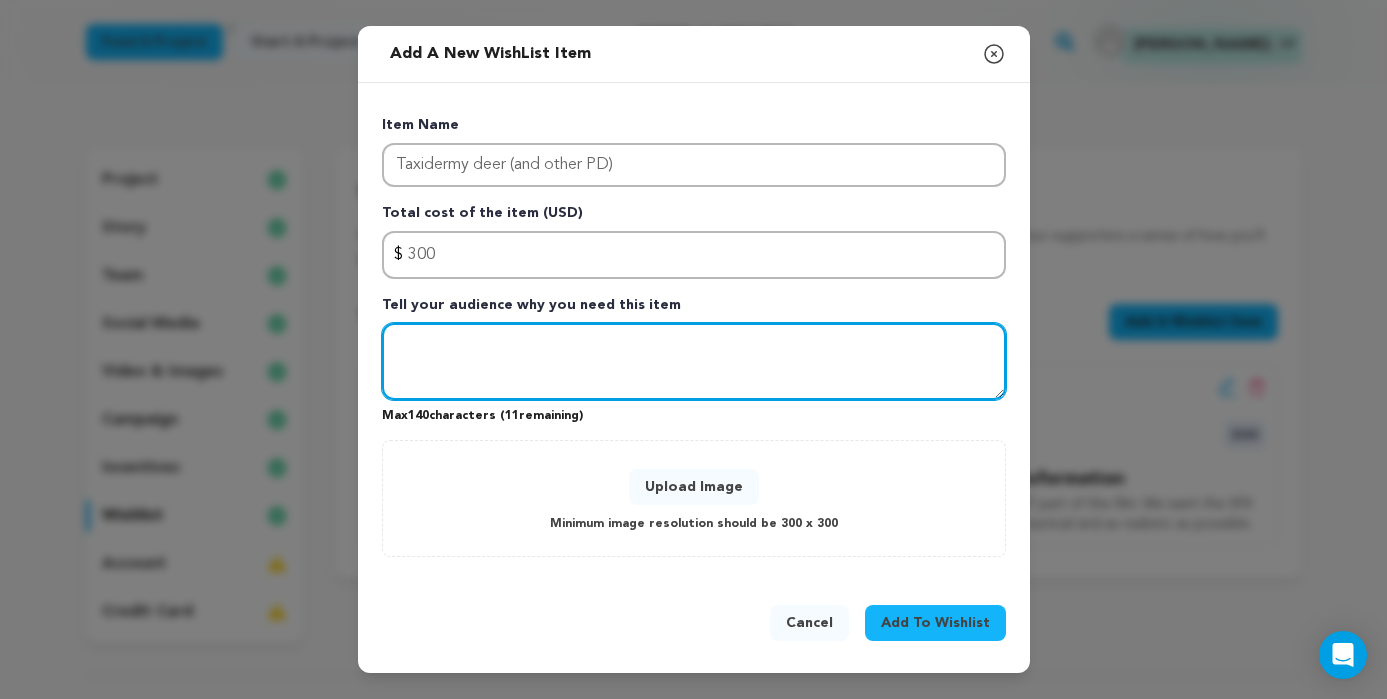click at bounding box center (694, 362) 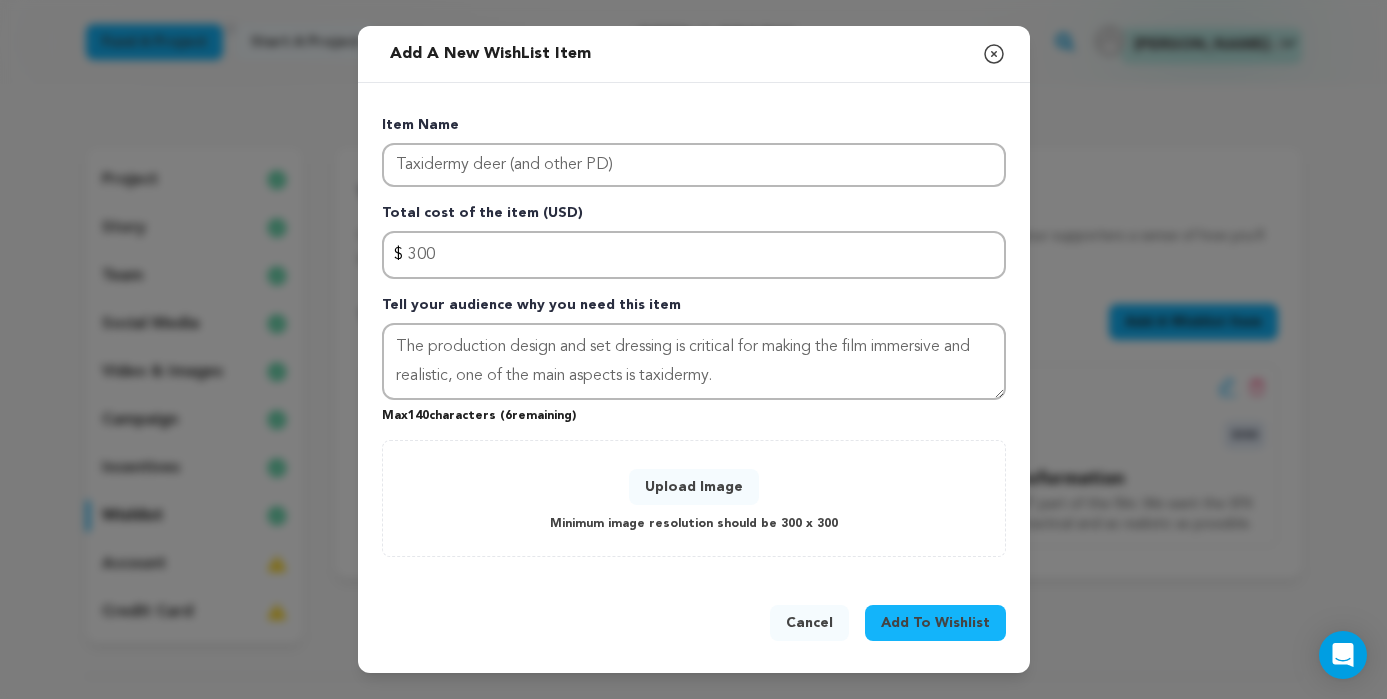 click on "Max  140  characters
( 6  remaining)" at bounding box center [694, 412] 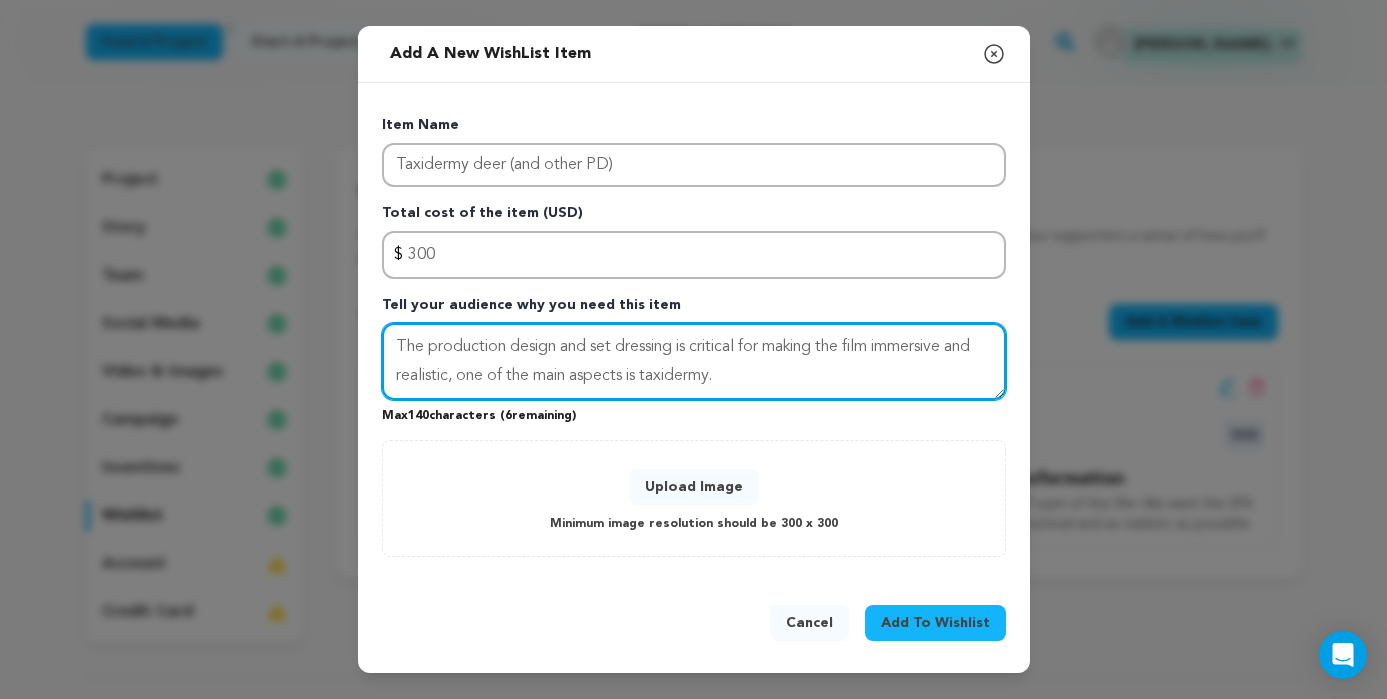 drag, startPoint x: 737, startPoint y: 376, endPoint x: 651, endPoint y: 373, distance: 86.05231 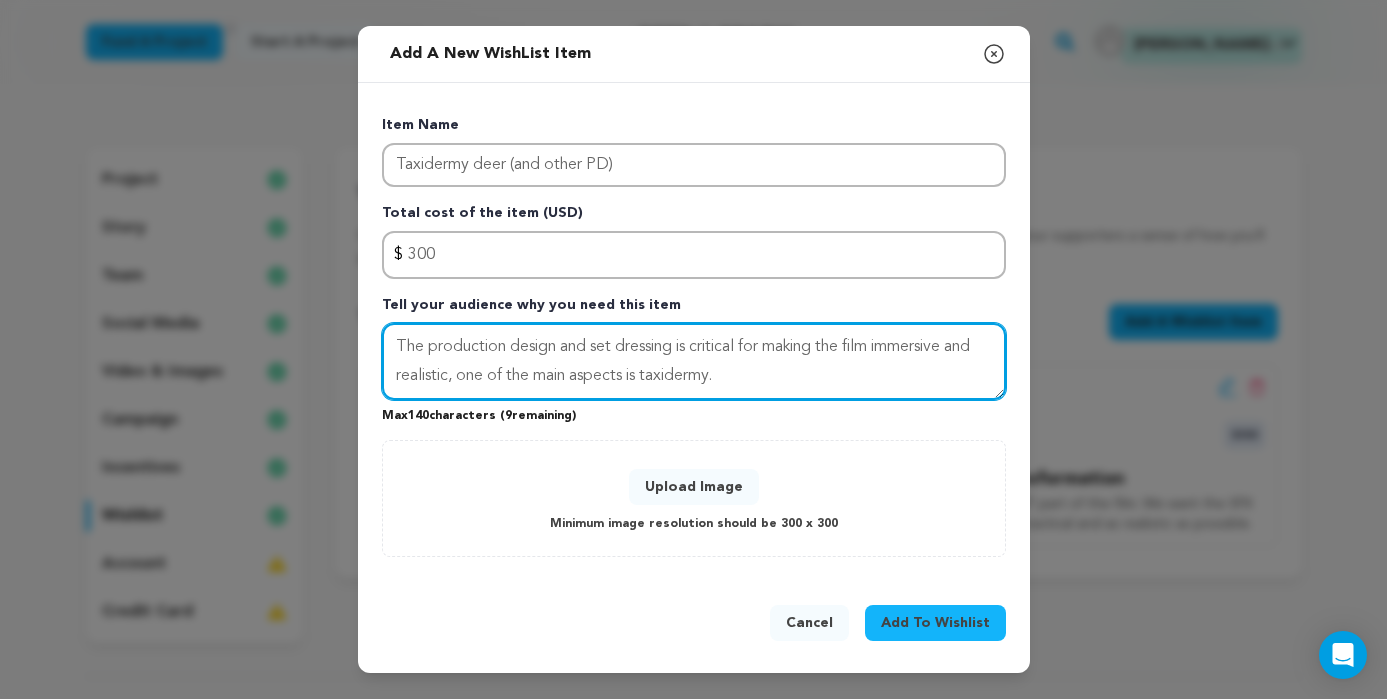 type on "The production design and set dressing is critical for making the film immersive and realistic, one of the main aspects is taxidermy." 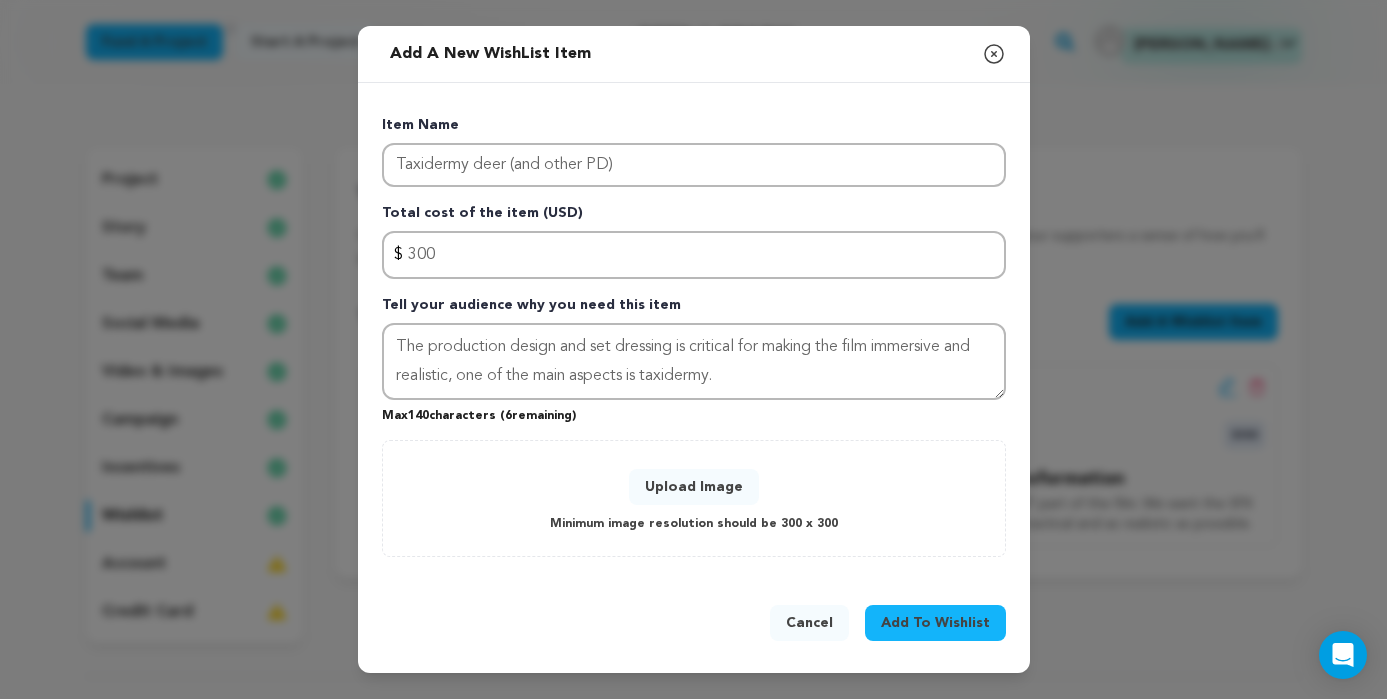 click on "Add To Wishlist" at bounding box center (935, 623) 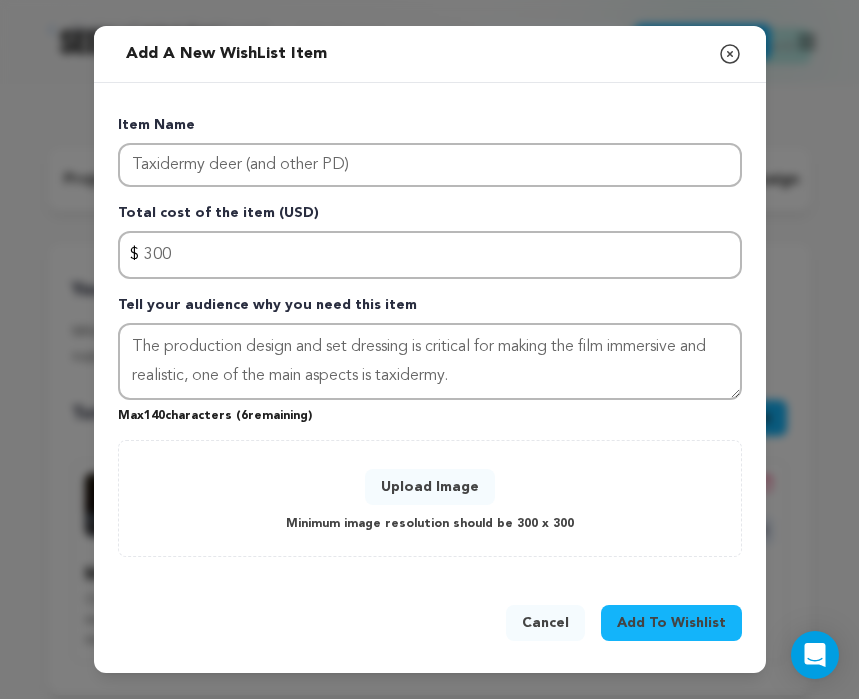 click on "Upload Image" at bounding box center (430, 487) 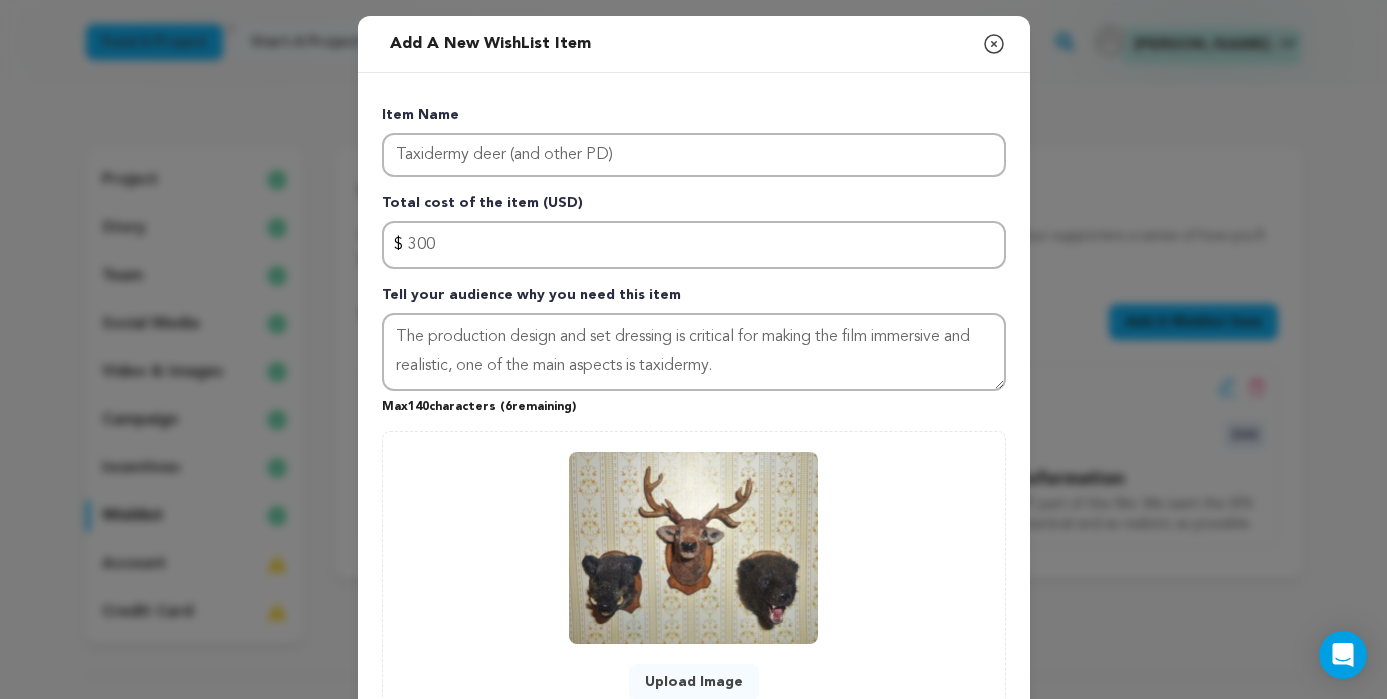 scroll, scrollTop: 184, scrollLeft: 0, axis: vertical 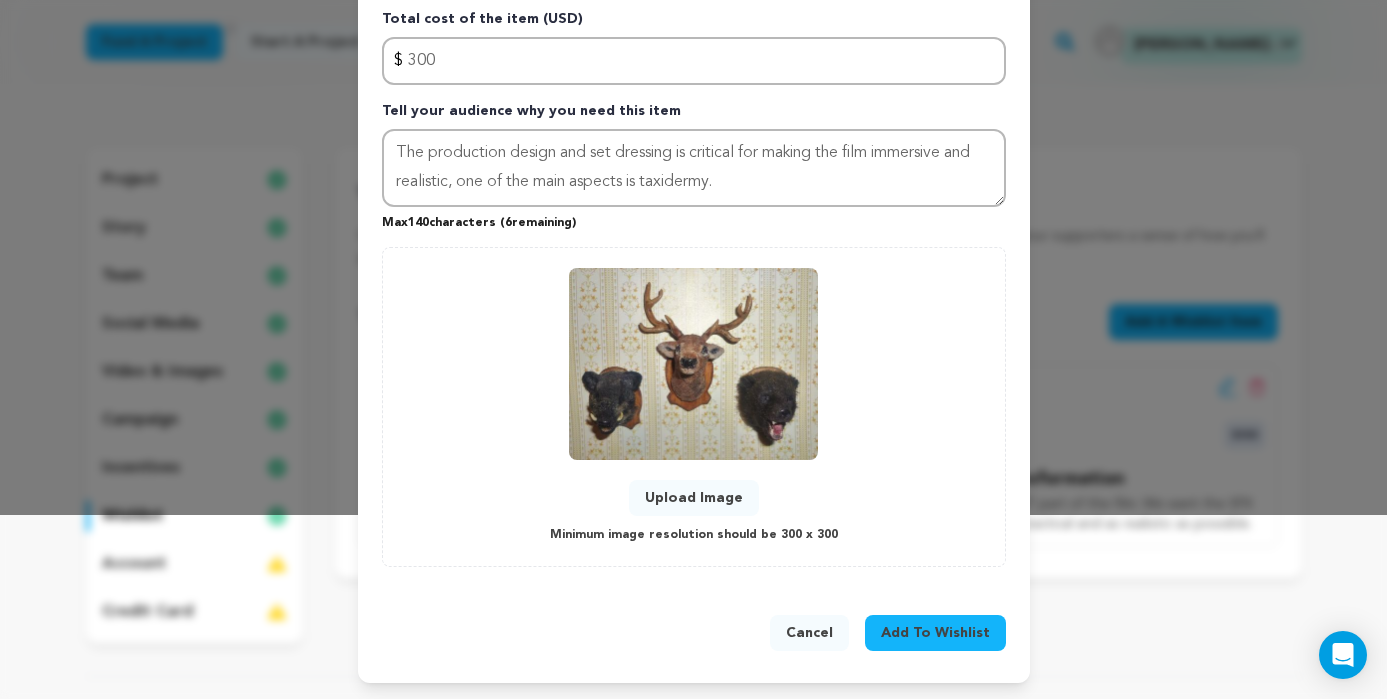 click on "Add To Wishlist" at bounding box center [935, 633] 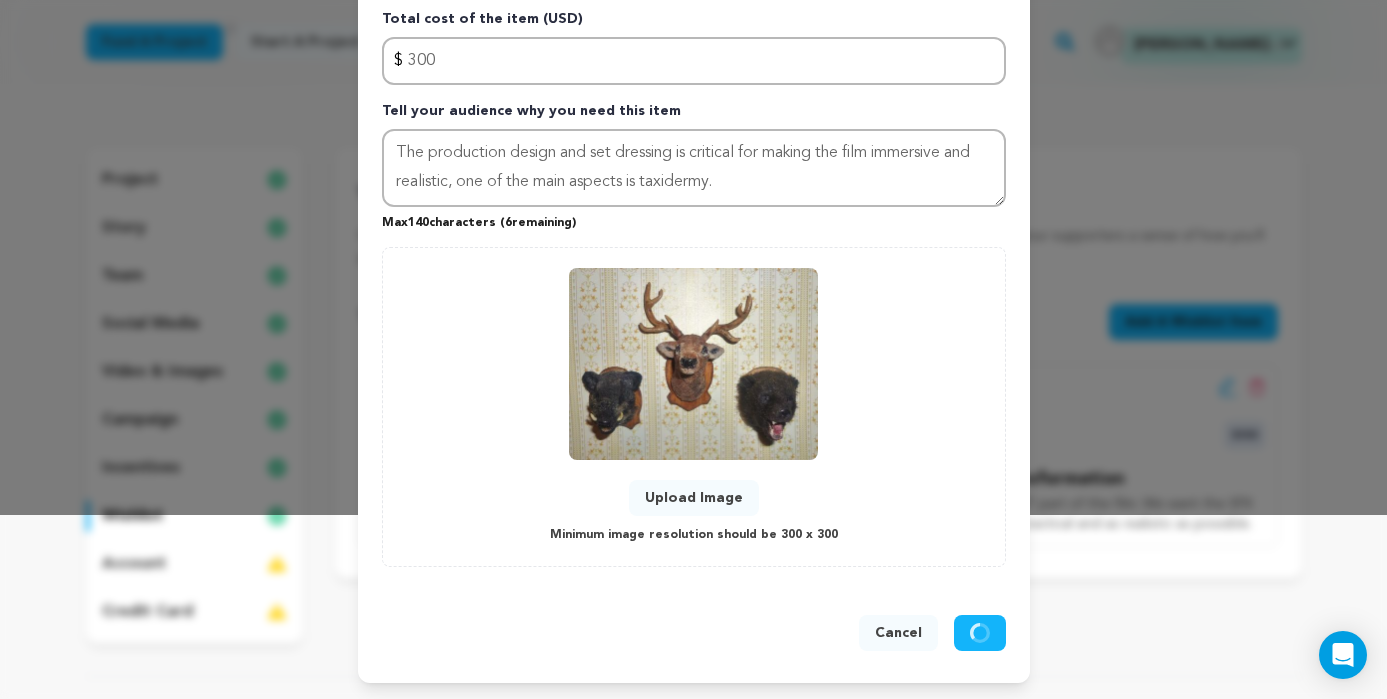 type 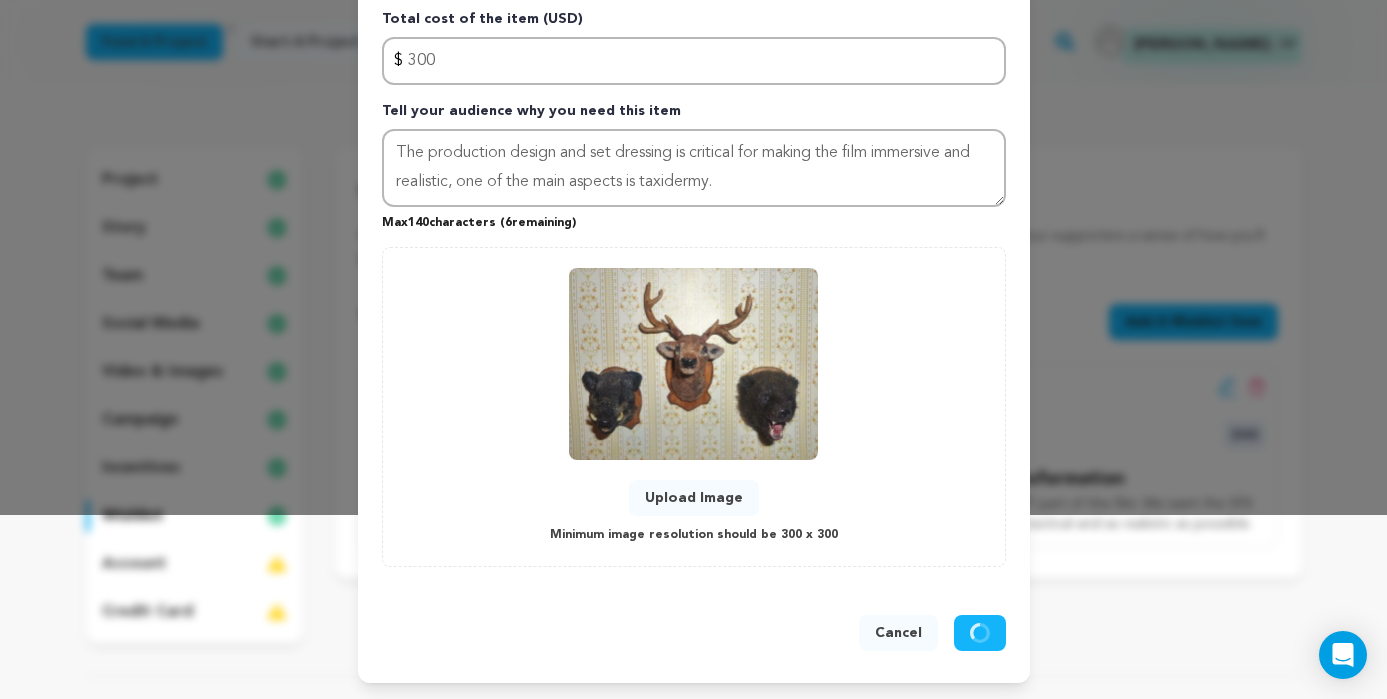 type 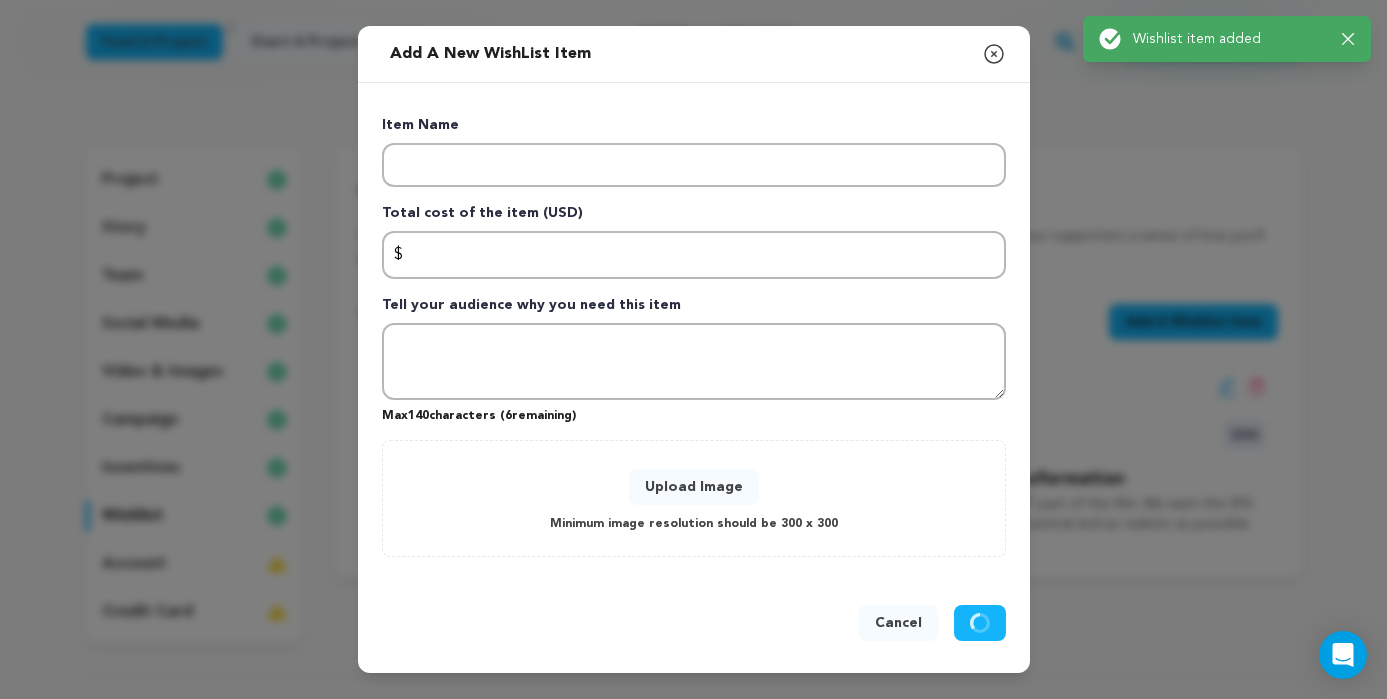 scroll, scrollTop: 0, scrollLeft: 0, axis: both 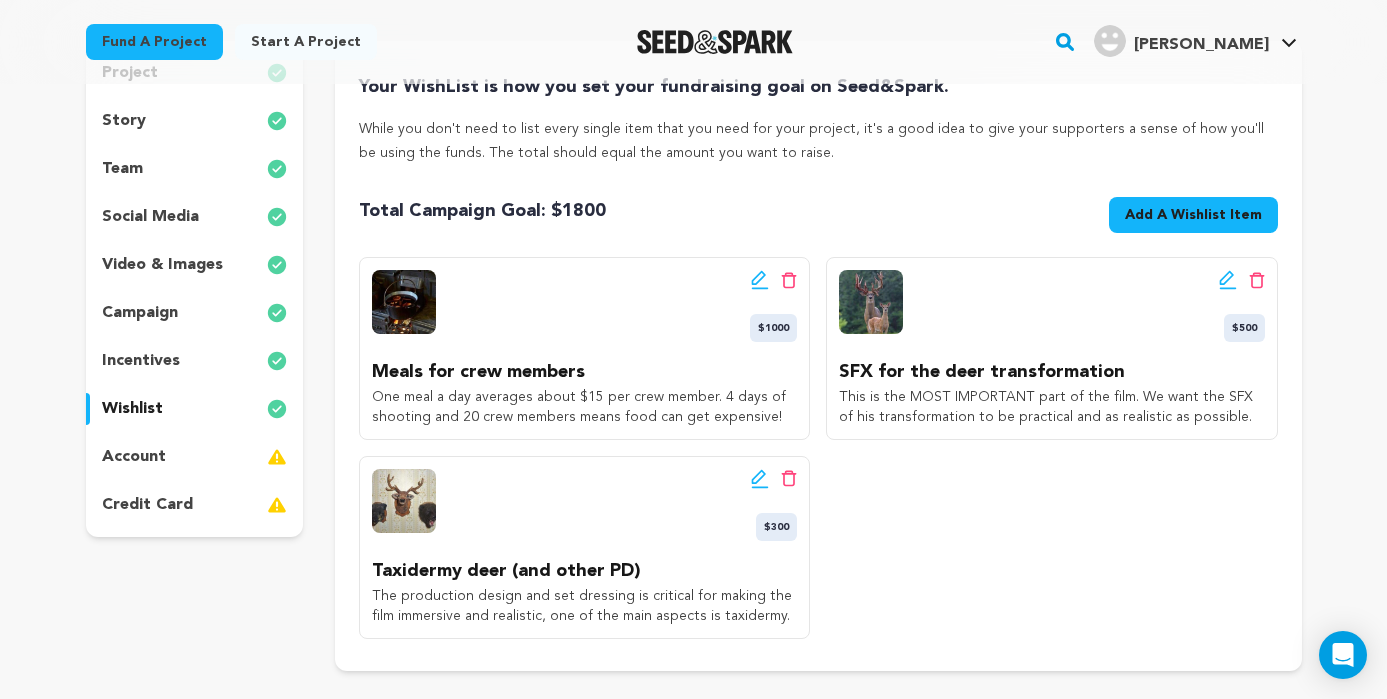 click on "Add A Wishlist Item
New Wishlist Item" at bounding box center [1193, 215] 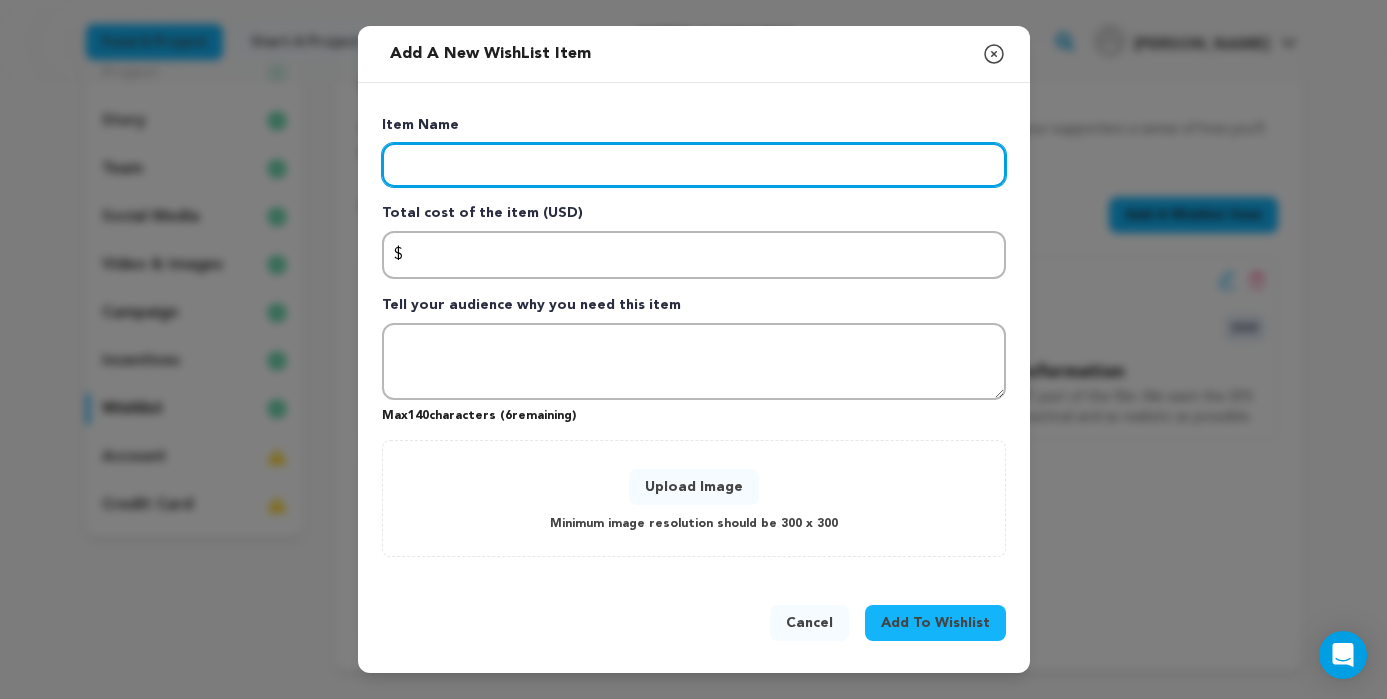 click at bounding box center [694, 165] 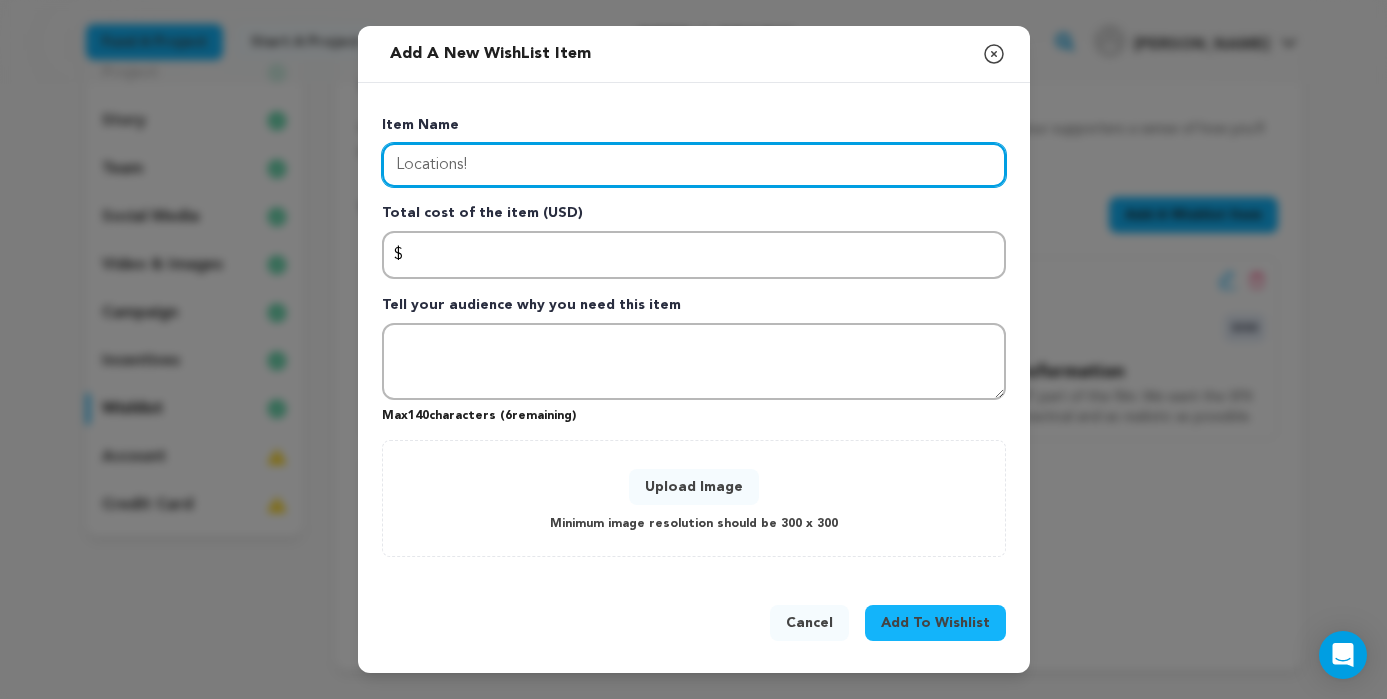 type on "Locations!" 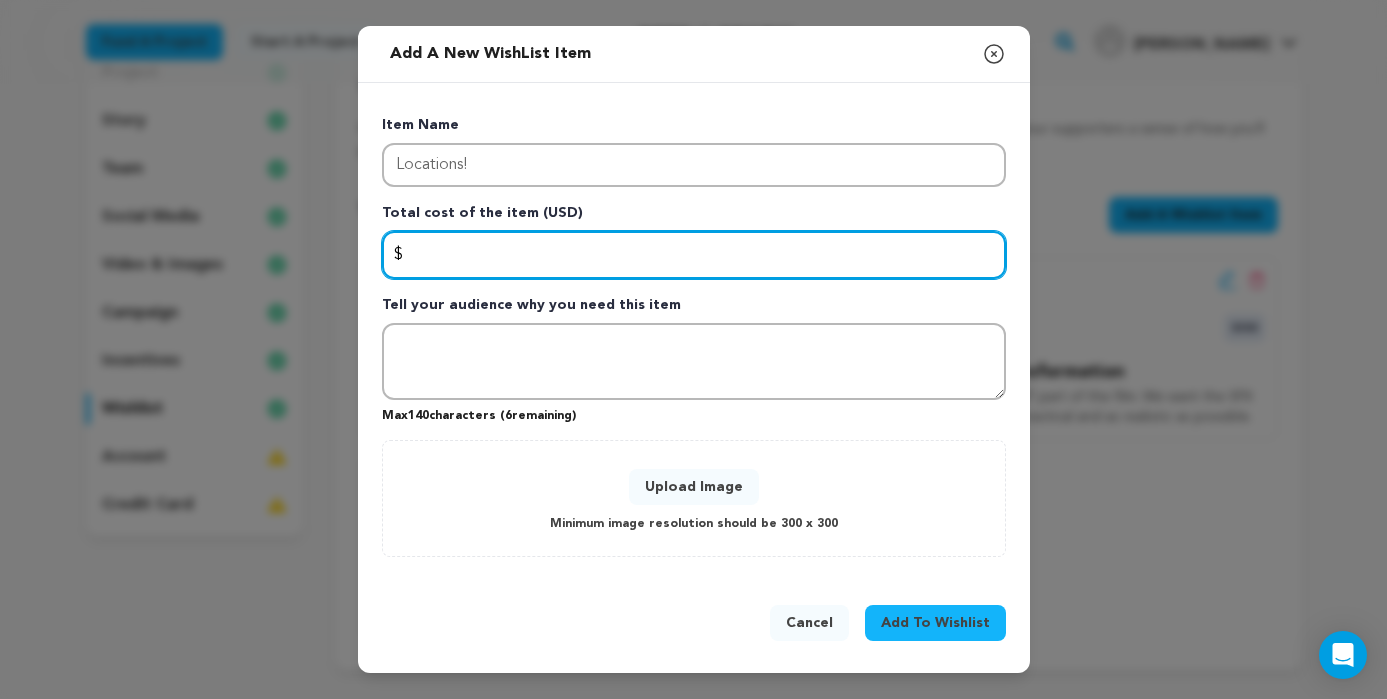 click at bounding box center [694, 255] 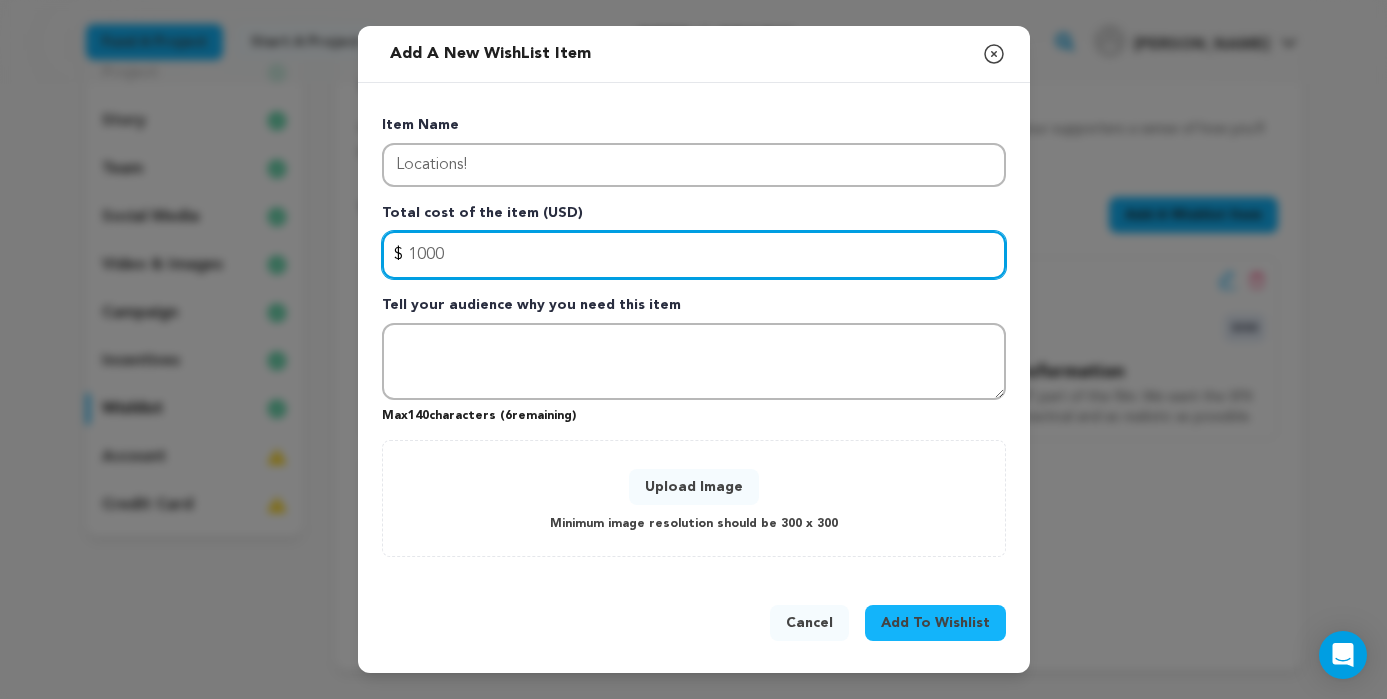 type on "1000" 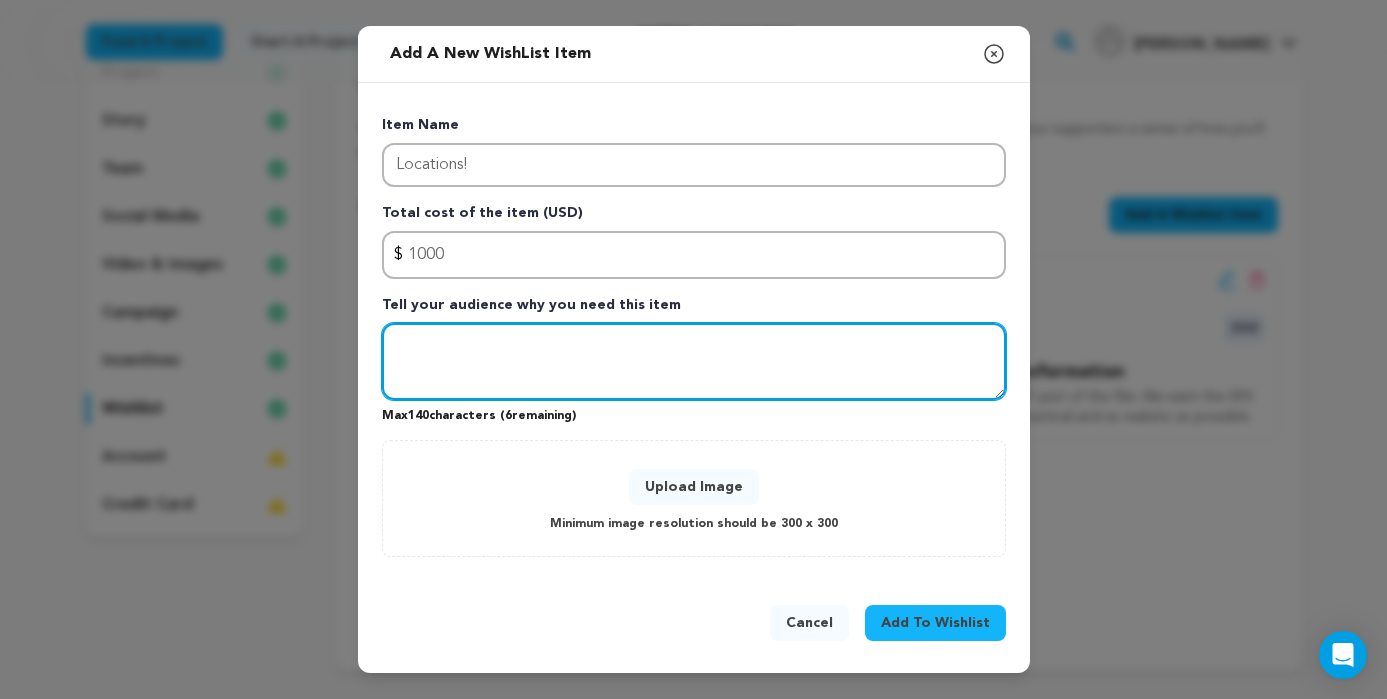 click at bounding box center [694, 362] 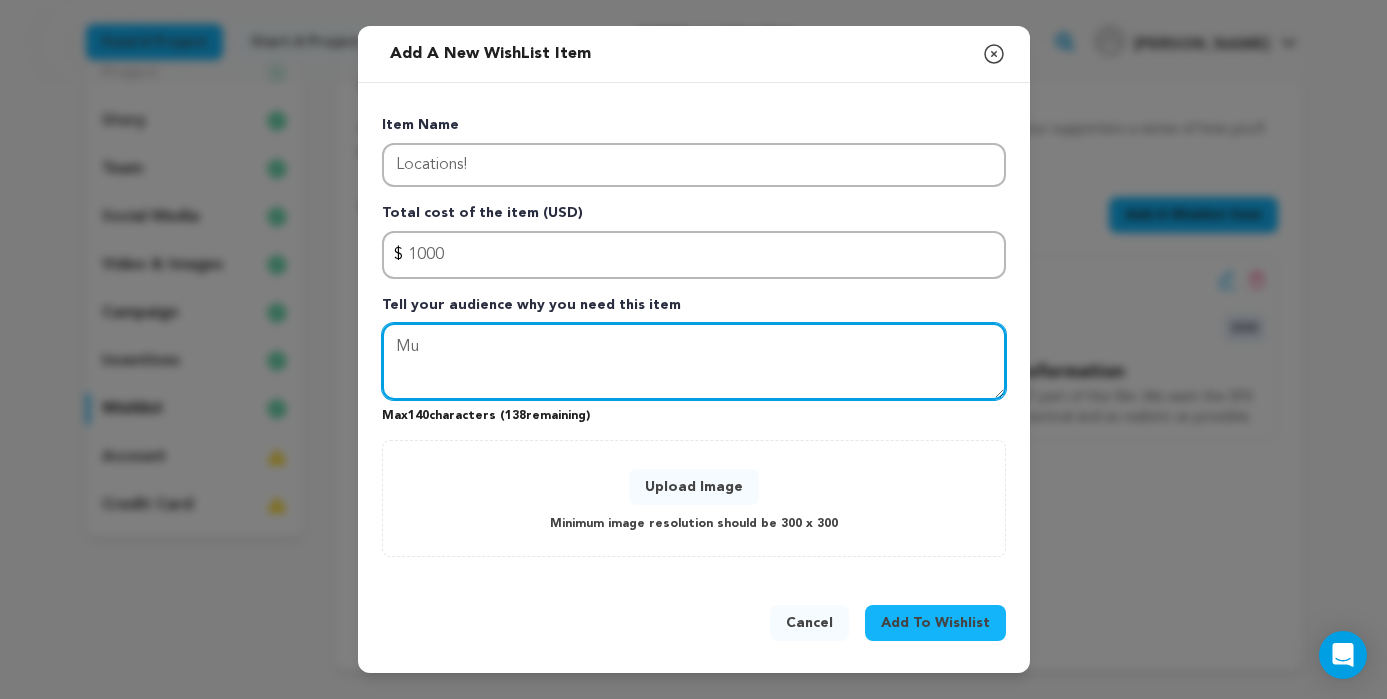 type on "M" 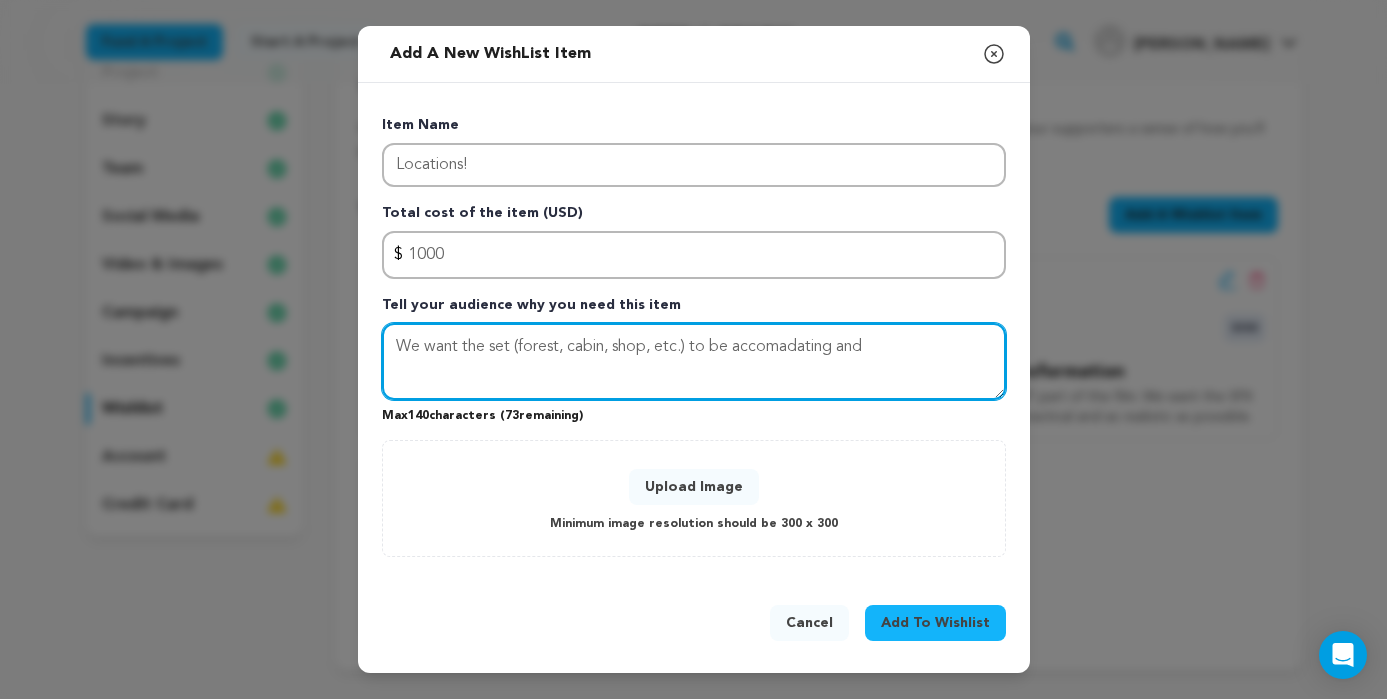 click on "We want the set (forest, cabin, shop, etc.) to be accomadating and" at bounding box center [694, 362] 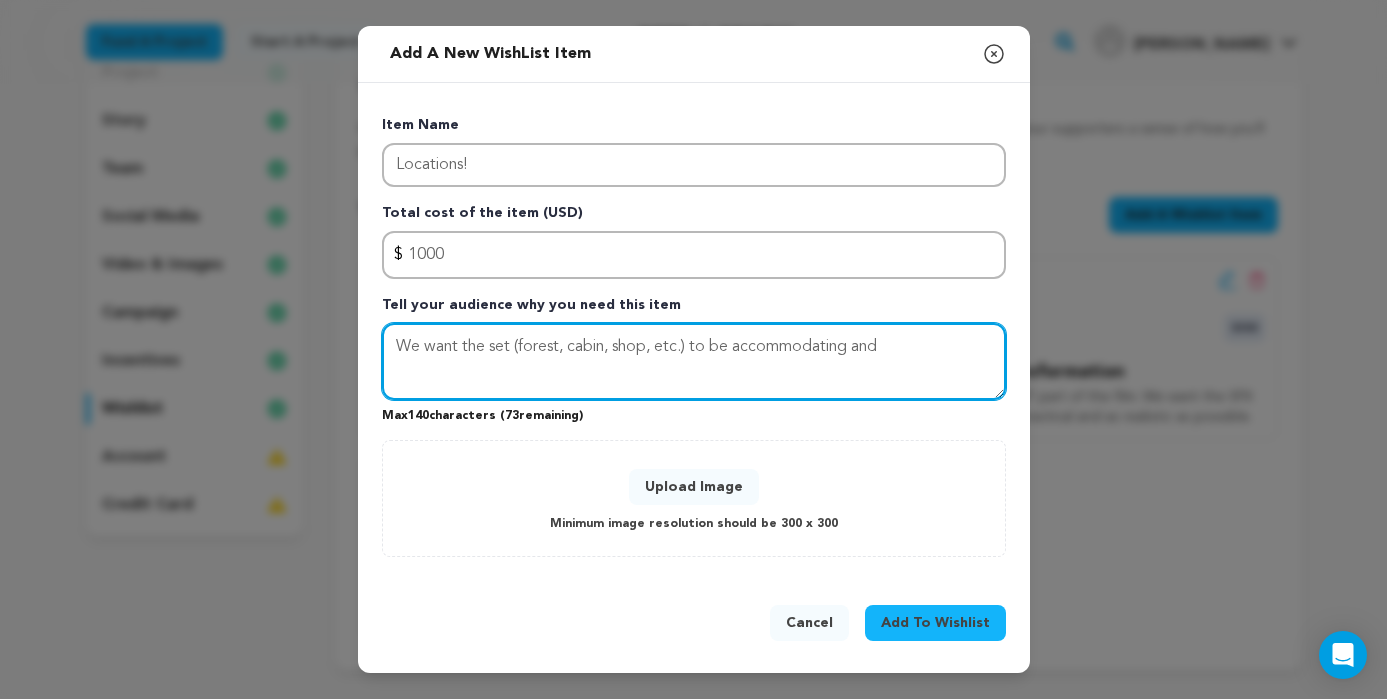 click on "We want the set (forest, cabin, shop, etc.) to be accommodating and" at bounding box center [694, 362] 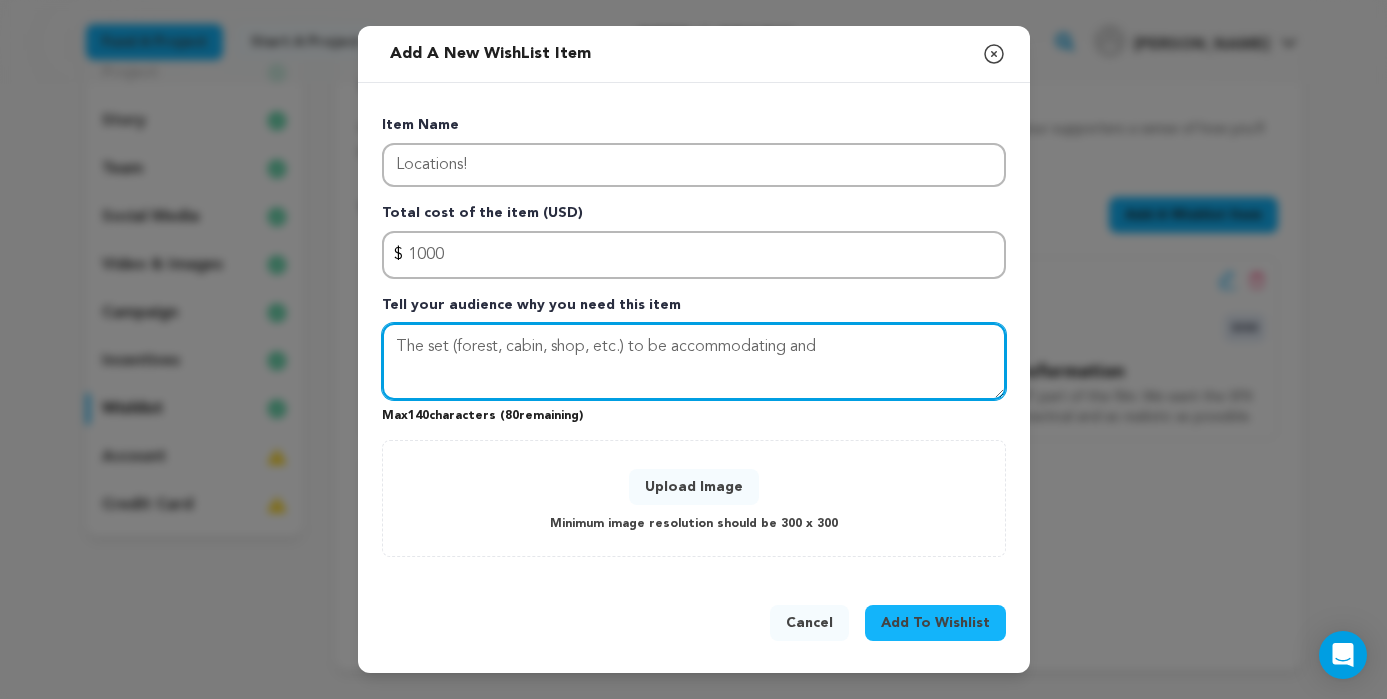 drag, startPoint x: 857, startPoint y: 354, endPoint x: 639, endPoint y: 351, distance: 218.02065 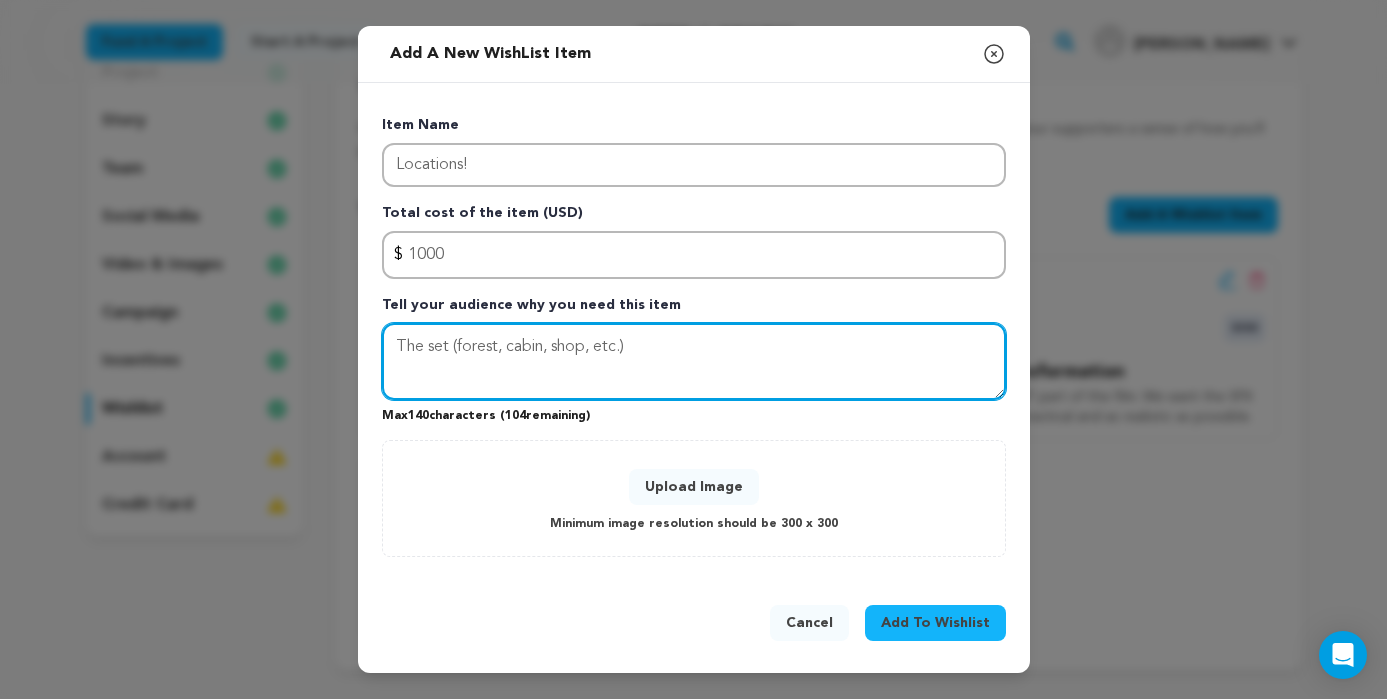 click on "The set (forest, cabin, shop, etc.)" at bounding box center (694, 362) 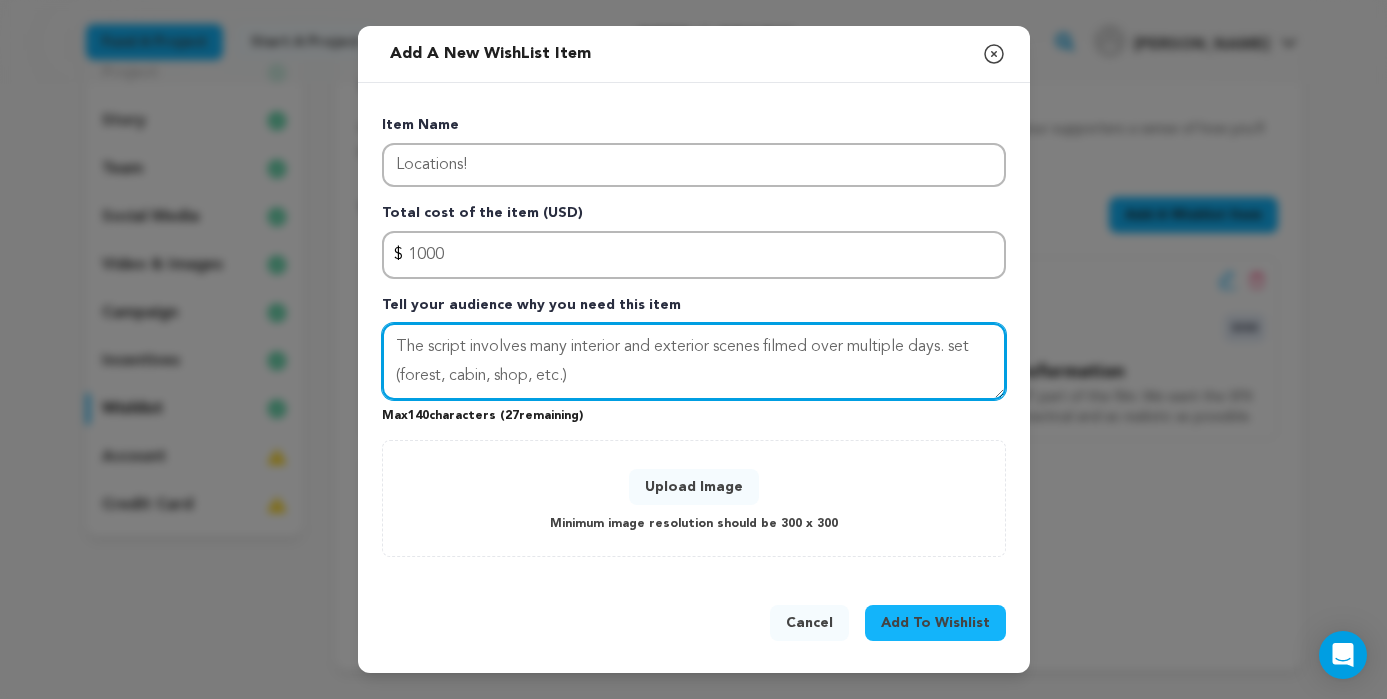 drag, startPoint x: 963, startPoint y: 345, endPoint x: 973, endPoint y: 342, distance: 10.440307 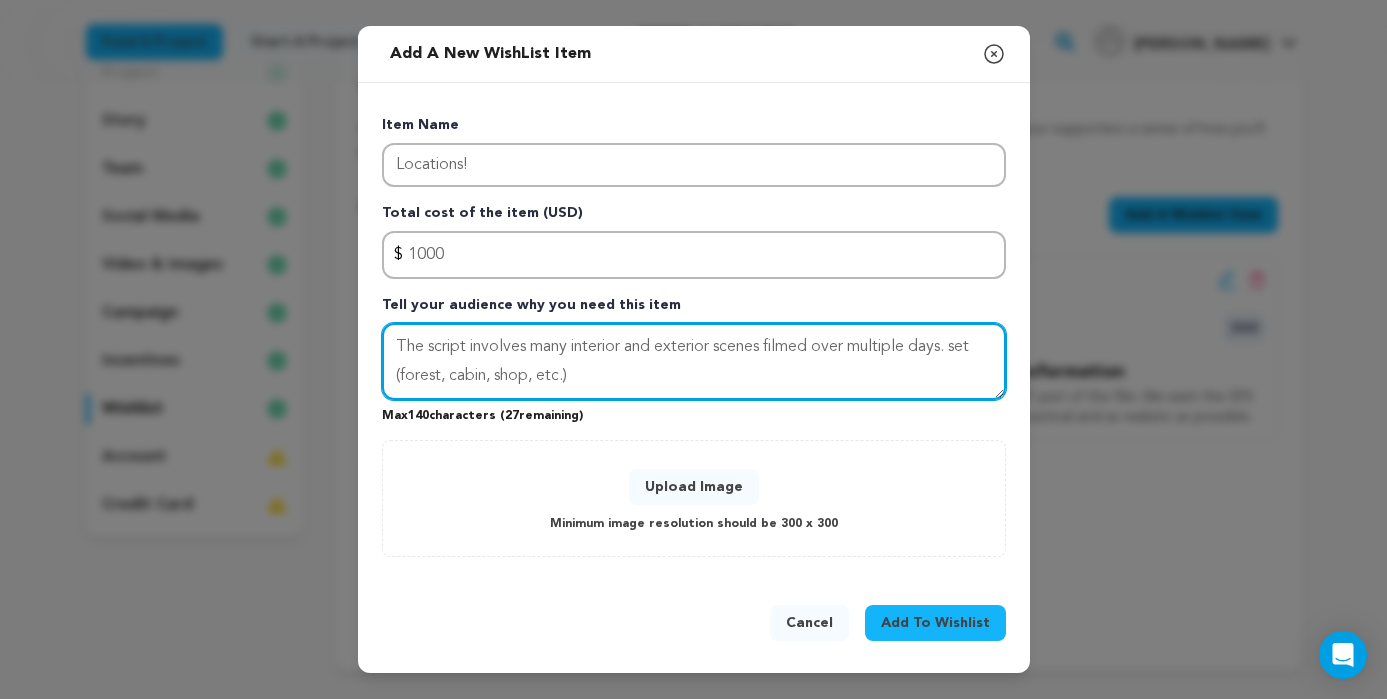 click on "The script involves many interior and exterior scenes filmed over multiple days. set (forest, cabin, shop, etc.)" at bounding box center [694, 362] 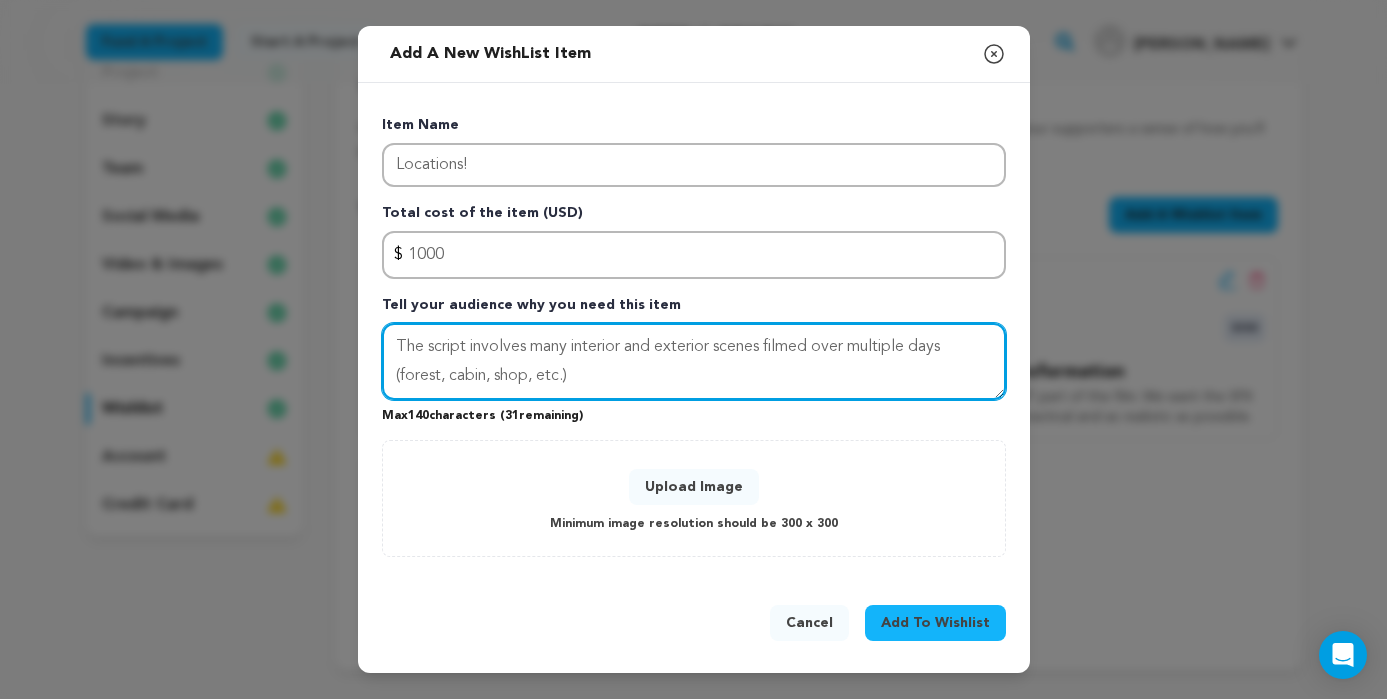 click on "The script involves many interior and exterior scenes filmed over multiple days  (forest, cabin, shop, etc.)" at bounding box center (694, 362) 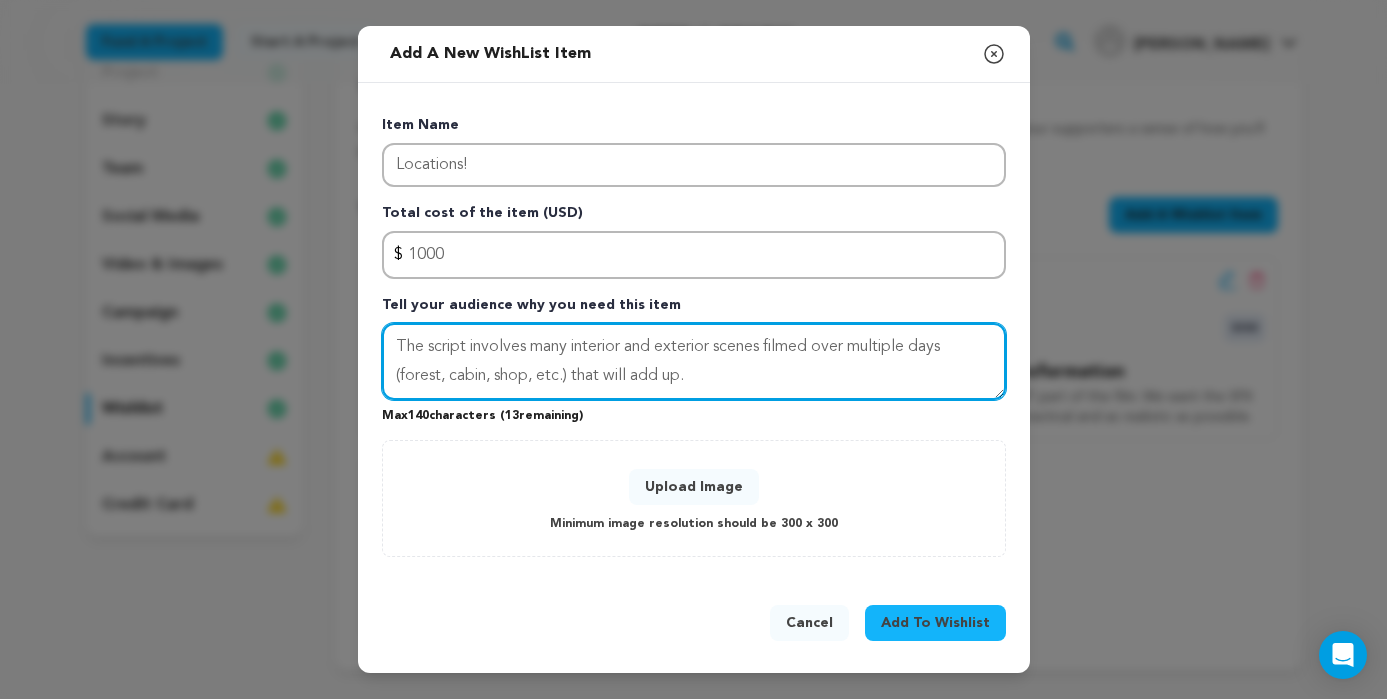 drag, startPoint x: 711, startPoint y: 373, endPoint x: 580, endPoint y: 373, distance: 131 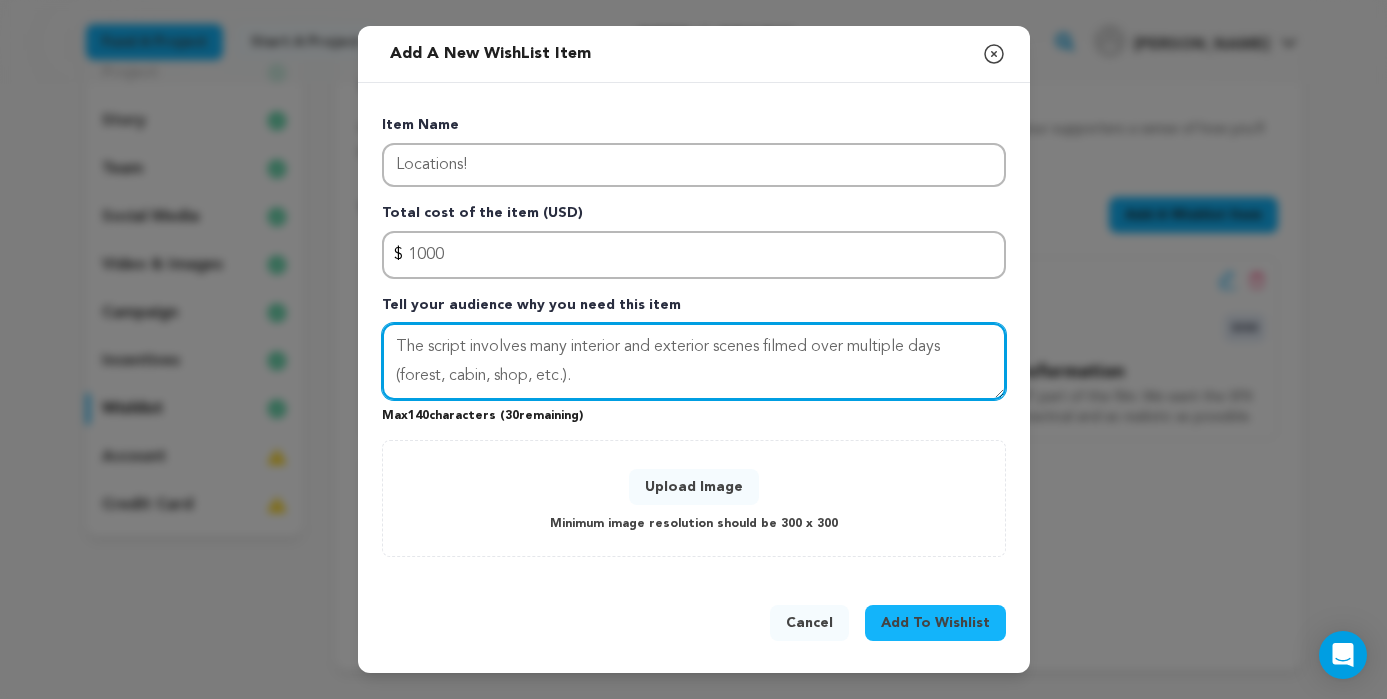 type on "The script involves many interior and exterior scenes filmed over multiple days  (forest, cabin, shop, etc.)." 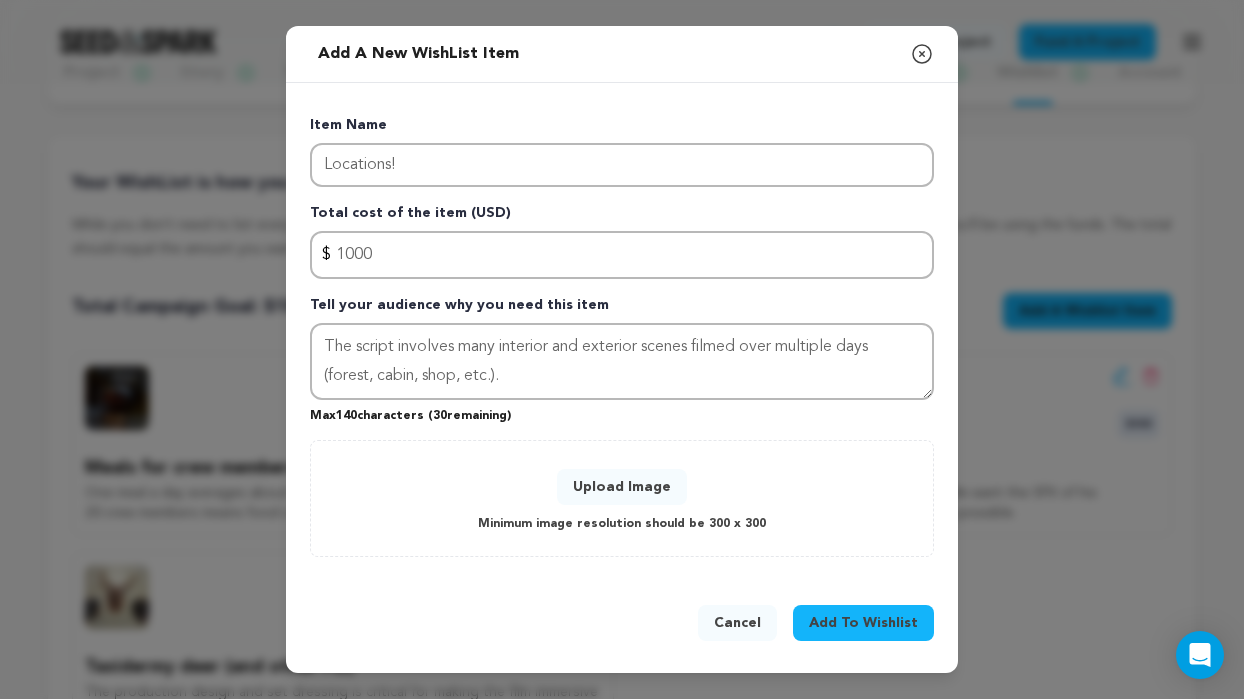 click on "Upload Image" at bounding box center [622, 487] 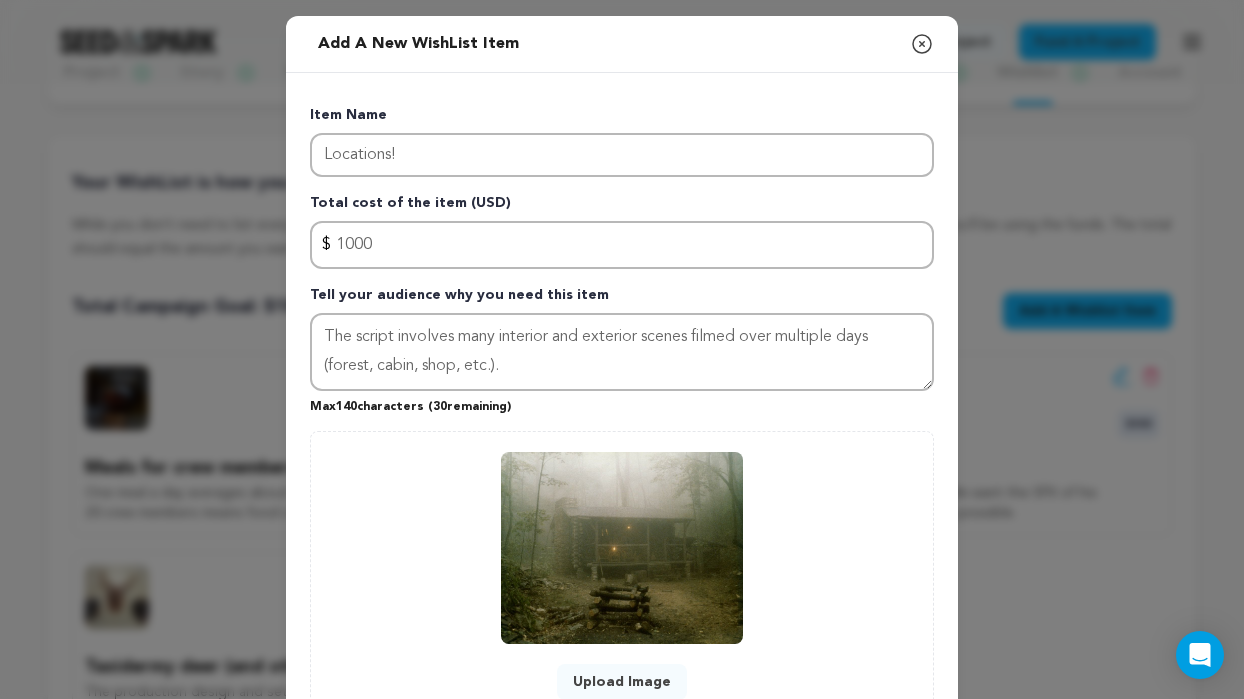 scroll, scrollTop: 184, scrollLeft: 0, axis: vertical 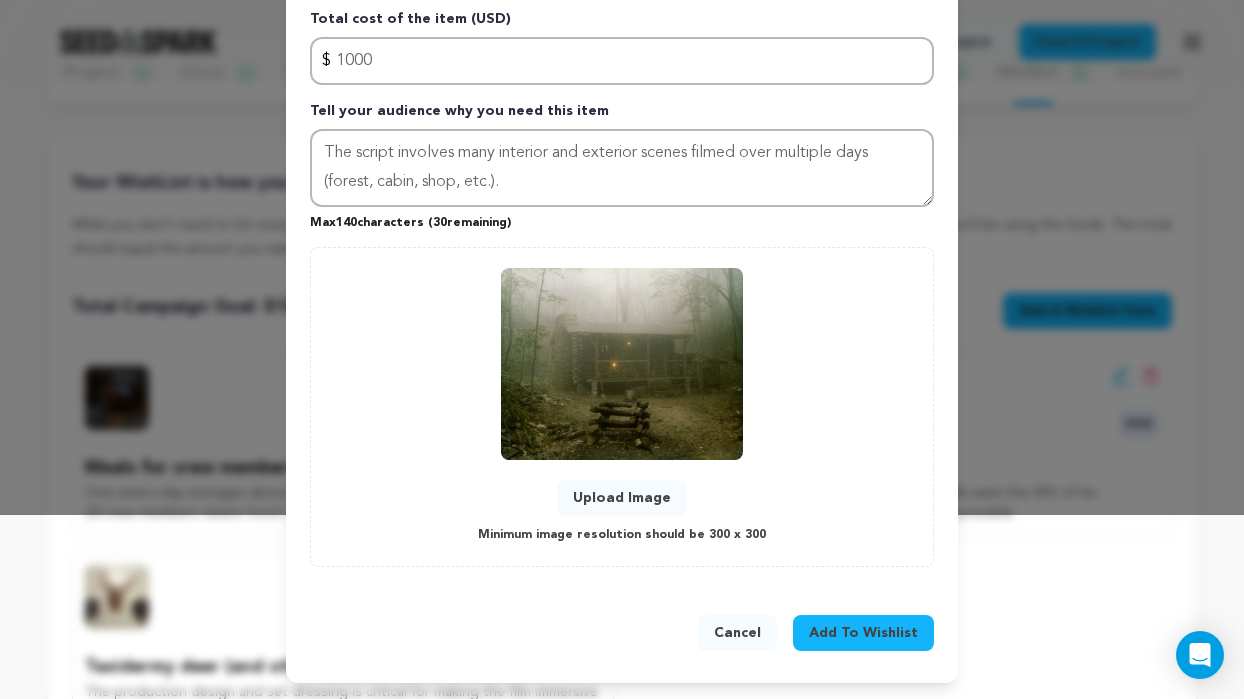 click on "Add To Wishlist" at bounding box center (863, 633) 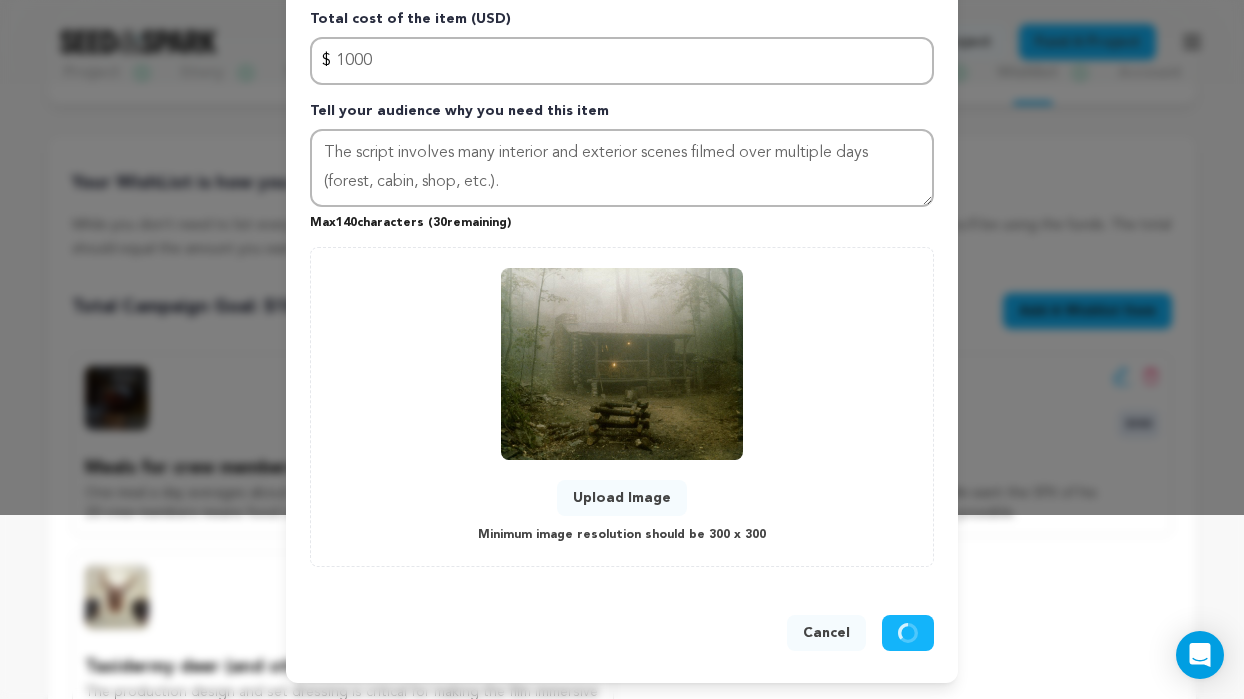 type 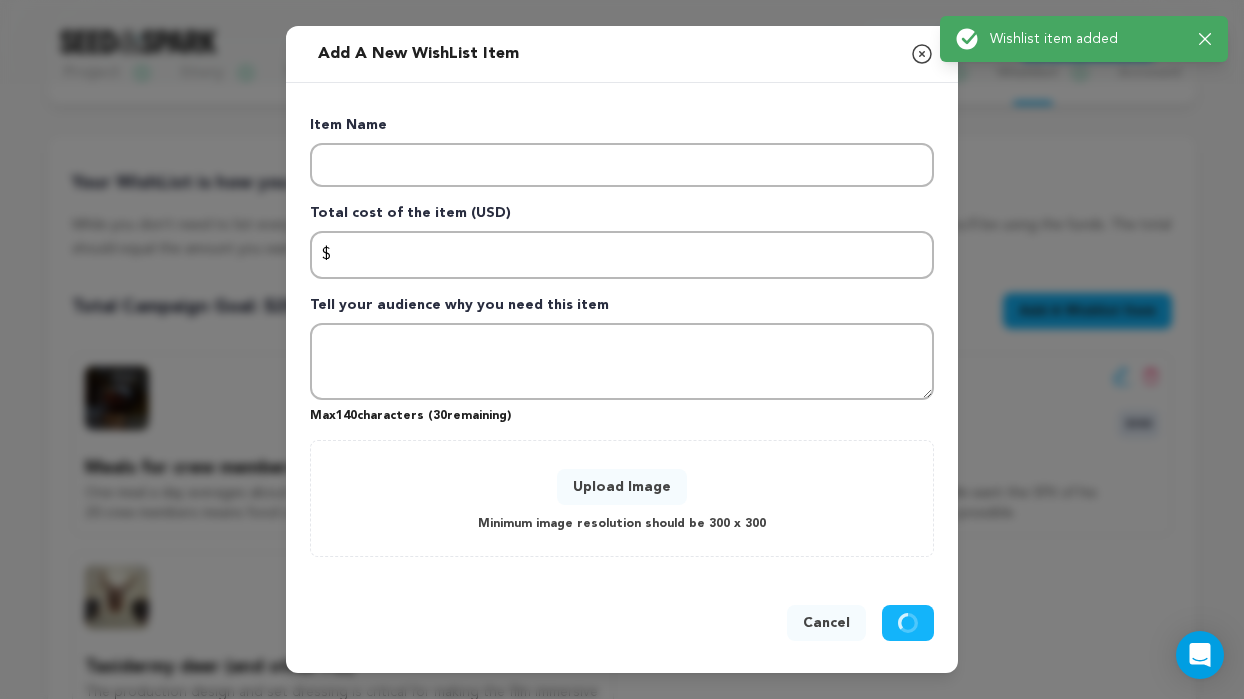 scroll, scrollTop: 0, scrollLeft: 0, axis: both 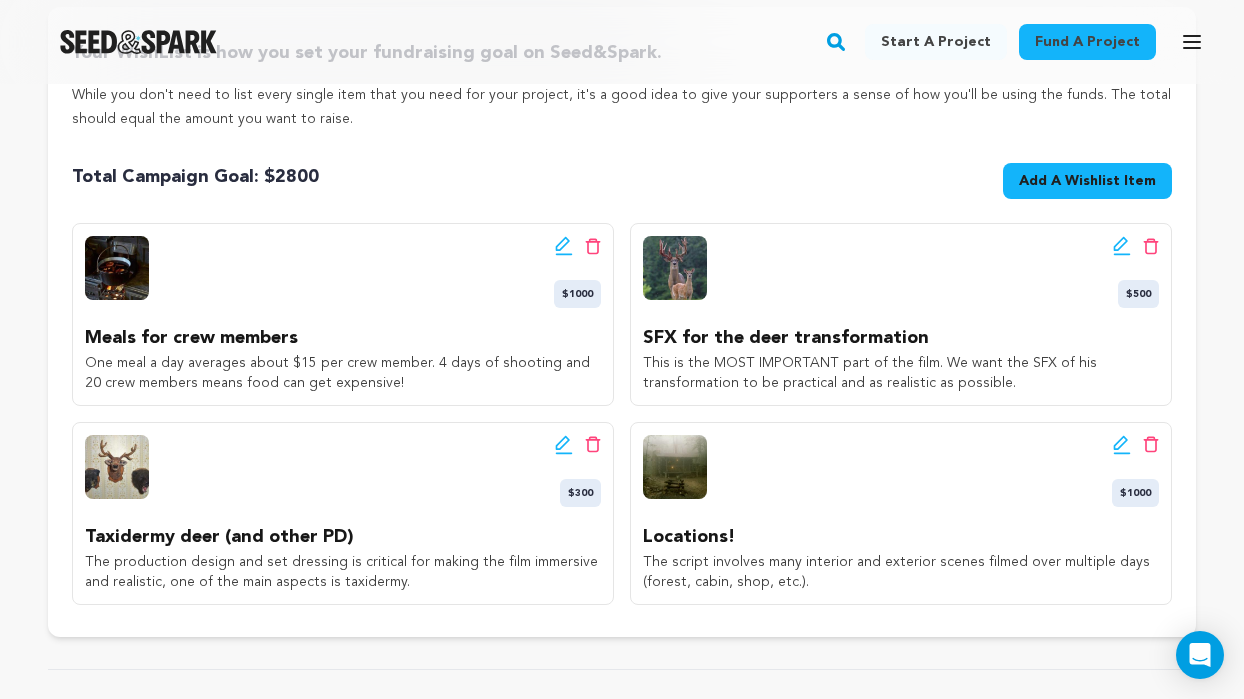 click 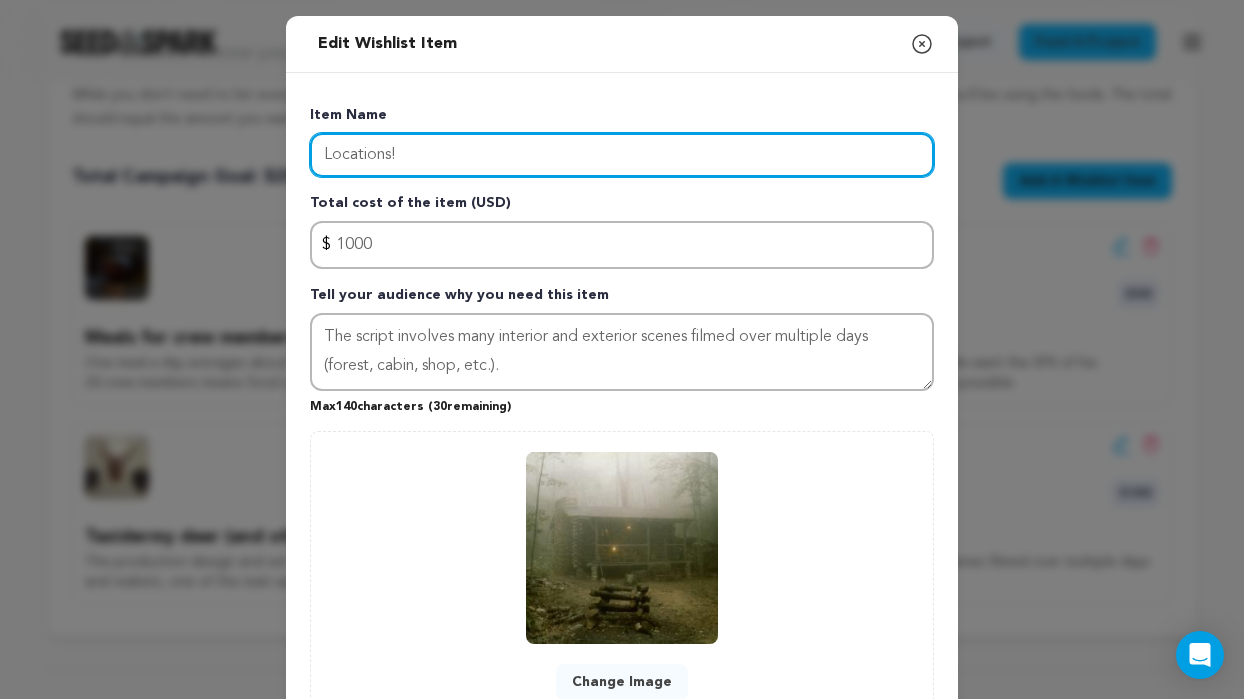 drag, startPoint x: 420, startPoint y: 151, endPoint x: 238, endPoint y: 151, distance: 182 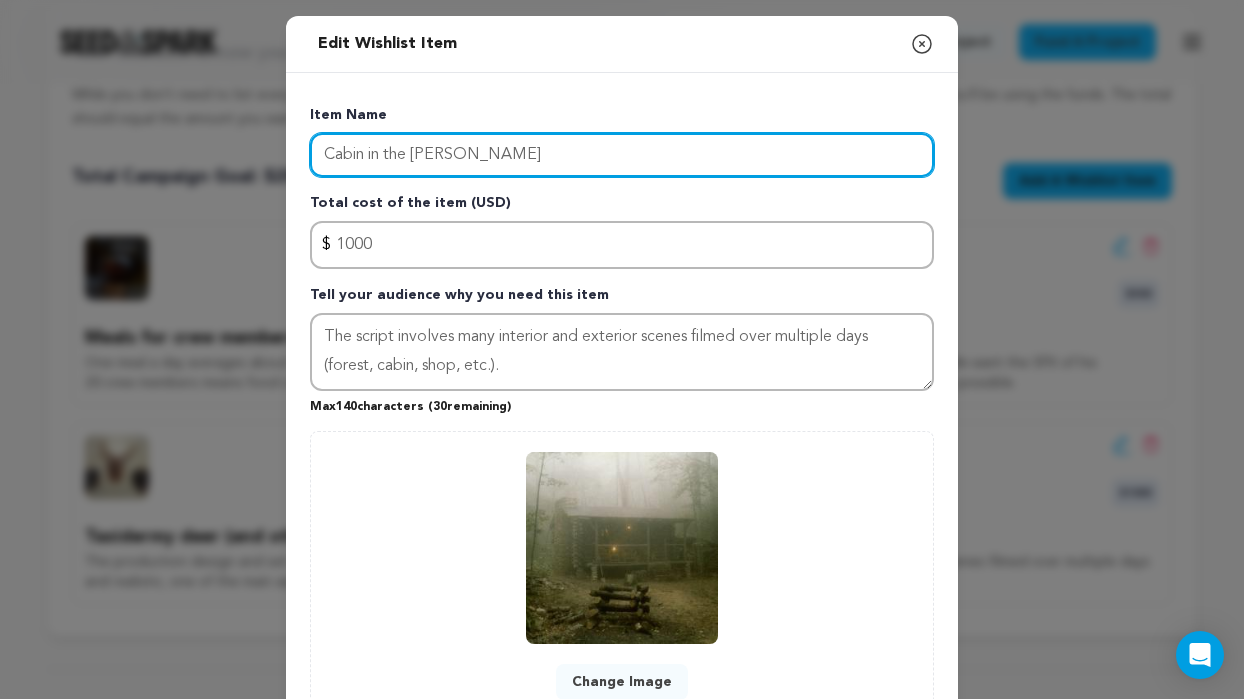 scroll, scrollTop: 184, scrollLeft: 0, axis: vertical 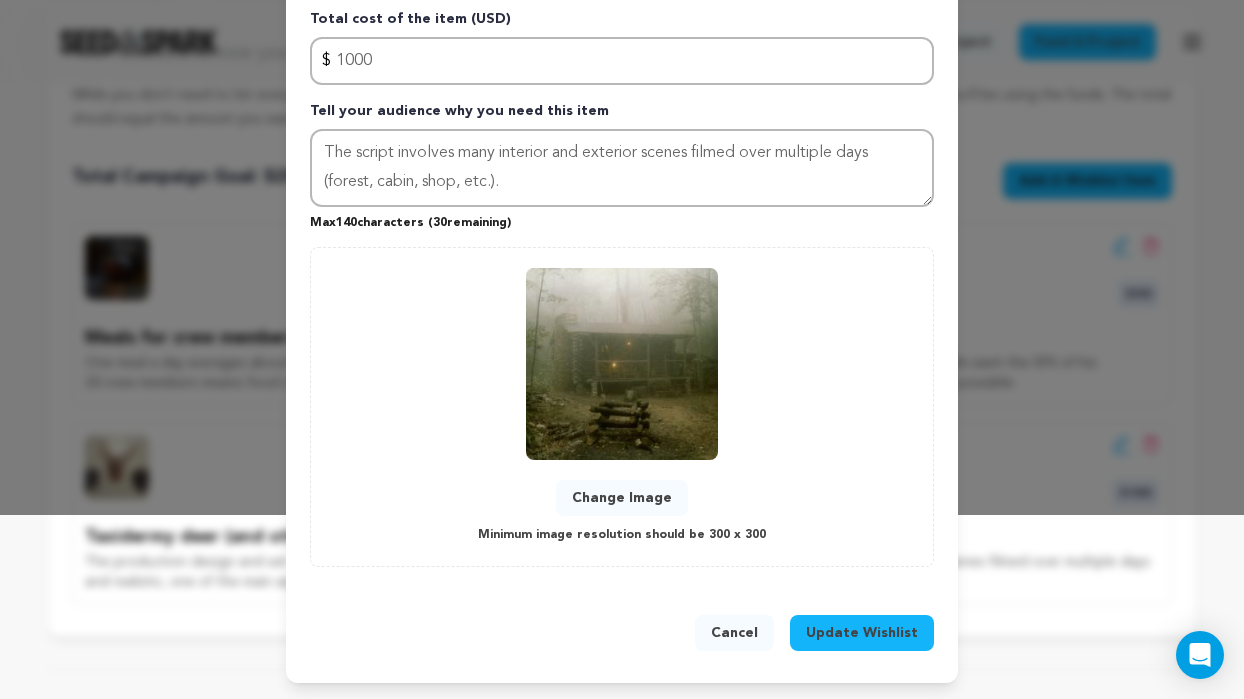 type on "Cabin in the [PERSON_NAME]" 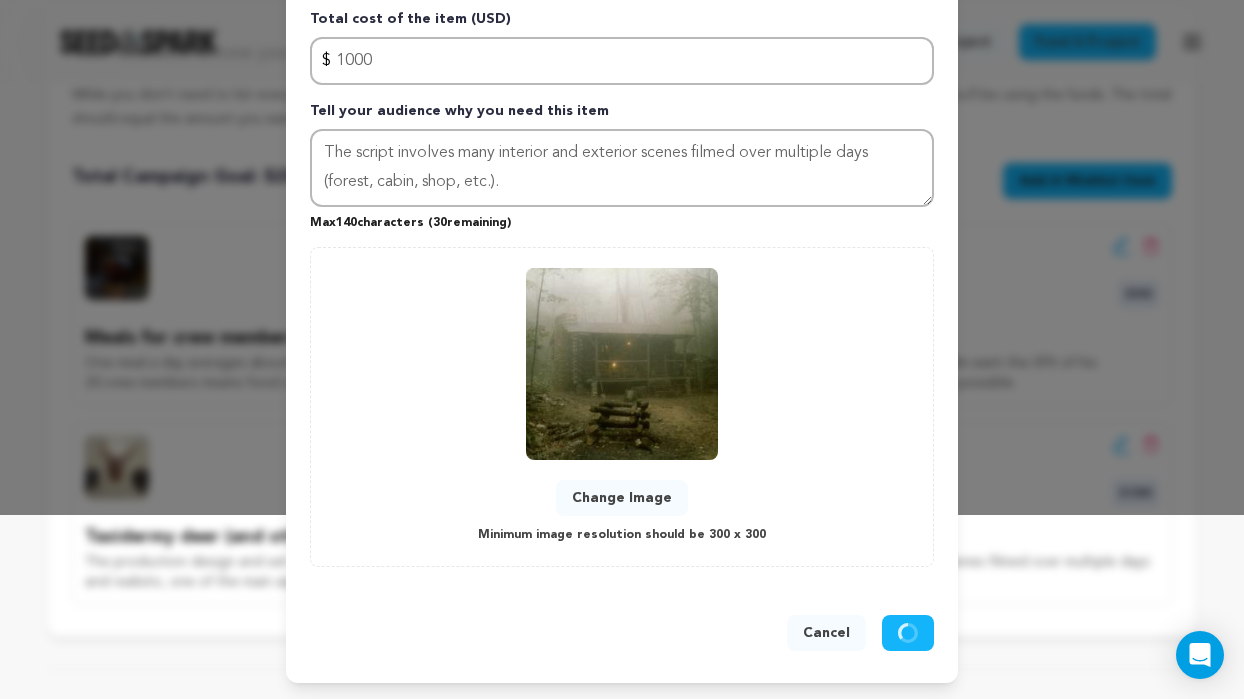 type 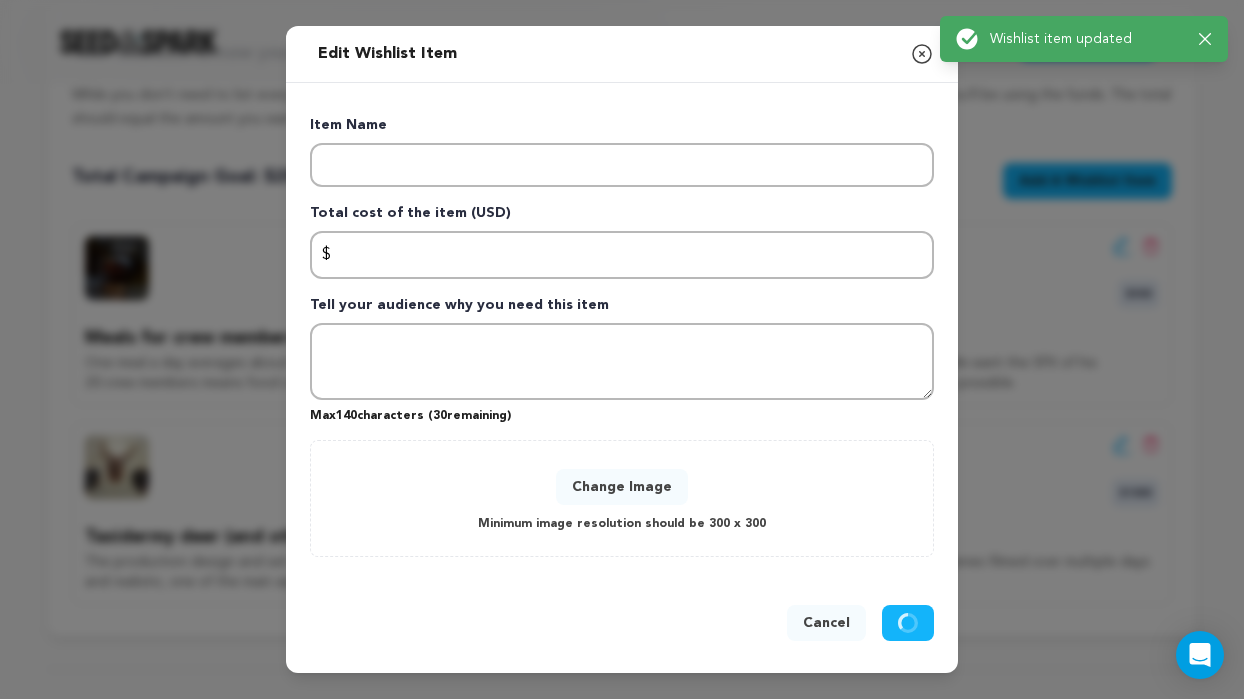 scroll, scrollTop: 0, scrollLeft: 0, axis: both 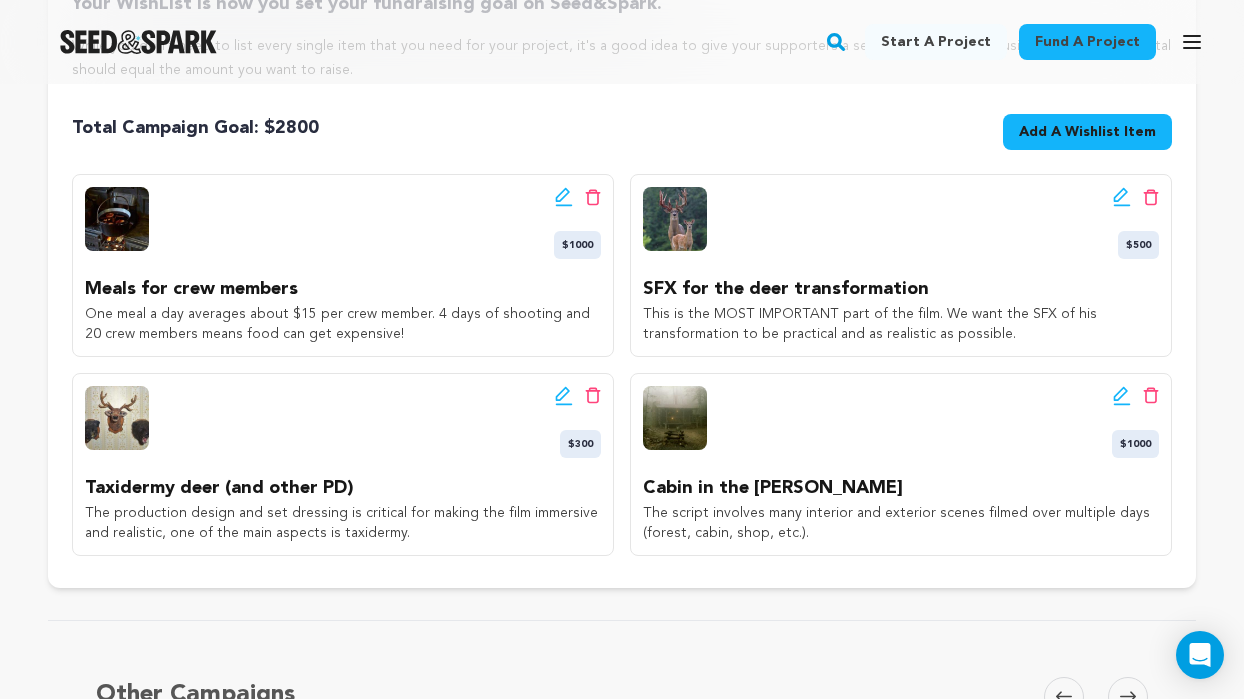 click on "Add A Wishlist Item" at bounding box center [1087, 132] 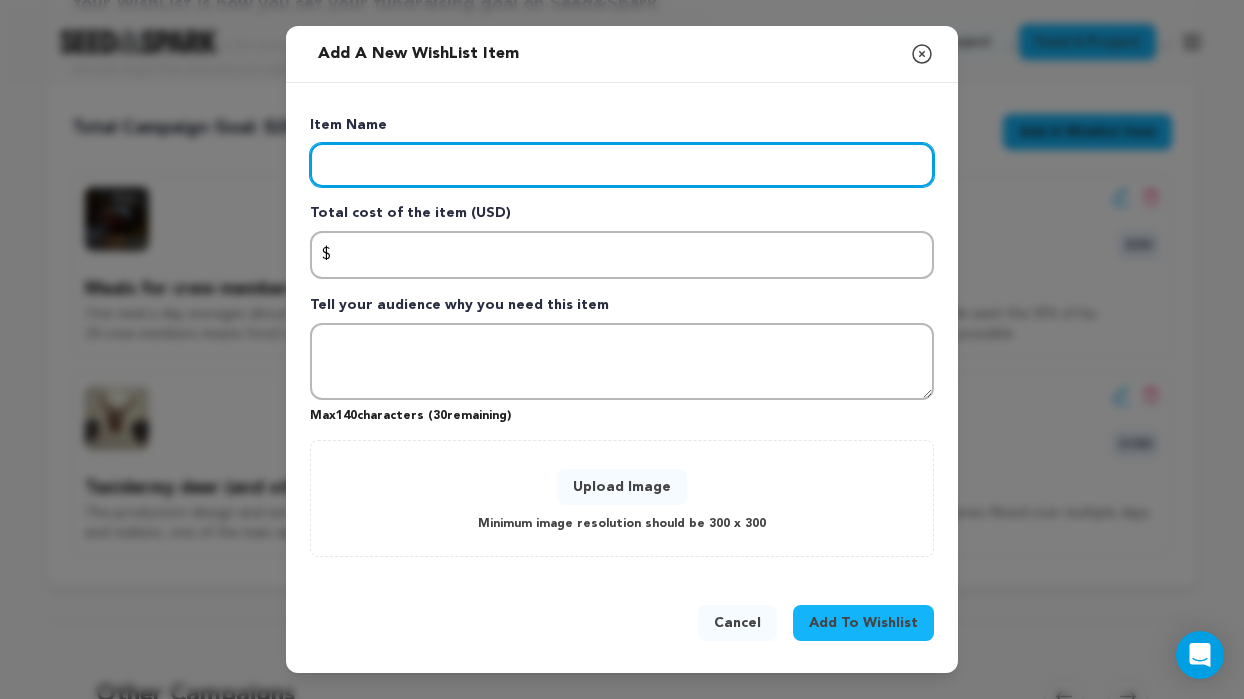 click at bounding box center (622, 165) 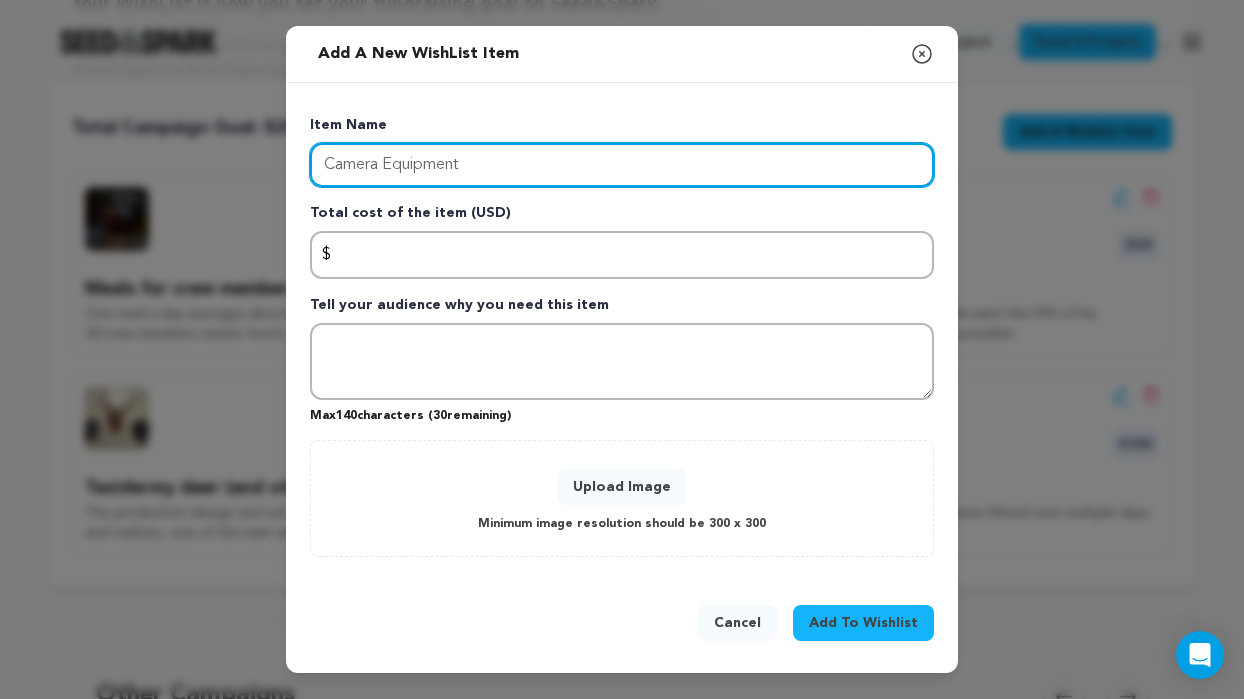 type on "Camera Equipment" 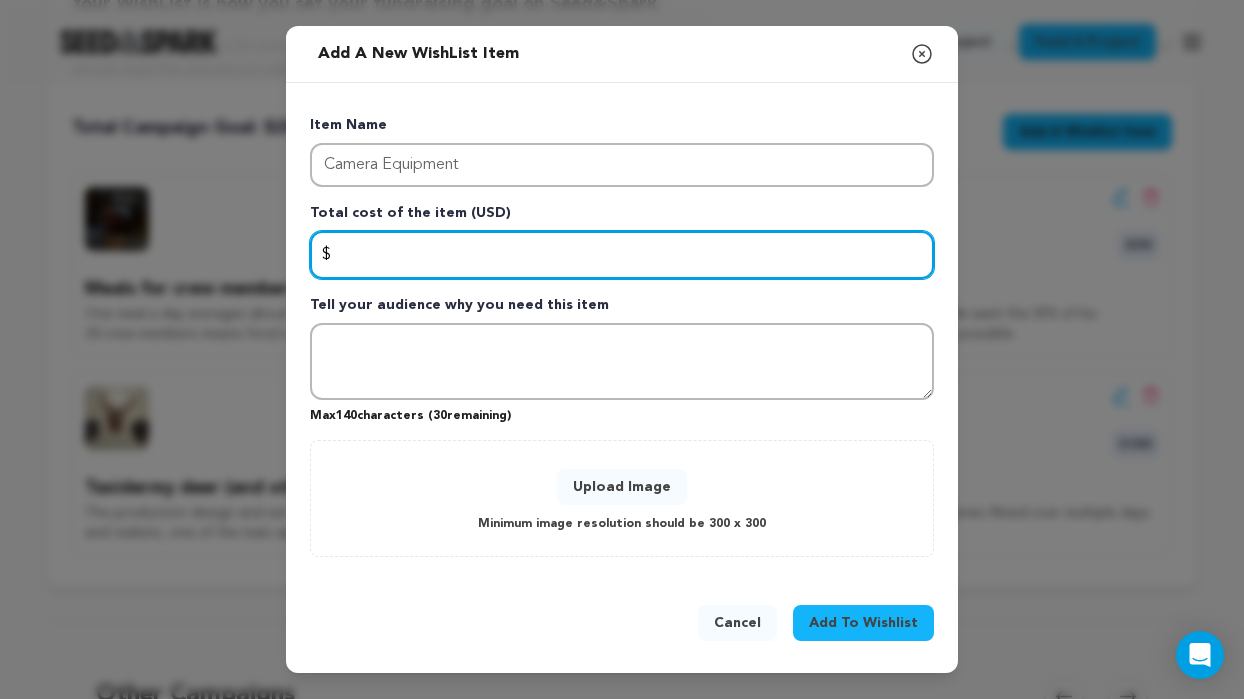 click at bounding box center [622, 255] 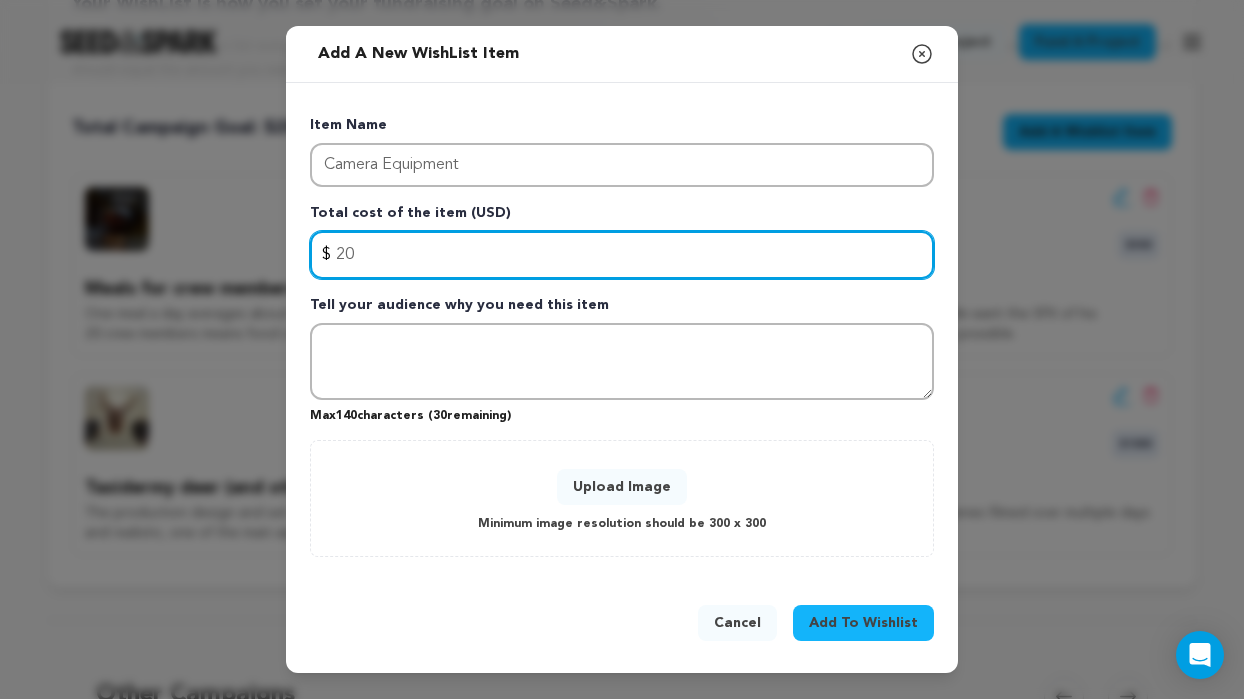 type on "2" 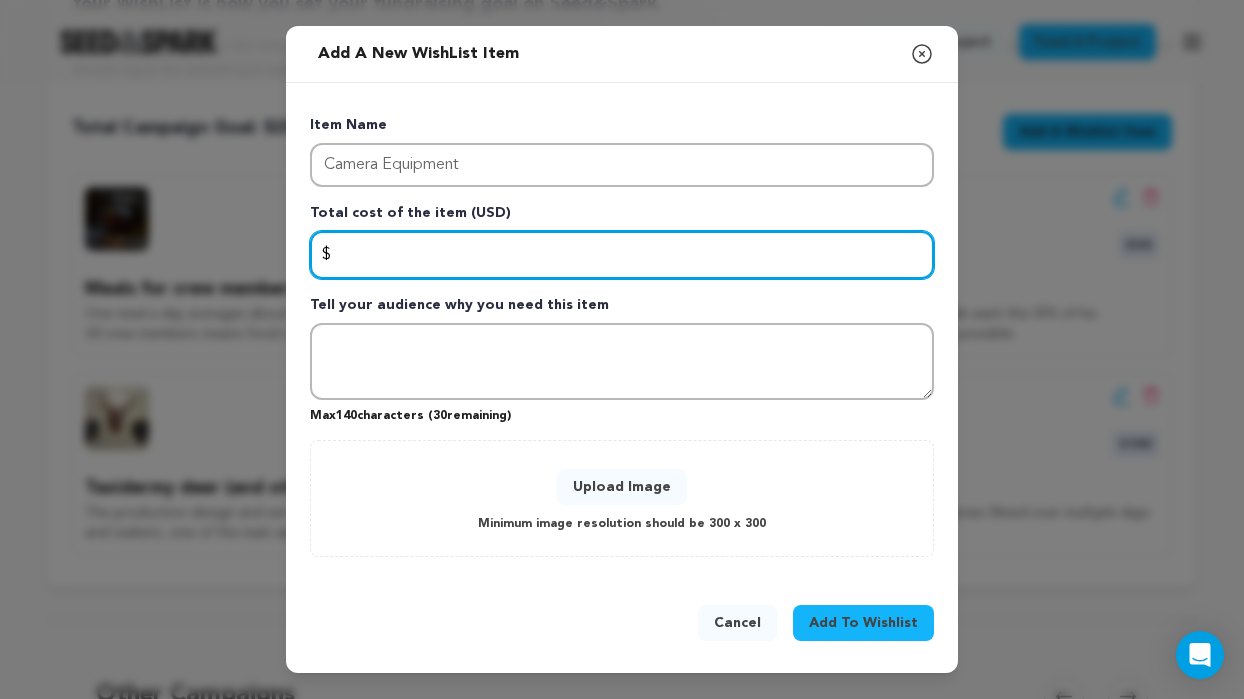 type on "4" 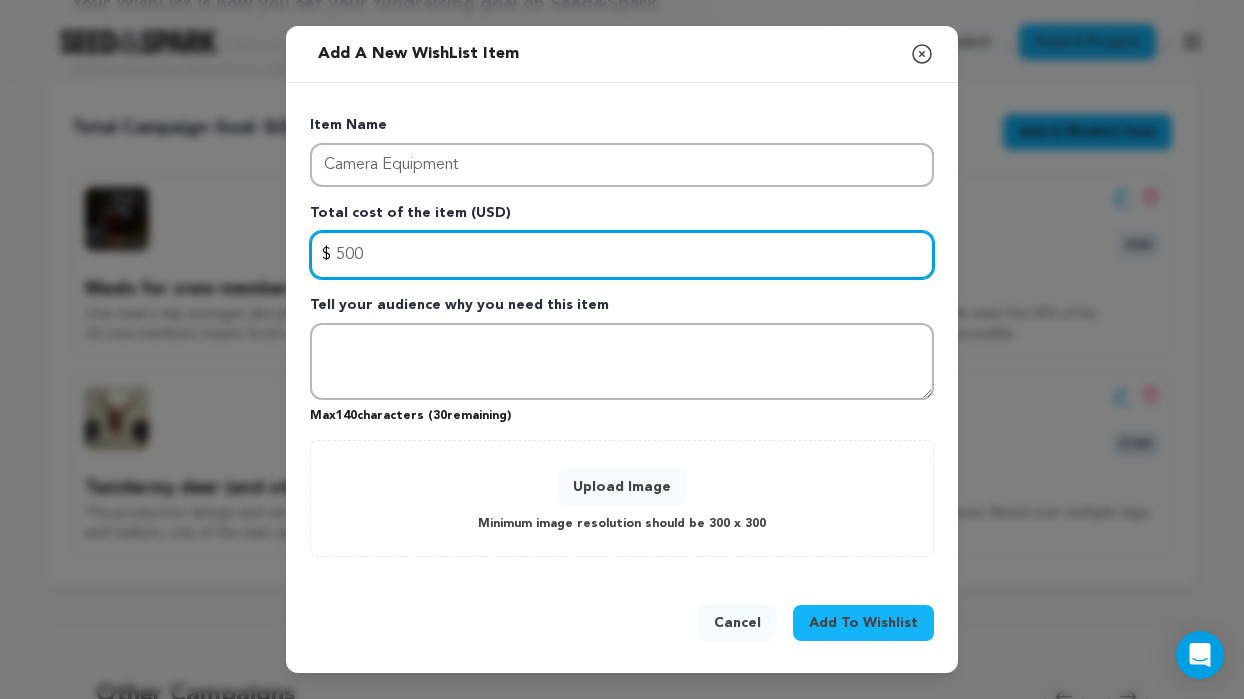 type on "500" 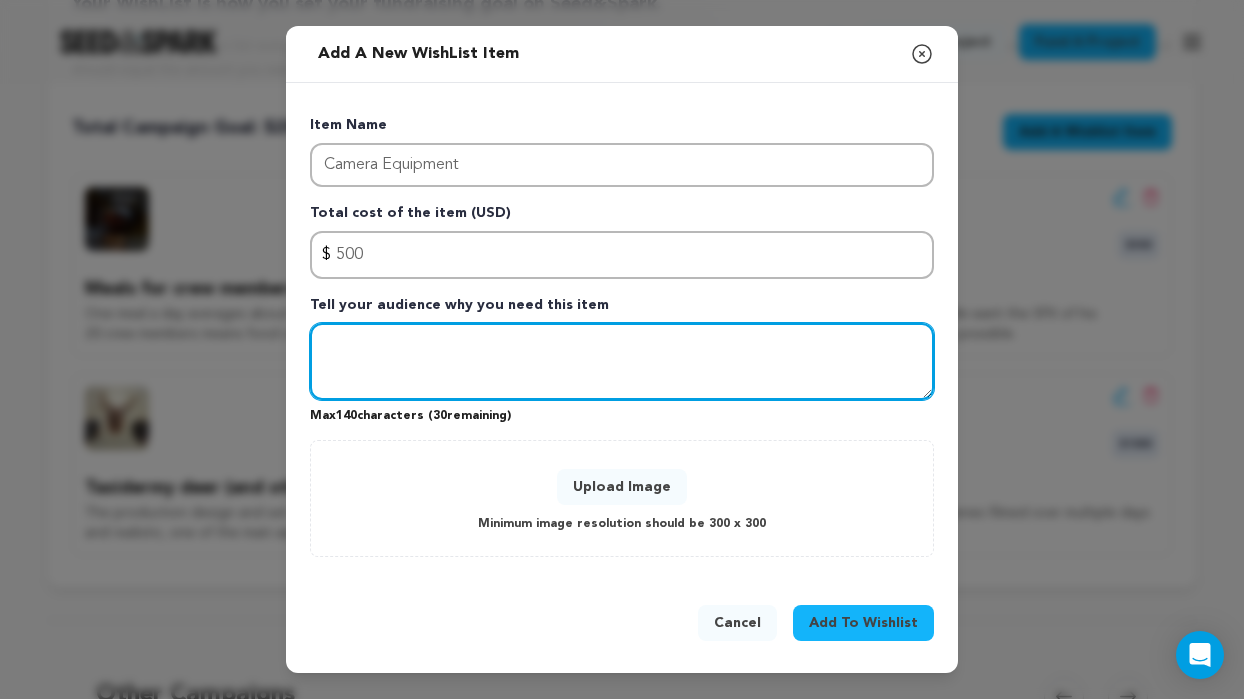 click at bounding box center [622, 362] 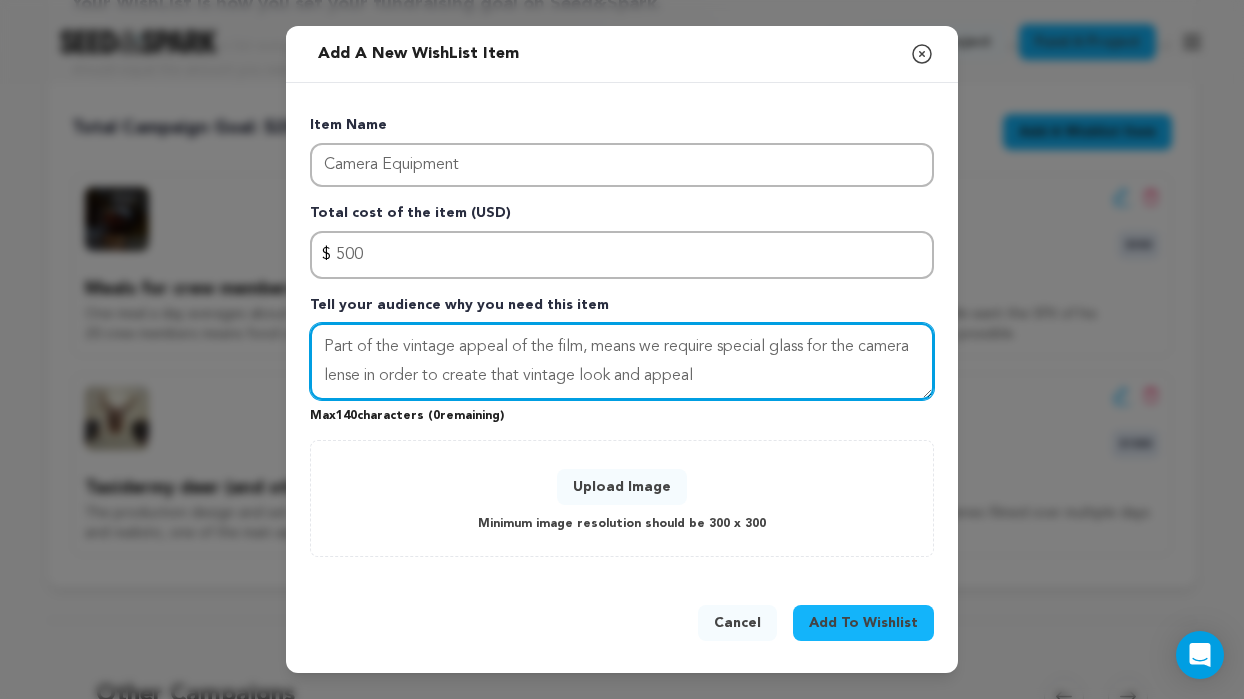 click on "Part of the vintage appeal of the film, means we require special glass for the camera lense in order to create that vintage look and appeal" at bounding box center (622, 362) 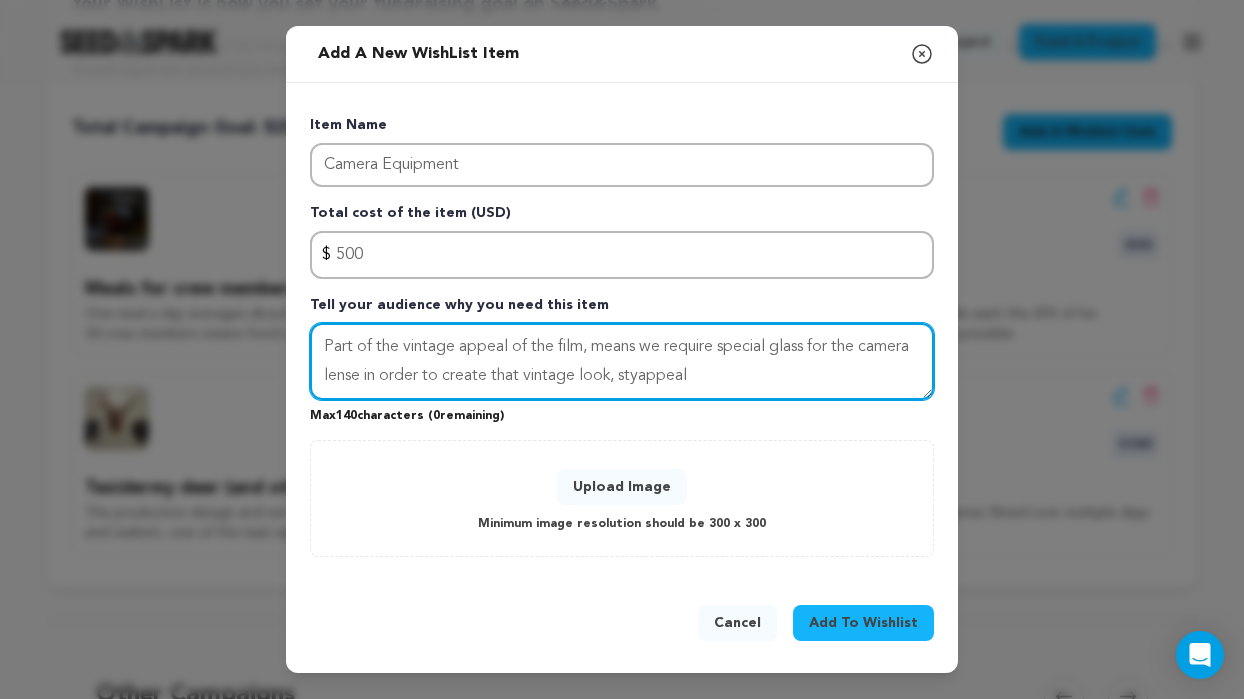 drag, startPoint x: 604, startPoint y: 343, endPoint x: 260, endPoint y: 343, distance: 344 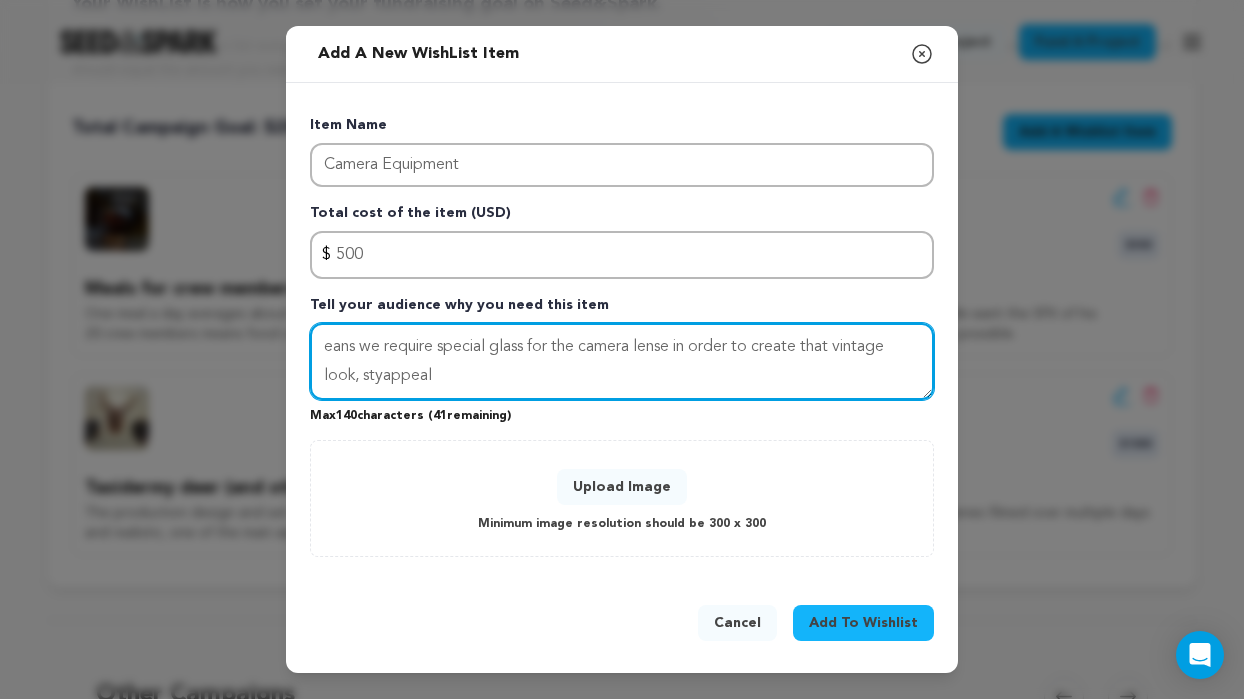 drag, startPoint x: 375, startPoint y: 348, endPoint x: 201, endPoint y: 348, distance: 174 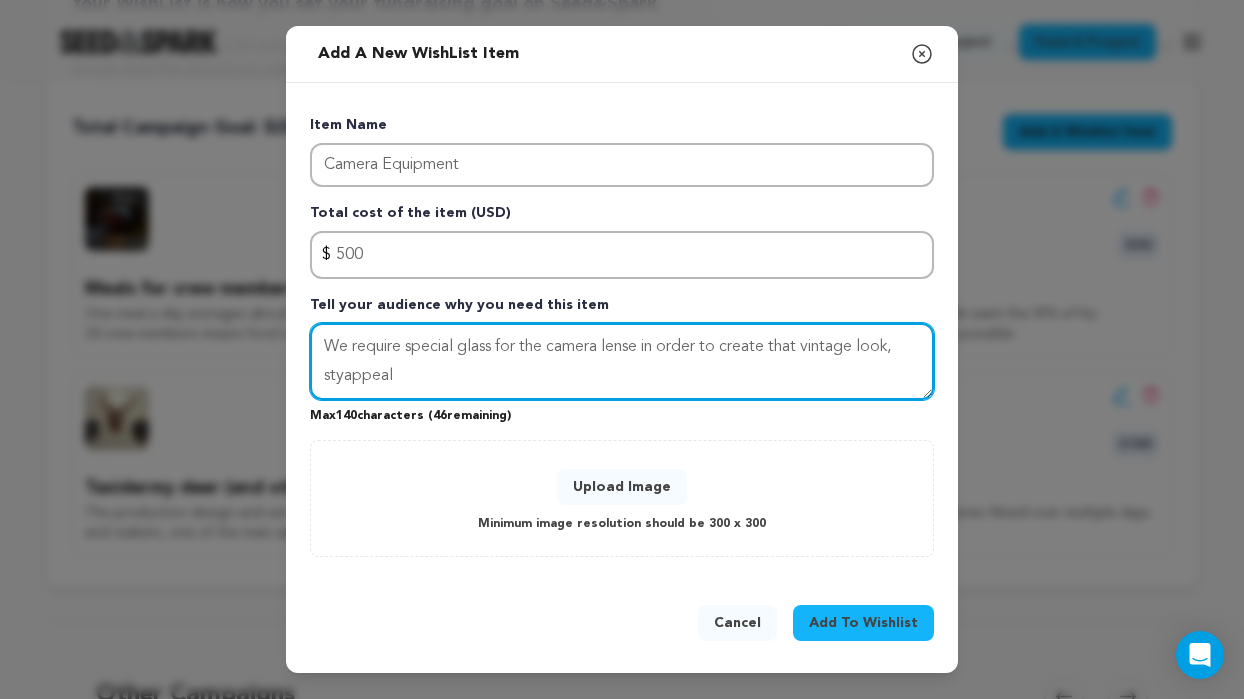 click on "We require special glass for the camera lense in order to create that vintage look, styappeal" at bounding box center [622, 362] 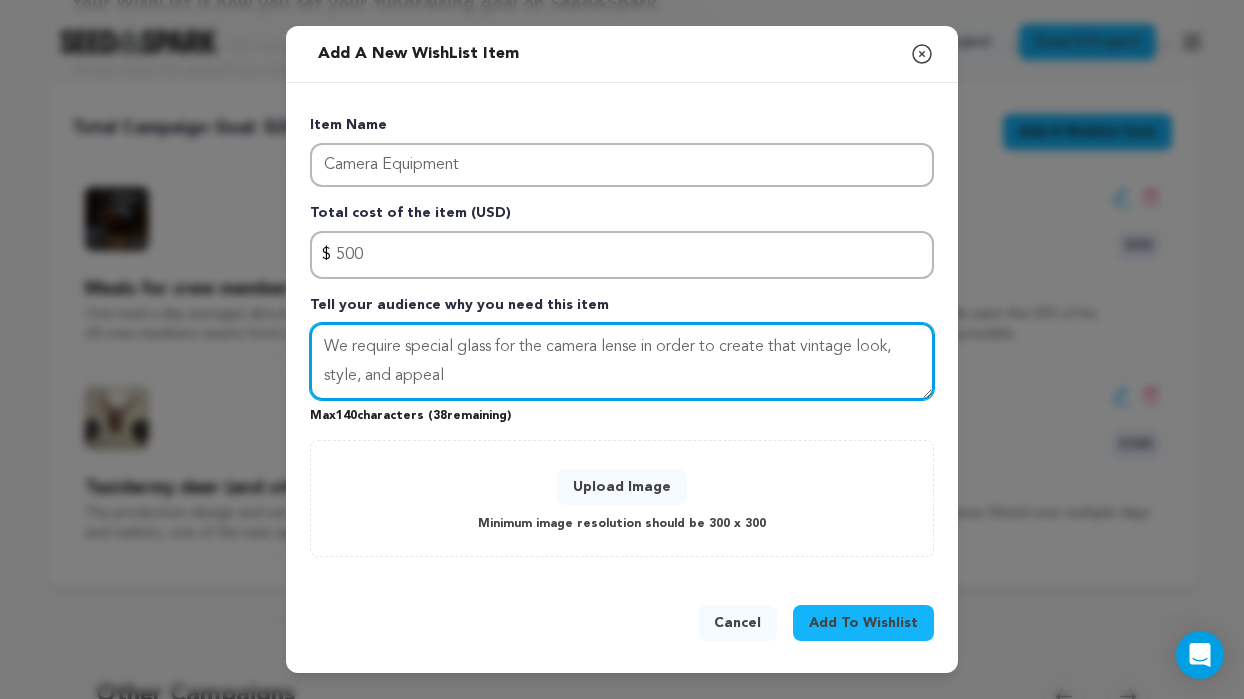 click on "We require special glass for the camera lense in order to create that vintage look, style, and appeal" at bounding box center (622, 362) 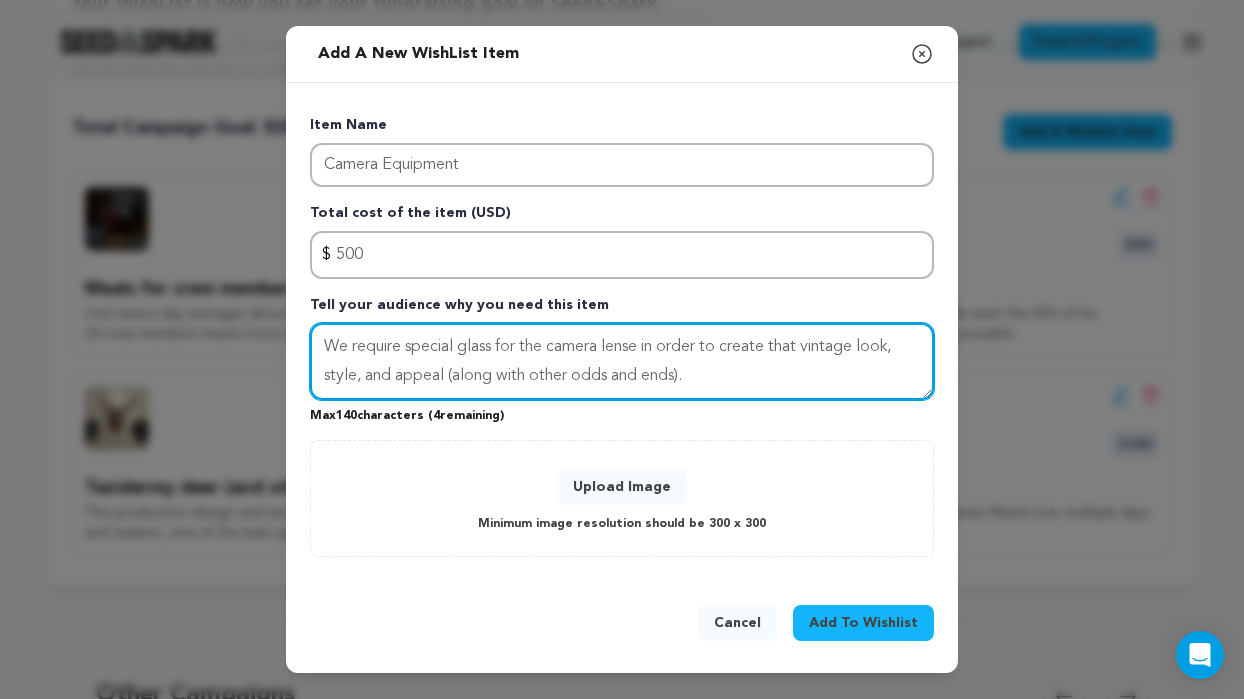 type on "We require special glass for the camera lense in order to create that vintage look, style, and appeal (along with other odds and ends)." 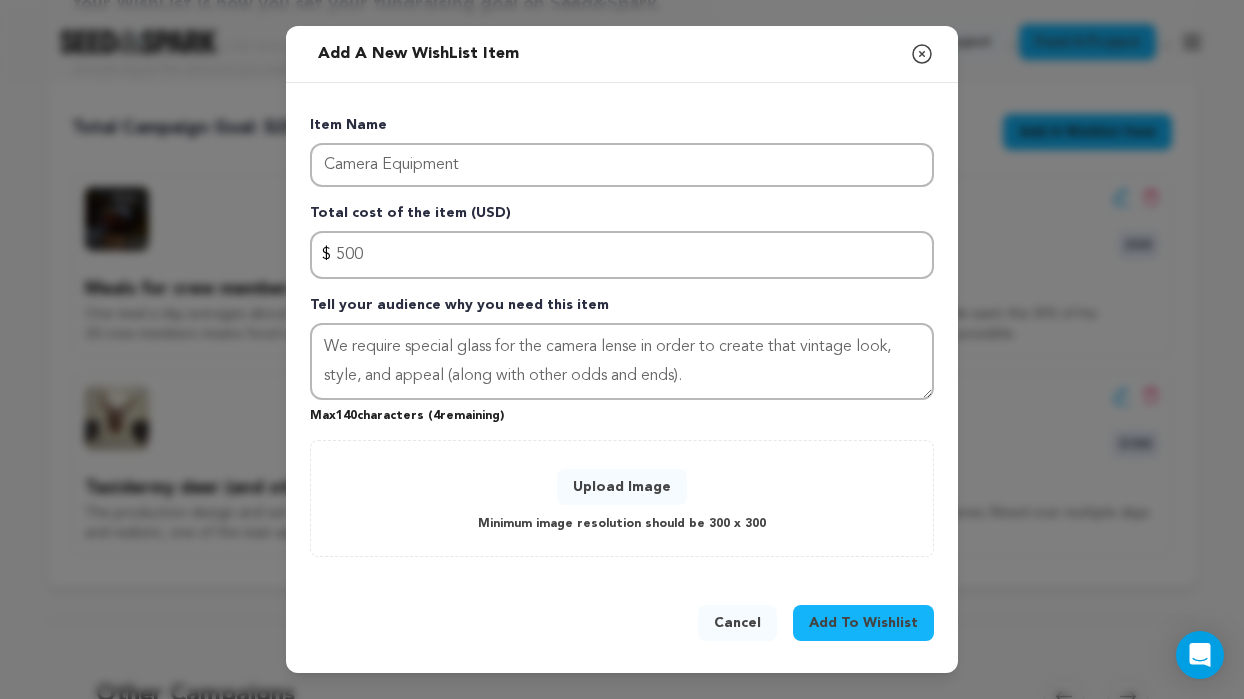click on "Upload Image" at bounding box center [622, 487] 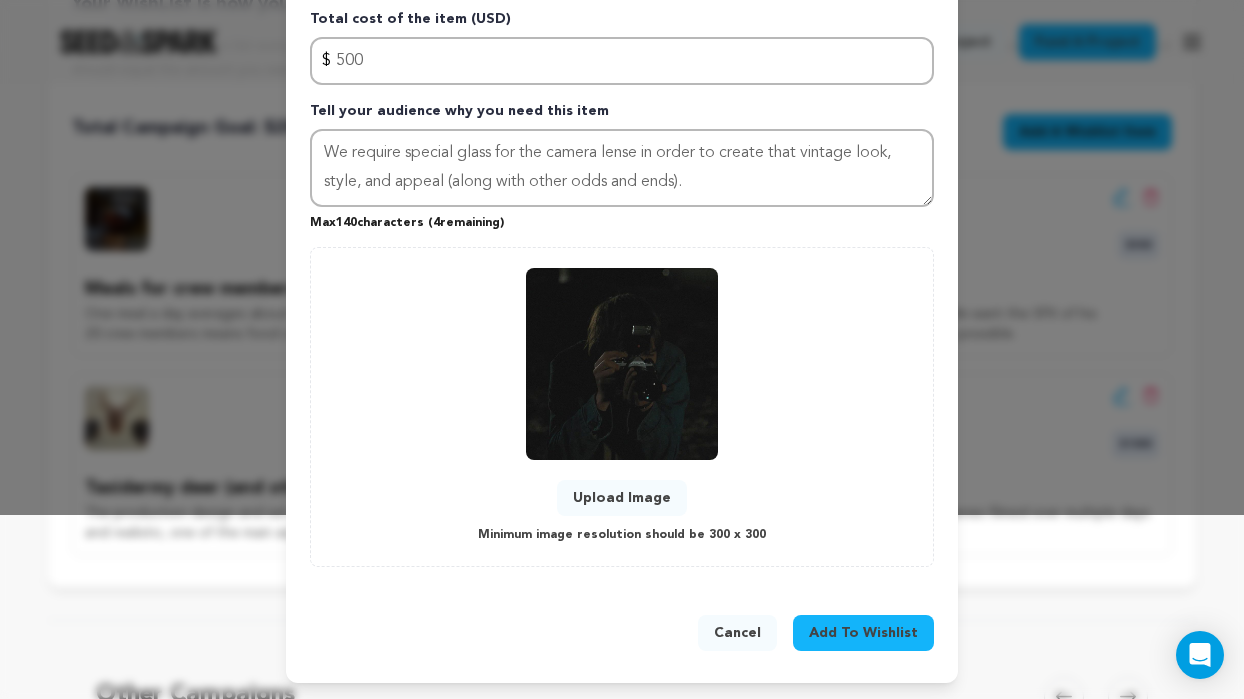 scroll, scrollTop: 0, scrollLeft: 0, axis: both 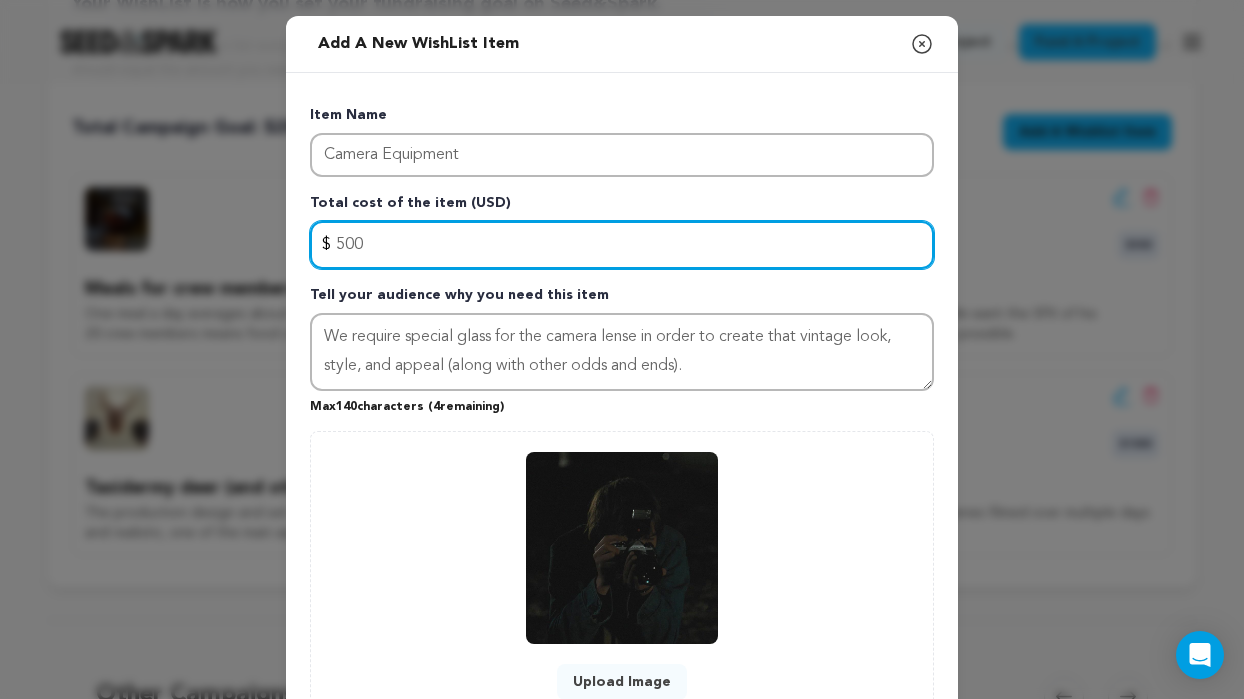 click on "500" at bounding box center [622, 245] 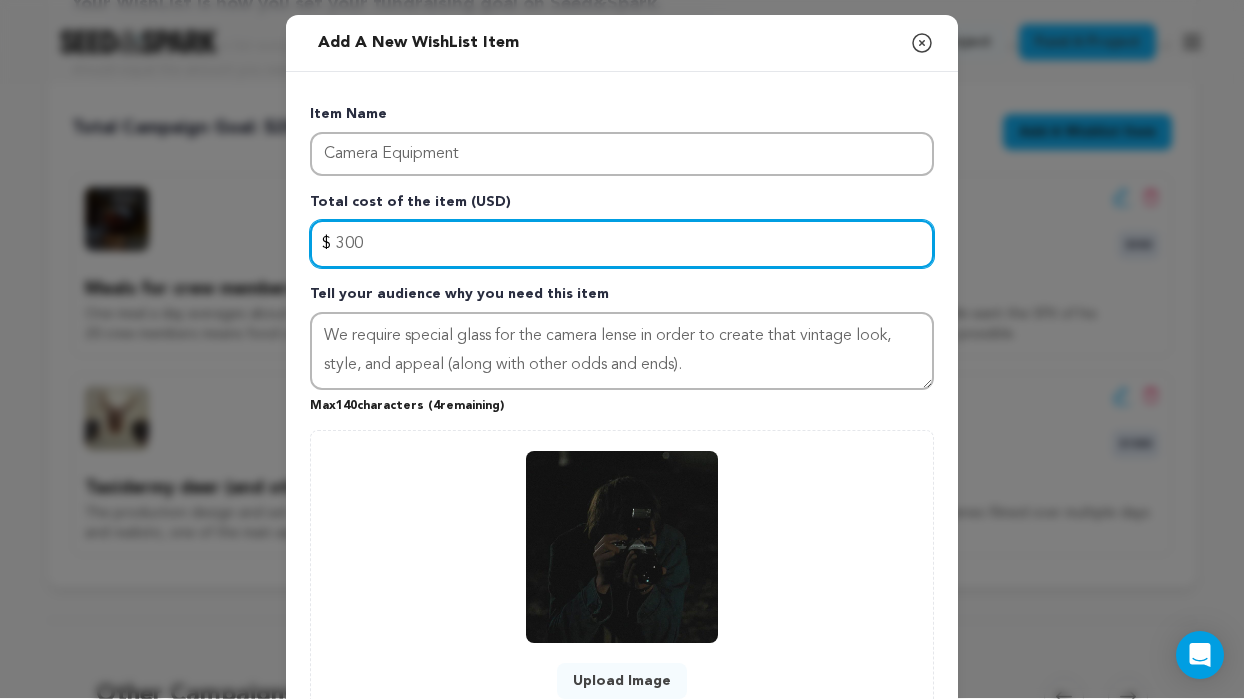 scroll, scrollTop: 184, scrollLeft: 0, axis: vertical 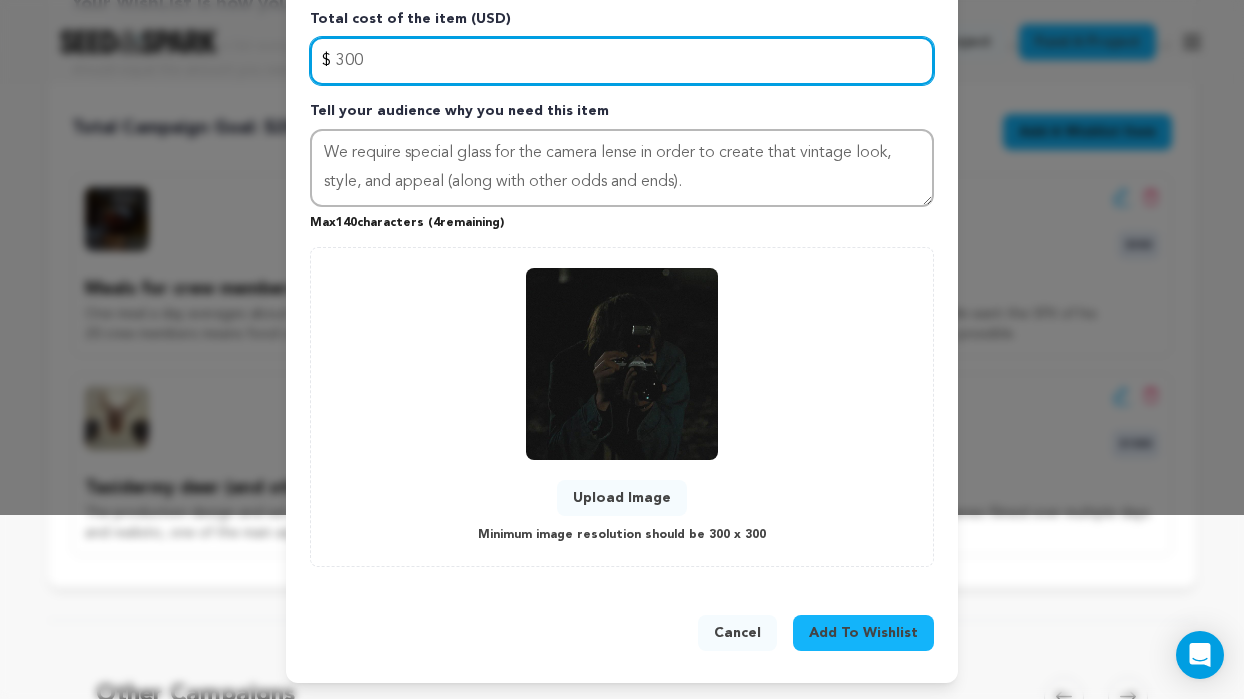 type on "300" 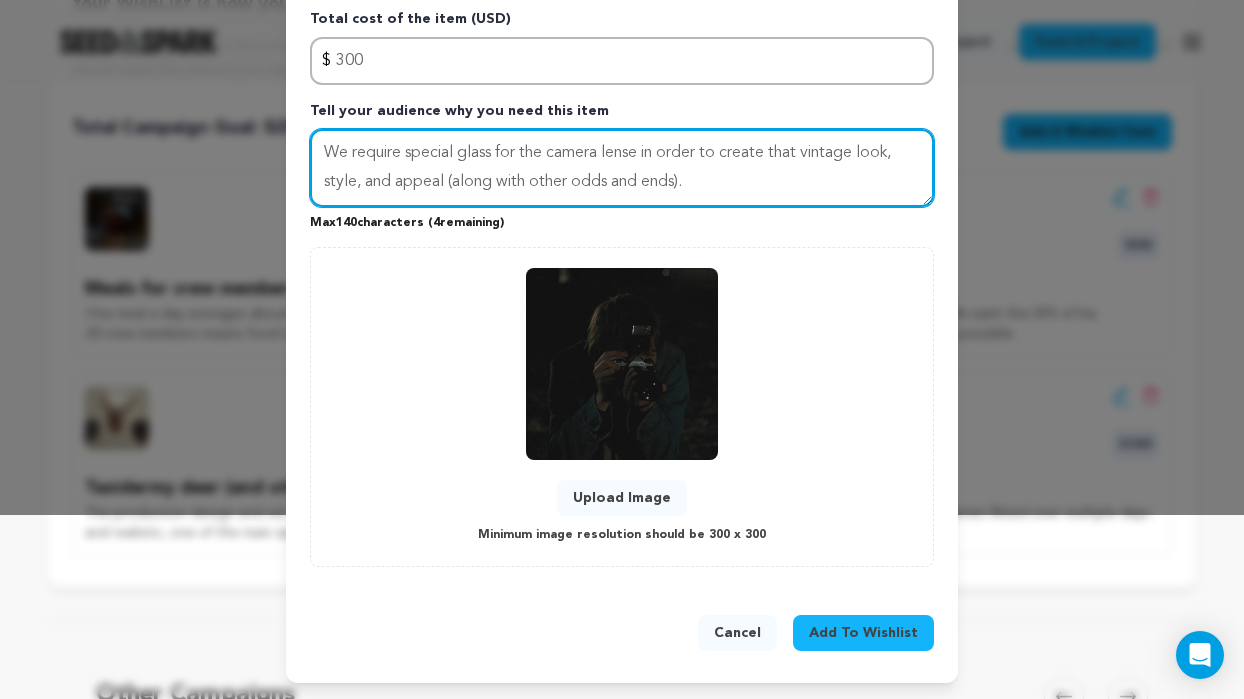 click on "We require special glass for the camera lense in order to create that vintage look, style, and appeal (along with other odds and ends)." at bounding box center [622, 168] 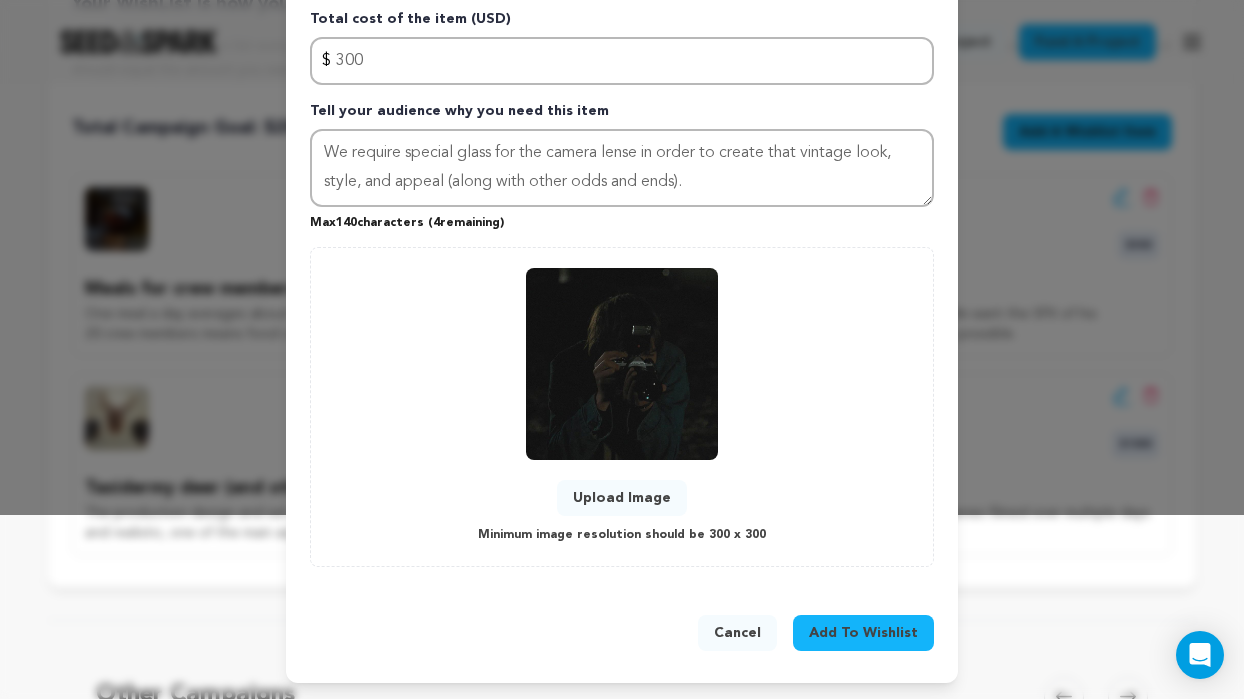 click on "Add To Wishlist" at bounding box center [863, 633] 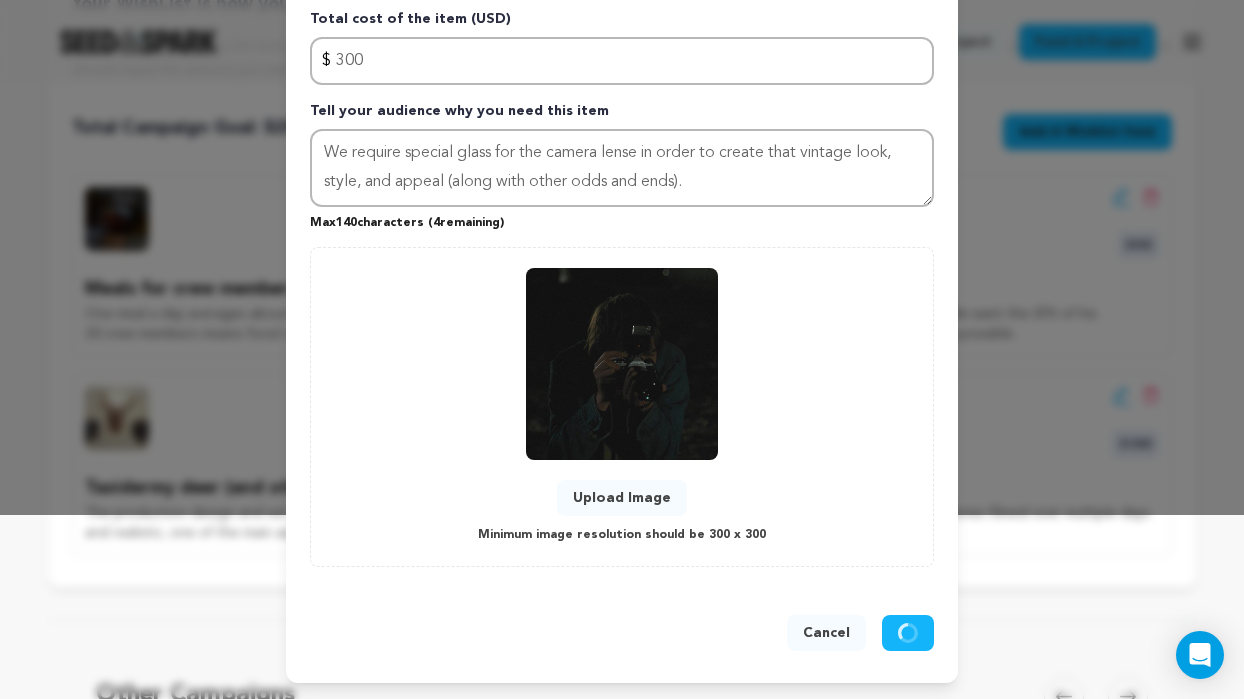 type 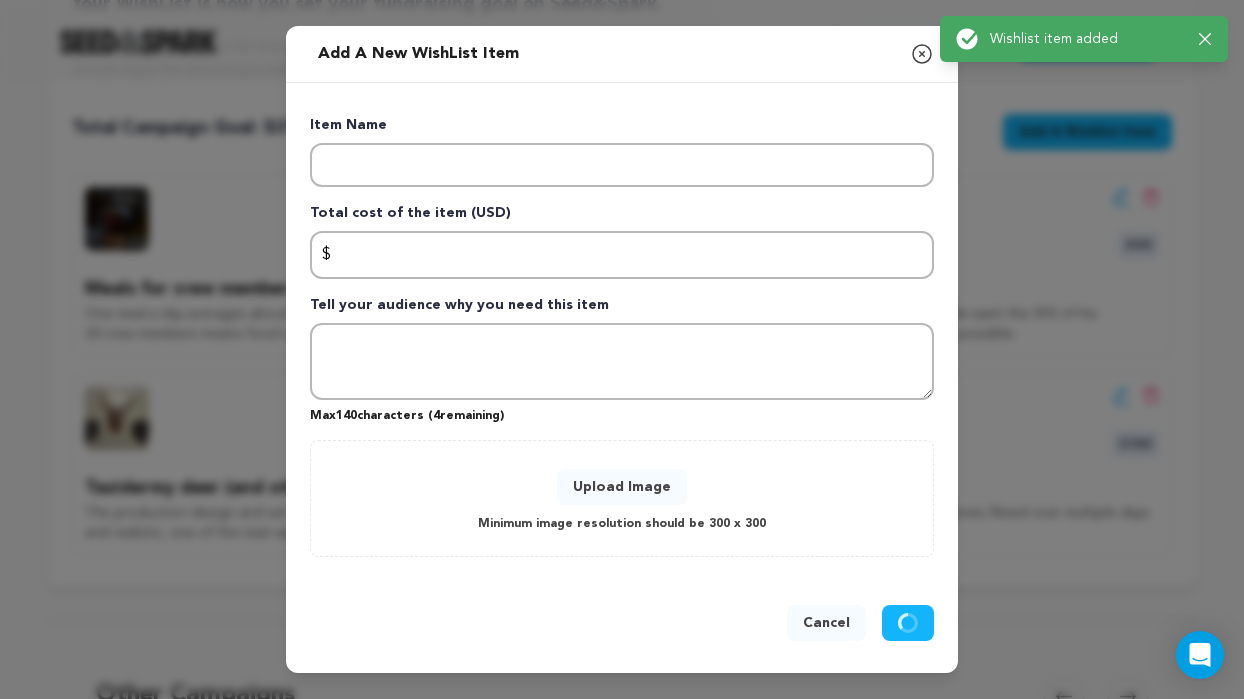 scroll, scrollTop: 0, scrollLeft: 0, axis: both 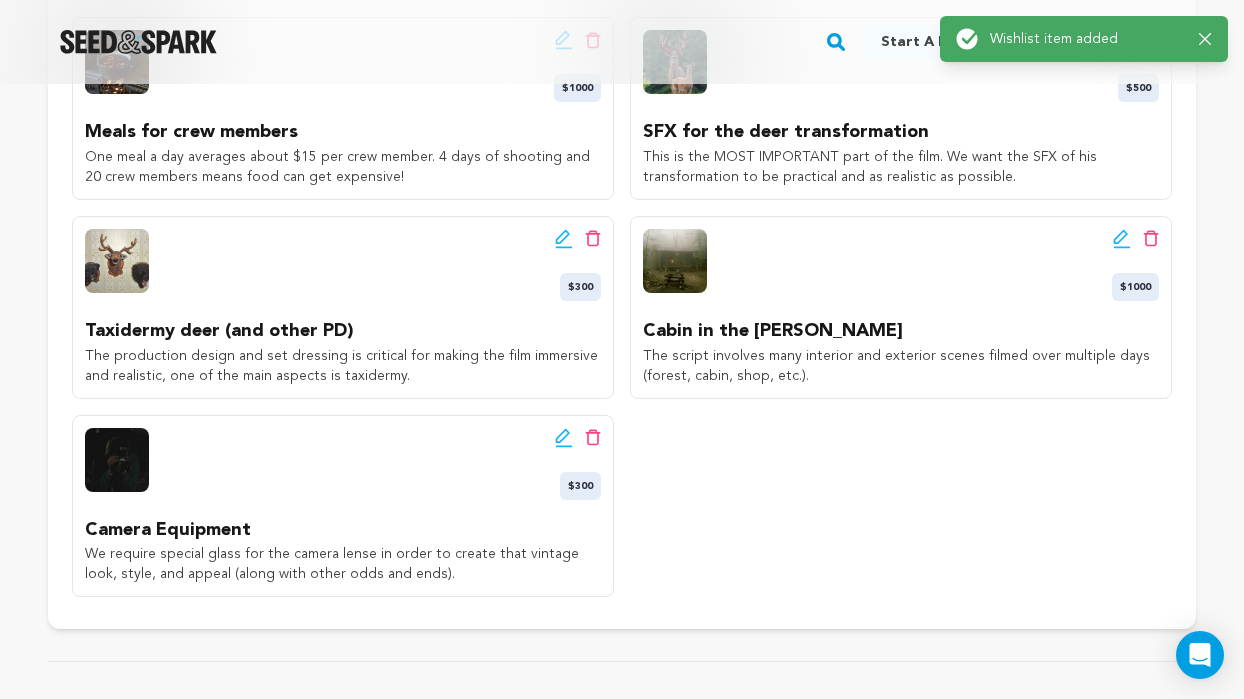 click 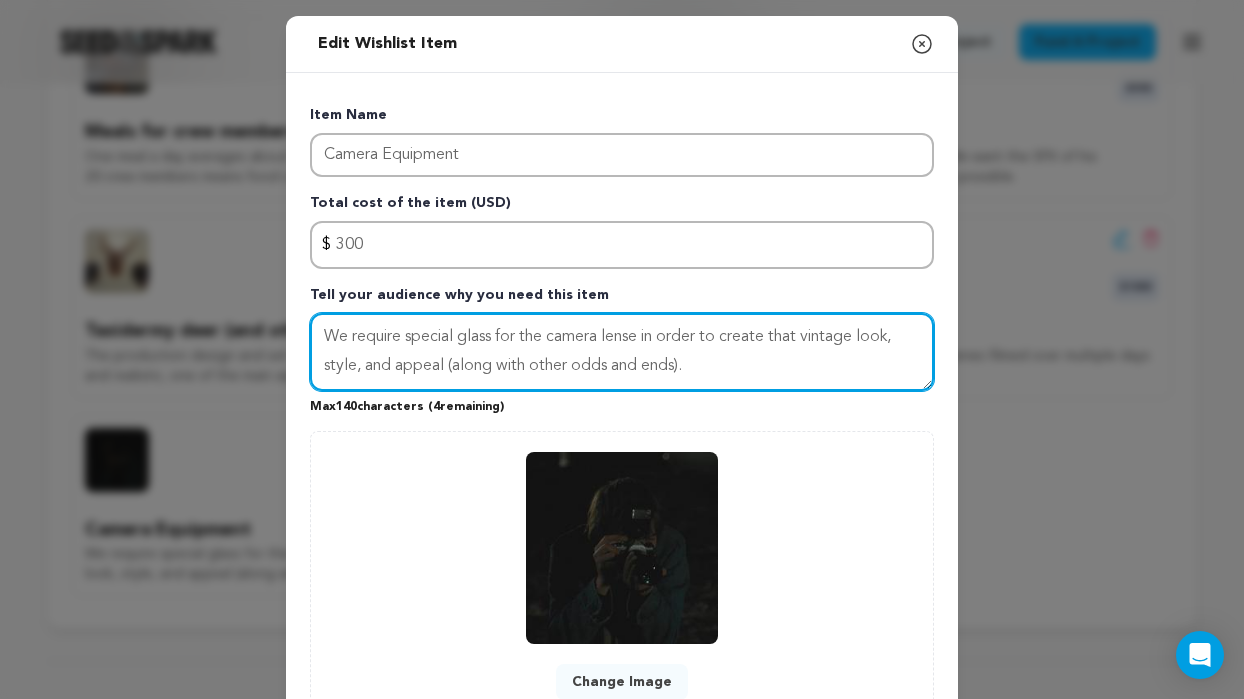 click on "We require special glass for the camera lense in order to create that vintage look, style, and appeal (along with other odds and ends)." at bounding box center (622, 352) 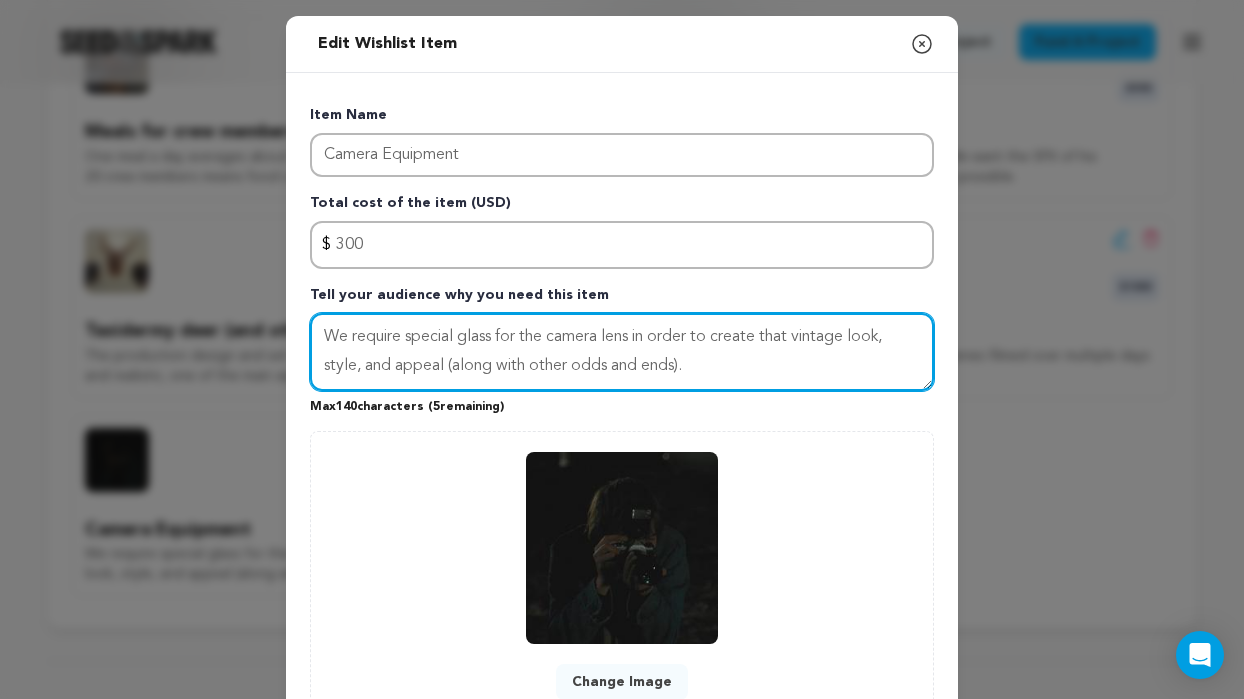 scroll, scrollTop: 184, scrollLeft: 0, axis: vertical 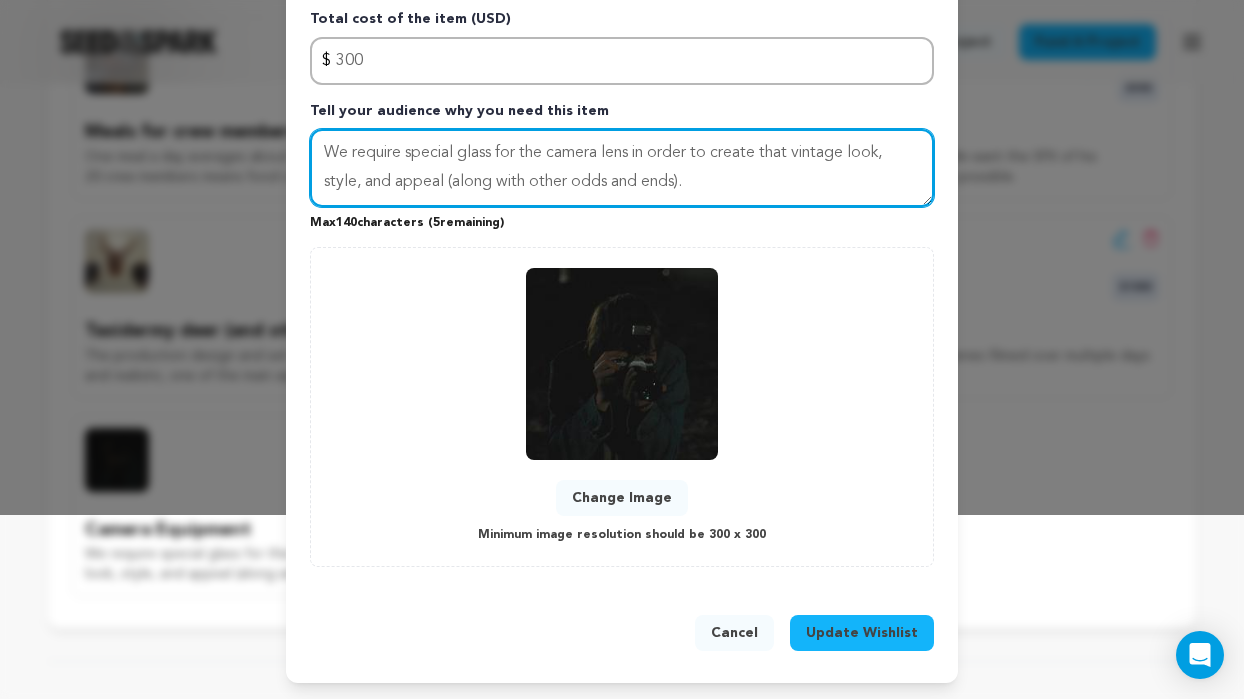 type on "We require special glass for the camera lens in order to create that vintage look, style, and appeal (along with other odds and ends)." 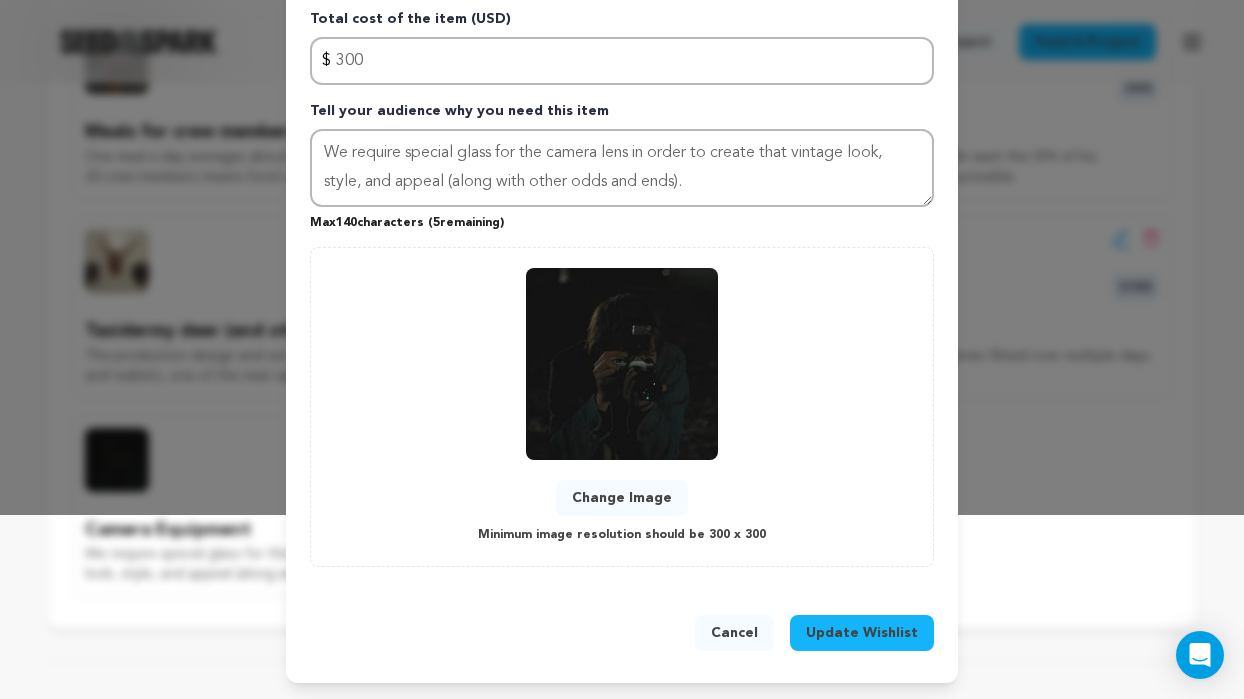 click on "Update Wishlist" at bounding box center (862, 633) 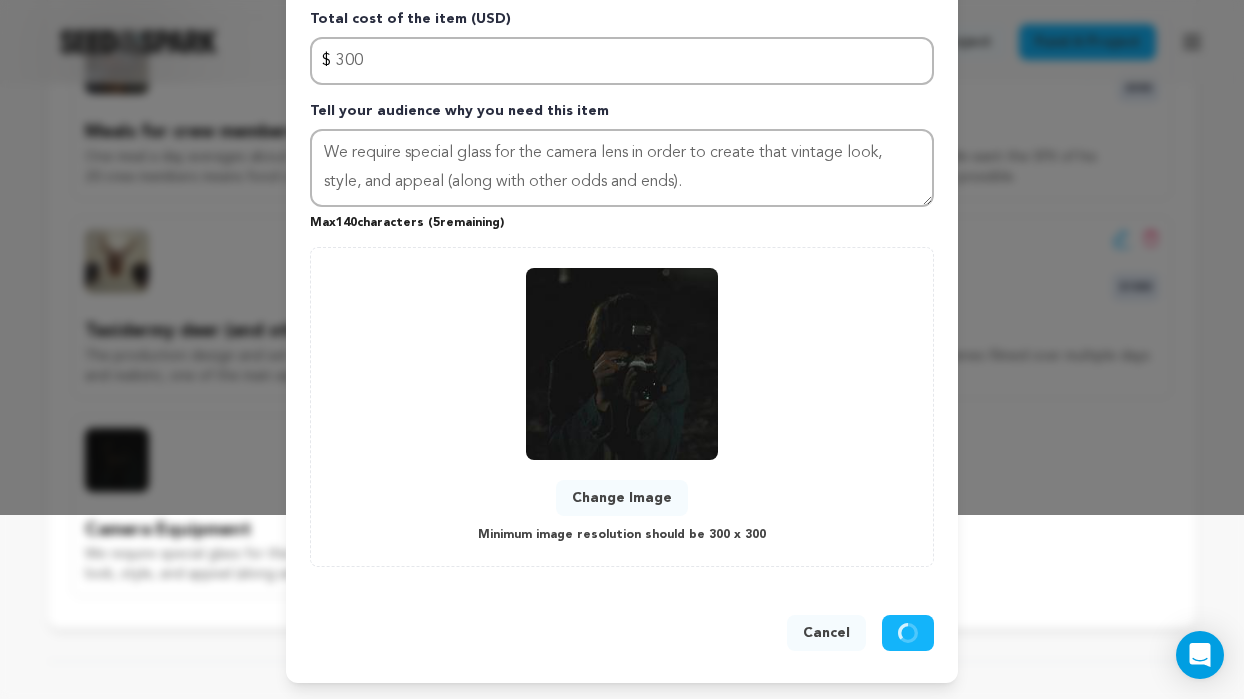 type 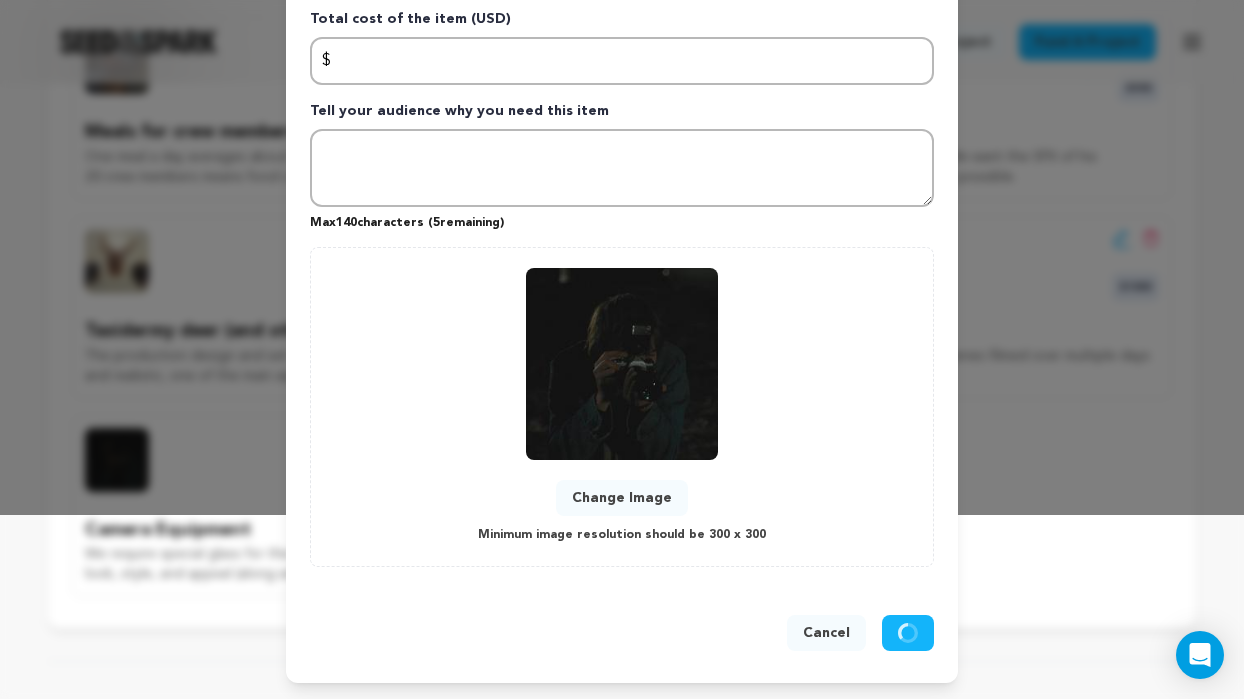 scroll, scrollTop: 0, scrollLeft: 0, axis: both 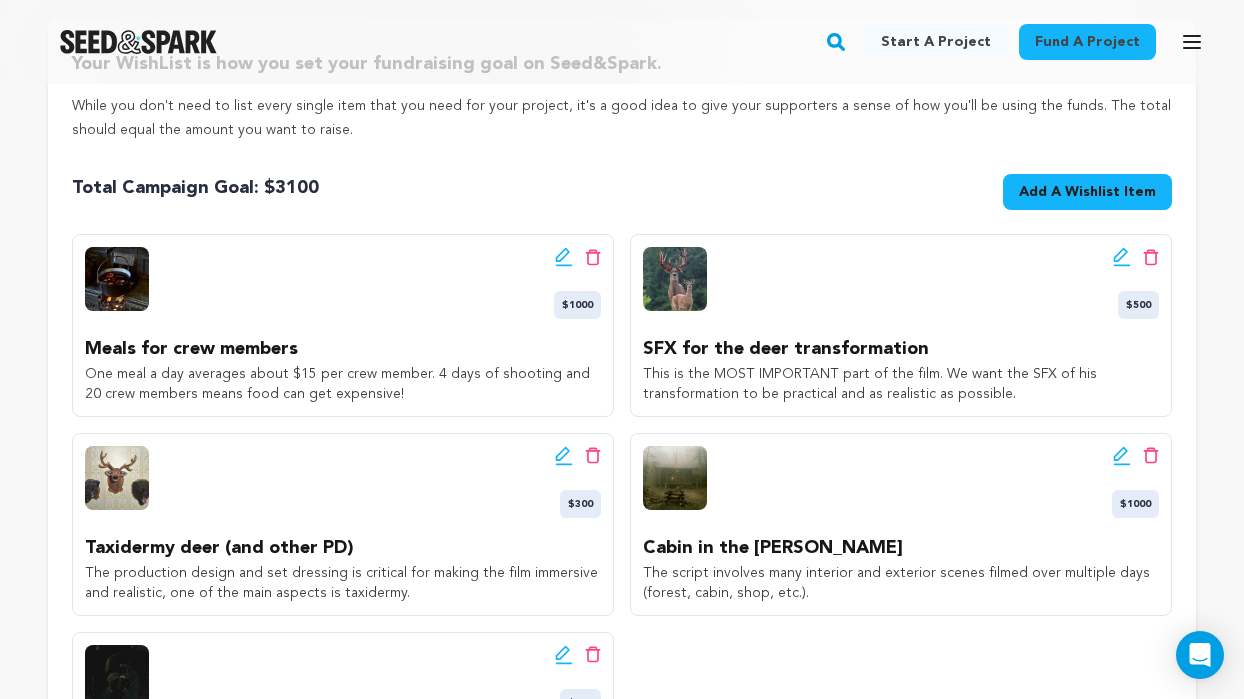 click on "Add A Wishlist Item" at bounding box center (1087, 192) 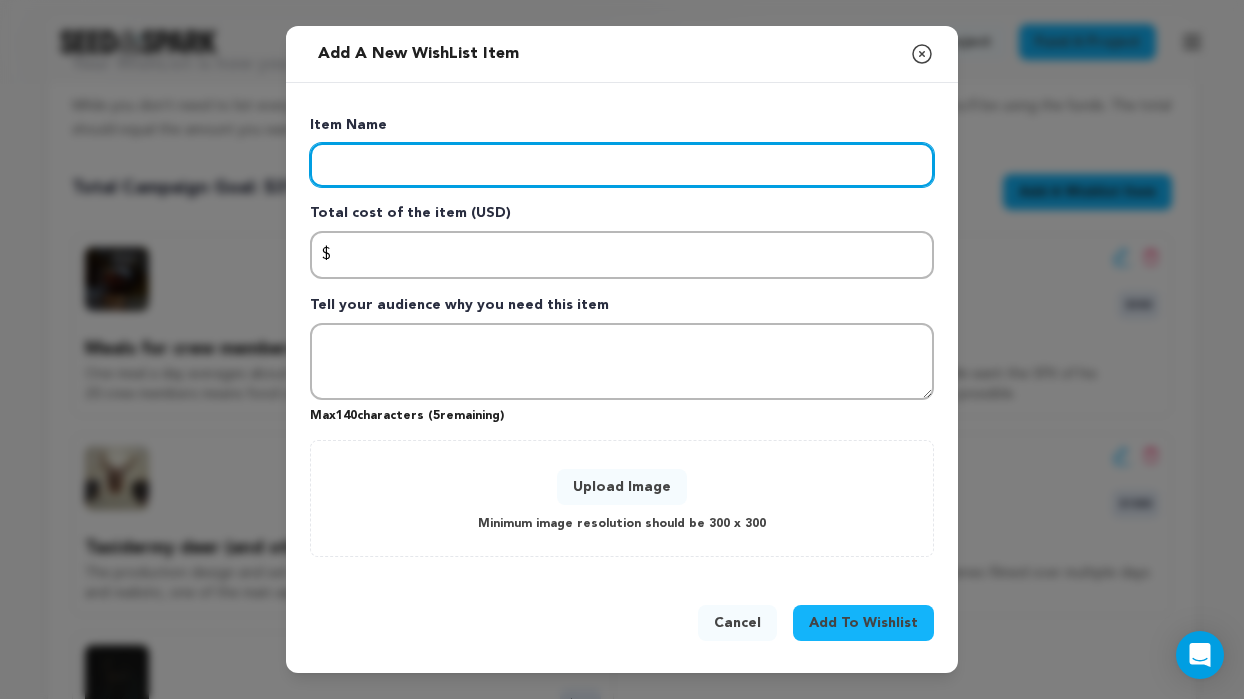 click at bounding box center [622, 165] 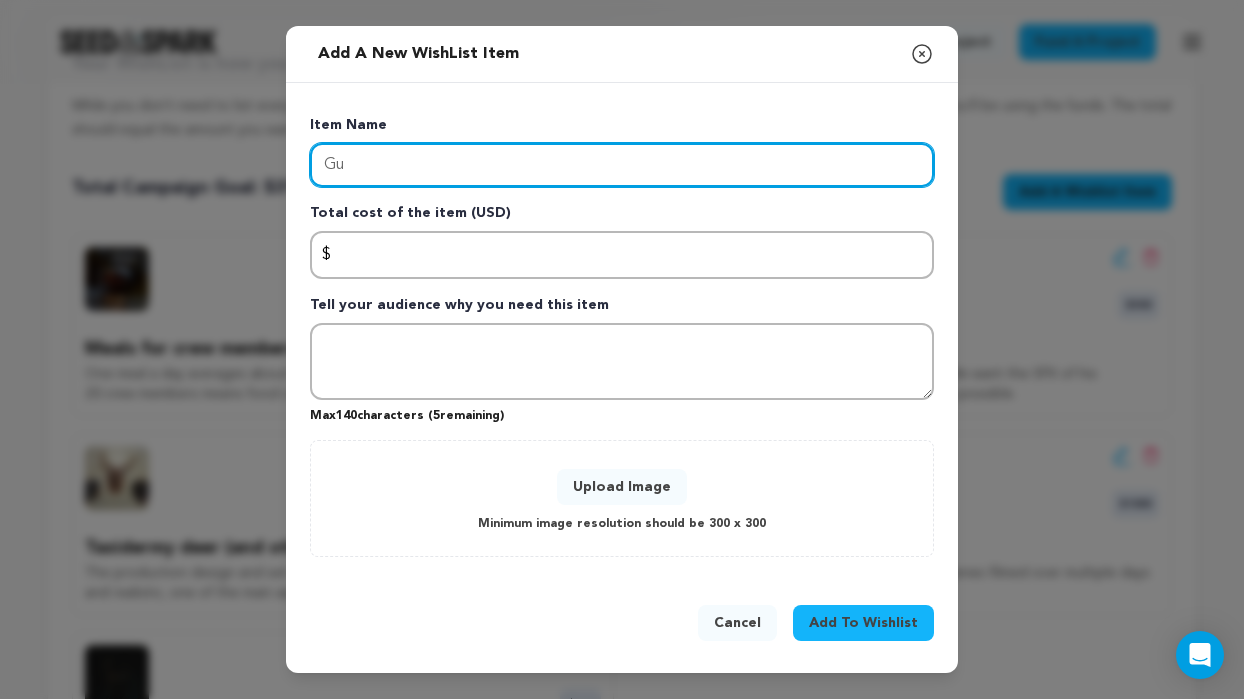 type on "G" 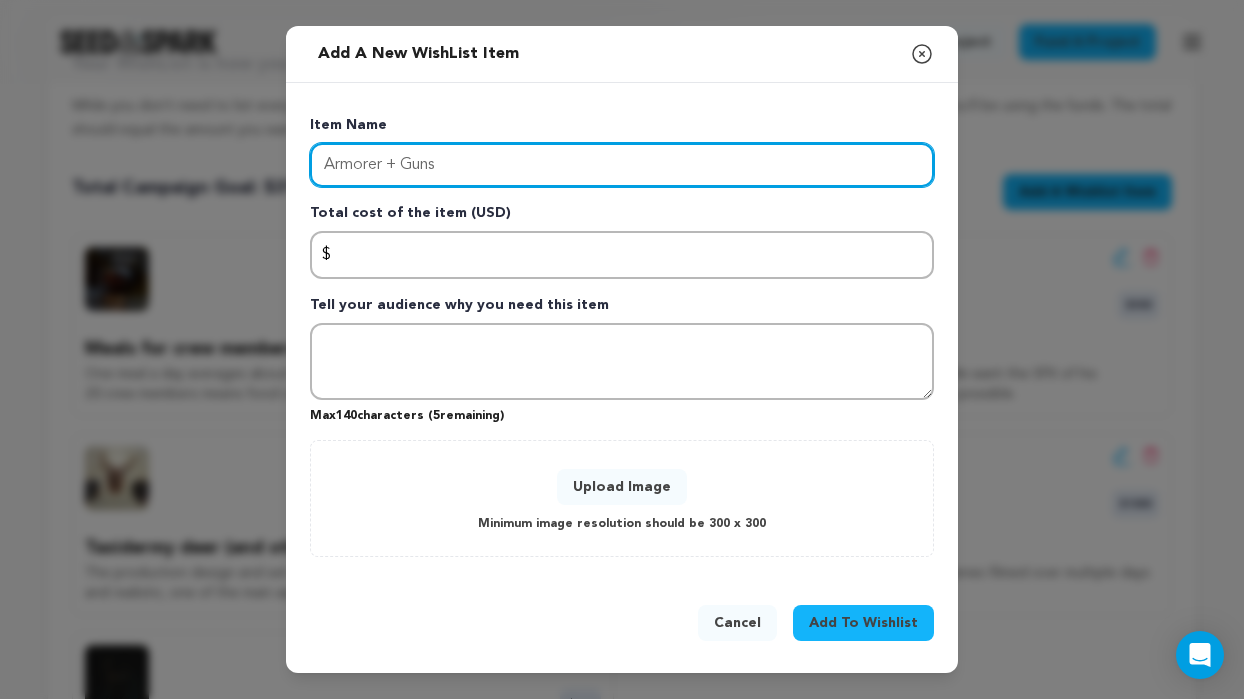 click on "Armorer + Guns" at bounding box center (622, 165) 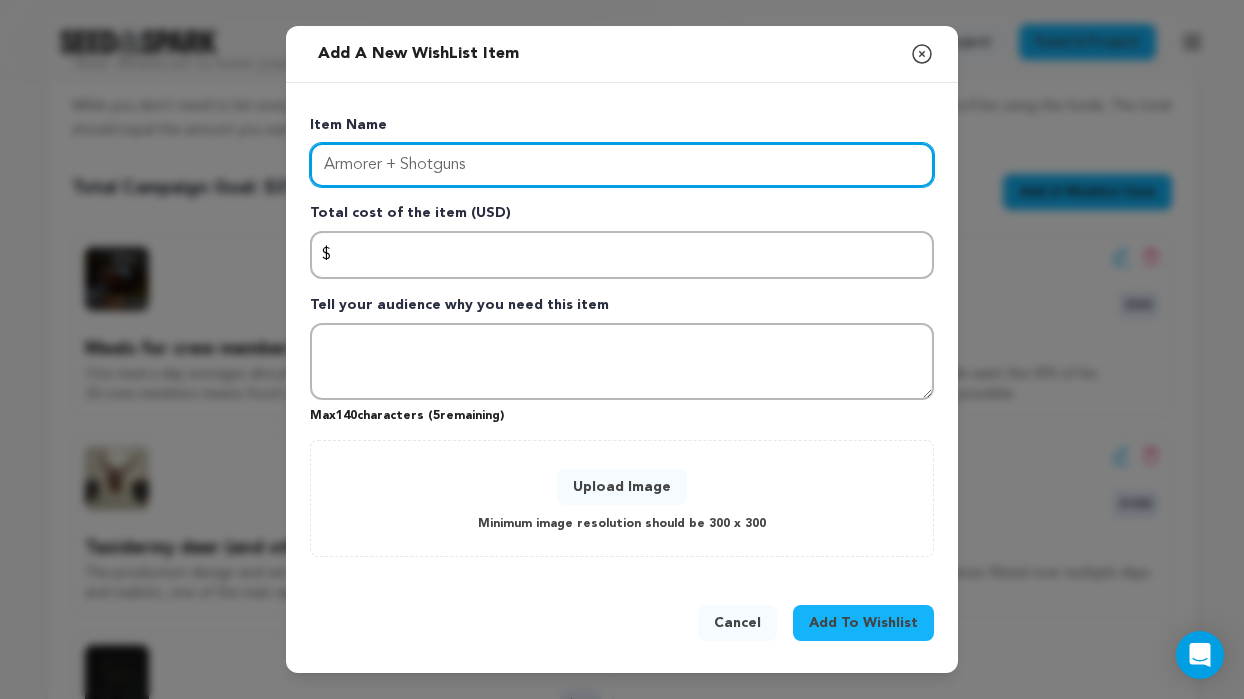 type on "Armorer + Shotguns" 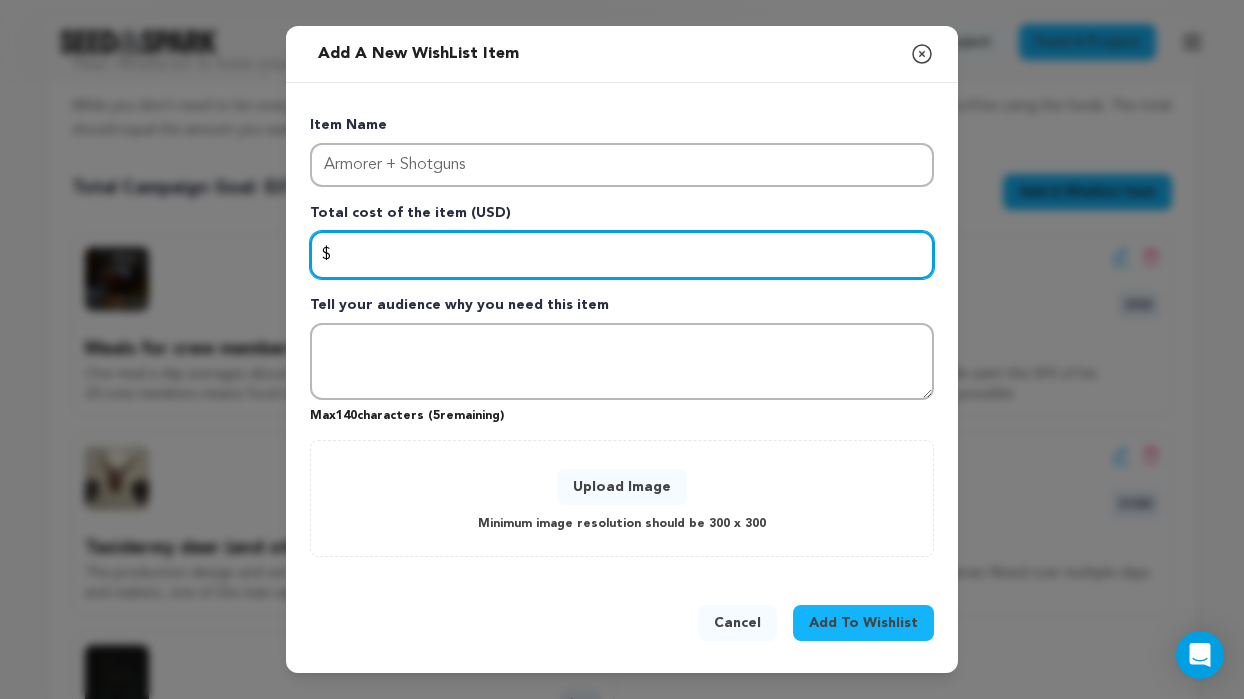 click at bounding box center [622, 255] 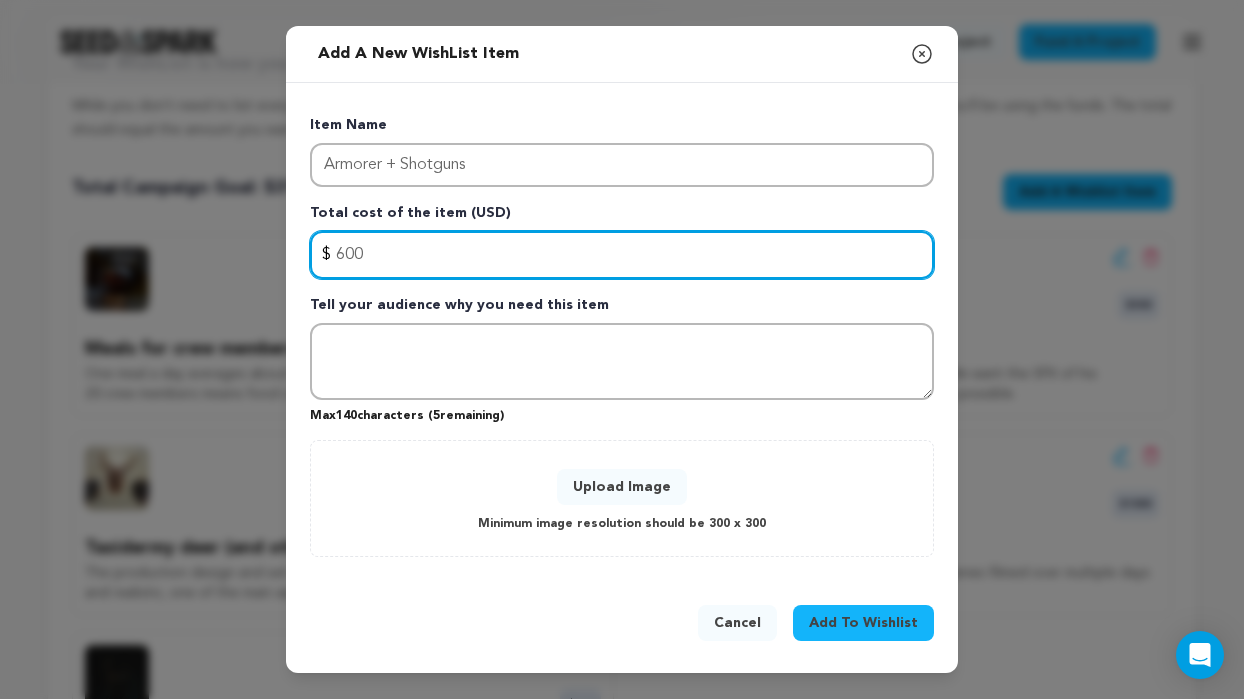 type on "600" 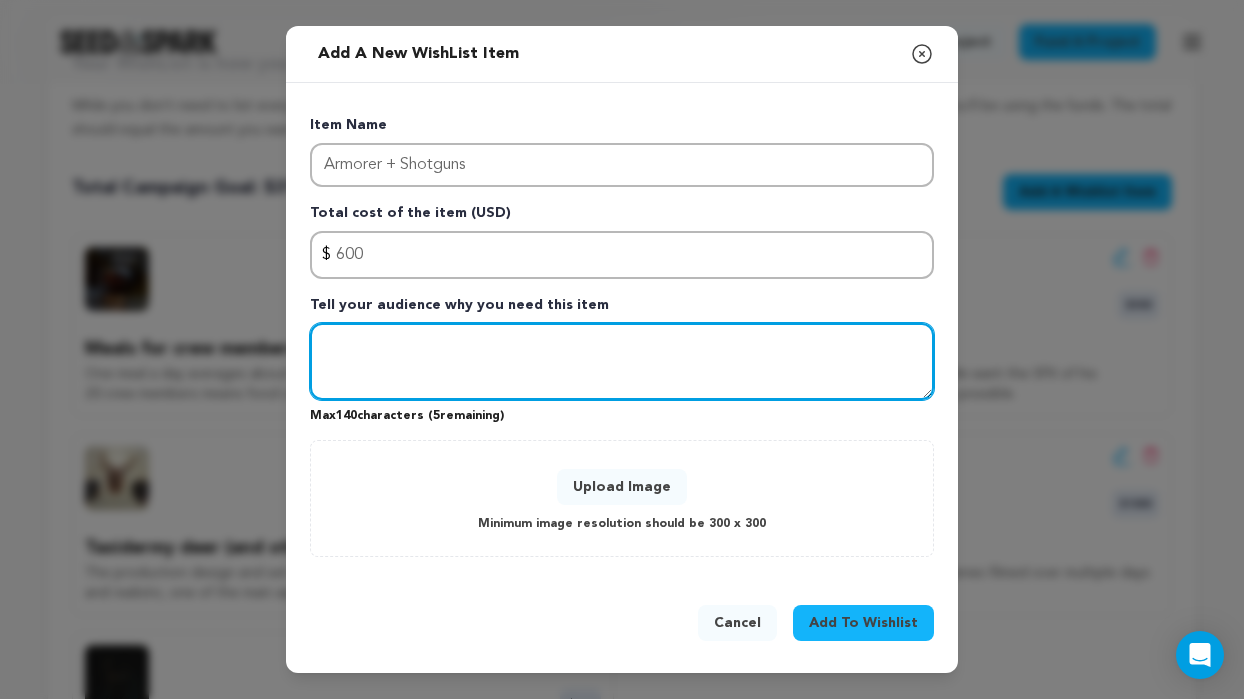 click at bounding box center (622, 362) 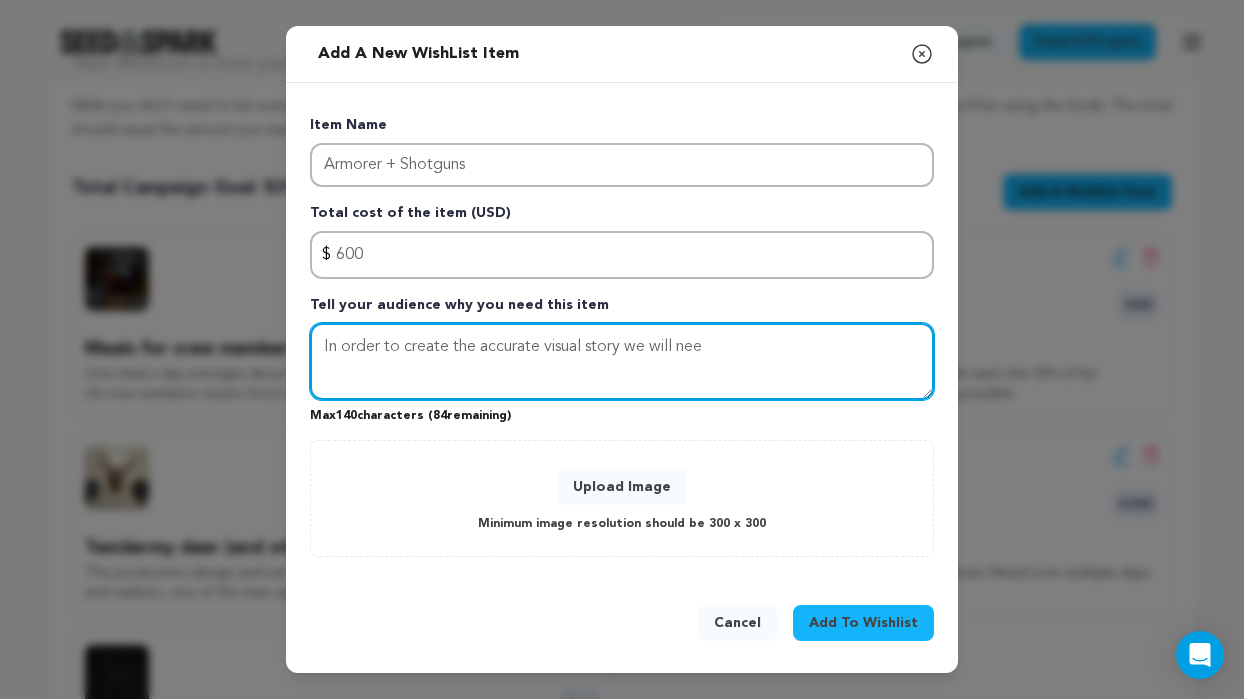 drag, startPoint x: 745, startPoint y: 350, endPoint x: 406, endPoint y: 345, distance: 339.03687 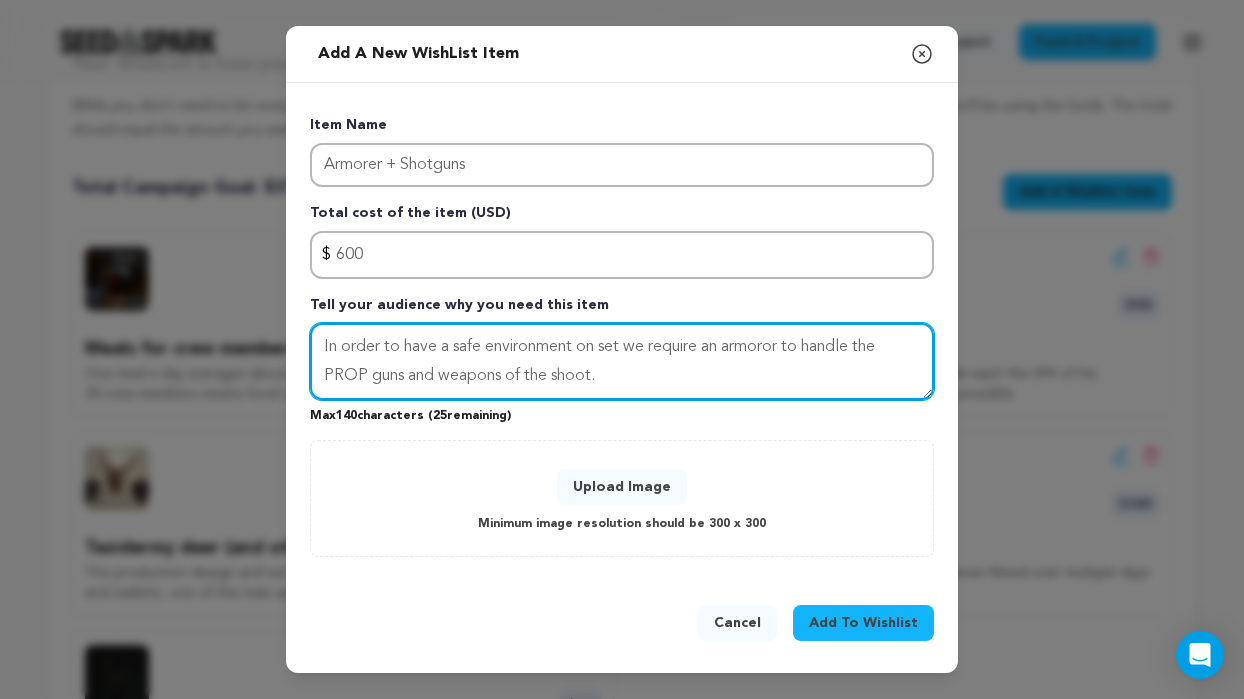 click on "In order to have a safe environment on set we require an armoror to handle the PROP guns and weapons of the shoot." at bounding box center [622, 362] 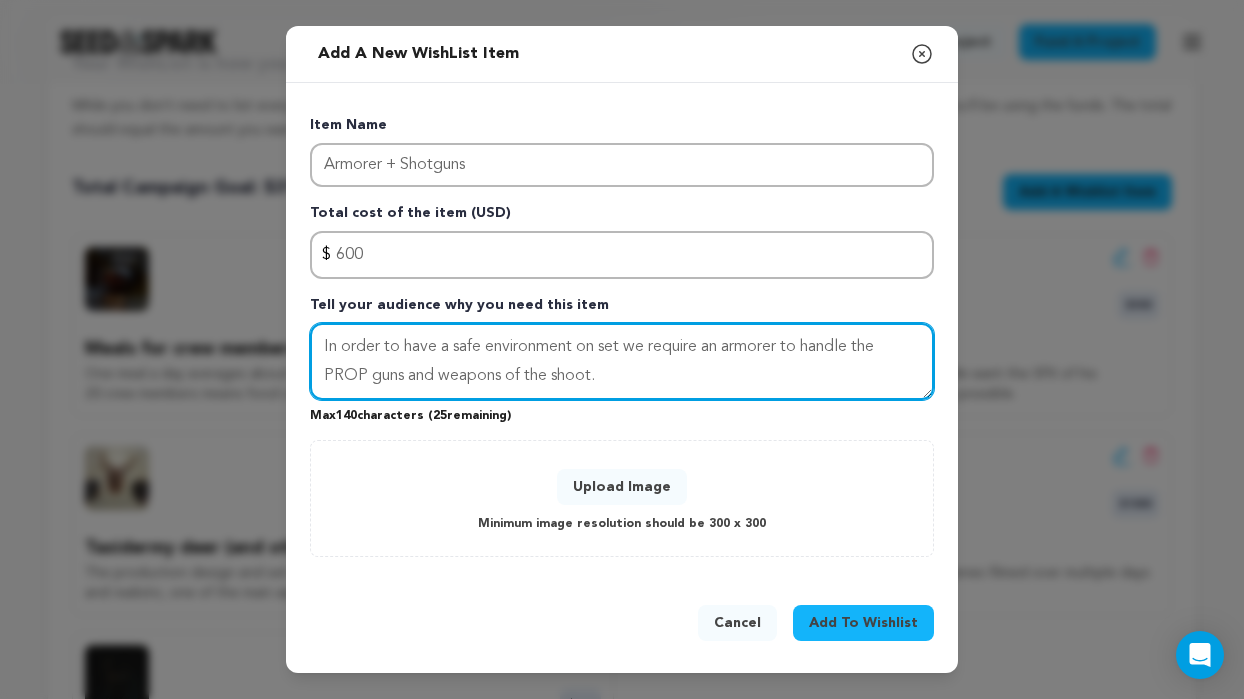 type on "In order to have a safe environment on set we require an armorer to handle the PROP guns and weapons of the shoot." 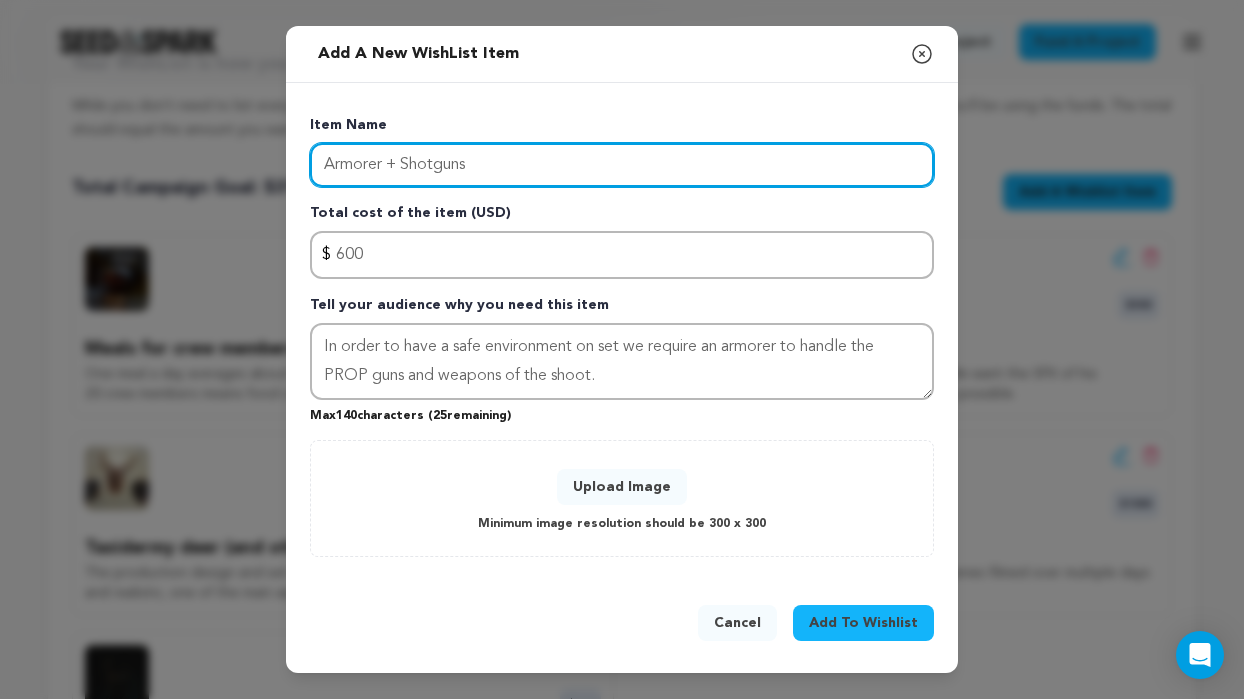 drag, startPoint x: 491, startPoint y: 166, endPoint x: 409, endPoint y: 166, distance: 82 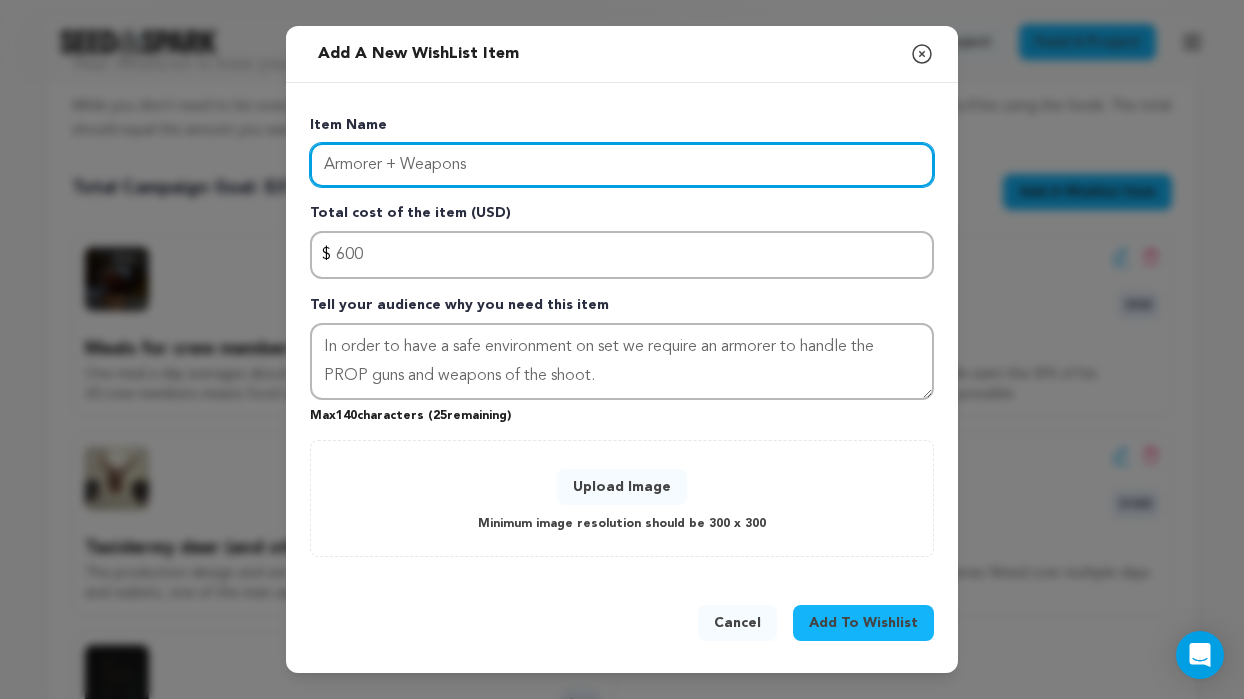 type on "Armorer + Weapons" 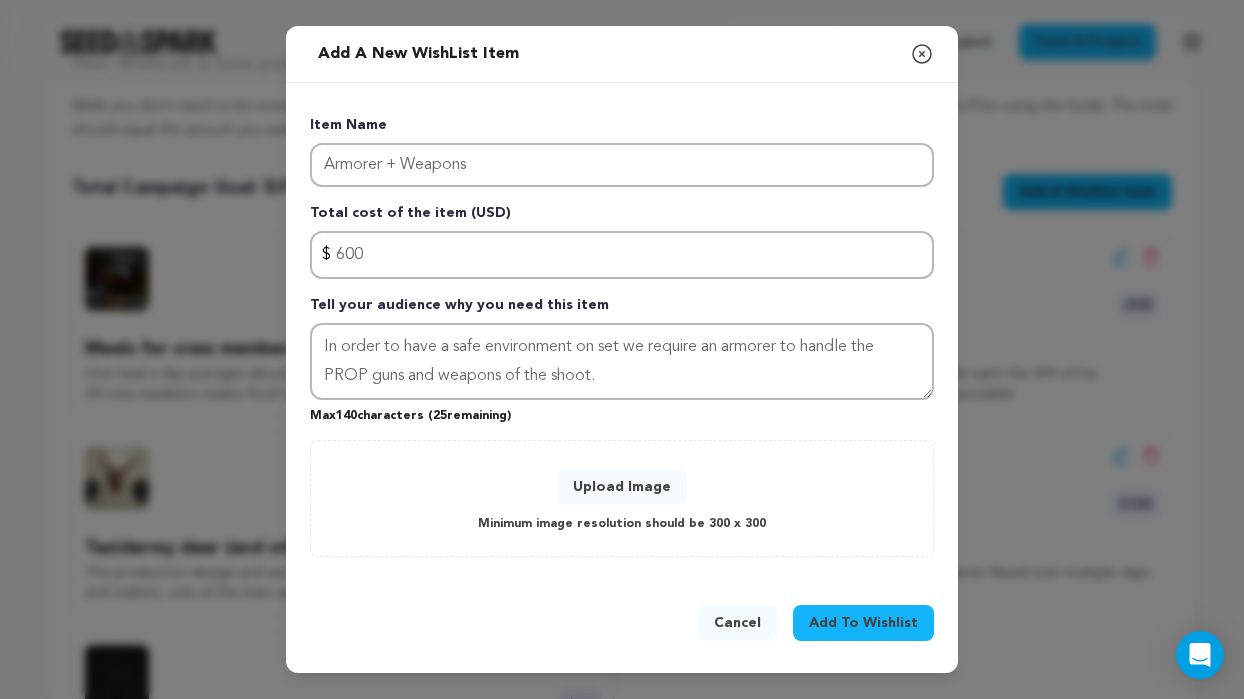 click on "Upload Image" at bounding box center [622, 487] 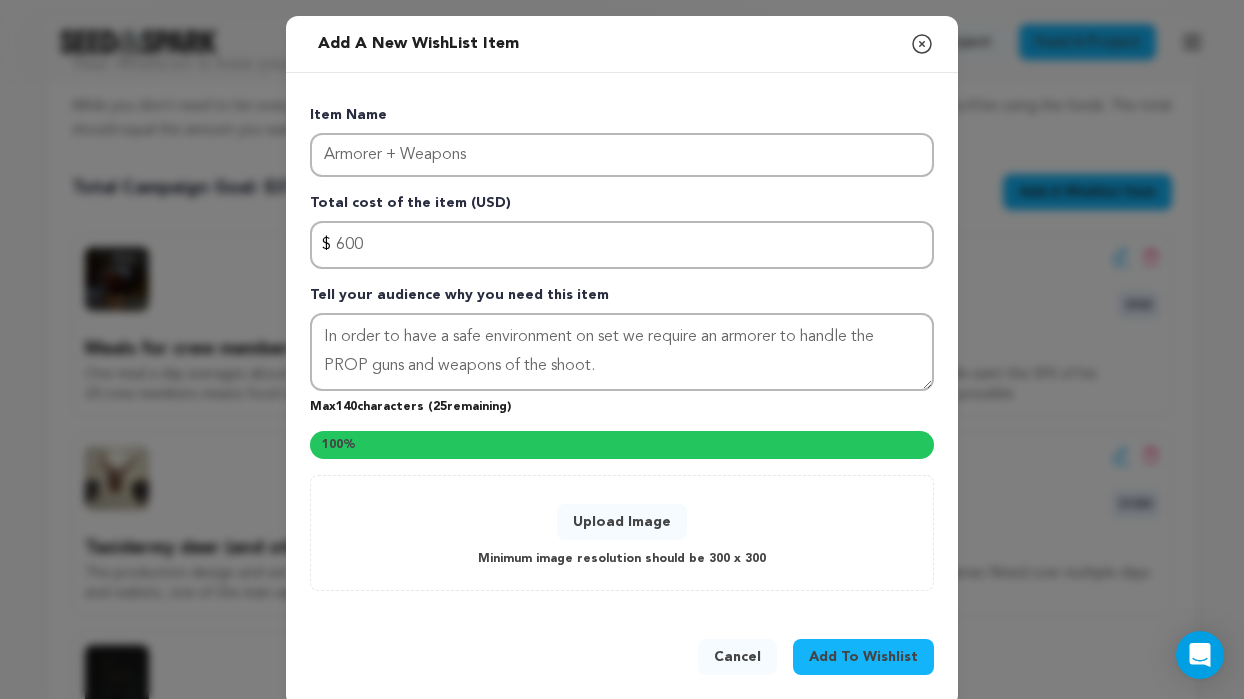 click on "Upload Image
Minimum image resolution should be 300 x 300" at bounding box center (622, 533) 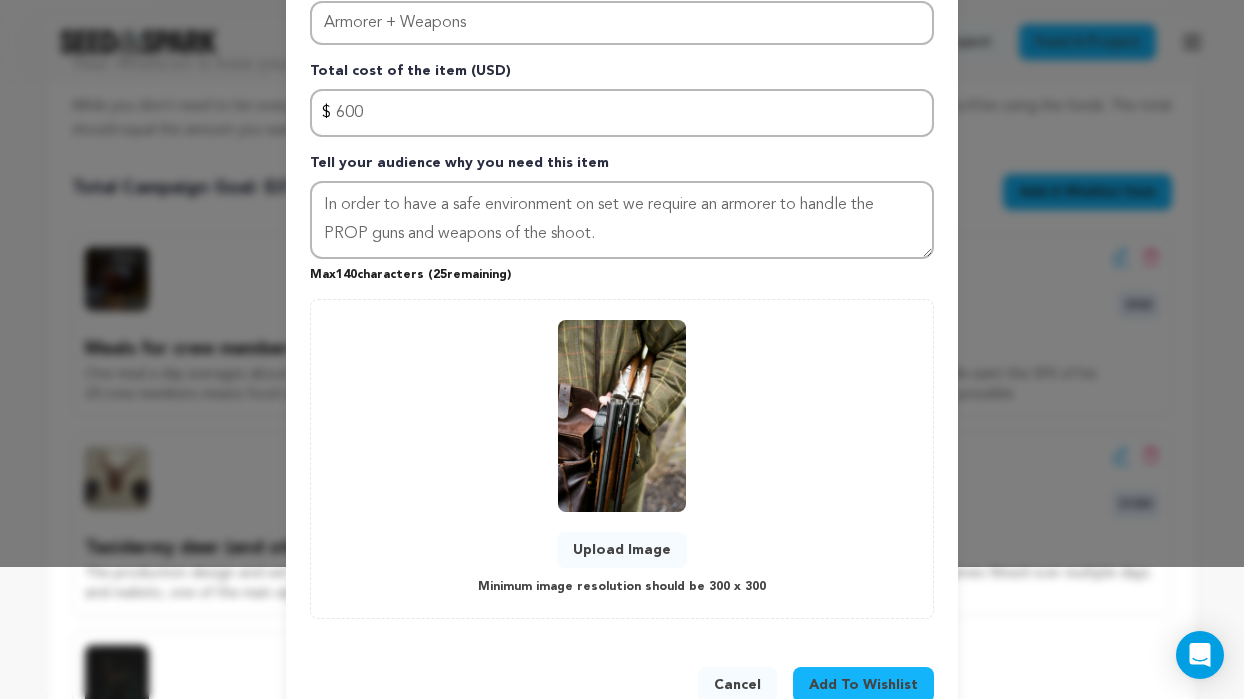 scroll, scrollTop: 184, scrollLeft: 0, axis: vertical 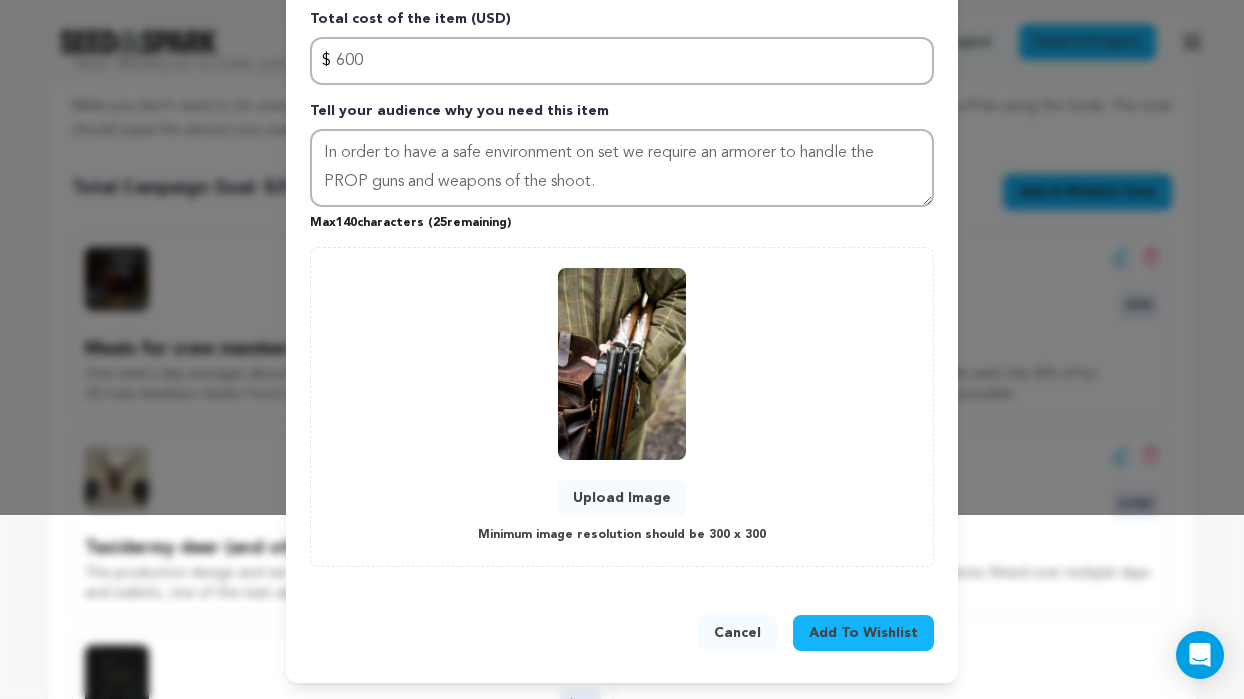 click on "Add To Wishlist" at bounding box center (863, 633) 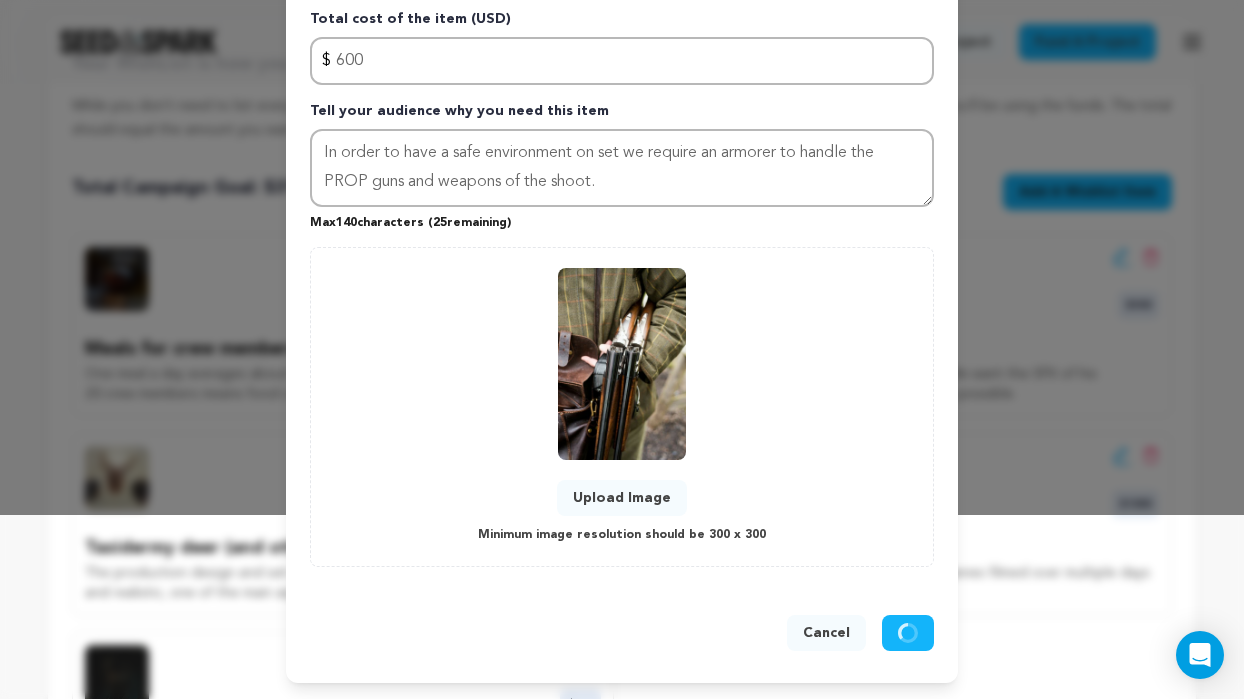 type 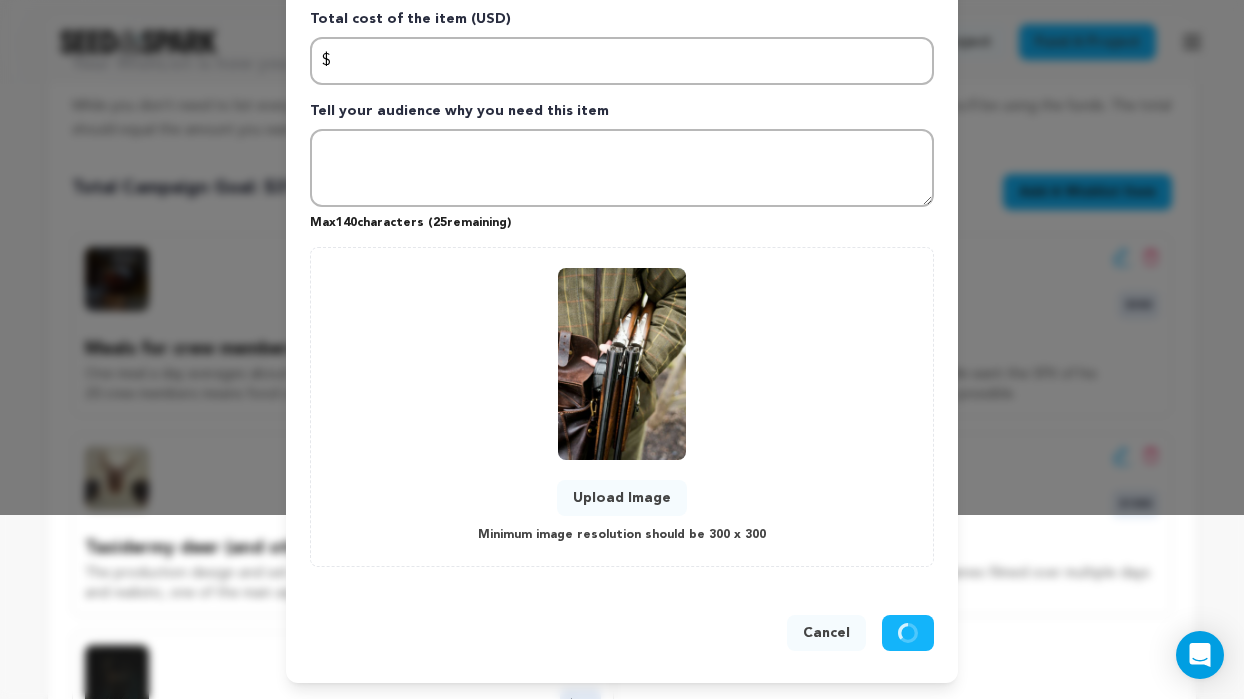 scroll, scrollTop: 0, scrollLeft: 0, axis: both 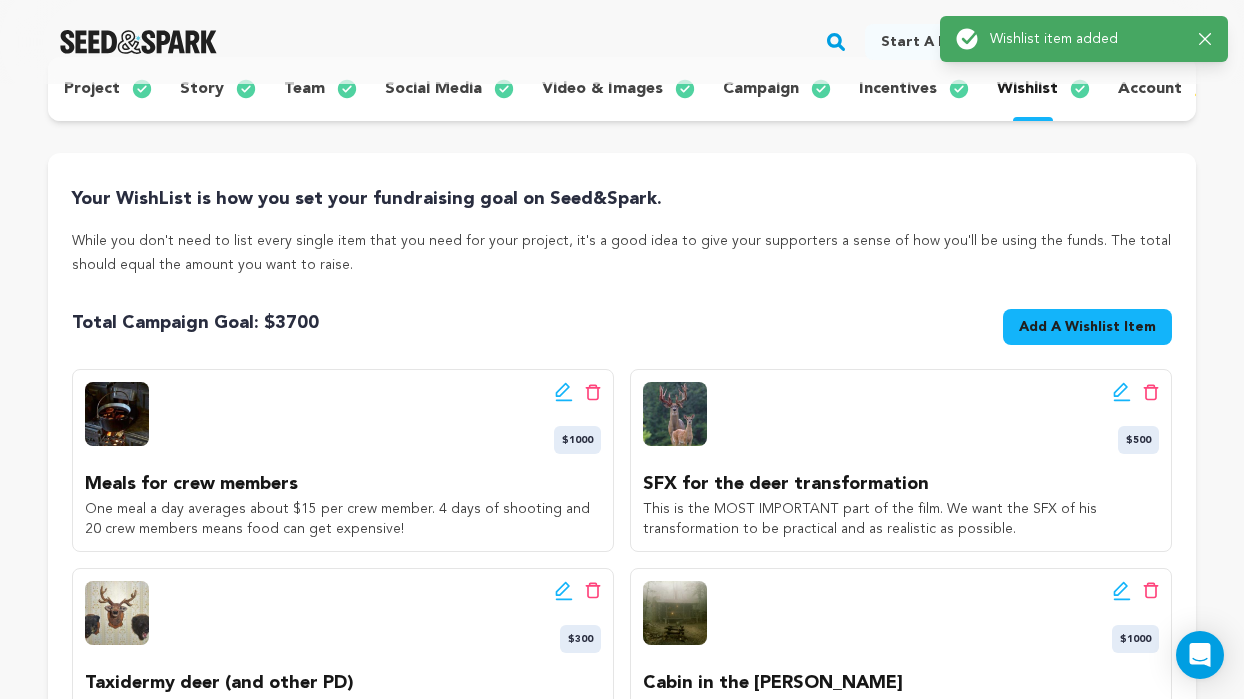 click on "Add A Wishlist Item" at bounding box center (1087, 327) 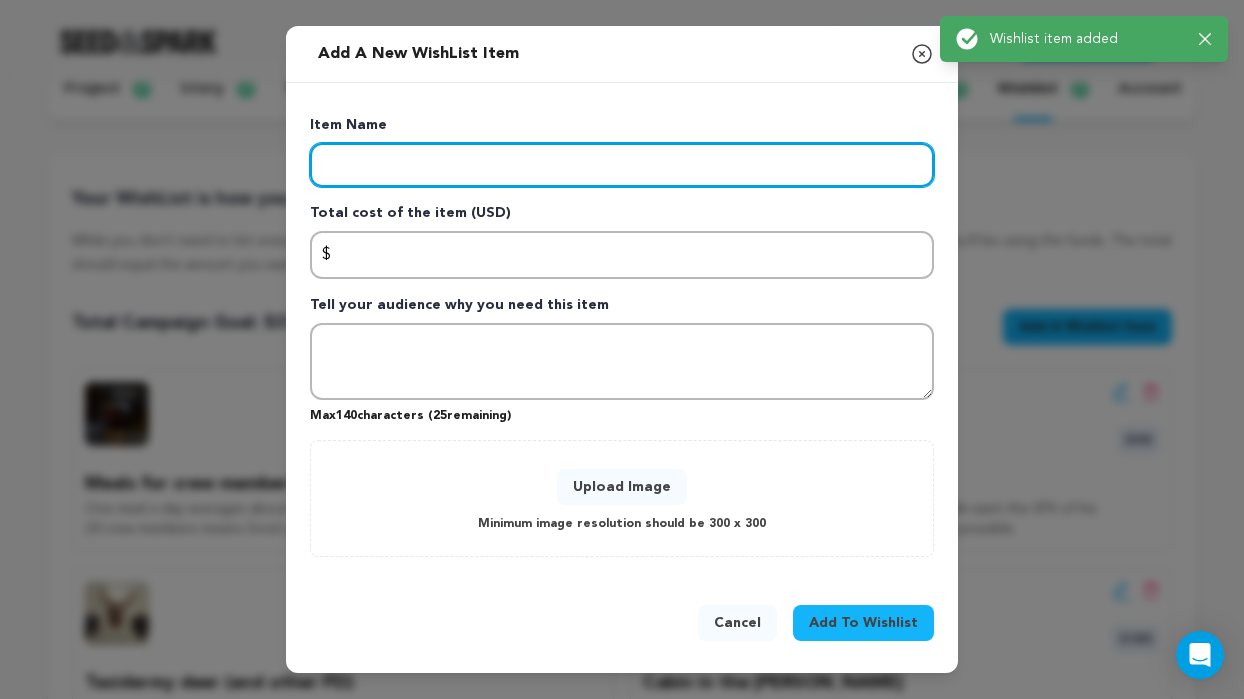 click at bounding box center [622, 165] 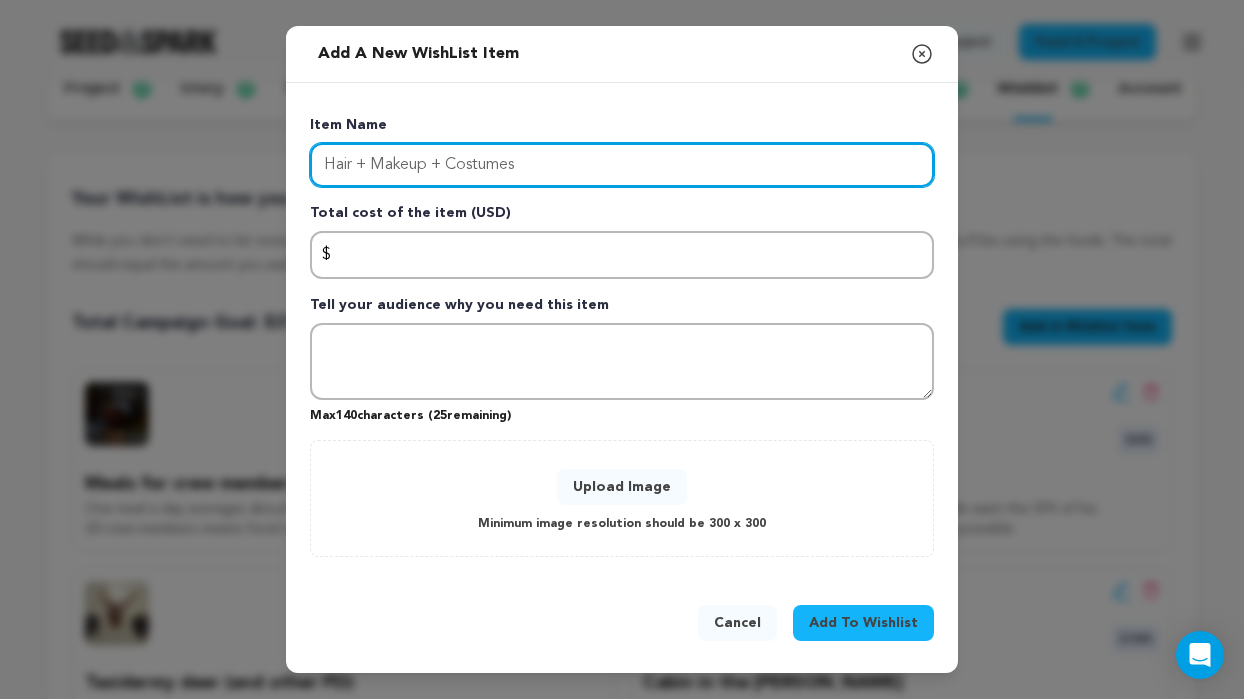 type on "Hair + Makeup + Costumes" 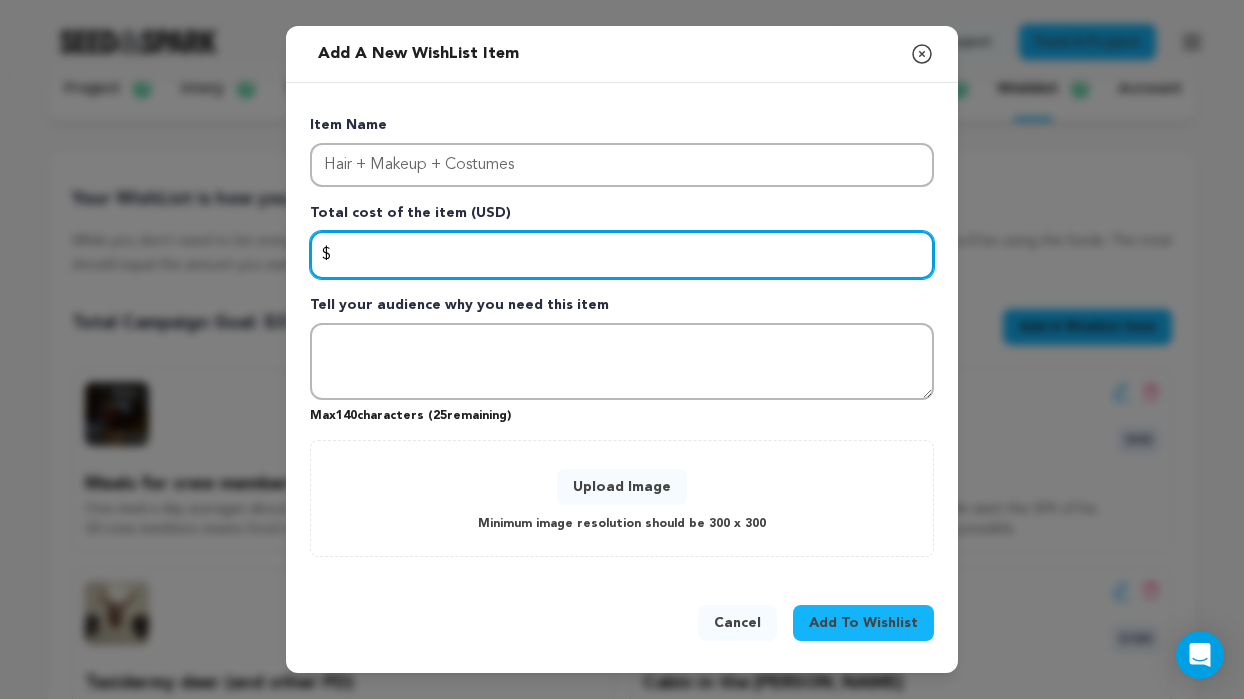 click at bounding box center (622, 255) 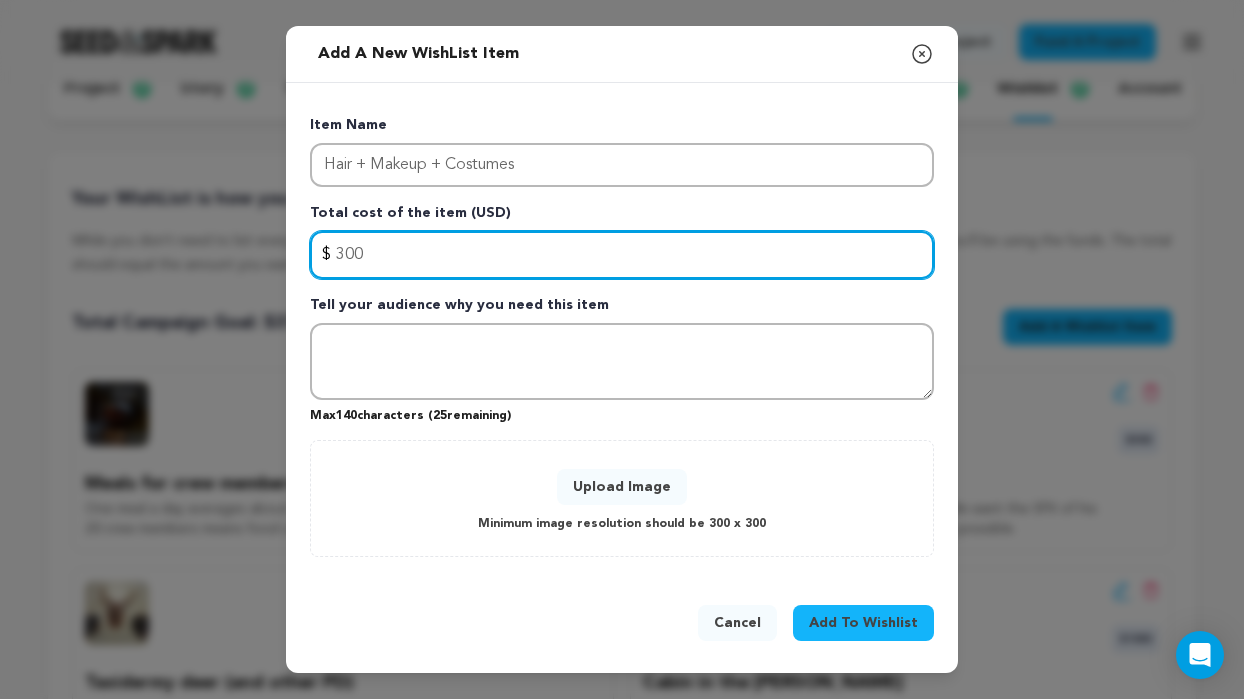type on "300" 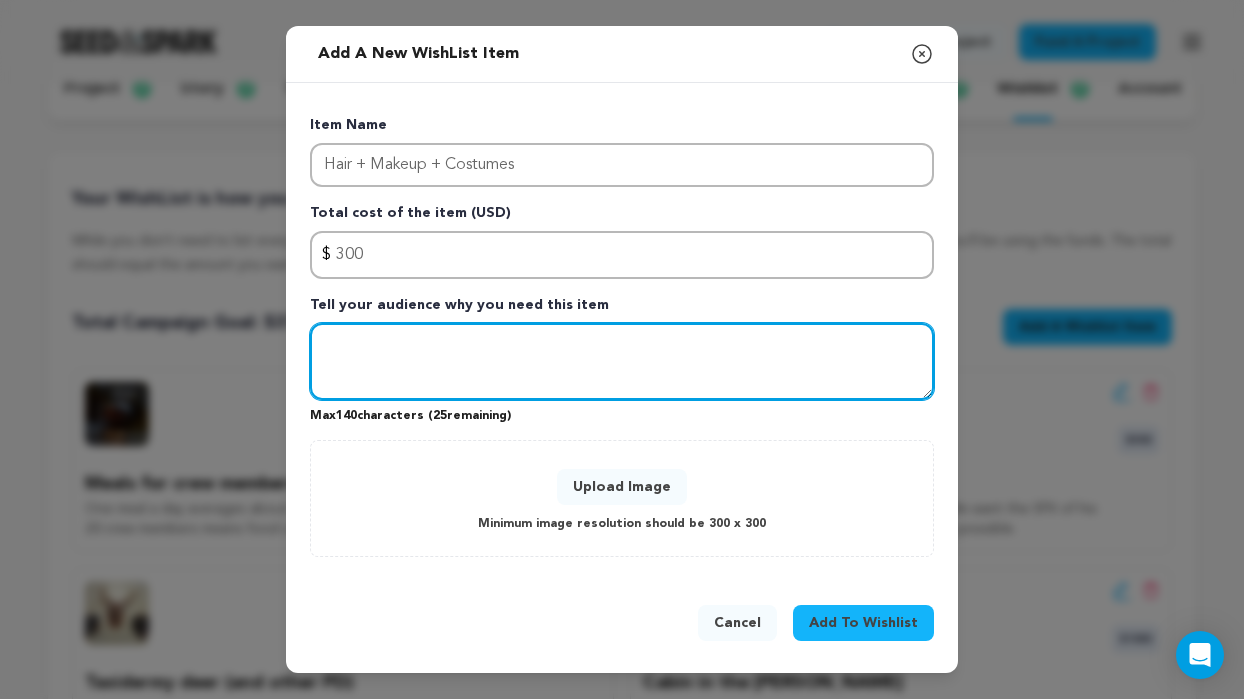 click at bounding box center [622, 362] 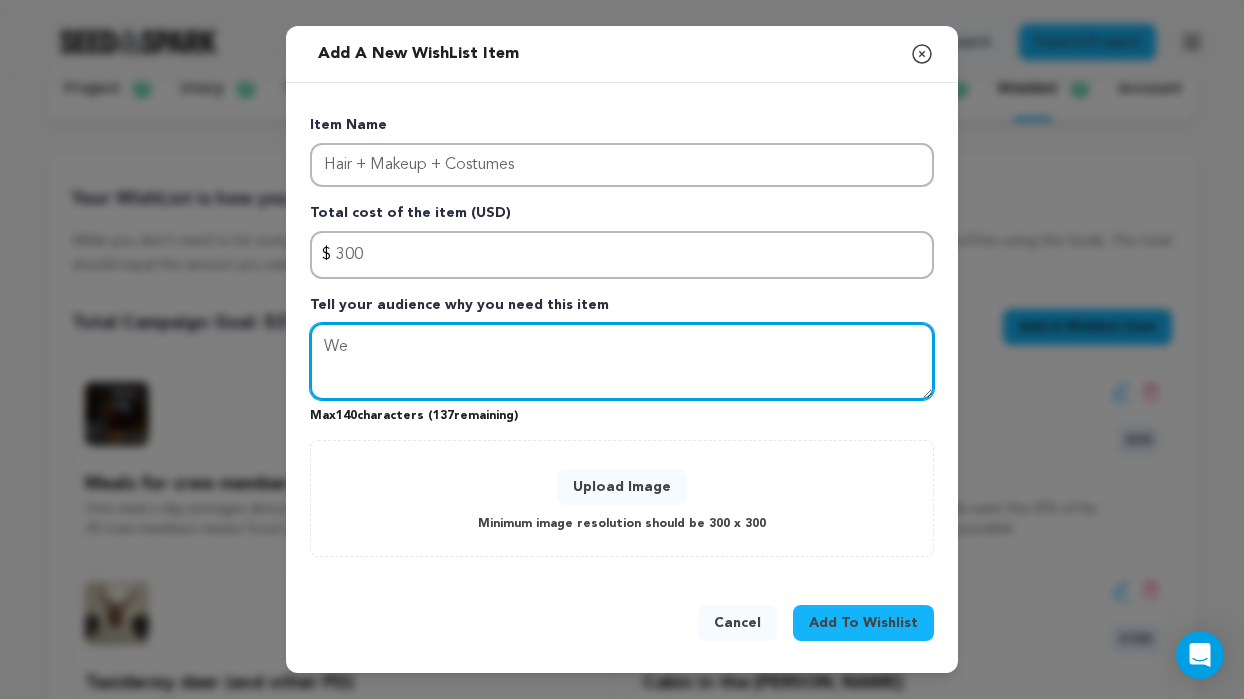 type on "W" 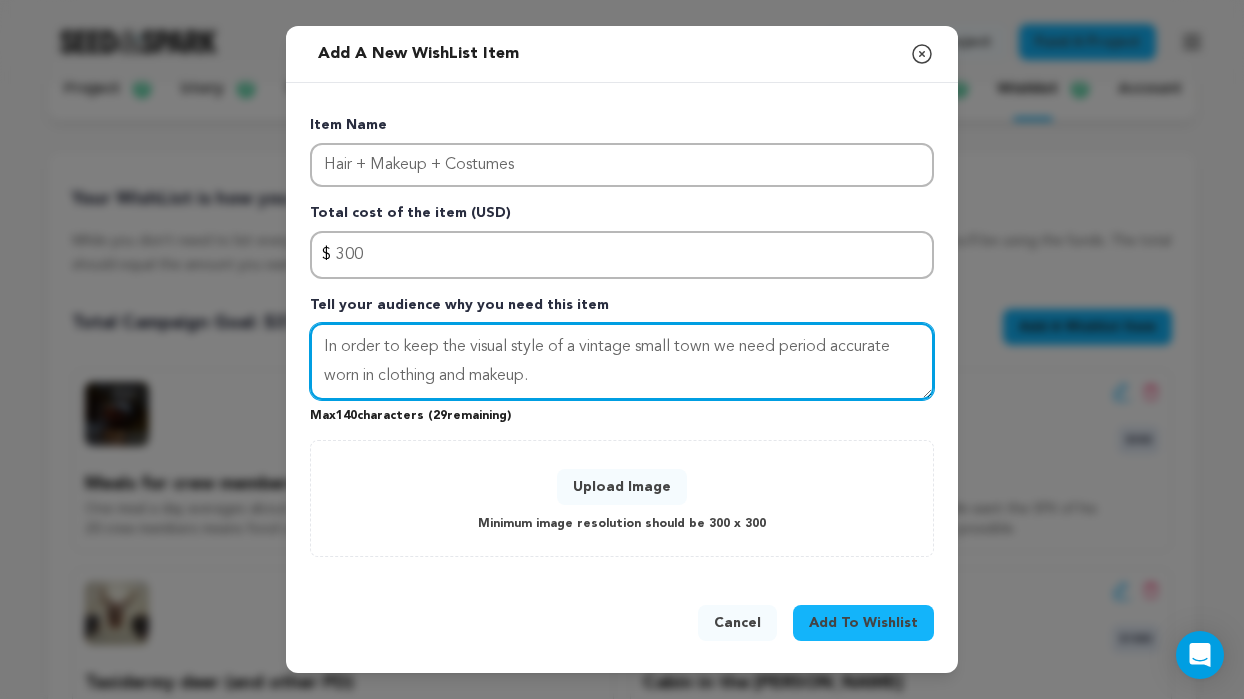click on "In order to keep the visual style of a vintage small town we need period accurate worn in clothing and makeup." at bounding box center [622, 362] 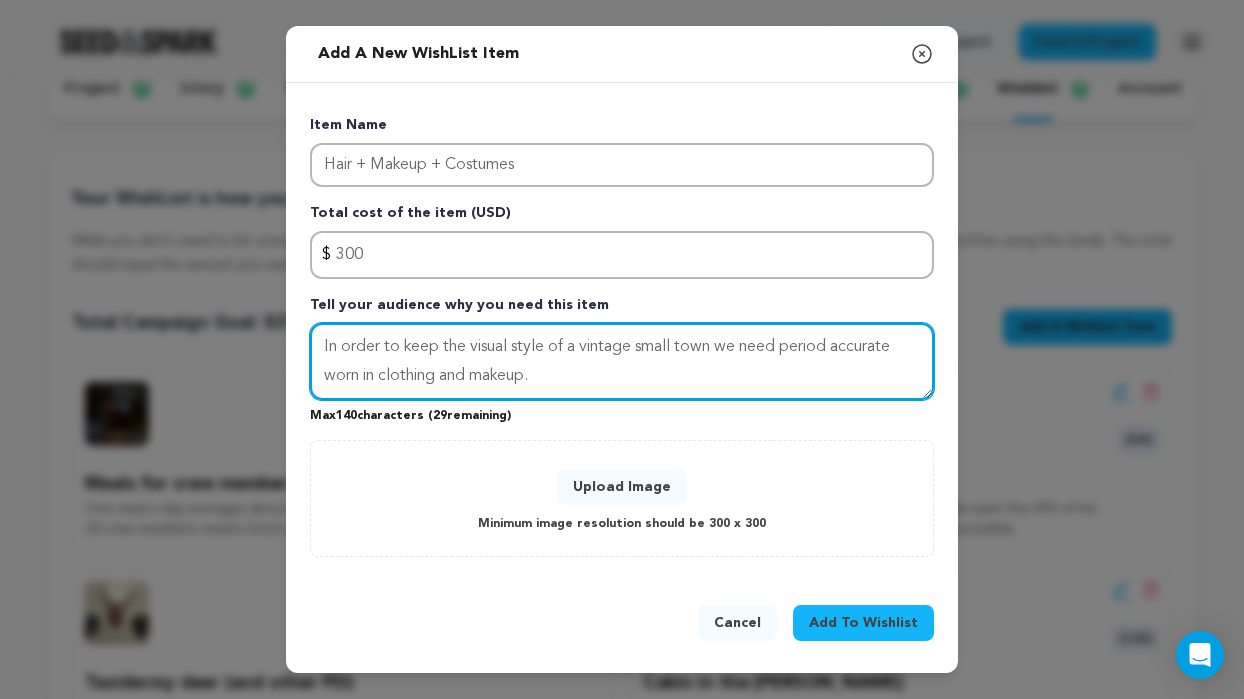 type on "In order to keep the visual style of a vintage small town we need period accurate worn in clothing and makeup." 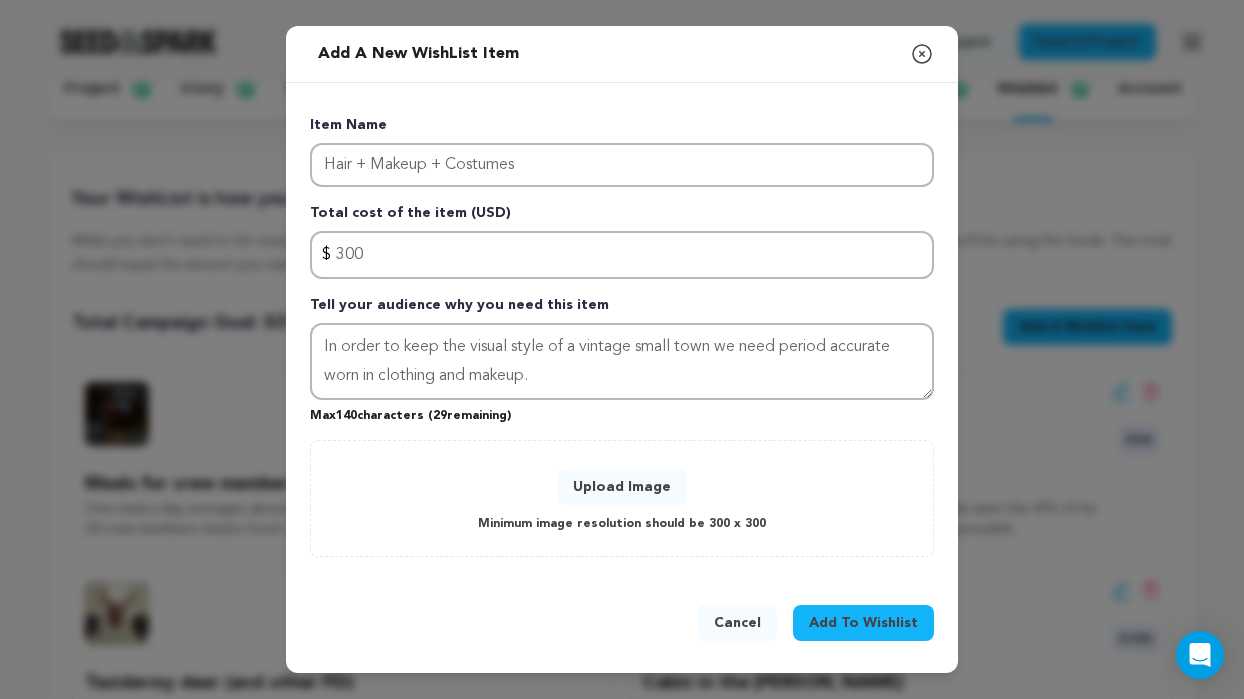 click on "Upload Image" at bounding box center [622, 487] 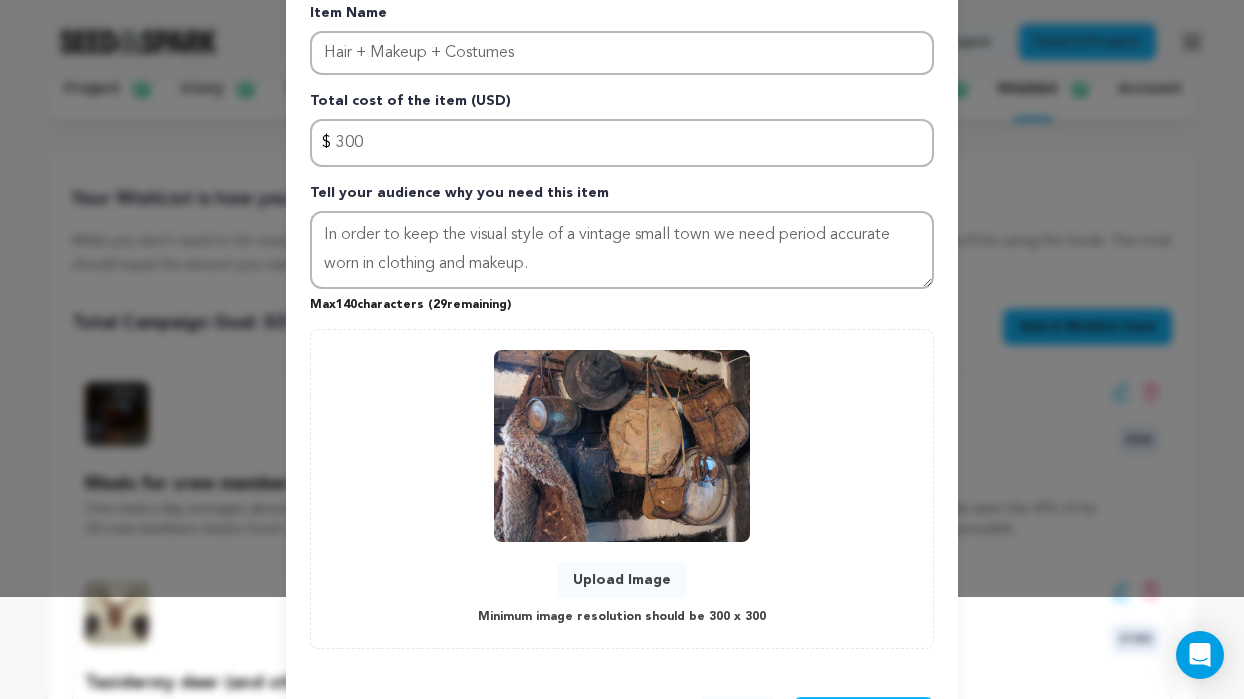 scroll, scrollTop: 184, scrollLeft: 0, axis: vertical 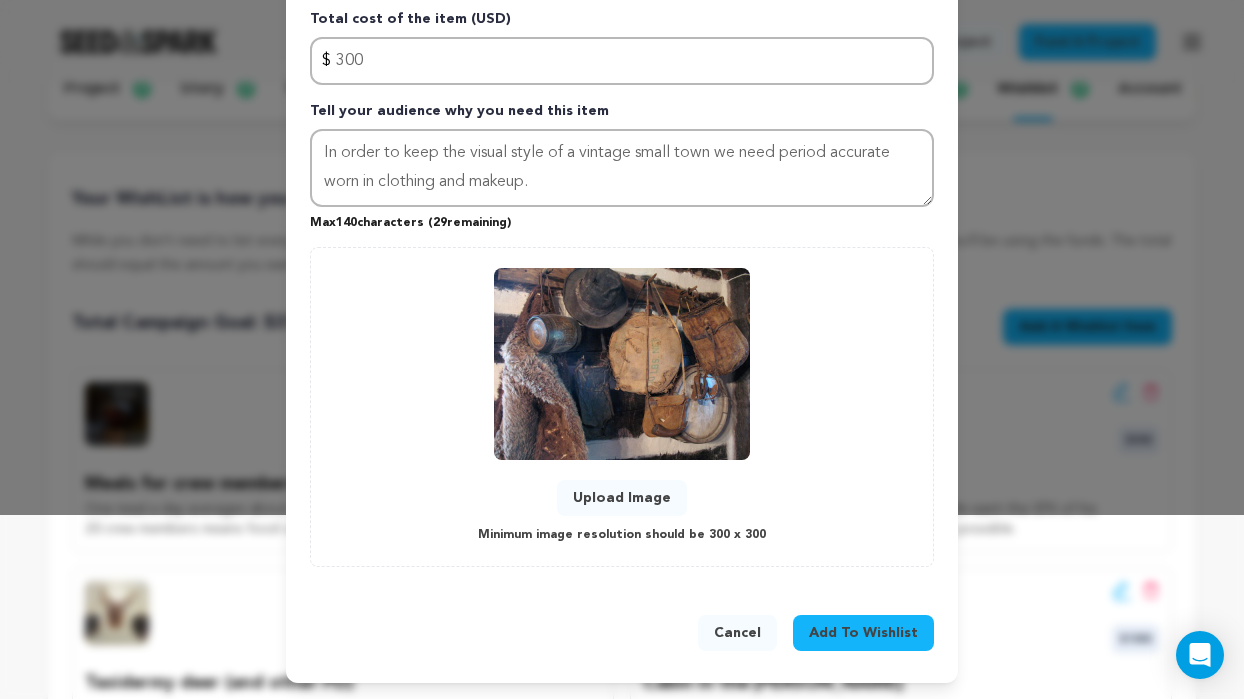 click on "Add To Wishlist" at bounding box center (863, 633) 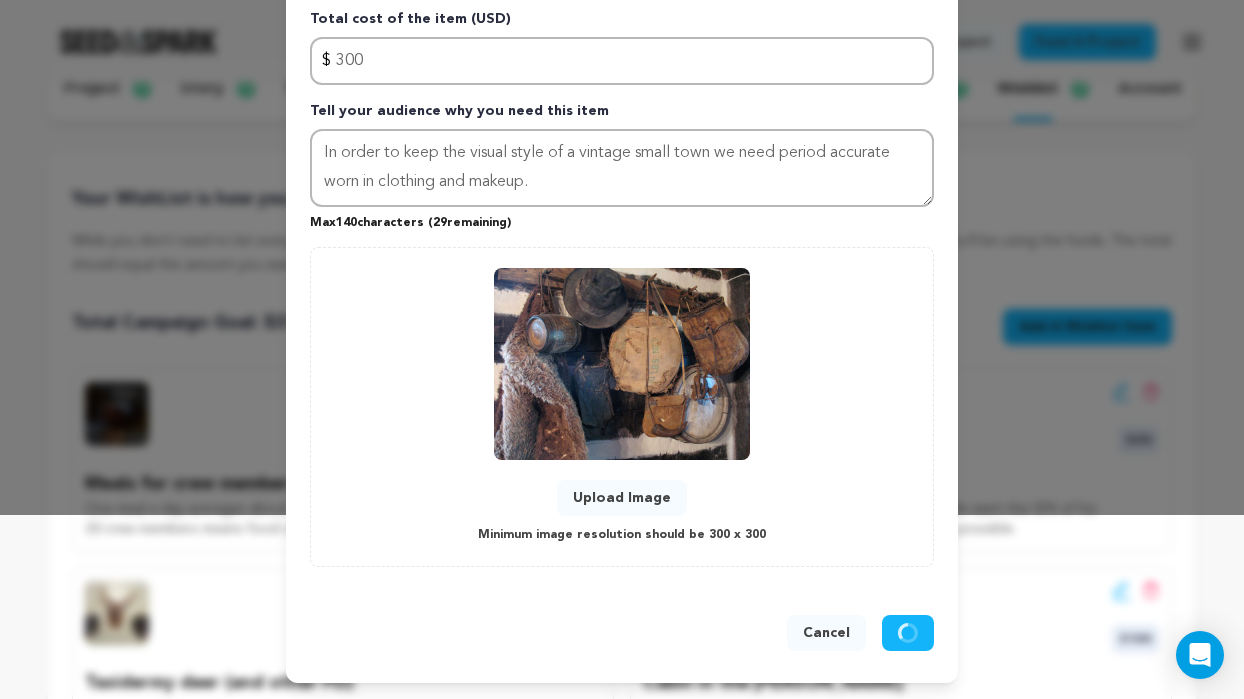 type 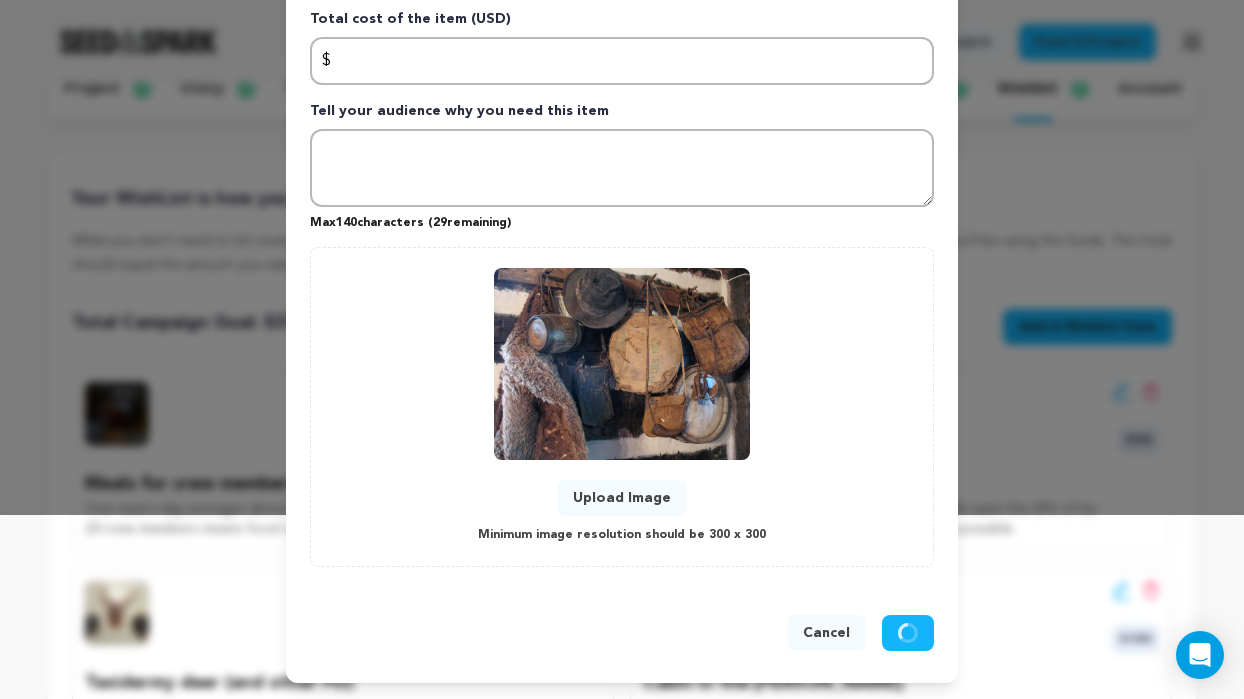 scroll, scrollTop: 0, scrollLeft: 0, axis: both 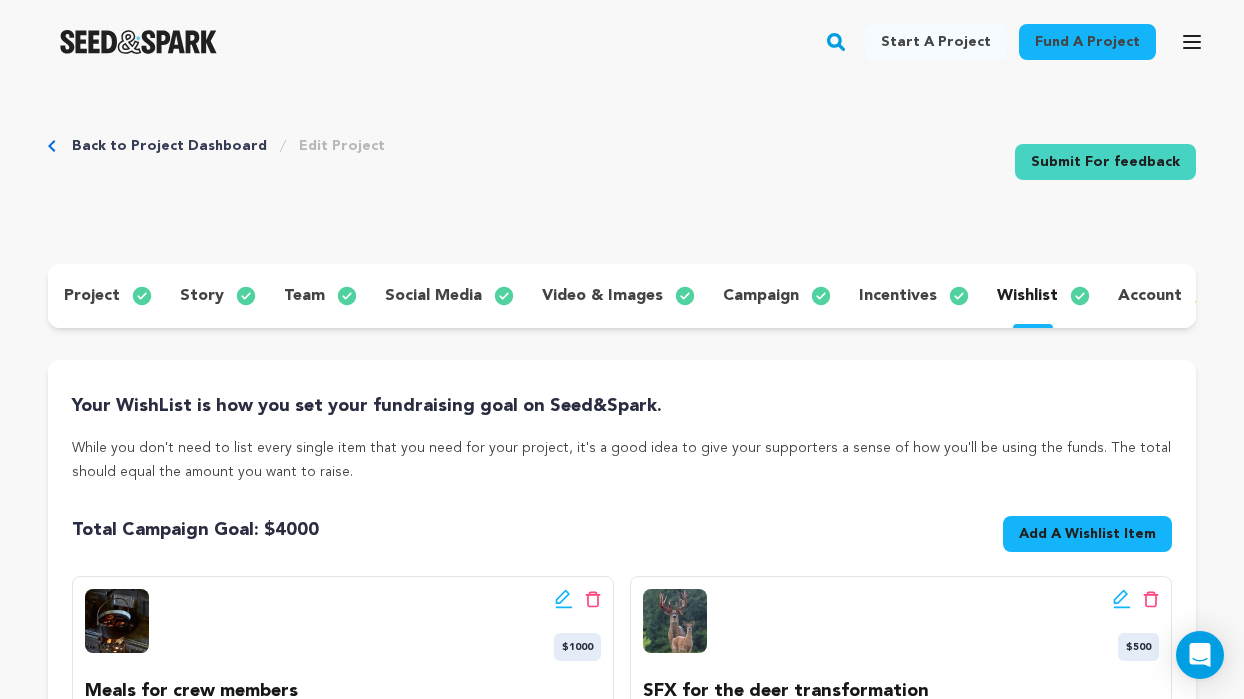 click on "account" at bounding box center [1150, 296] 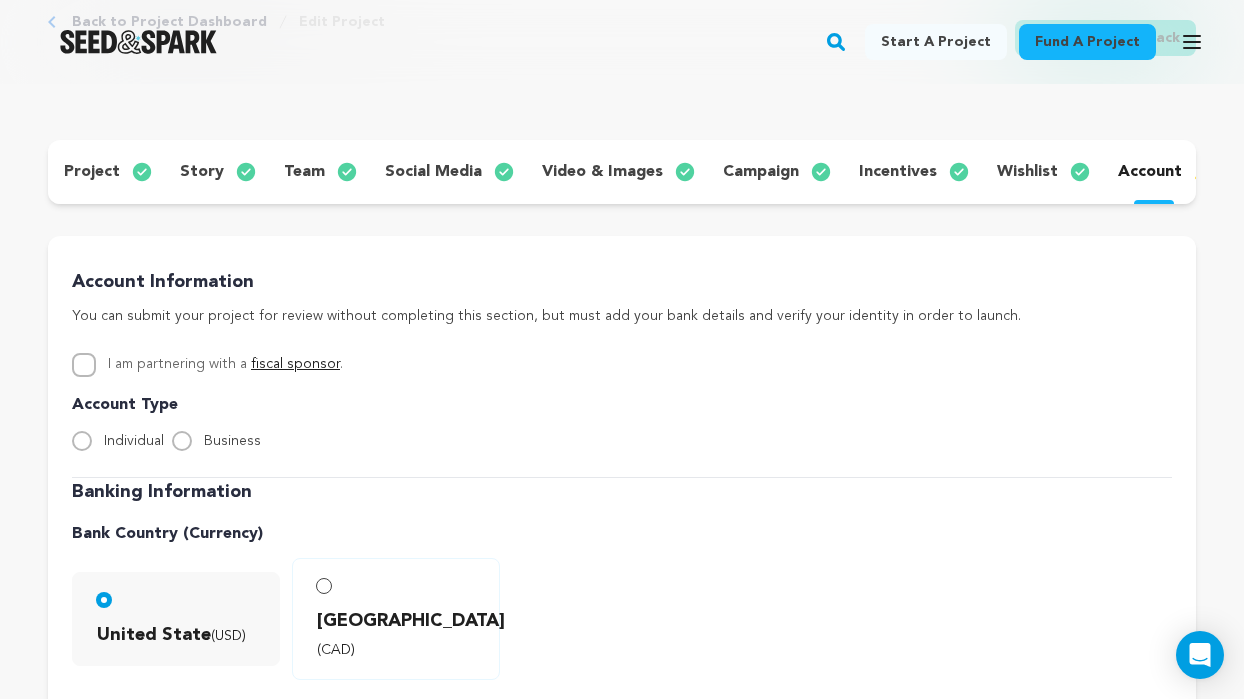 scroll, scrollTop: 144, scrollLeft: 0, axis: vertical 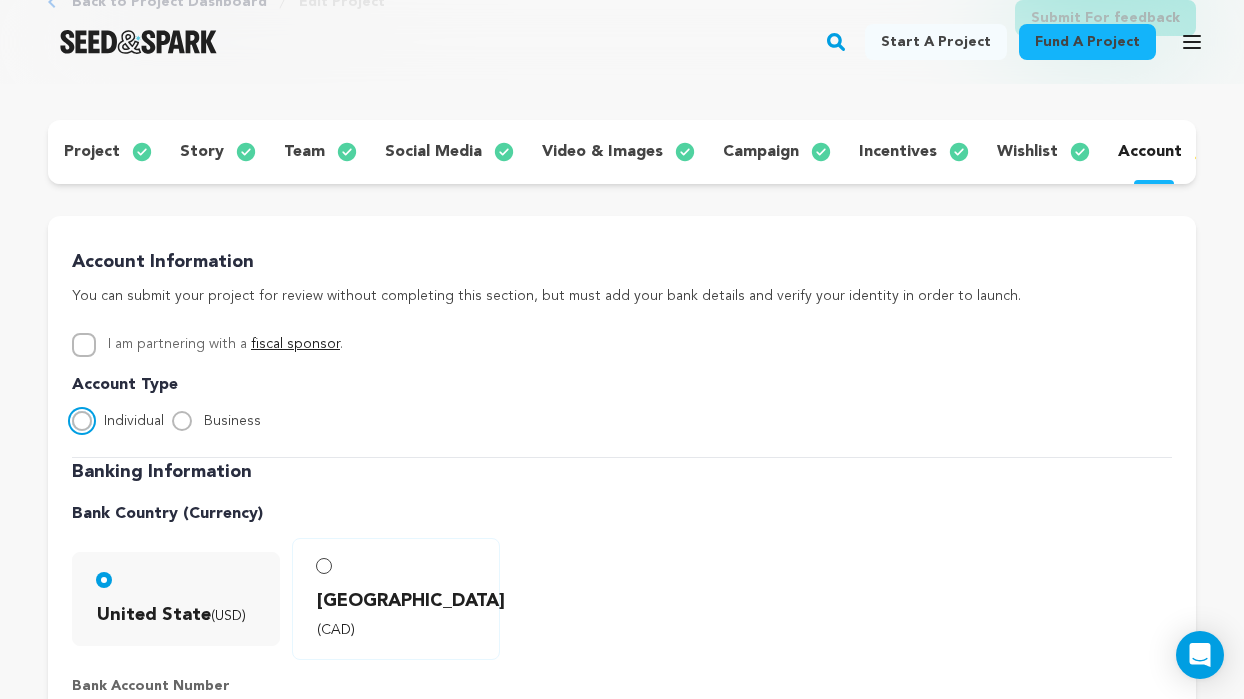click on "Individual" at bounding box center (82, 421) 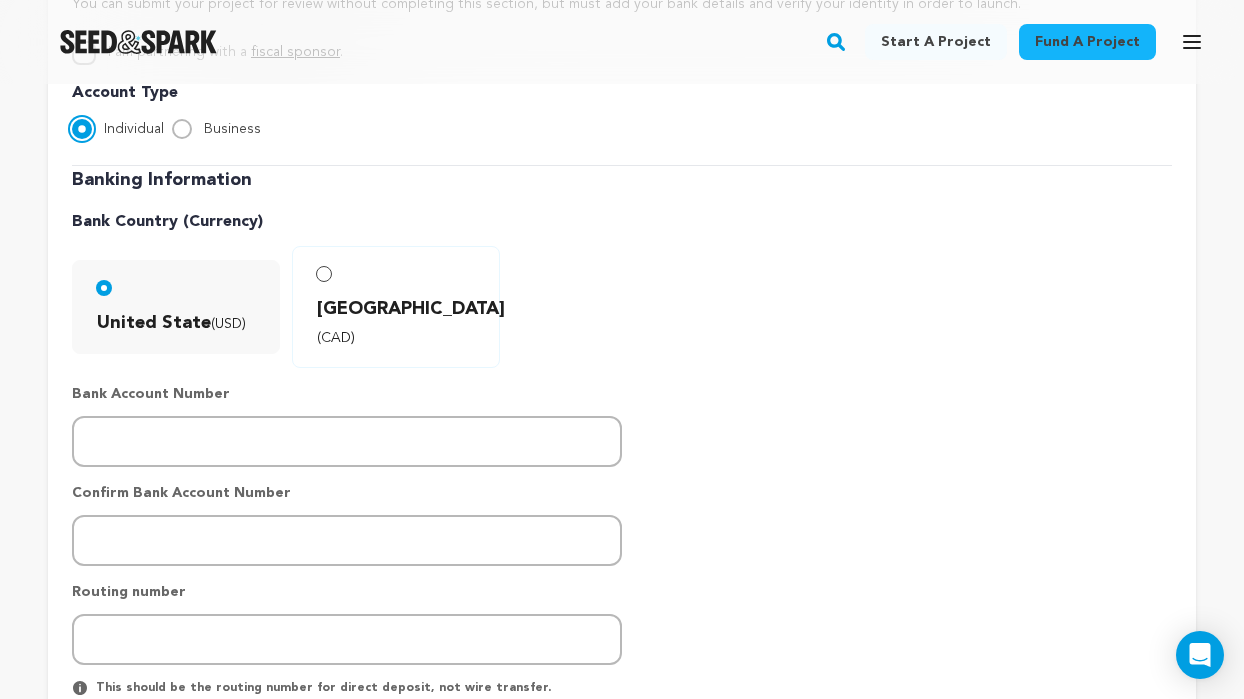 scroll, scrollTop: 438, scrollLeft: 0, axis: vertical 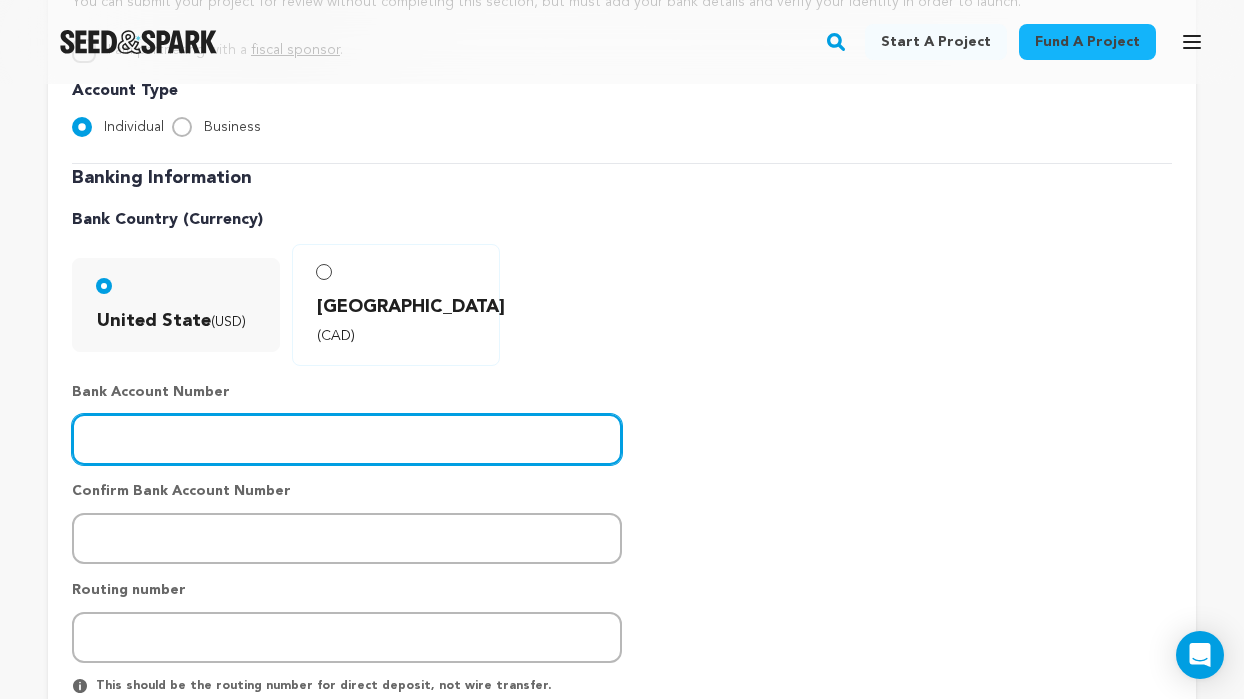 click at bounding box center (347, 439) 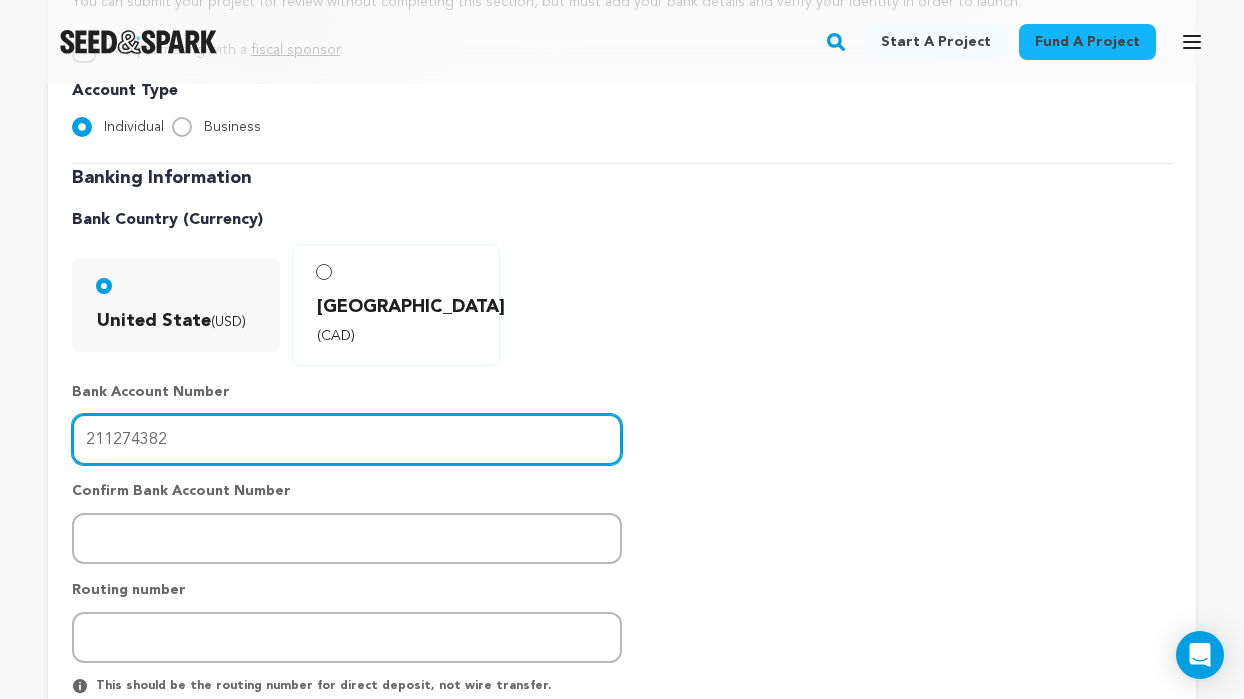 type on "211274382" 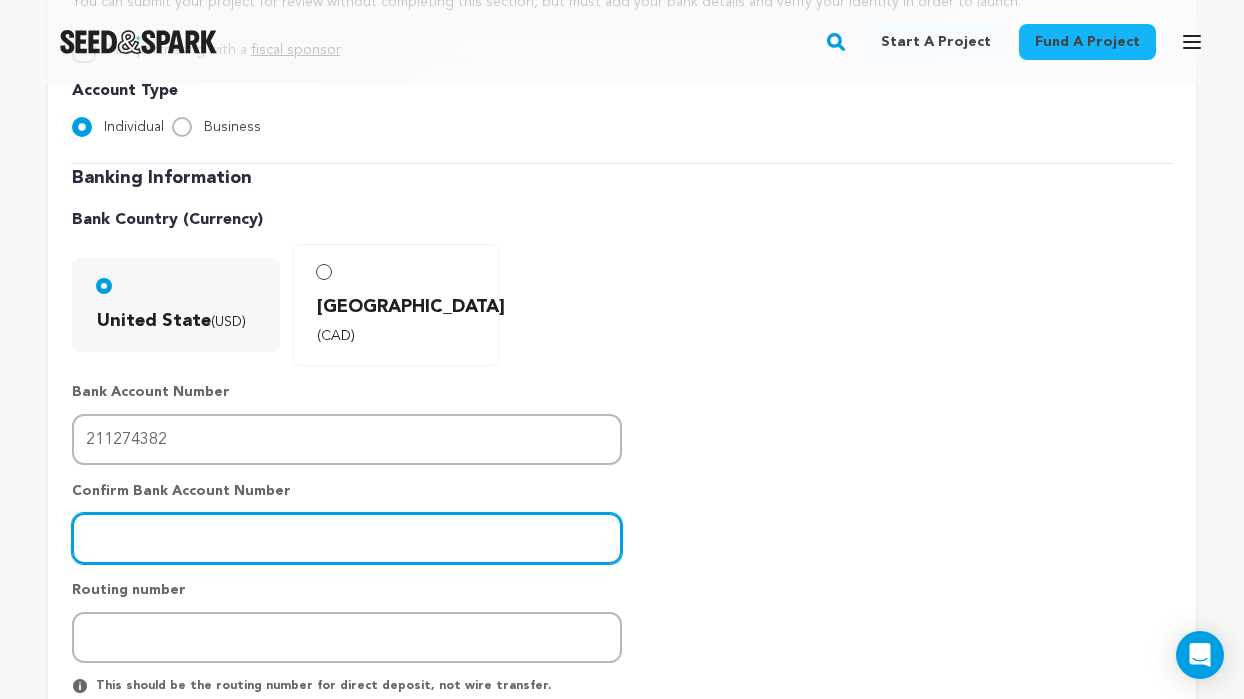 click at bounding box center [347, 538] 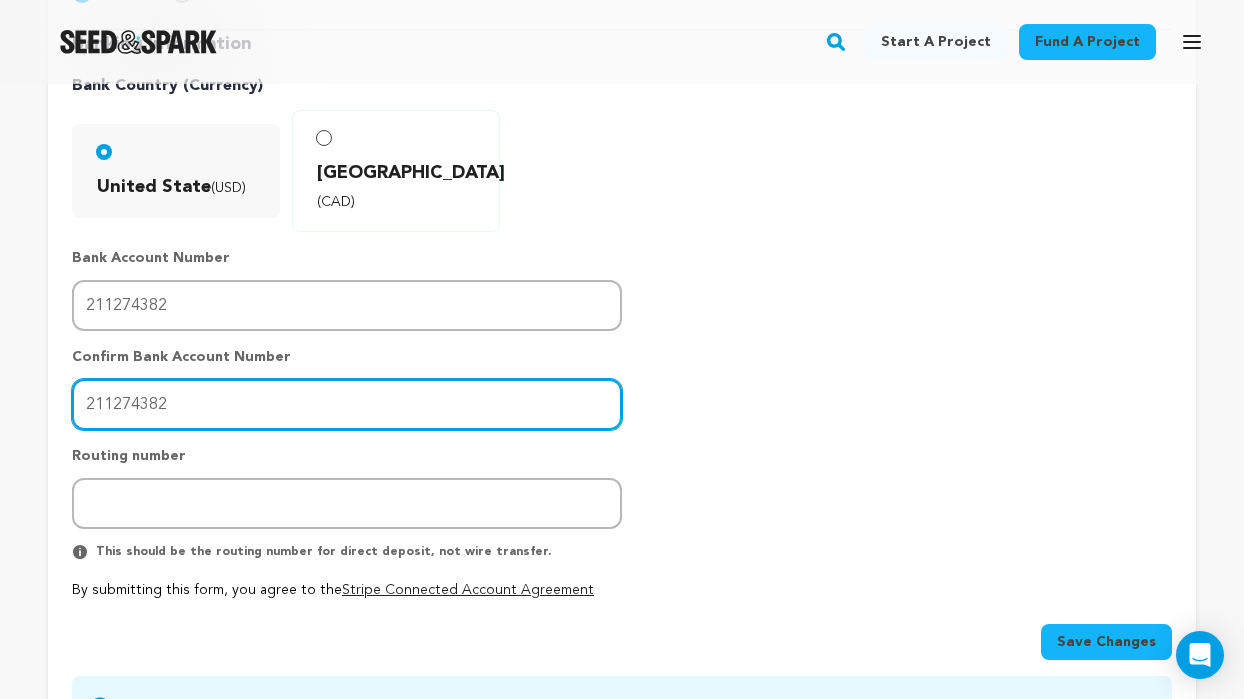 scroll, scrollTop: 576, scrollLeft: 0, axis: vertical 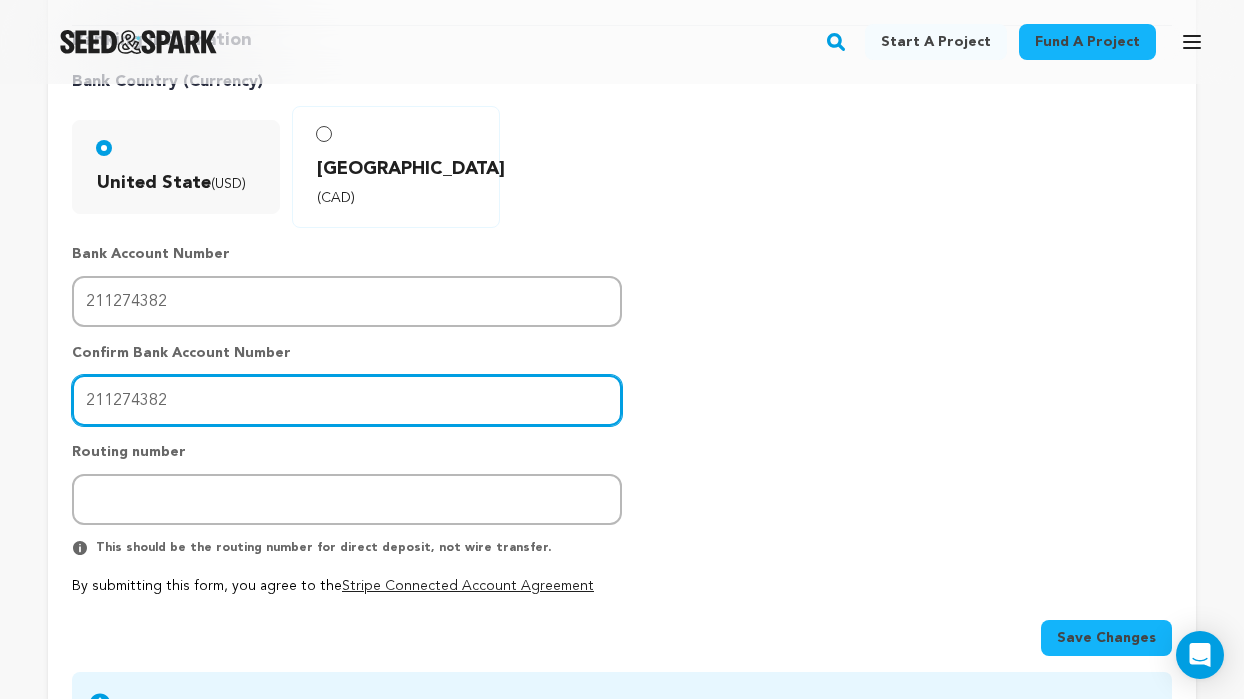 type on "211274382" 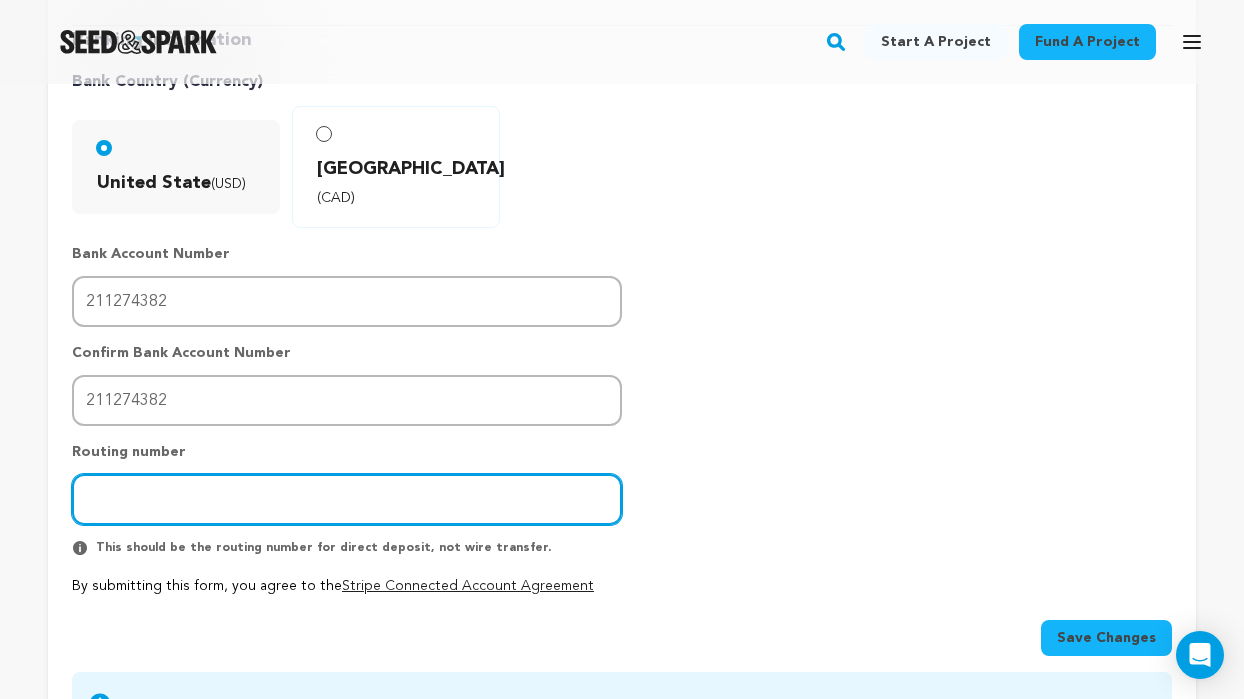 click at bounding box center [347, 499] 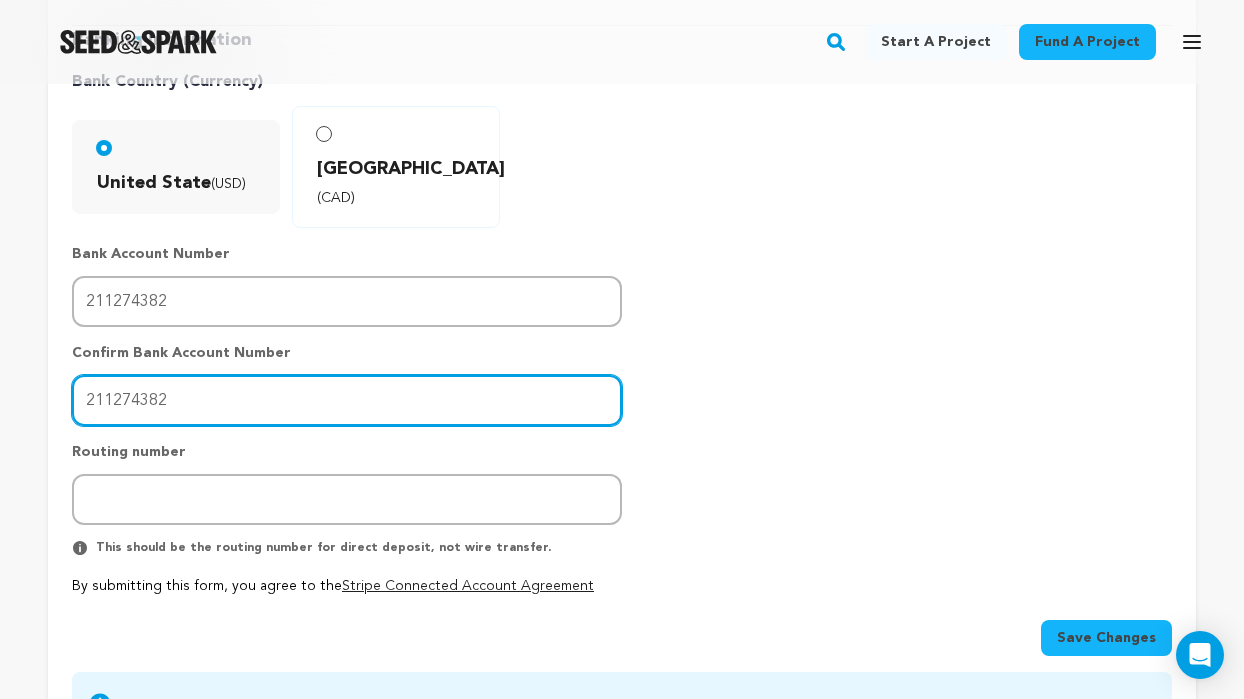 drag, startPoint x: 83, startPoint y: 371, endPoint x: 301, endPoint y: 371, distance: 218 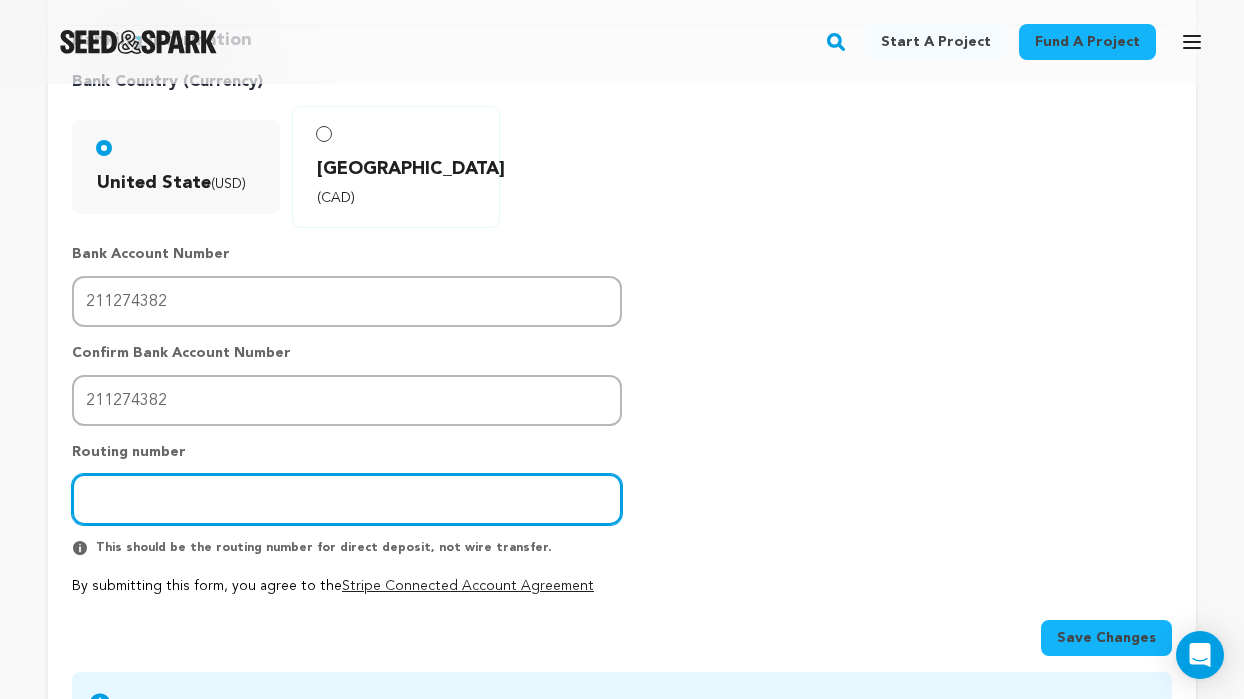 click at bounding box center [347, 499] 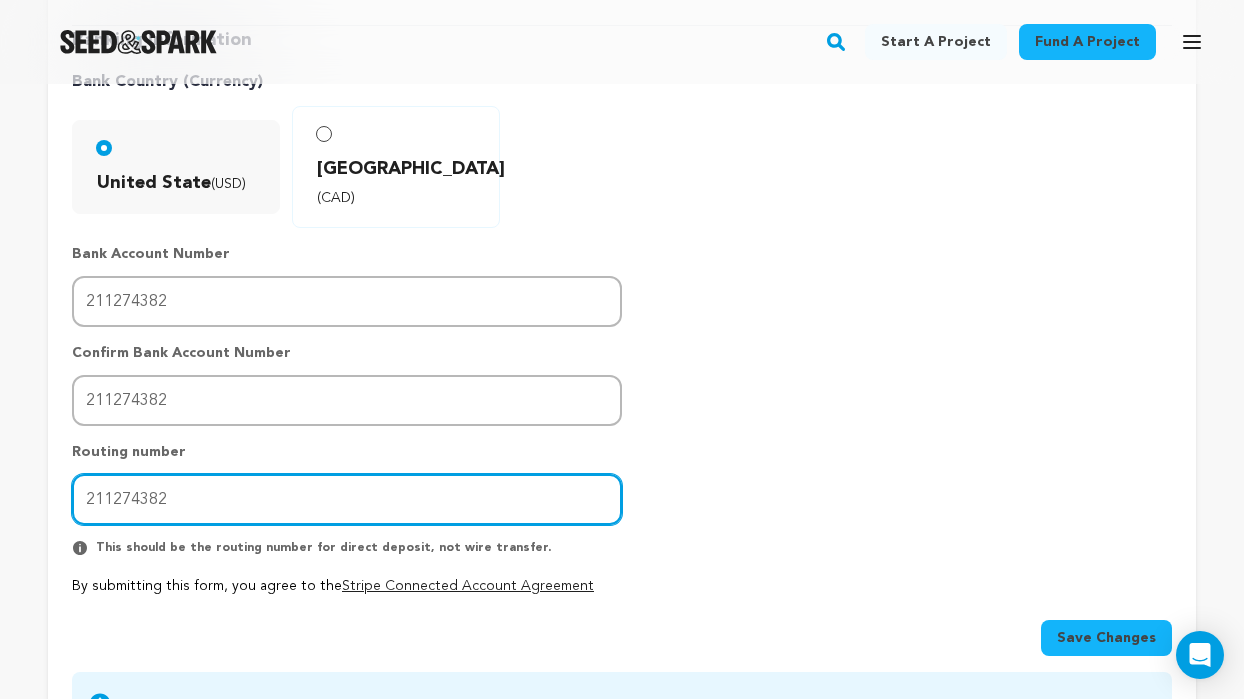 type on "211274382" 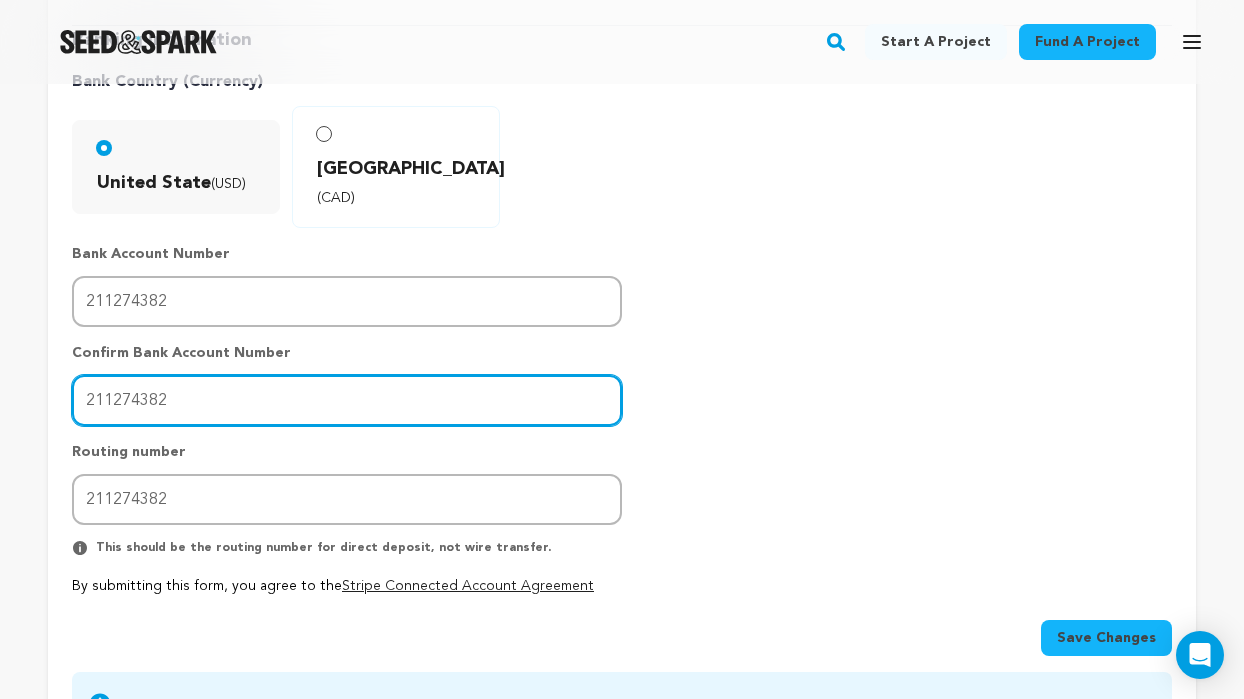 drag, startPoint x: 191, startPoint y: 378, endPoint x: -4, endPoint y: 378, distance: 195 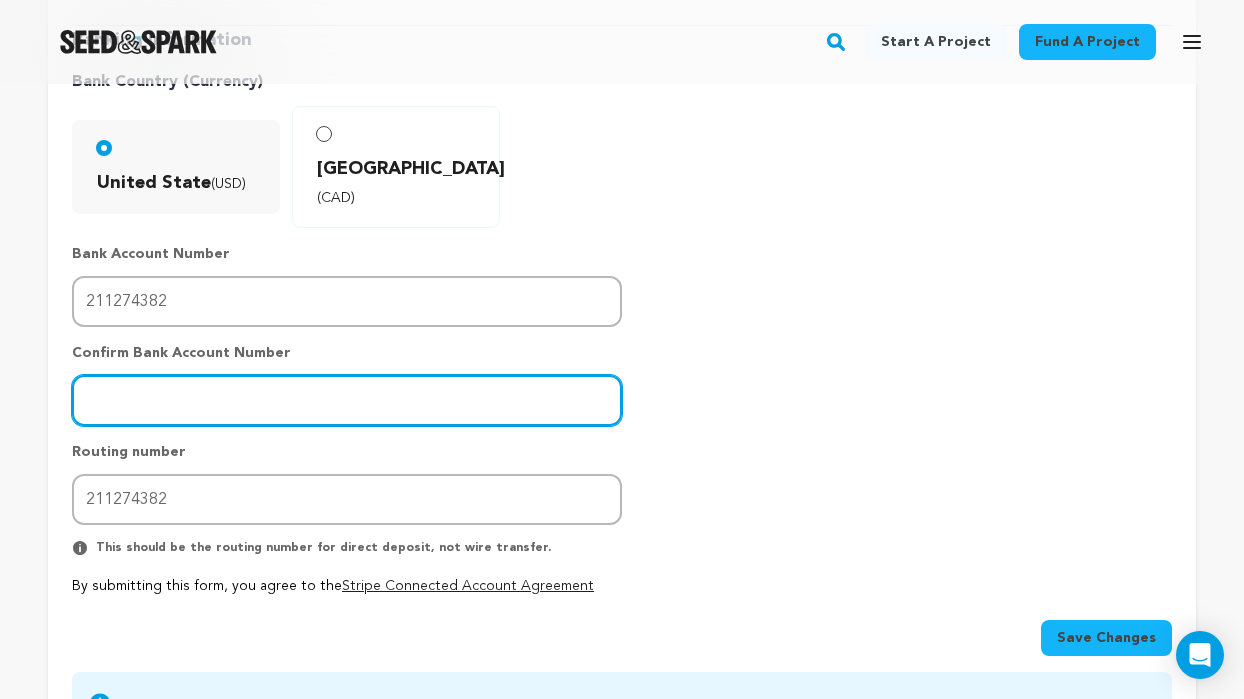 type 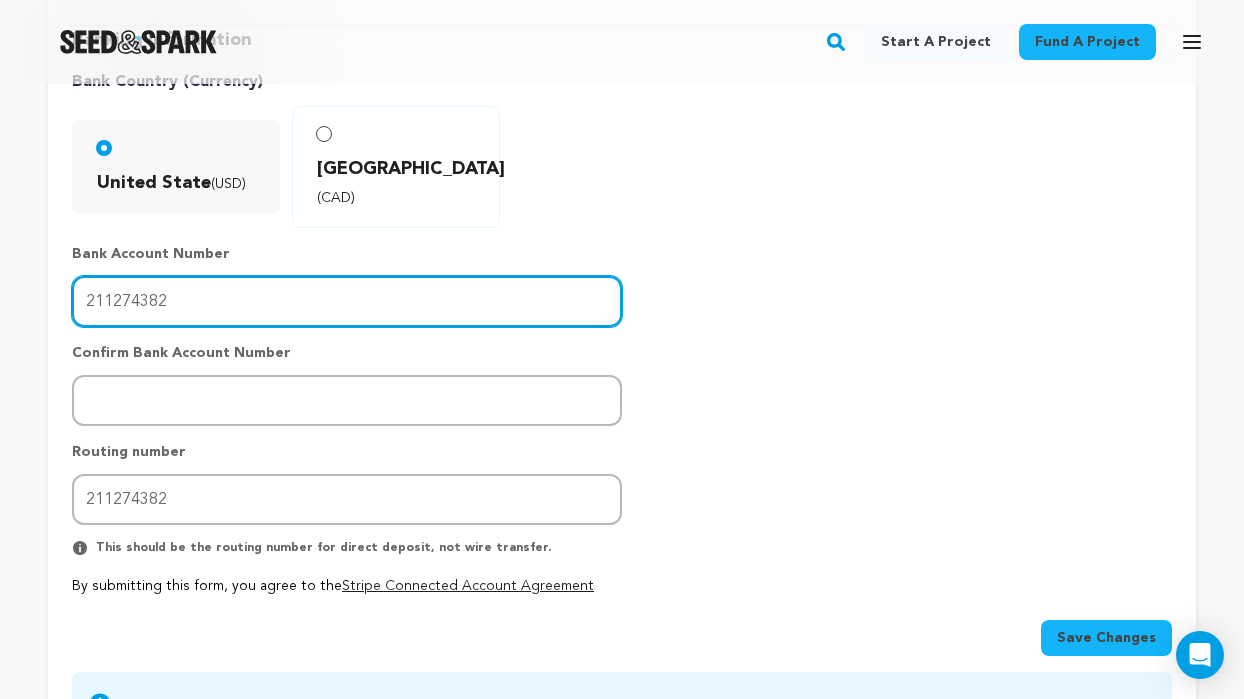 click on "211274382" at bounding box center (347, 301) 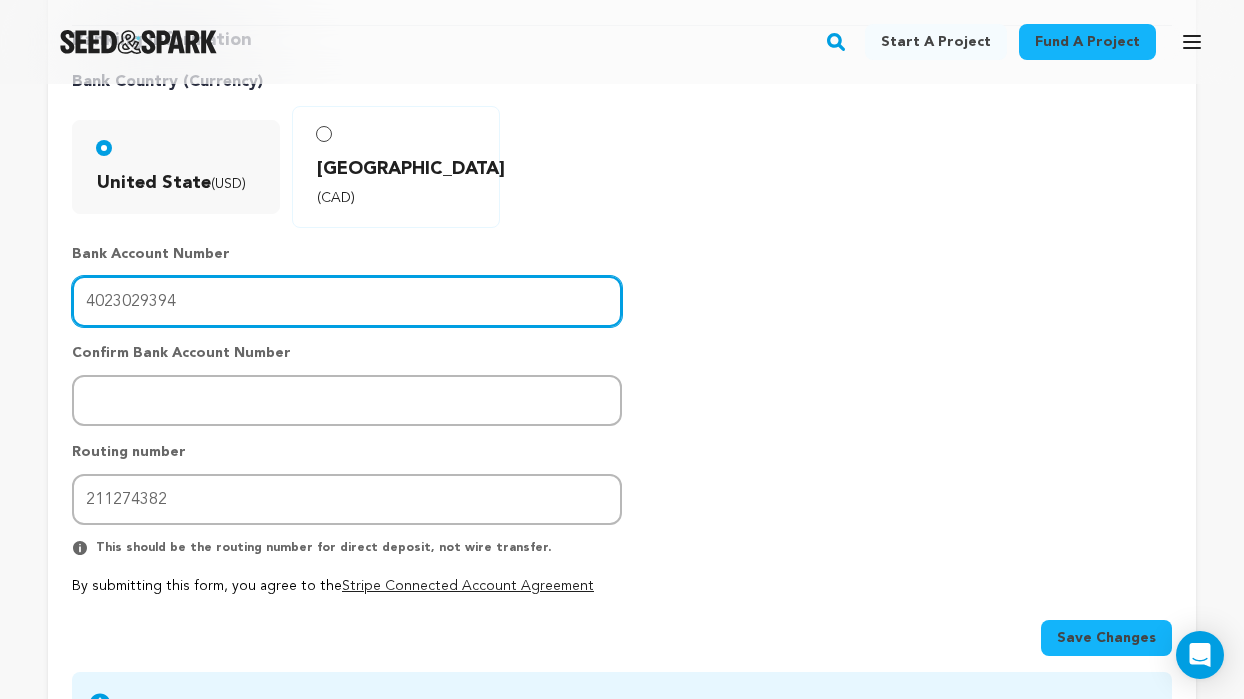 drag, startPoint x: 210, startPoint y: 270, endPoint x: 86, endPoint y: 270, distance: 124 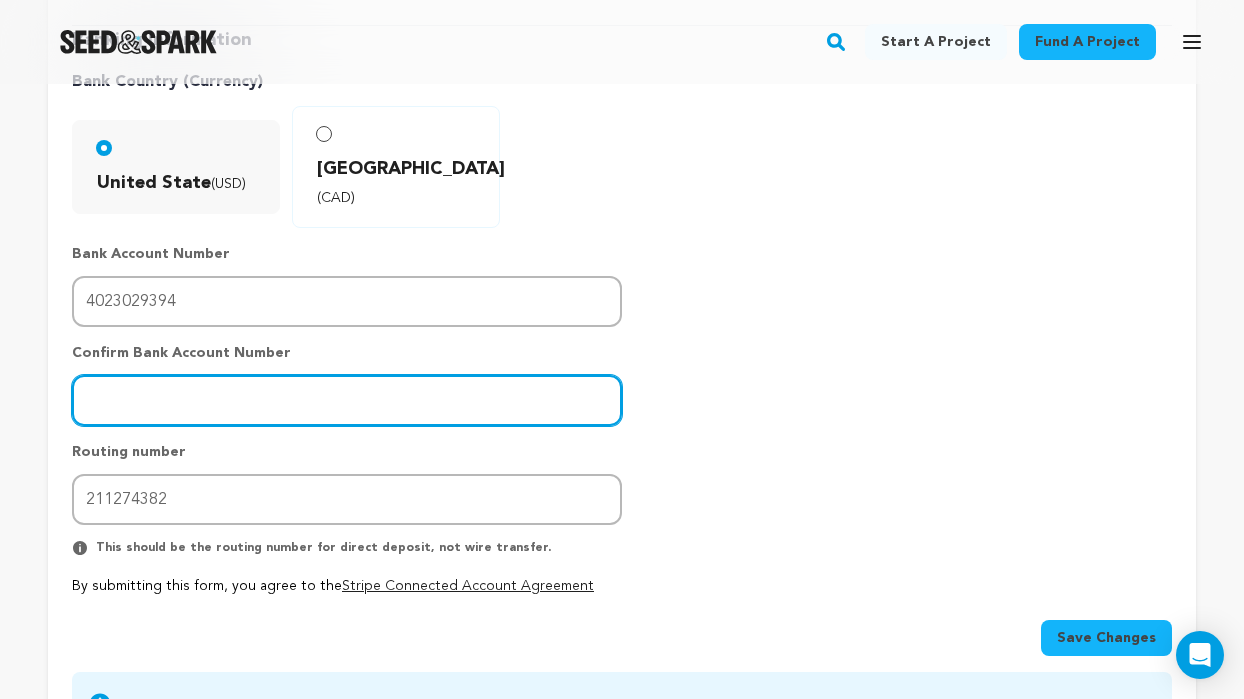 click at bounding box center (347, 400) 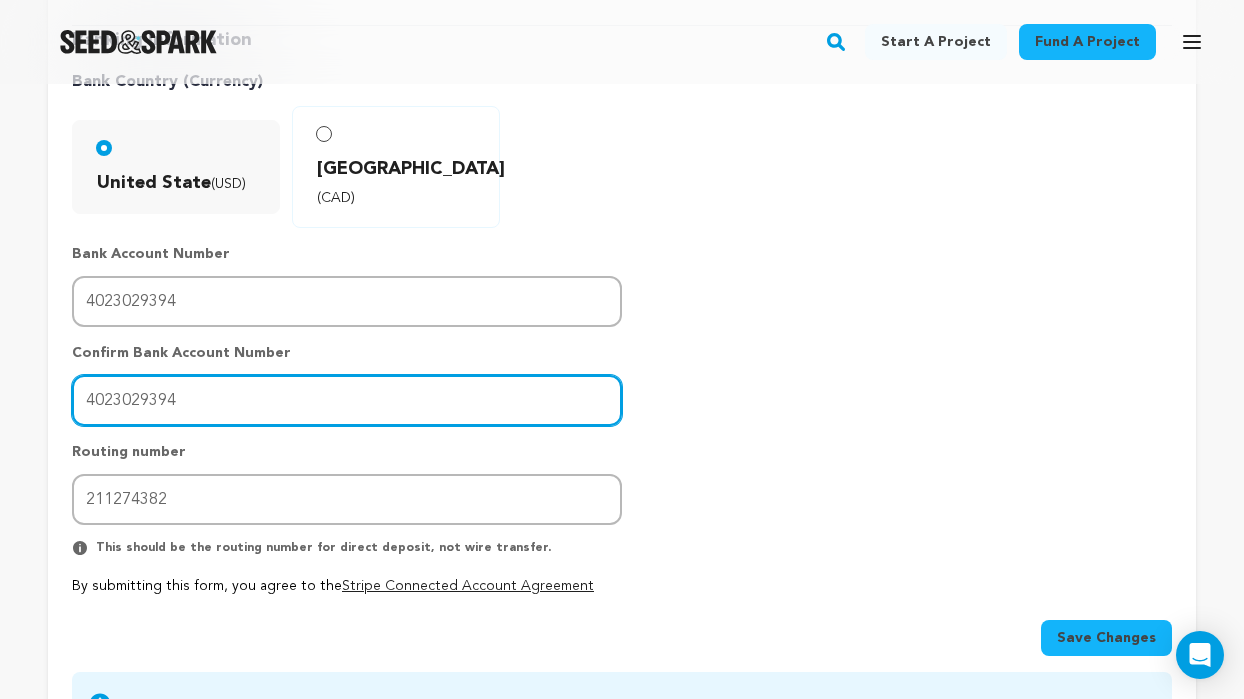 type on "4023029394" 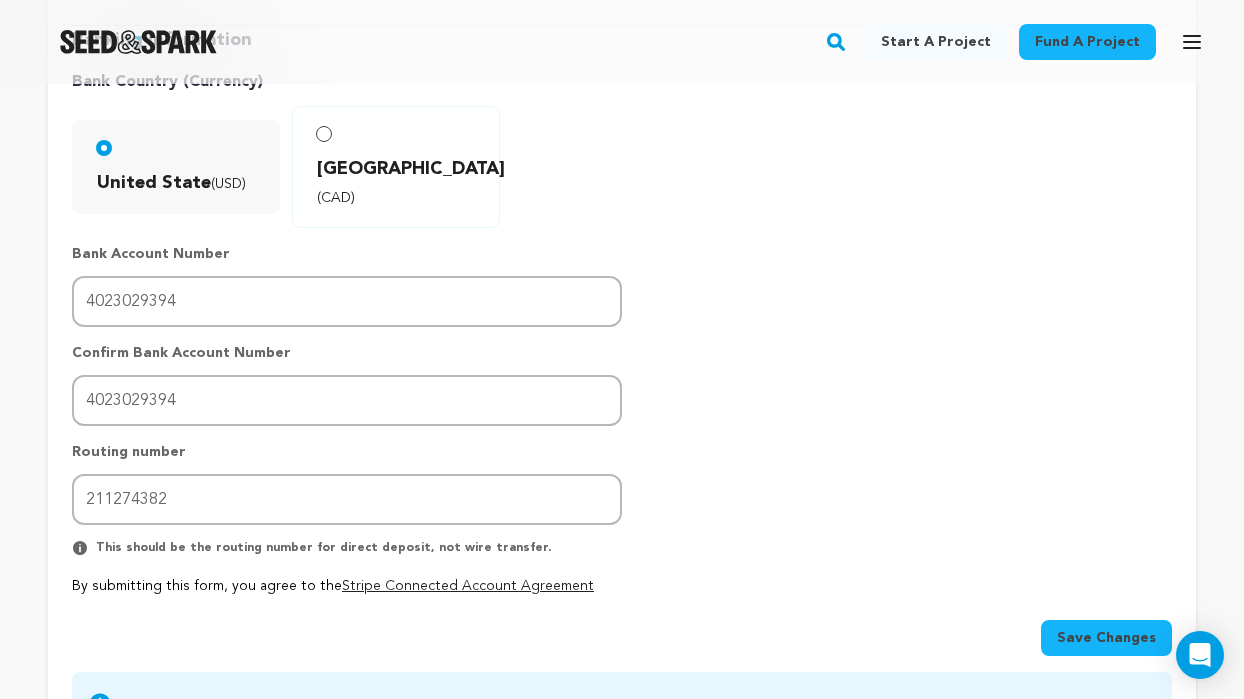click on "Banking Information
Bank Country (Currency)
United State
(USD)
Canada
(CAD)" at bounding box center [622, 311] 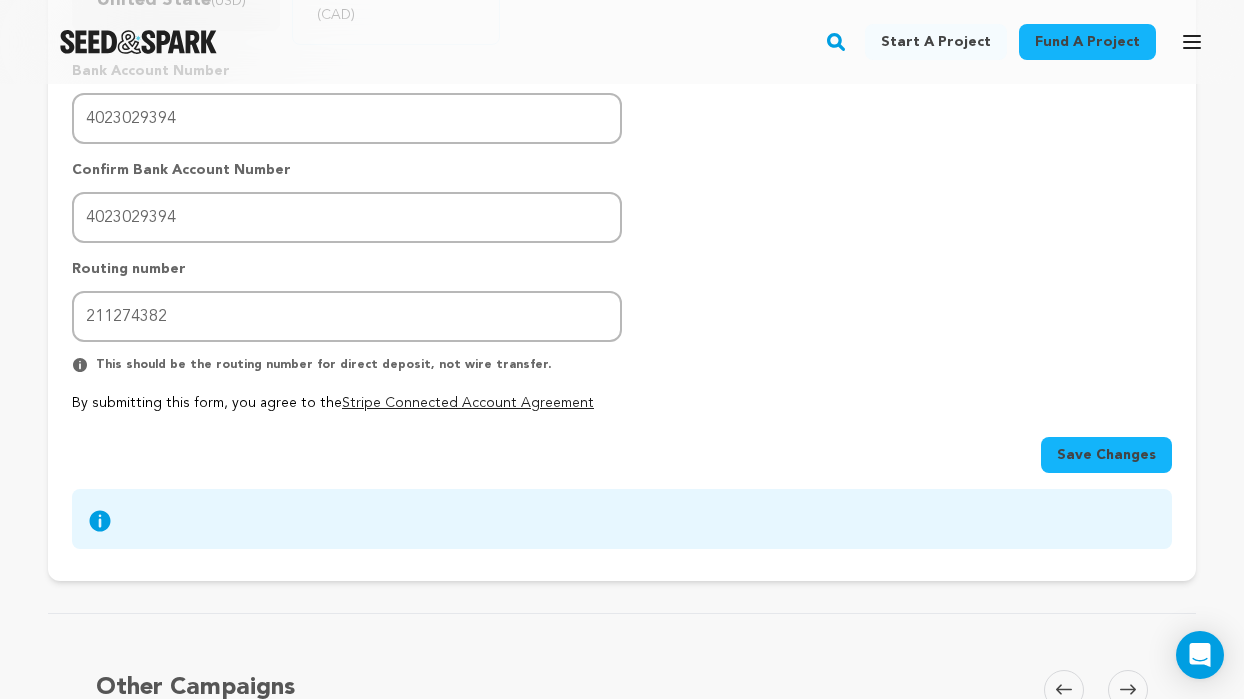 scroll, scrollTop: 801, scrollLeft: 0, axis: vertical 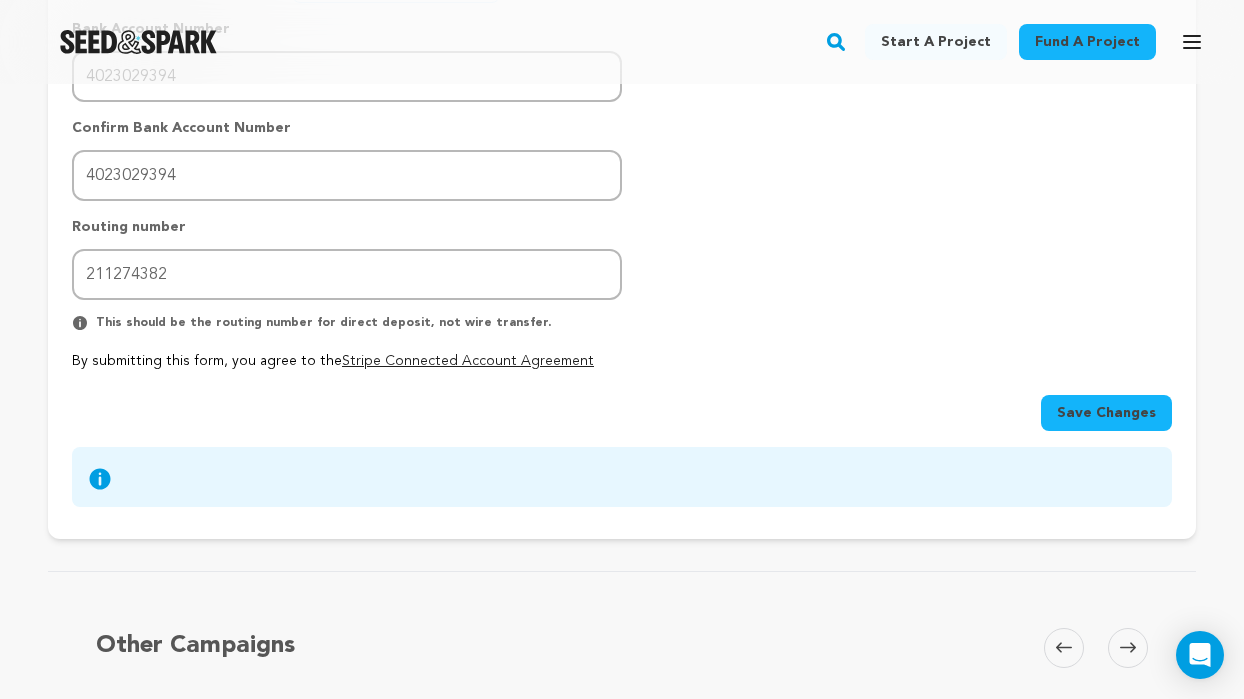 click on "Save Changes" at bounding box center (1106, 413) 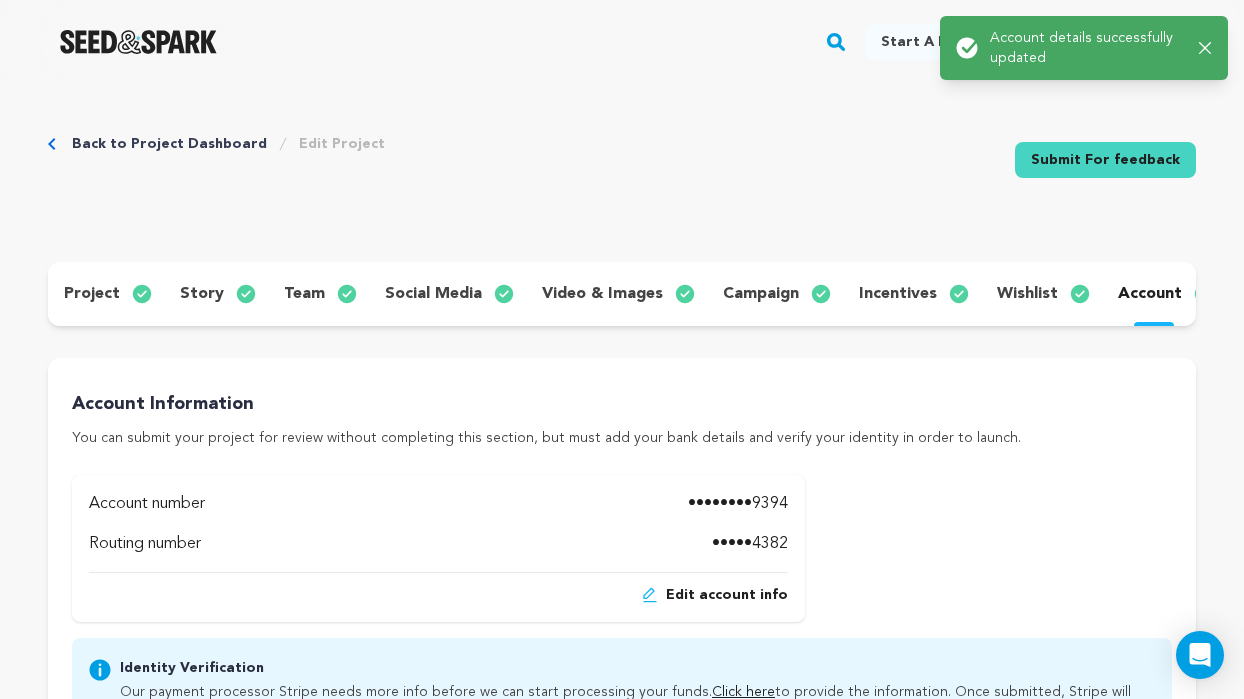 scroll, scrollTop: 0, scrollLeft: 0, axis: both 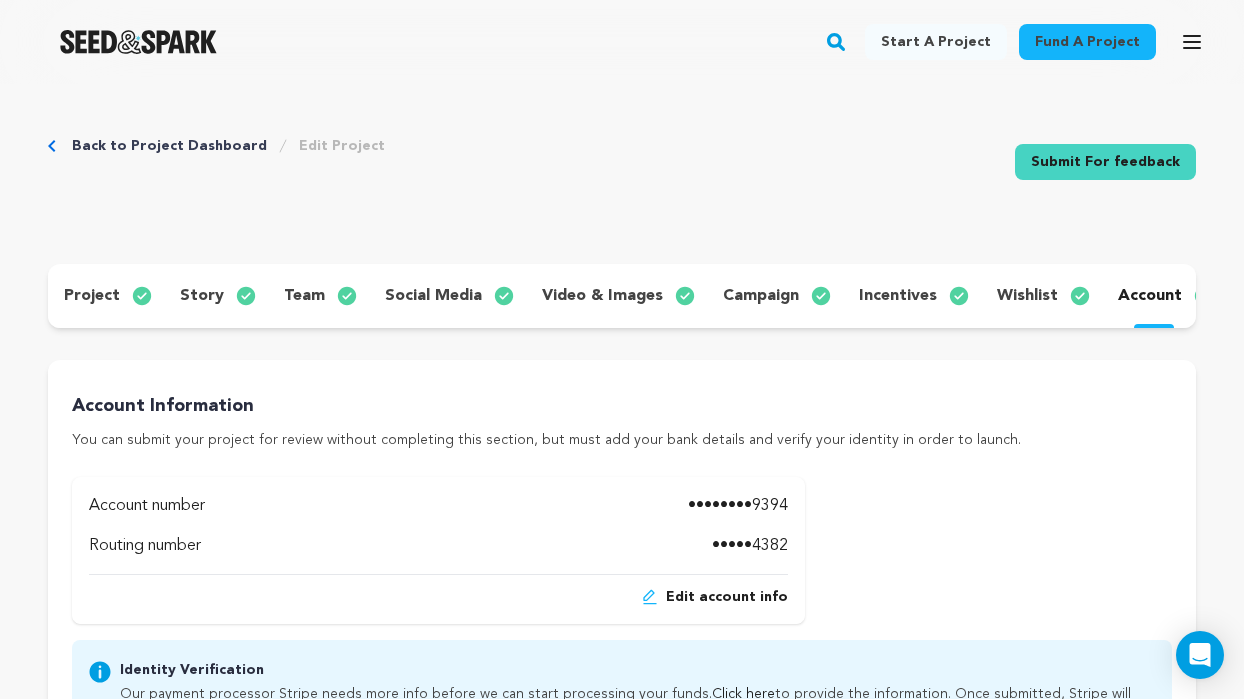 click on "project" at bounding box center [92, 296] 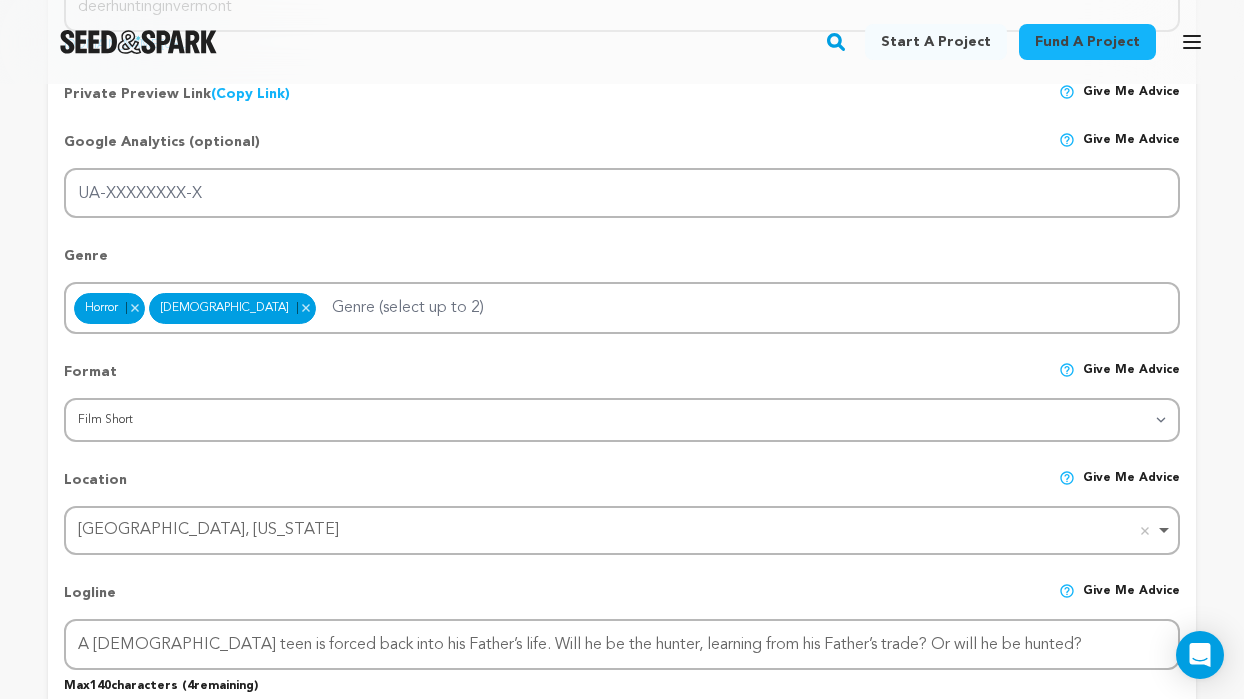 scroll, scrollTop: 0, scrollLeft: 0, axis: both 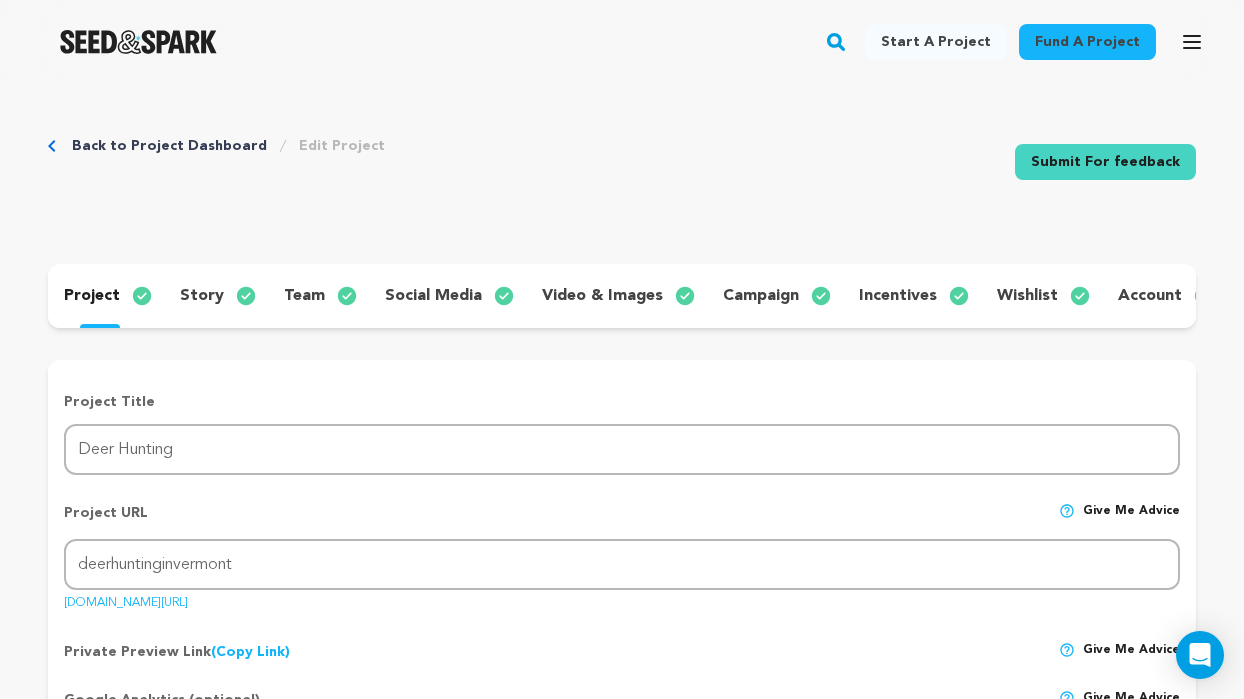 click on "story" at bounding box center [202, 296] 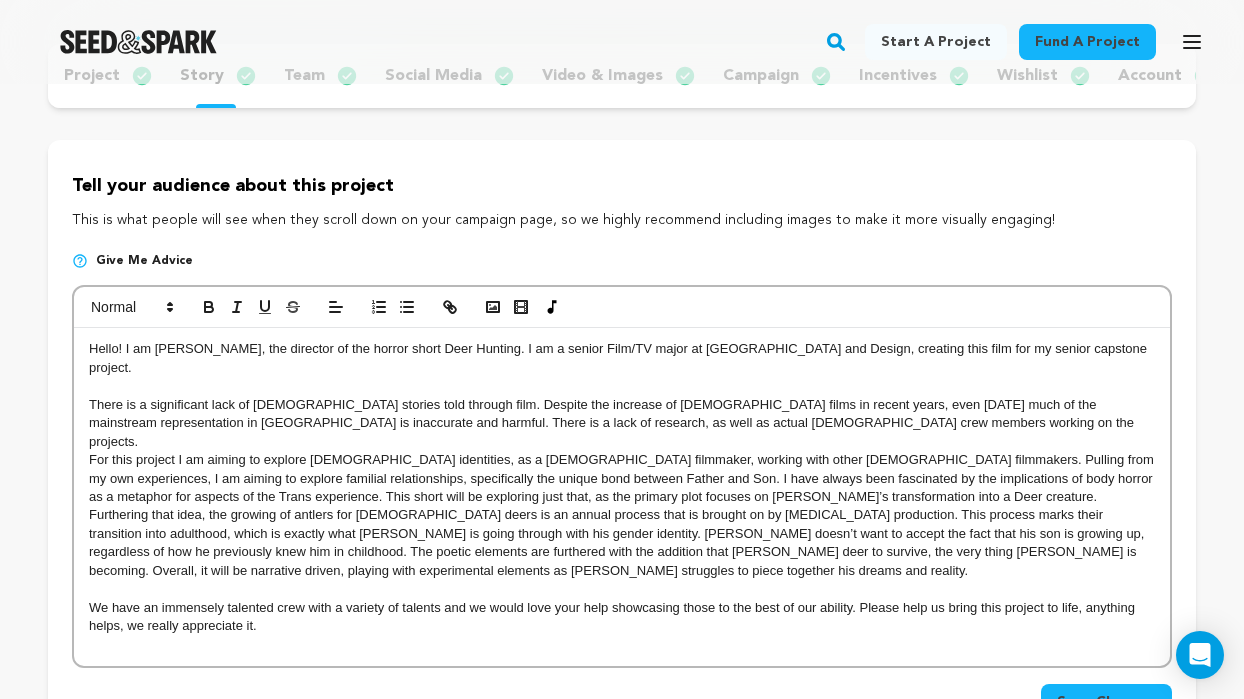 scroll, scrollTop: 219, scrollLeft: 0, axis: vertical 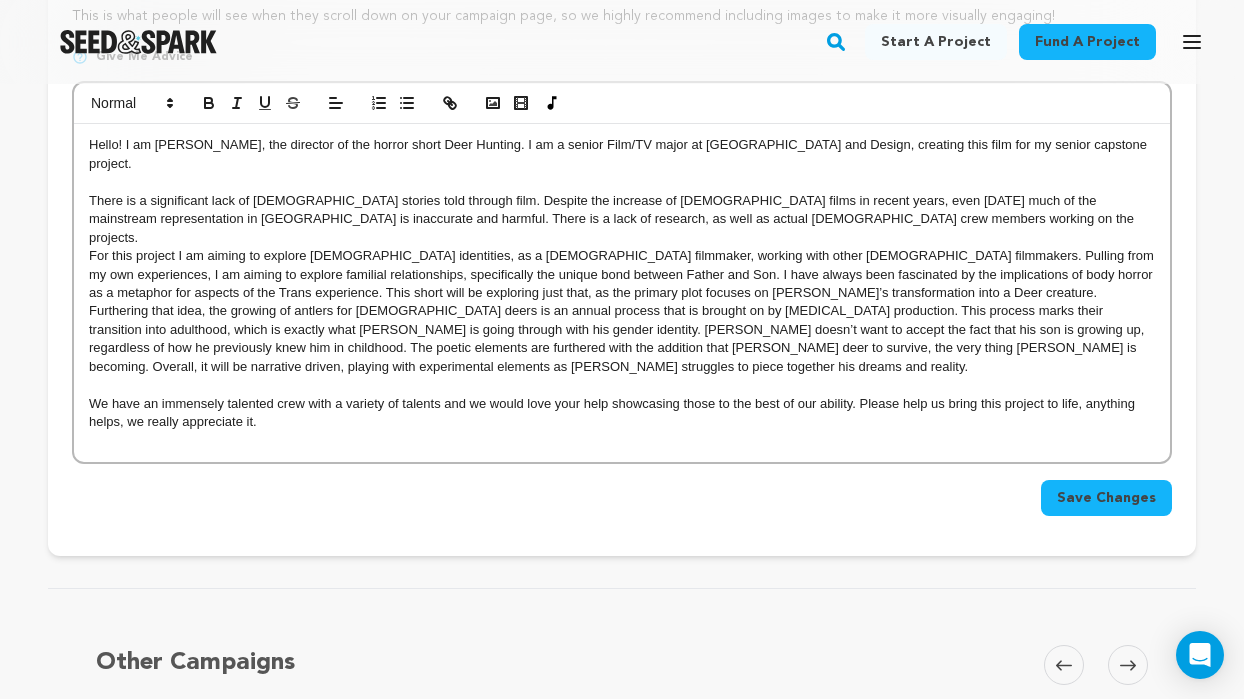 click on "We have an immensely talented crew with a variety of talents and we would love your help showcasing those to the best of our ability. Please help us bring this project to life, anything helps, we really appreciate it." at bounding box center [622, 413] 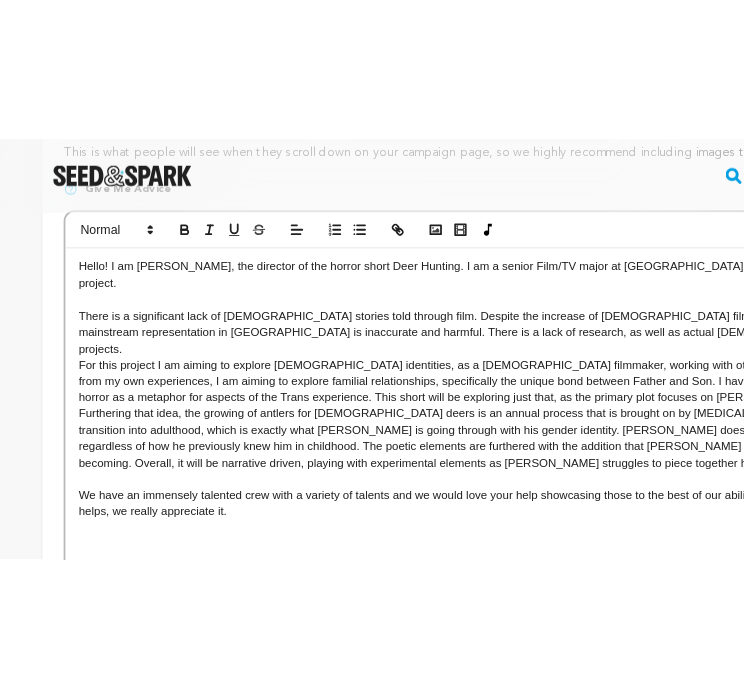 scroll, scrollTop: 448, scrollLeft: 0, axis: vertical 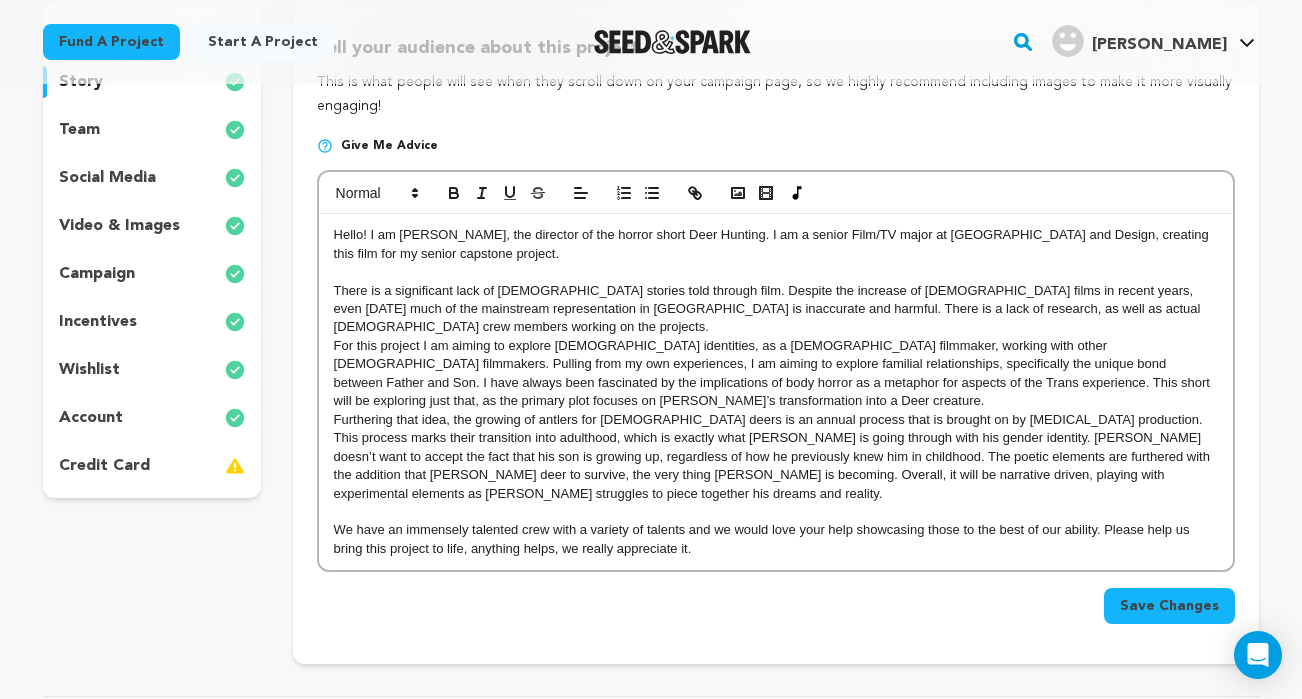 click on "We have an immensely talented crew with a variety of talents and we would love your help showcasing those to the best of our ability. Please help us bring this project to life, anything helps, we really appreciate it." at bounding box center (776, 539) 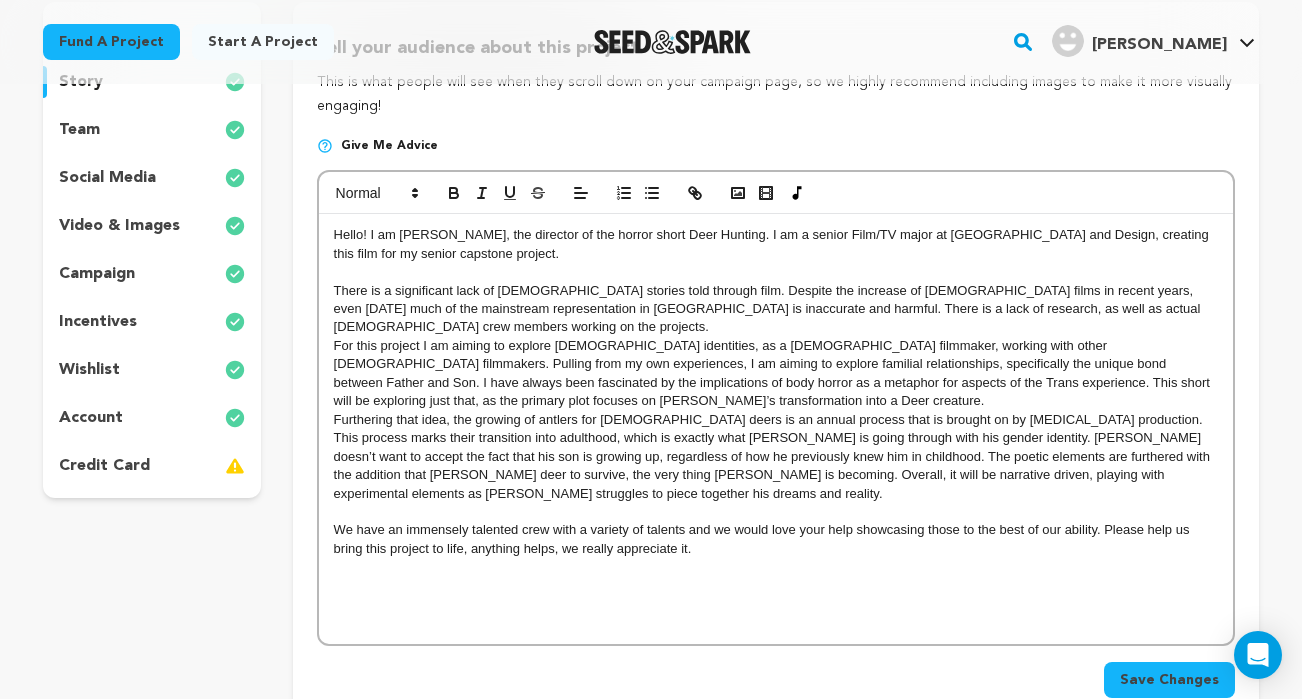 click at bounding box center (776, 567) 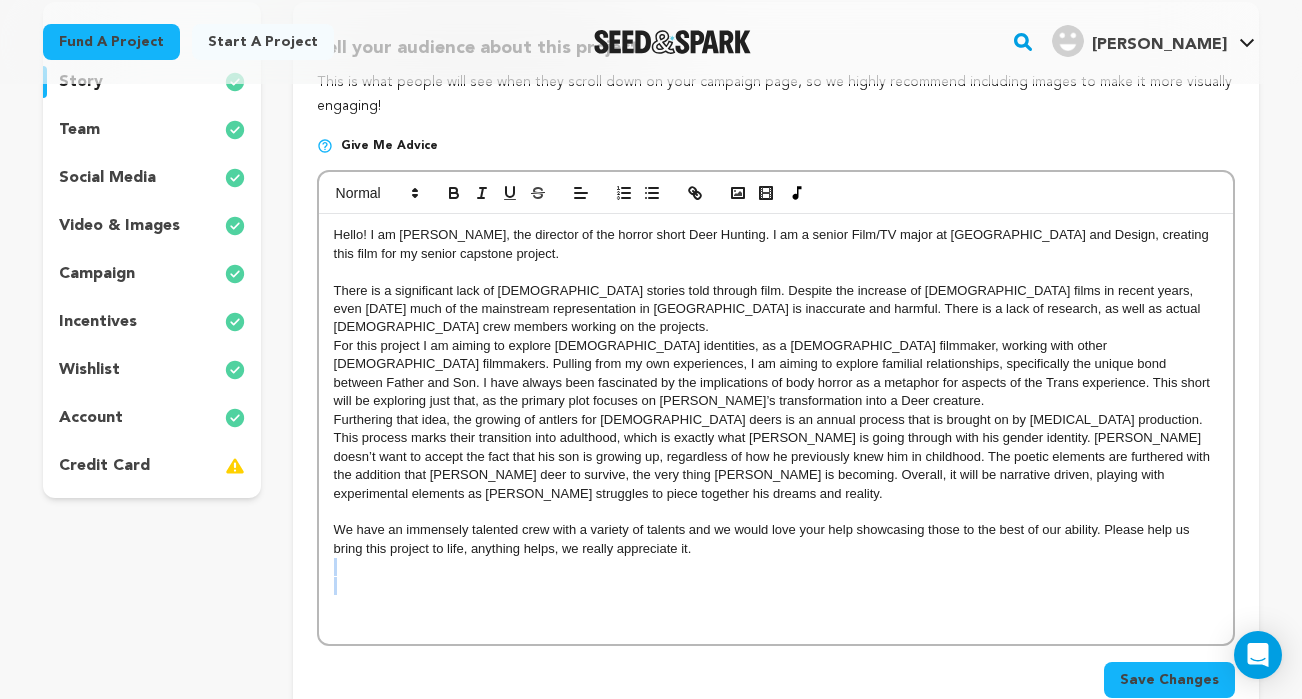 click at bounding box center (776, 567) 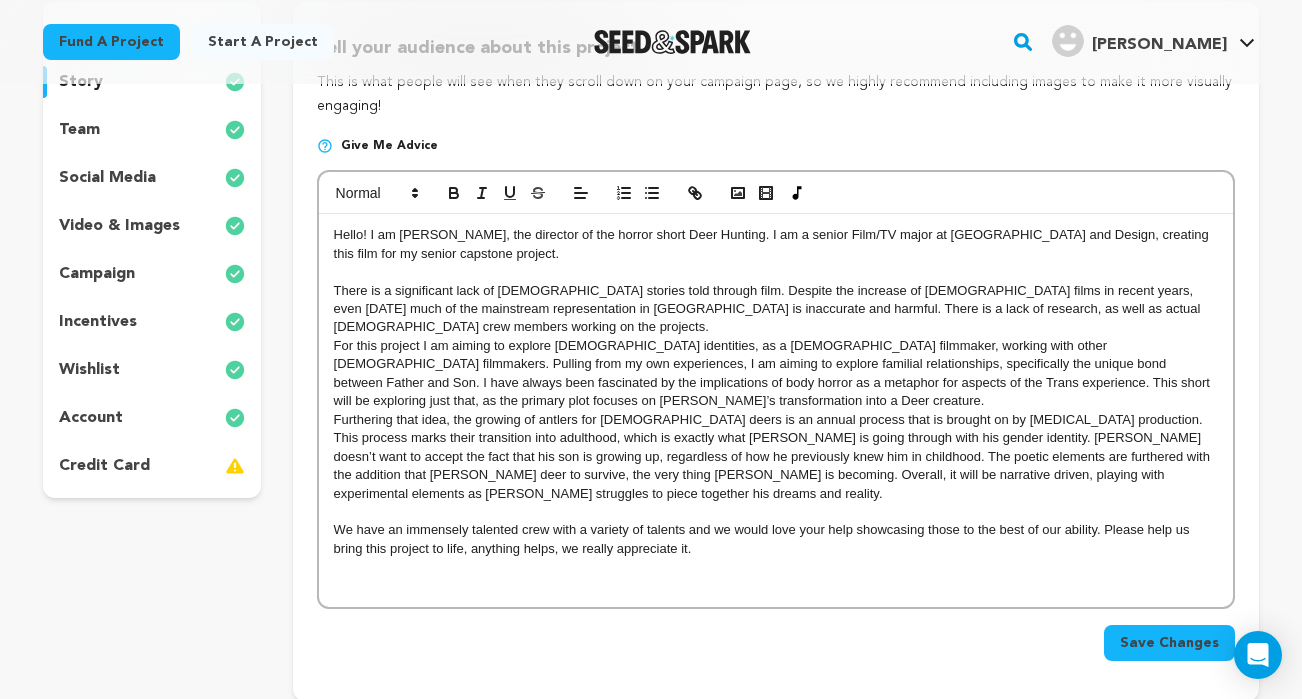 click at bounding box center [776, 586] 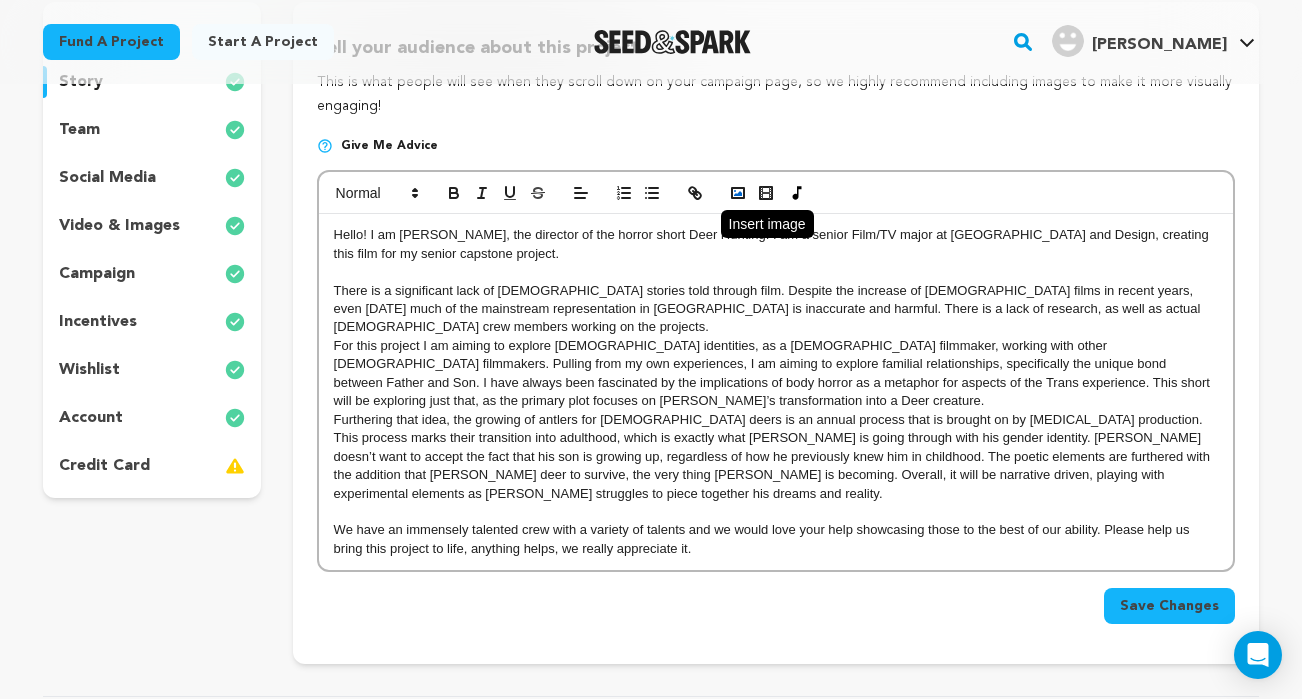 click 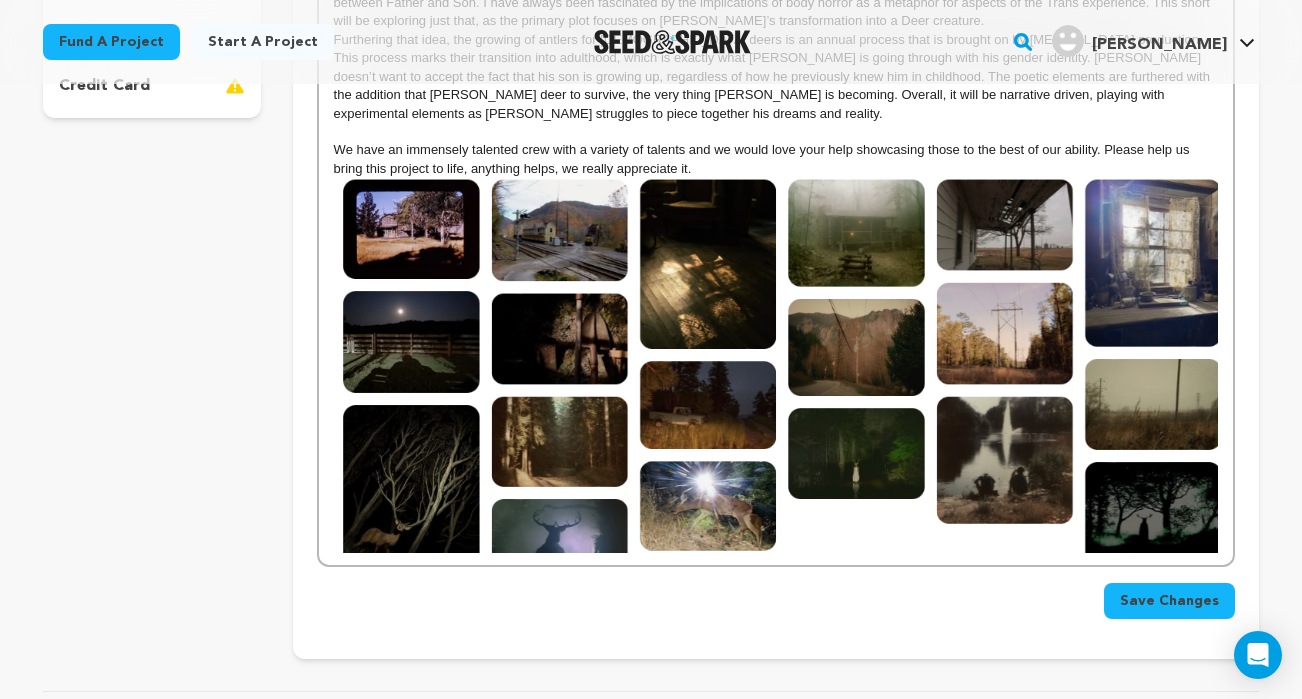 scroll, scrollTop: 463, scrollLeft: 0, axis: vertical 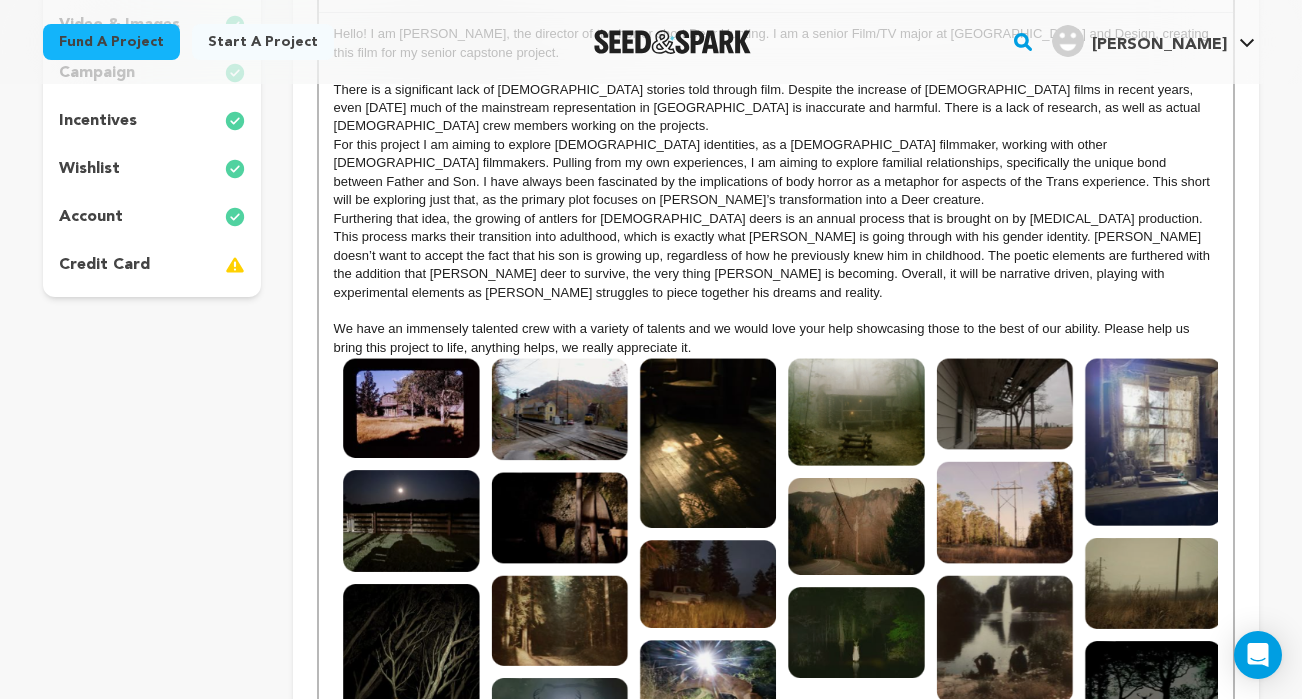 click on "We have an immensely talented crew with a variety of talents and we would love your help showcasing those to the best of our ability. Please help us bring this project to life, anything helps, we really appreciate it." at bounding box center [776, 526] 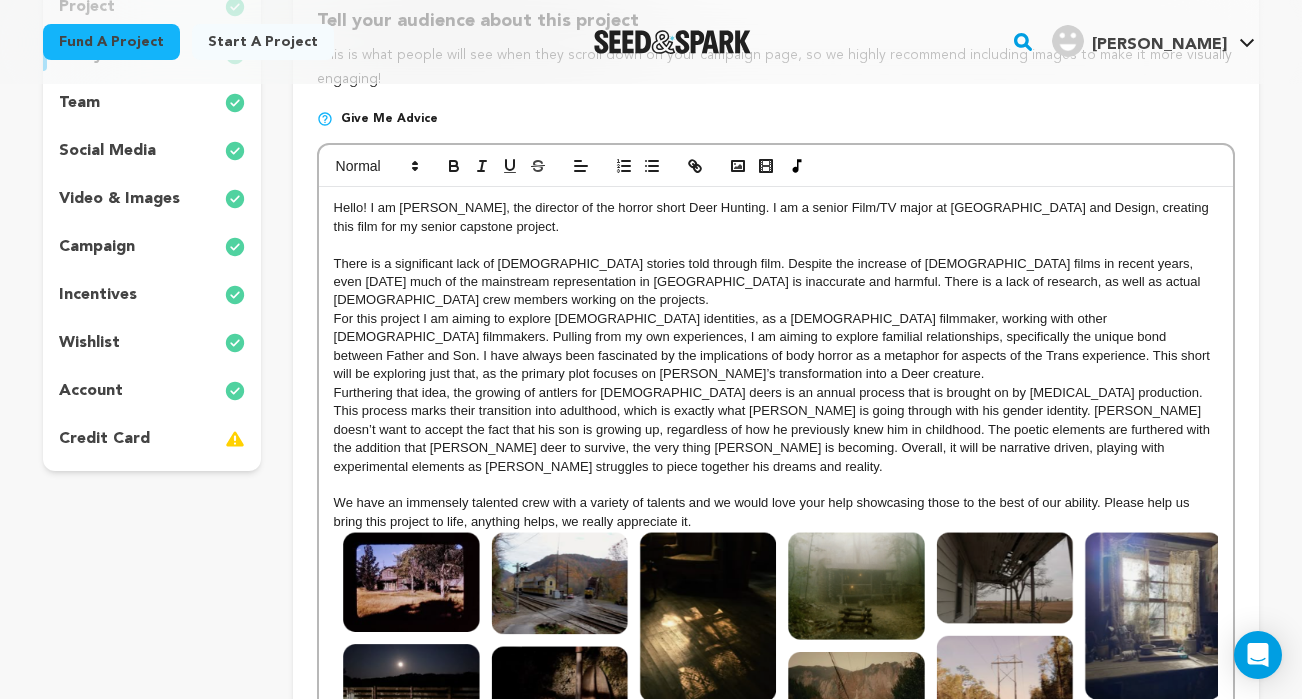 scroll, scrollTop: 286, scrollLeft: 0, axis: vertical 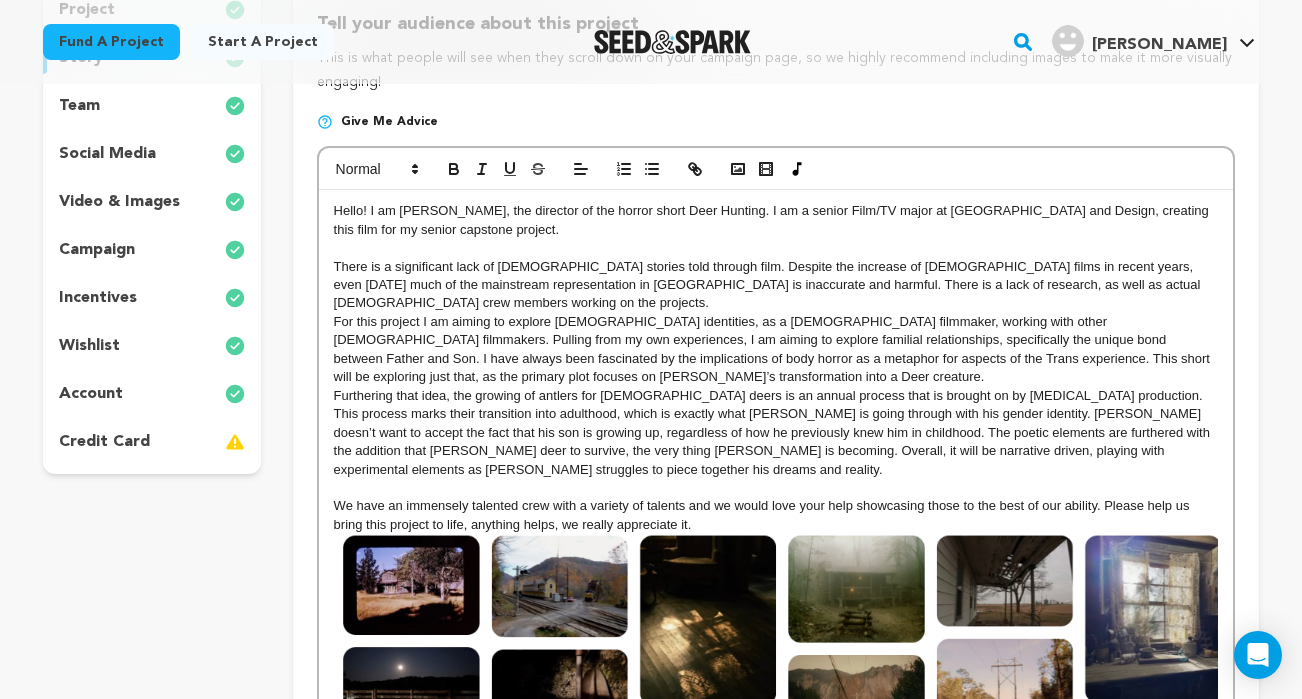 click on "We have an immensely talented crew with a variety of talents and we would love your help showcasing those to the best of our ability. Please help us bring this project to life, anything helps, we really appreciate it." at bounding box center (776, 515) 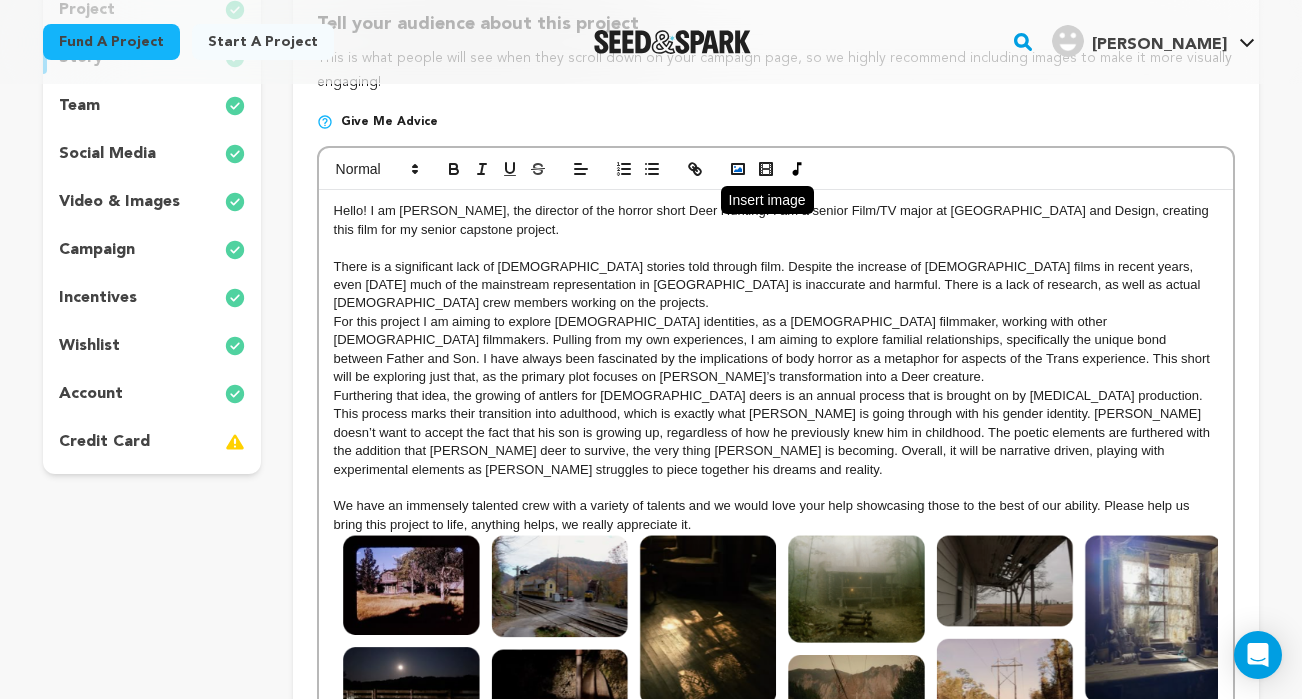 click 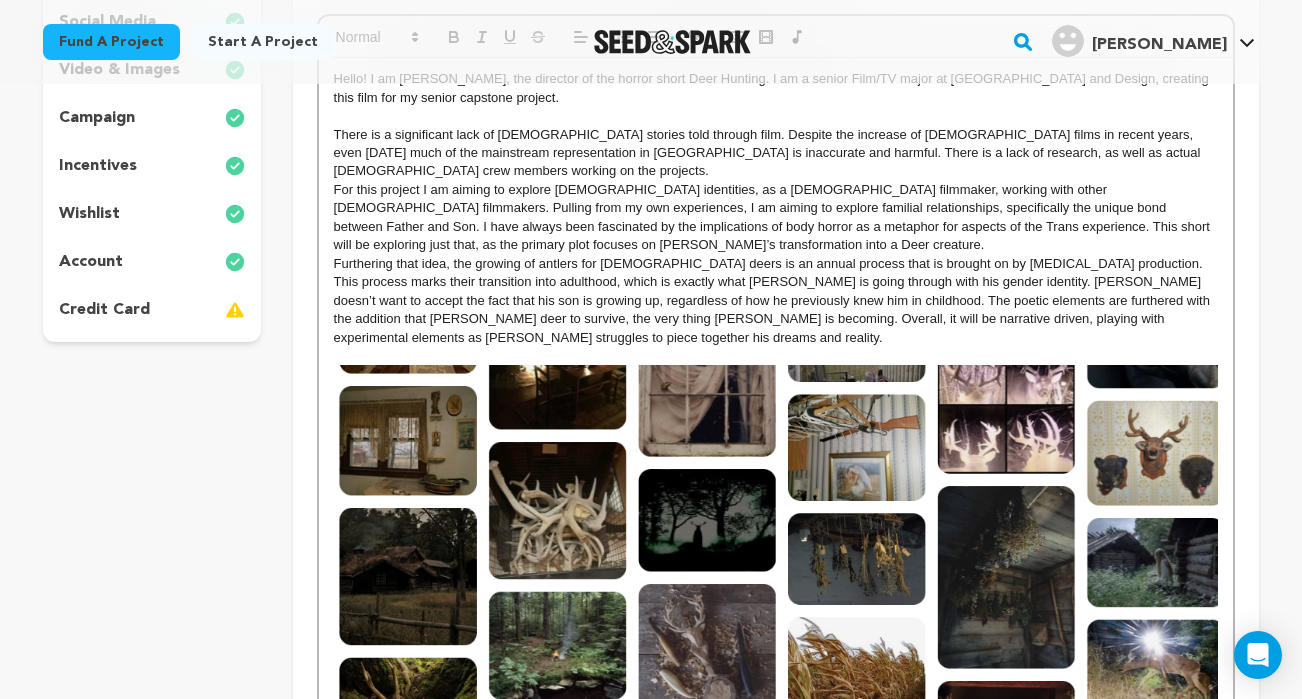 click at bounding box center (776, 356) 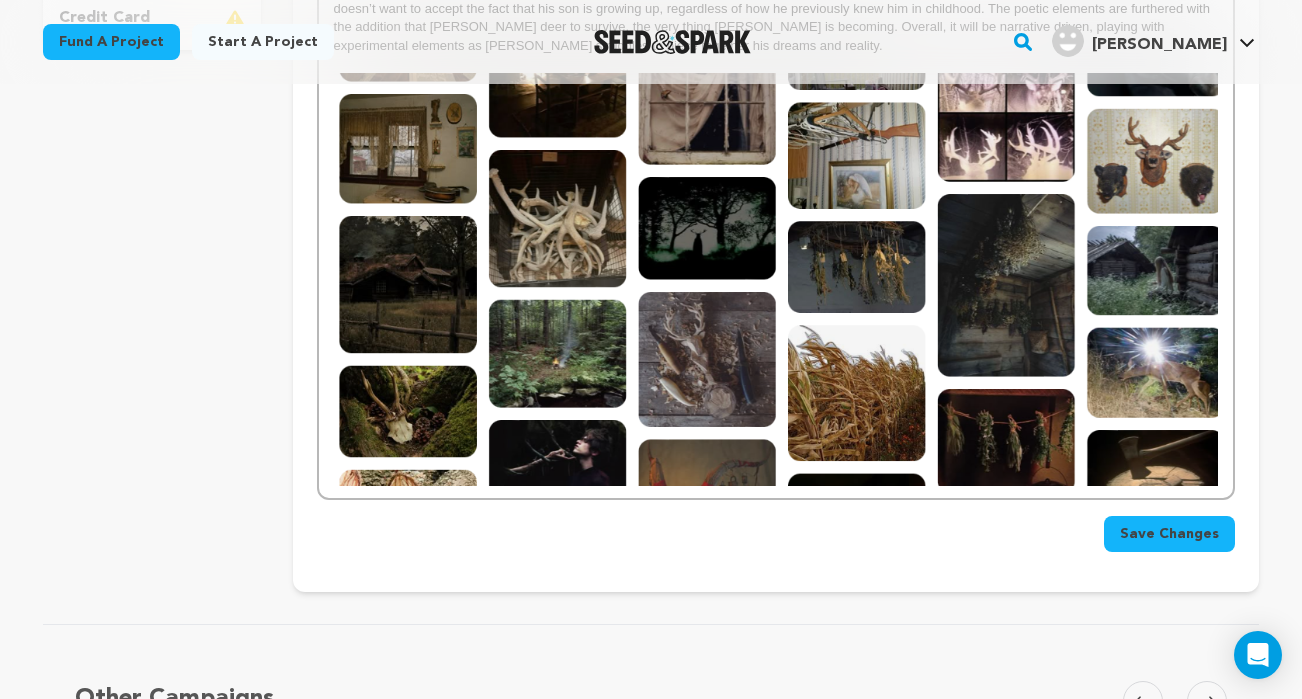 scroll, scrollTop: 786, scrollLeft: 0, axis: vertical 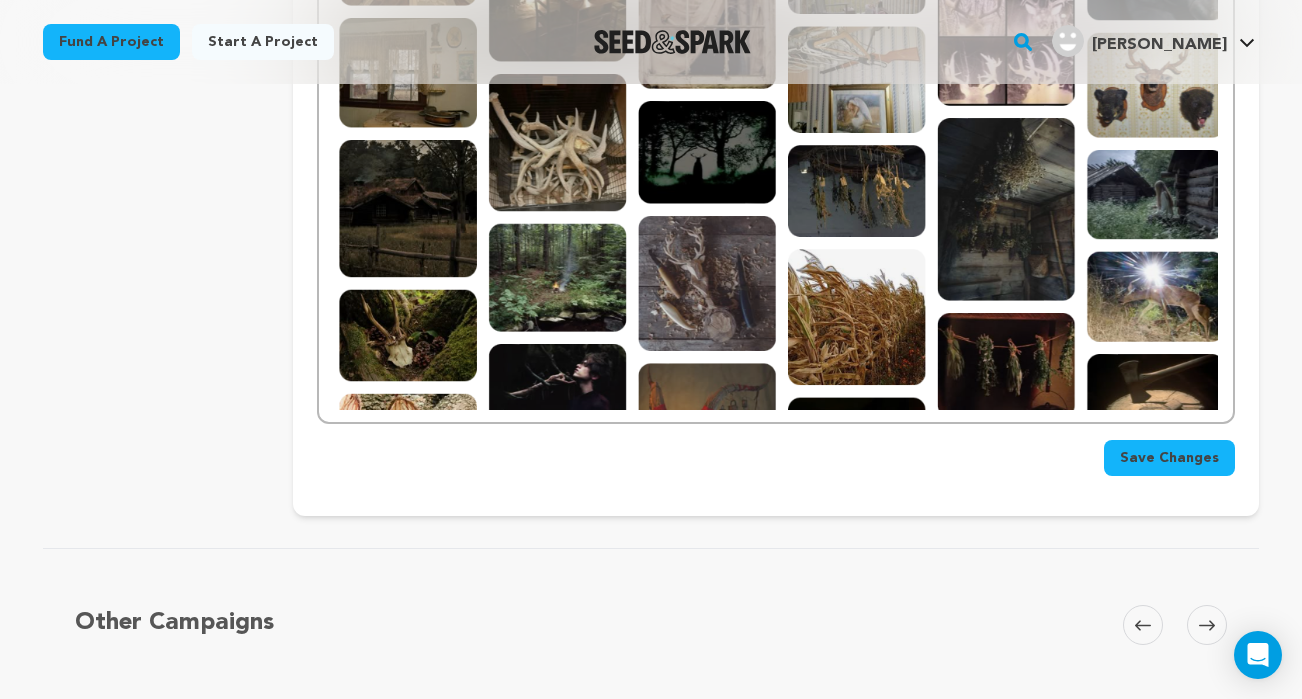 click on "Save Changes" at bounding box center (1169, 458) 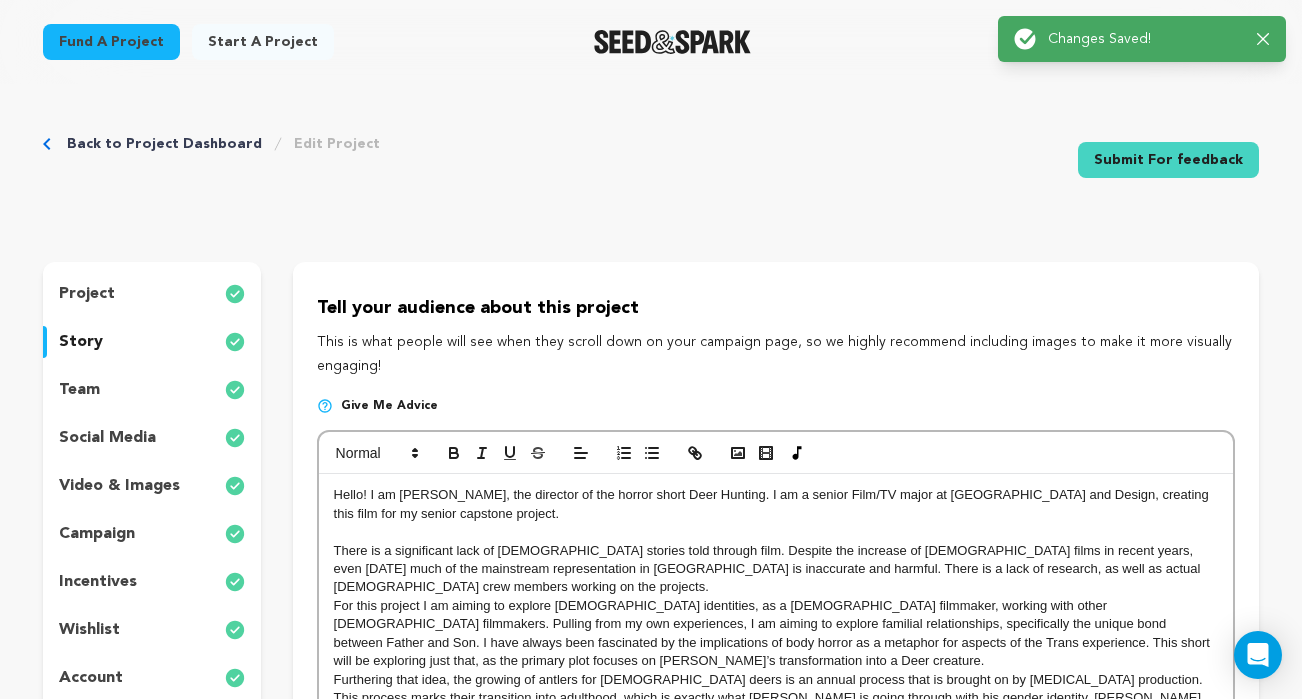 scroll, scrollTop: 0, scrollLeft: 0, axis: both 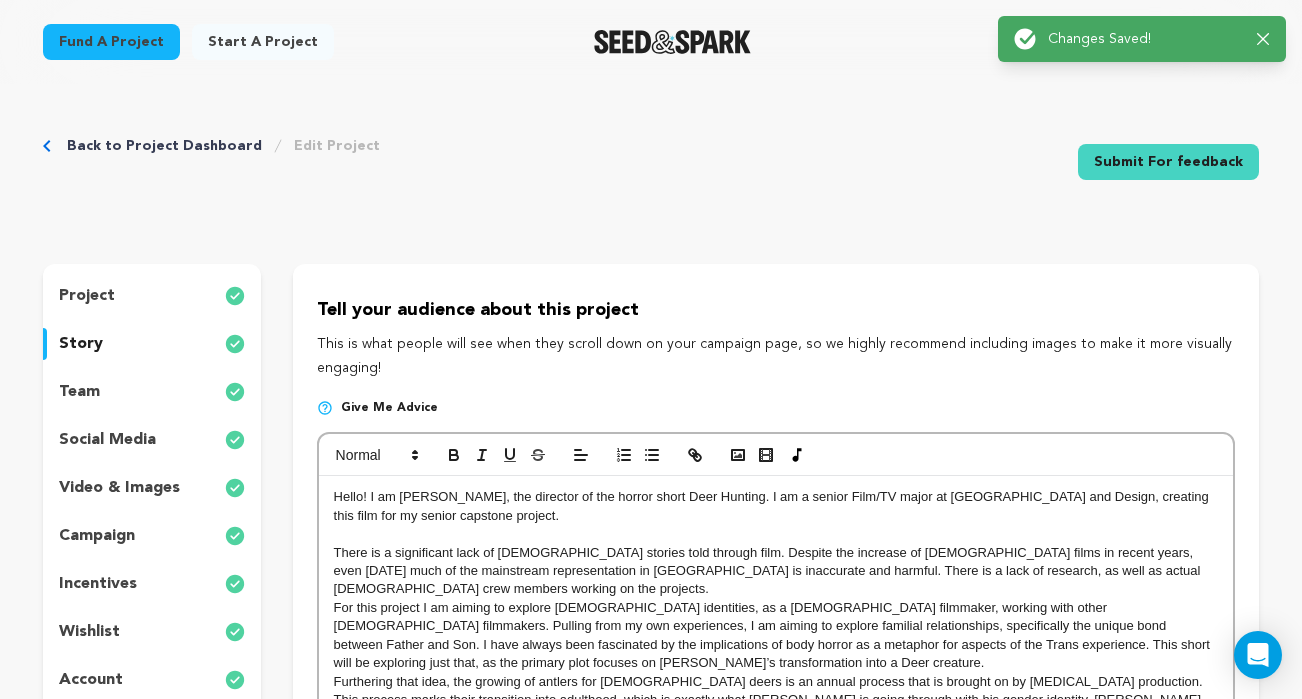 click on "story" at bounding box center [81, 344] 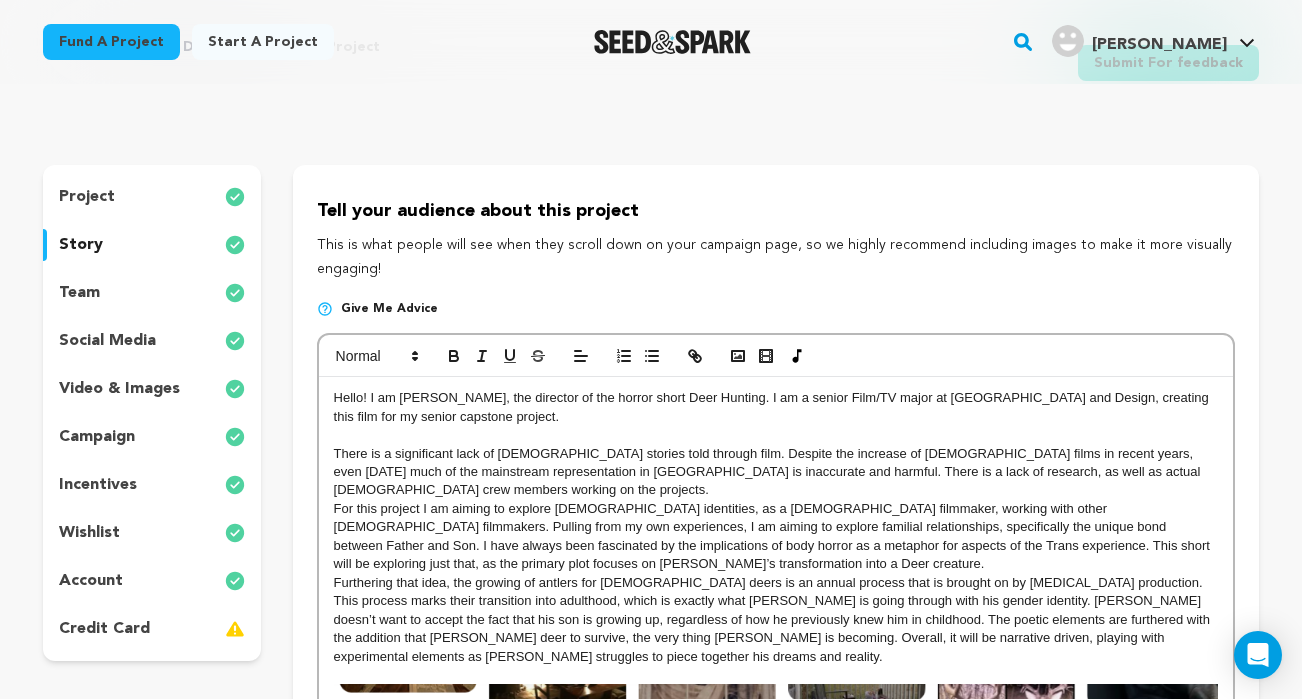 scroll, scrollTop: 98, scrollLeft: 0, axis: vertical 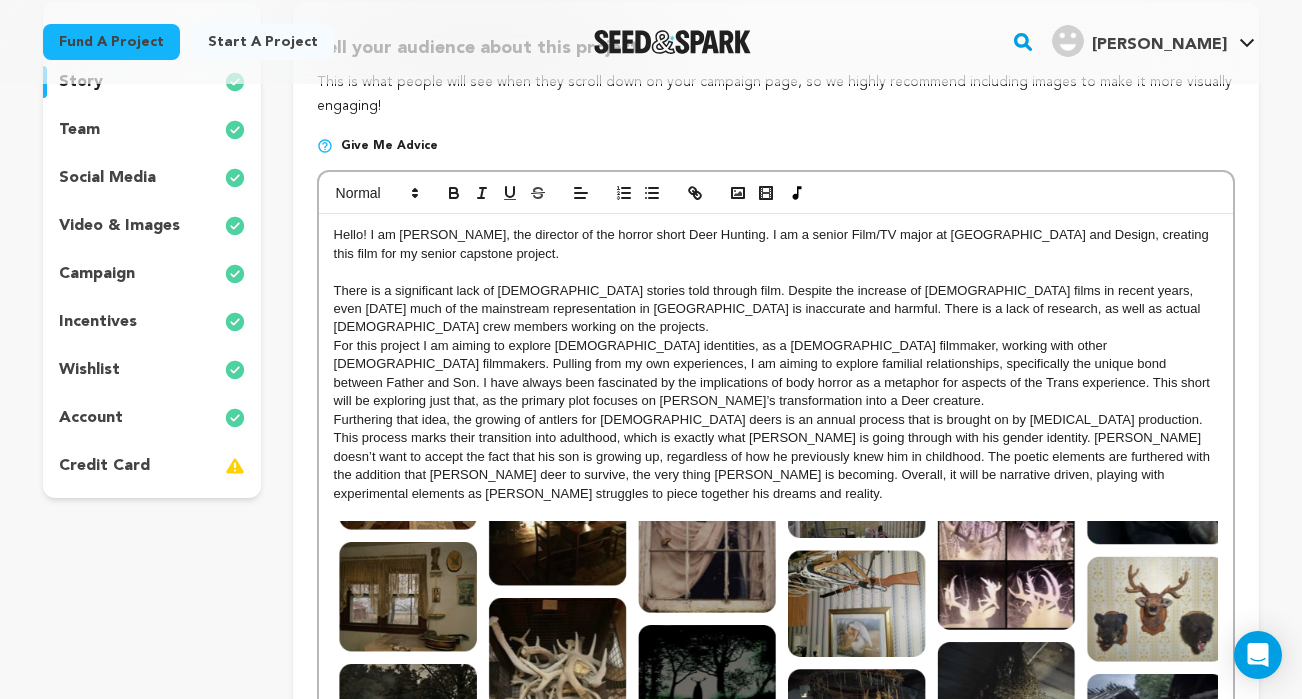 click on "Furthering that idea, the growing of antlers for male deers is an annual process that is brought on by Testosterone production. This process marks their transition into adulthood, which is exactly what Julien is going through with his gender identity. Michael doesn’t want to accept the fact that his son is growing up, regardless of how he previously knew him in childhood. The poetic elements are furthered with the addition that Michael hunts deer to survive, the very thing Julien is becoming. Overall, it will be narrative driven, playing with experimental elements as Julien struggles to piece together his dreams and reality." at bounding box center (776, 457) 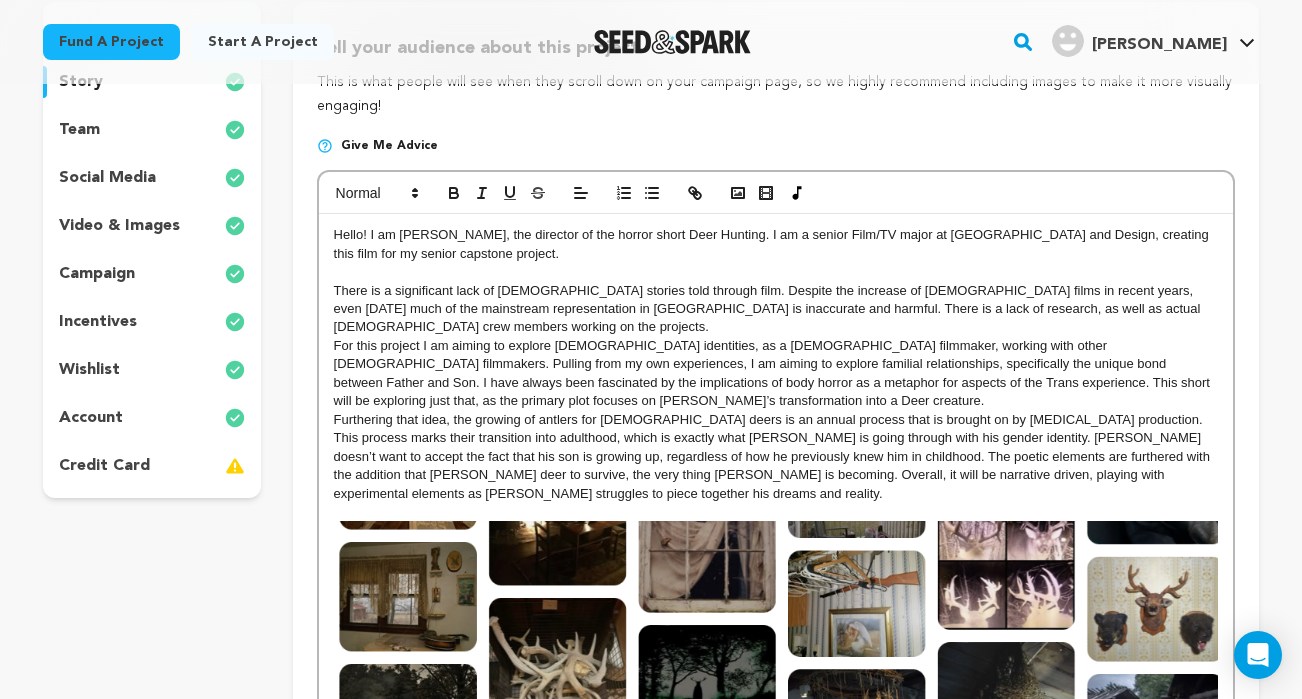 click on "Furthering that idea, the growing of antlers for male deers is an annual process that is brought on by Testosterone production. This process marks their transition into adulthood, which is exactly what Julien is going through with his gender identity. Michael doesn’t want to accept the fact that his son is growing up, regardless of how he previously knew him in childhood. The poetic elements are furthered with the addition that Michael hunts deer to survive, the very thing Julien is becoming. Overall, it will be narrative driven, playing with experimental elements as Julien struggles to piece together his dreams and reality." at bounding box center [776, 457] 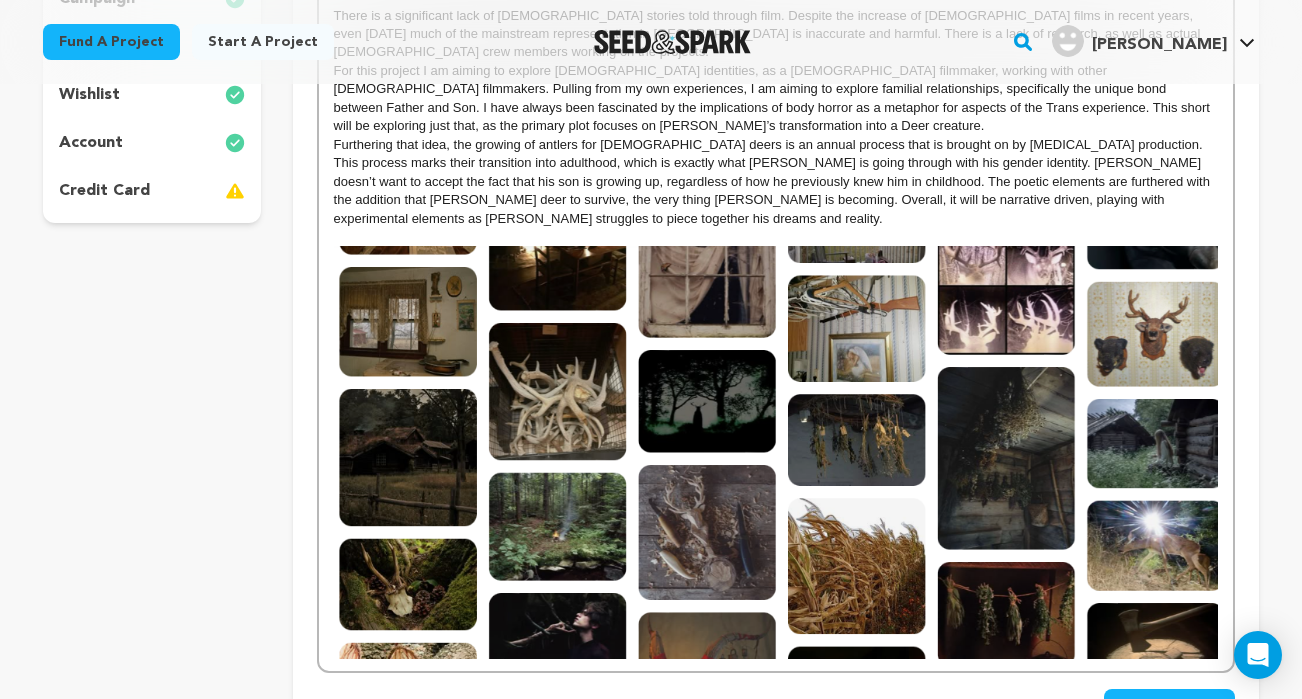 scroll, scrollTop: 0, scrollLeft: 0, axis: both 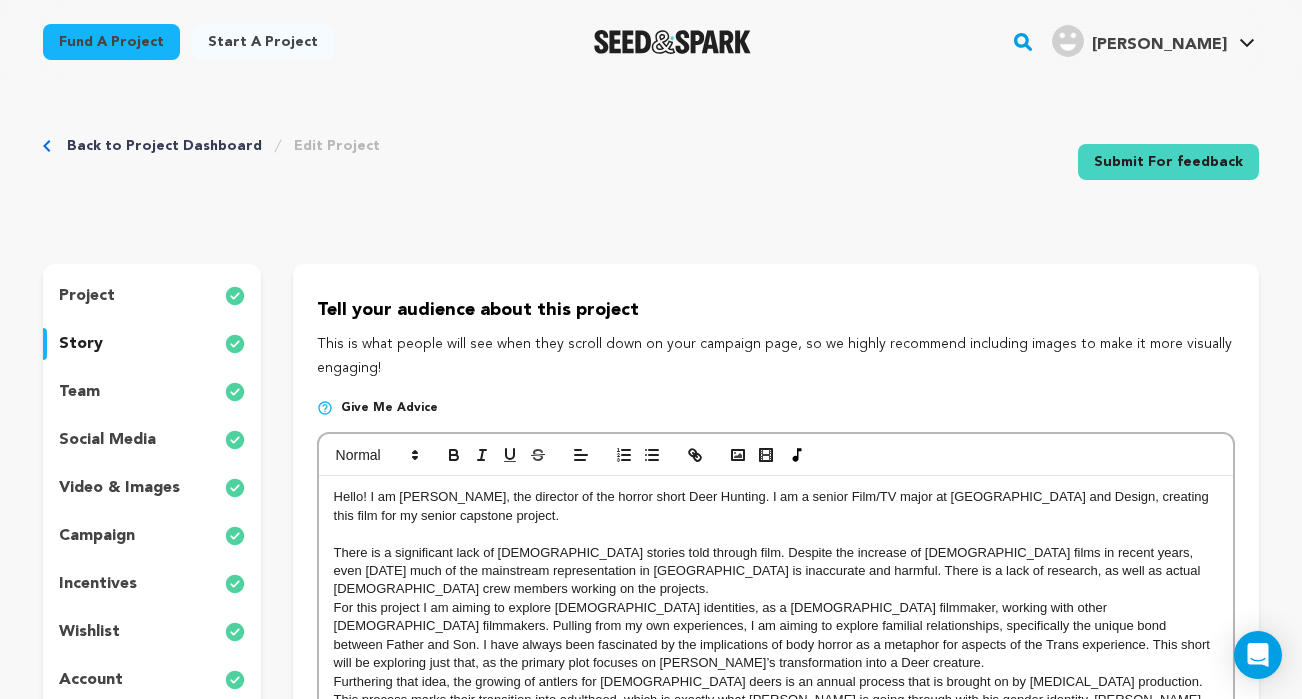 click on "Back to Project Dashboard" at bounding box center [164, 146] 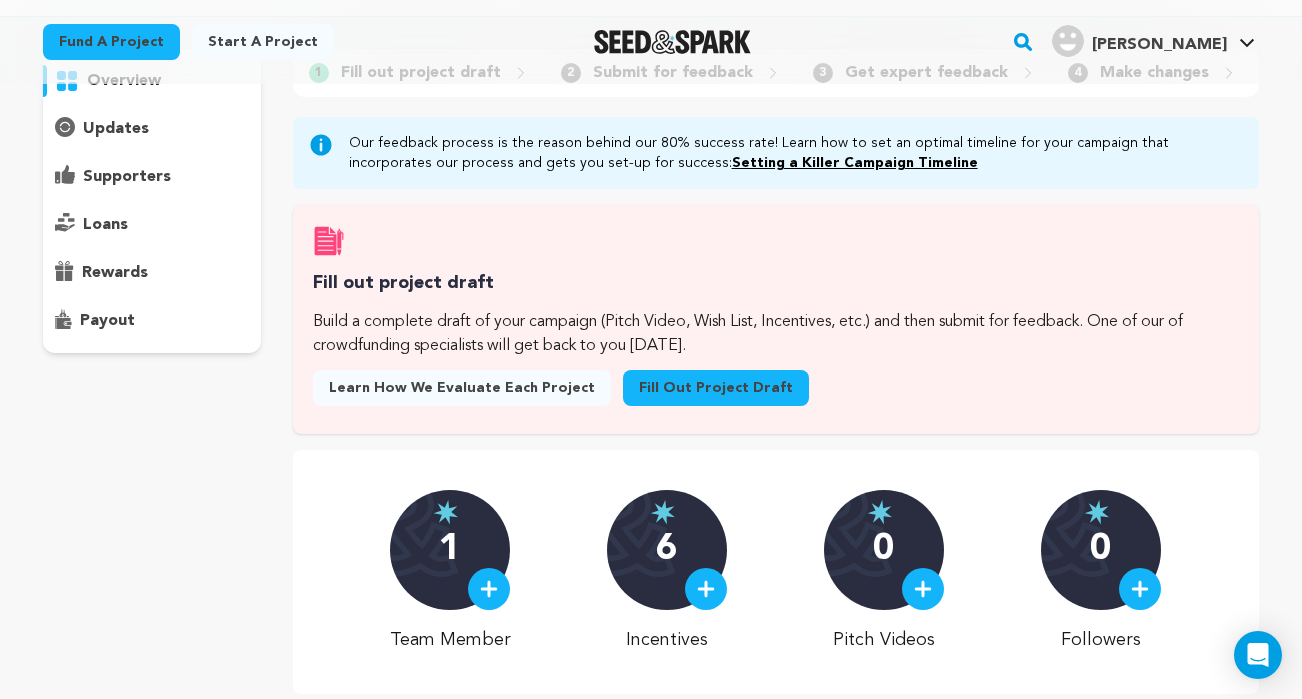 scroll, scrollTop: 213, scrollLeft: 0, axis: vertical 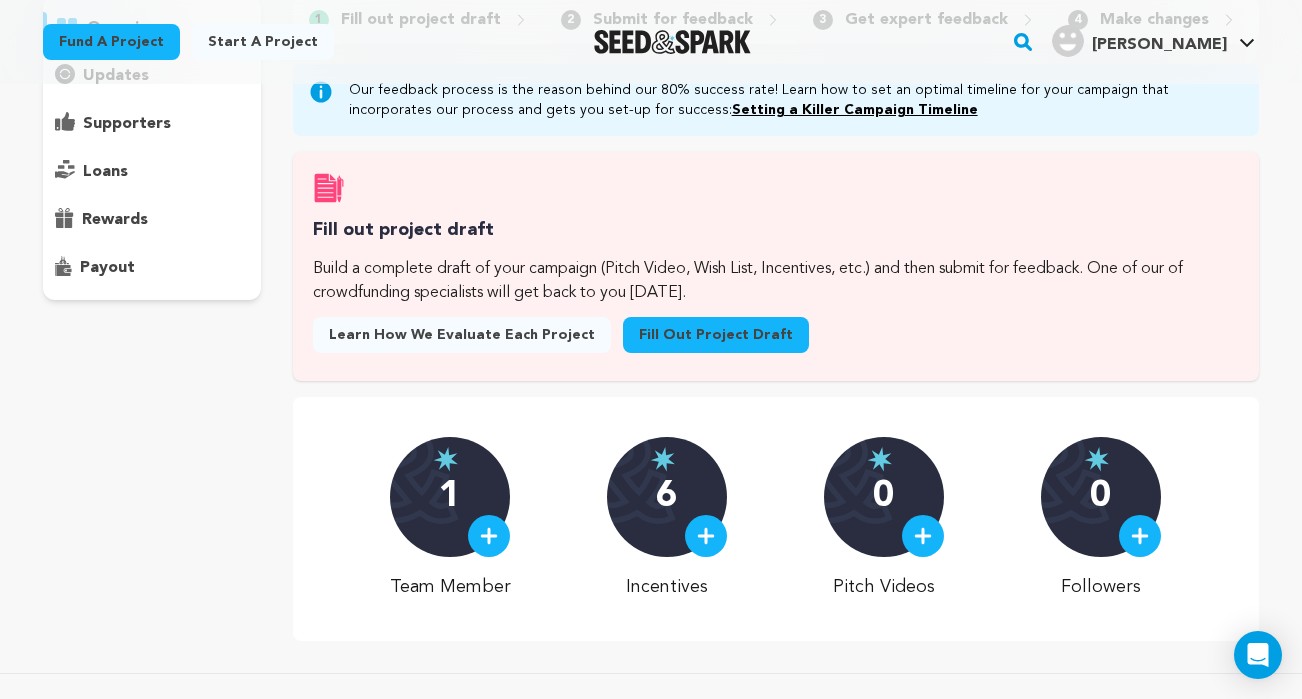 click at bounding box center (923, 536) 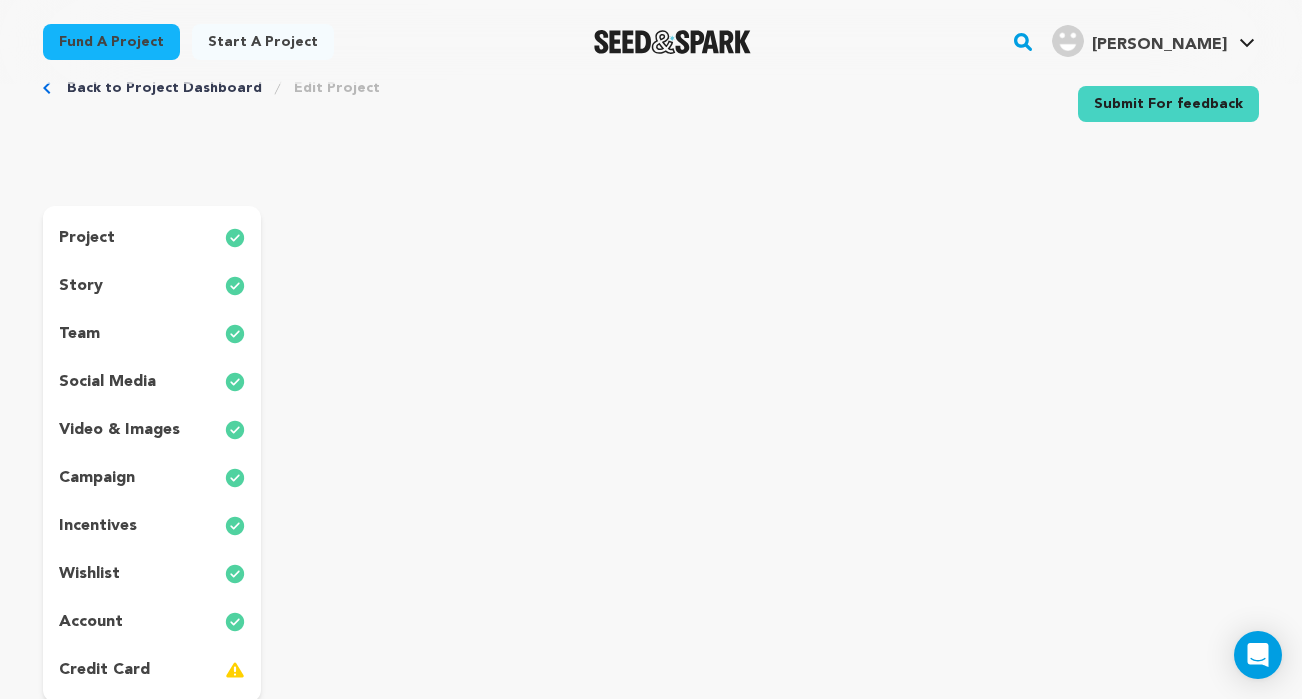 scroll, scrollTop: 57, scrollLeft: 0, axis: vertical 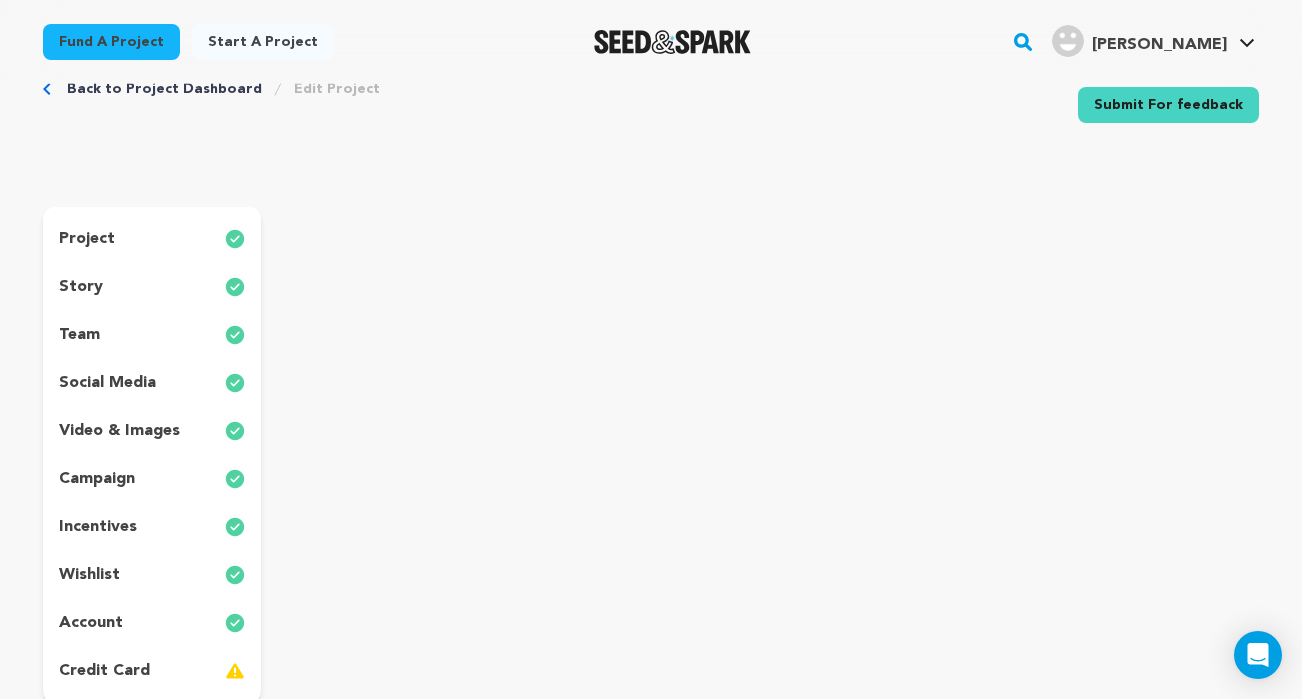 click on "video & images" at bounding box center [119, 431] 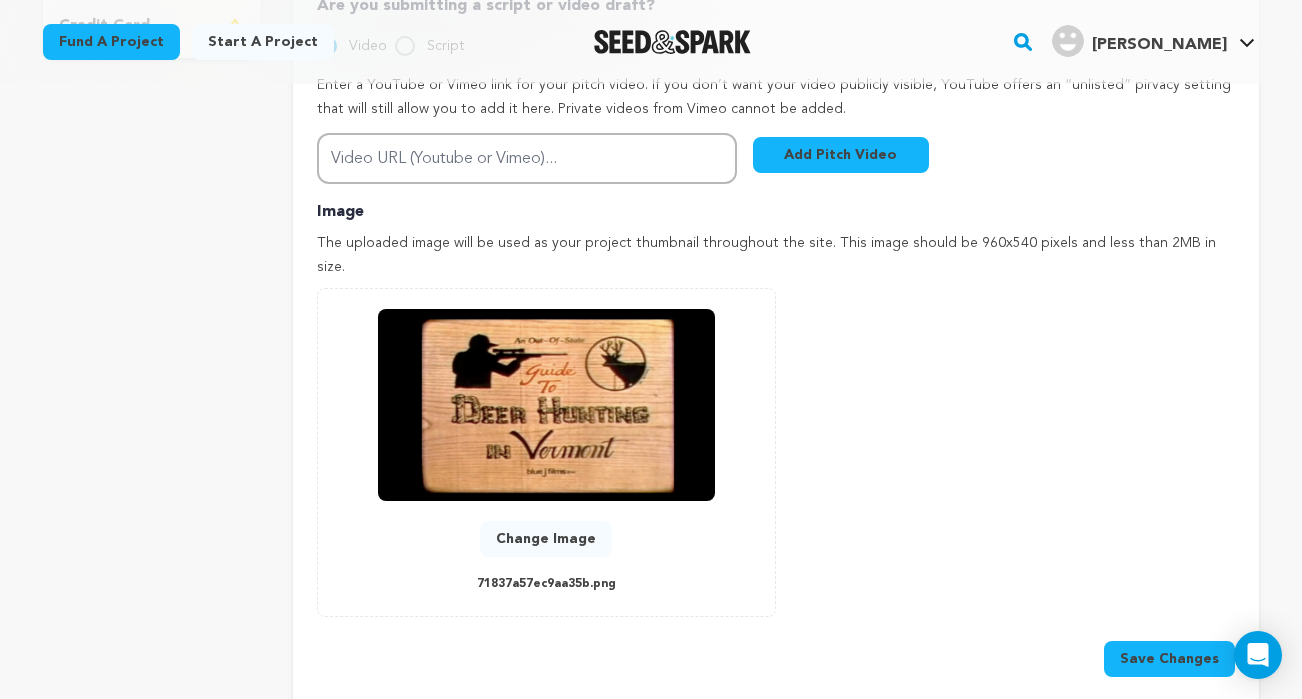 scroll, scrollTop: 408, scrollLeft: 0, axis: vertical 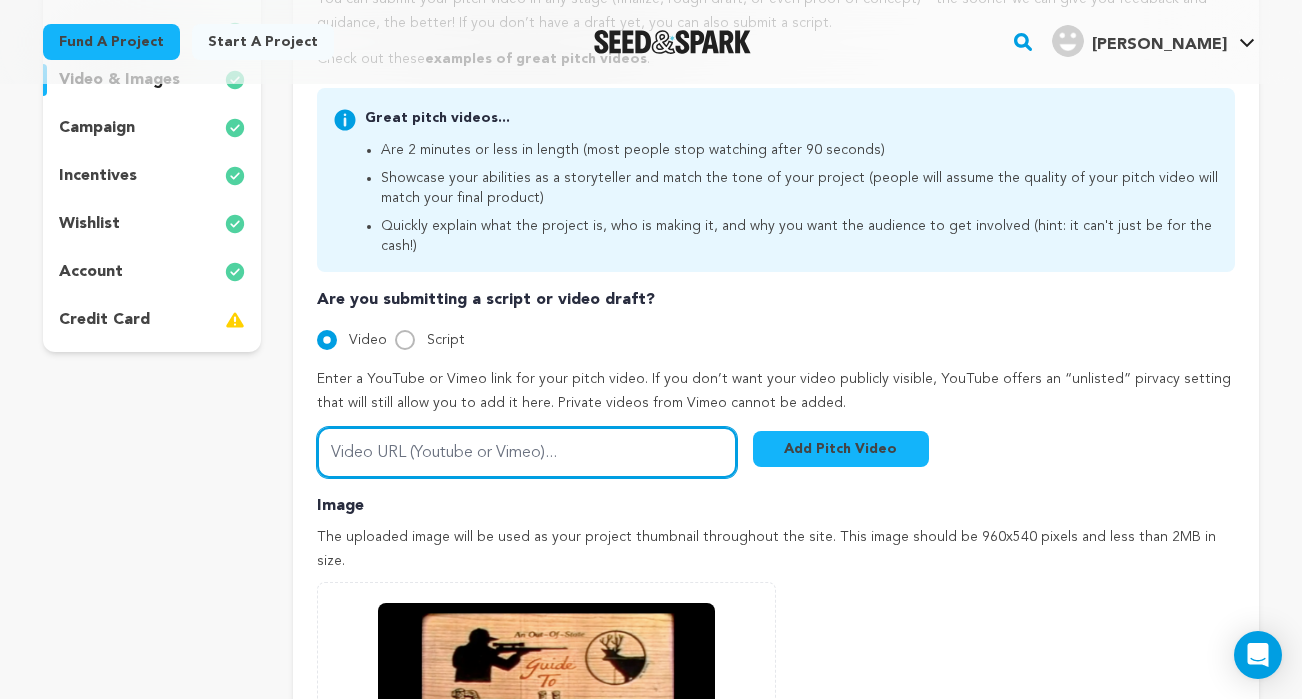 click on "Video URL (Youtube or Vimeo)..." at bounding box center [527, 452] 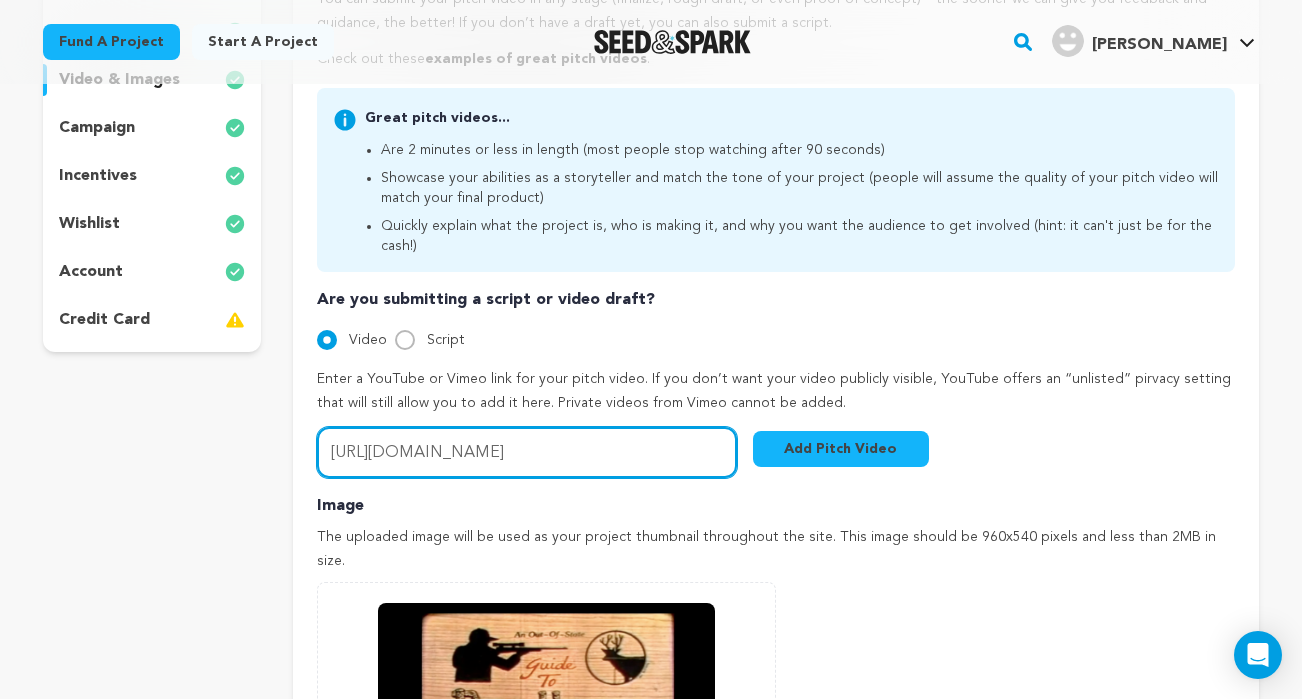 type on "[URL][DOMAIN_NAME]" 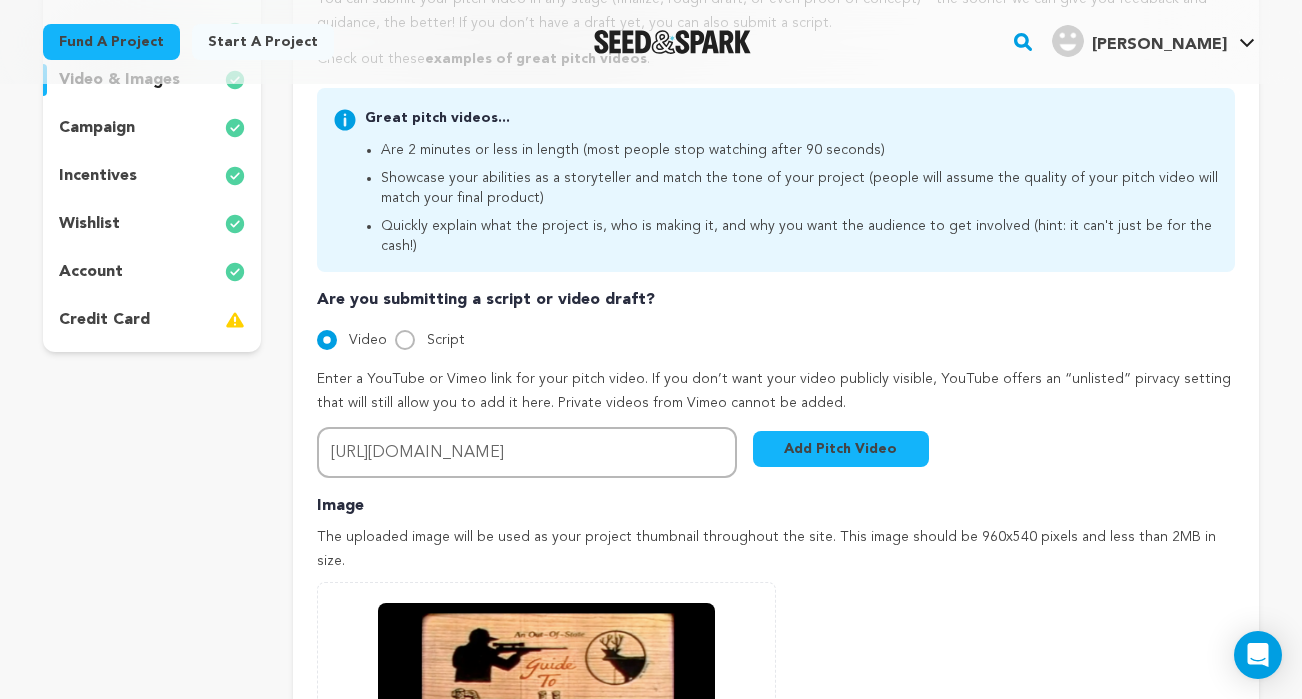click on "Add Pitch Video" at bounding box center (841, 449) 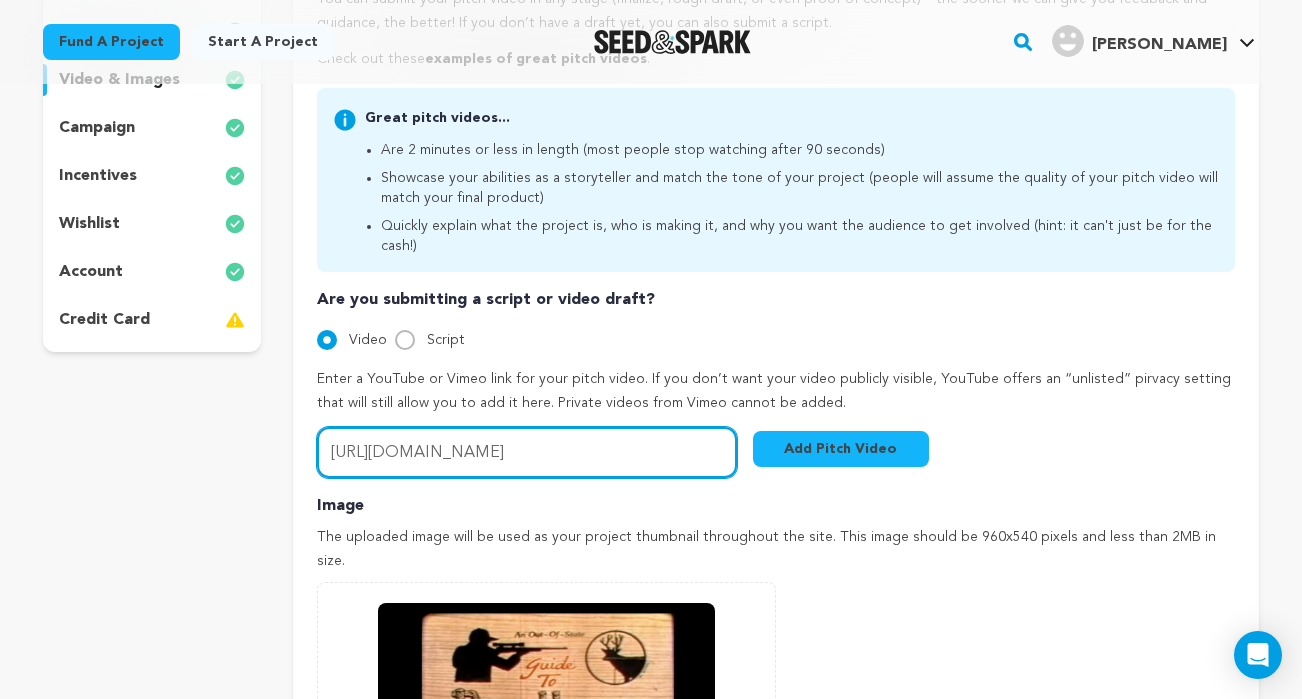 drag, startPoint x: 682, startPoint y: 431, endPoint x: 230, endPoint y: 431, distance: 452 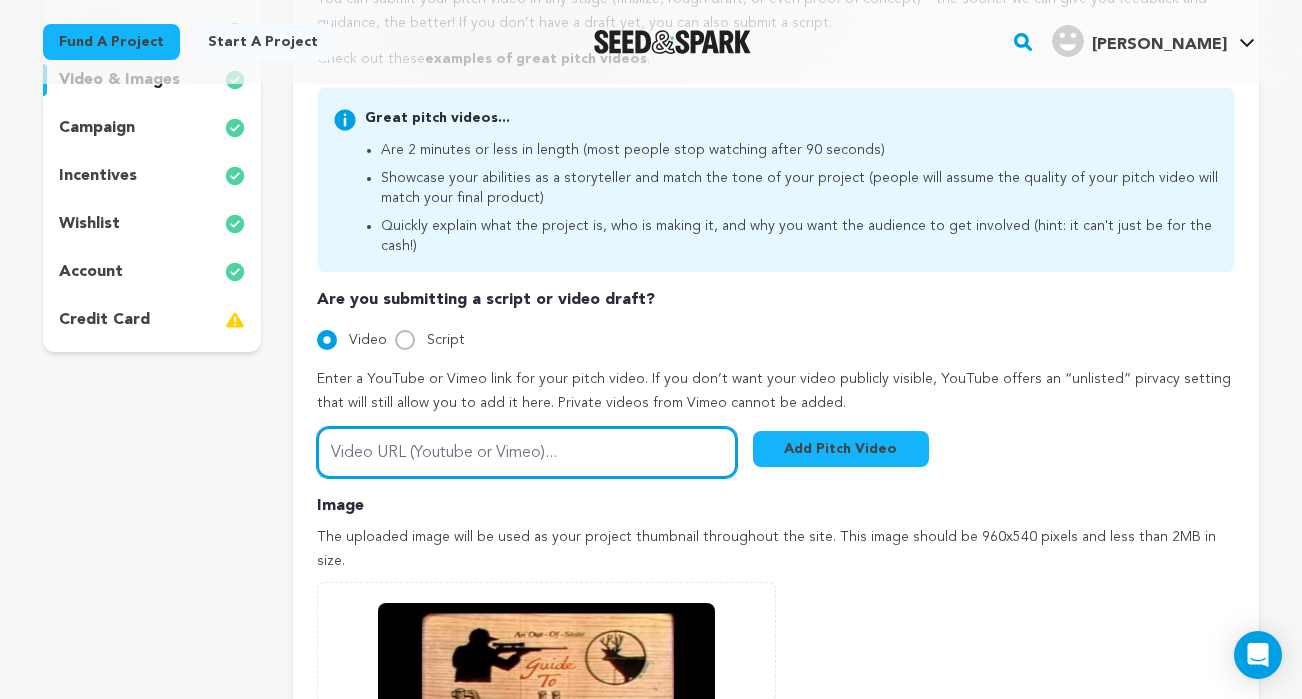 paste on "https://vimeo.com/1051758903?share=copy" 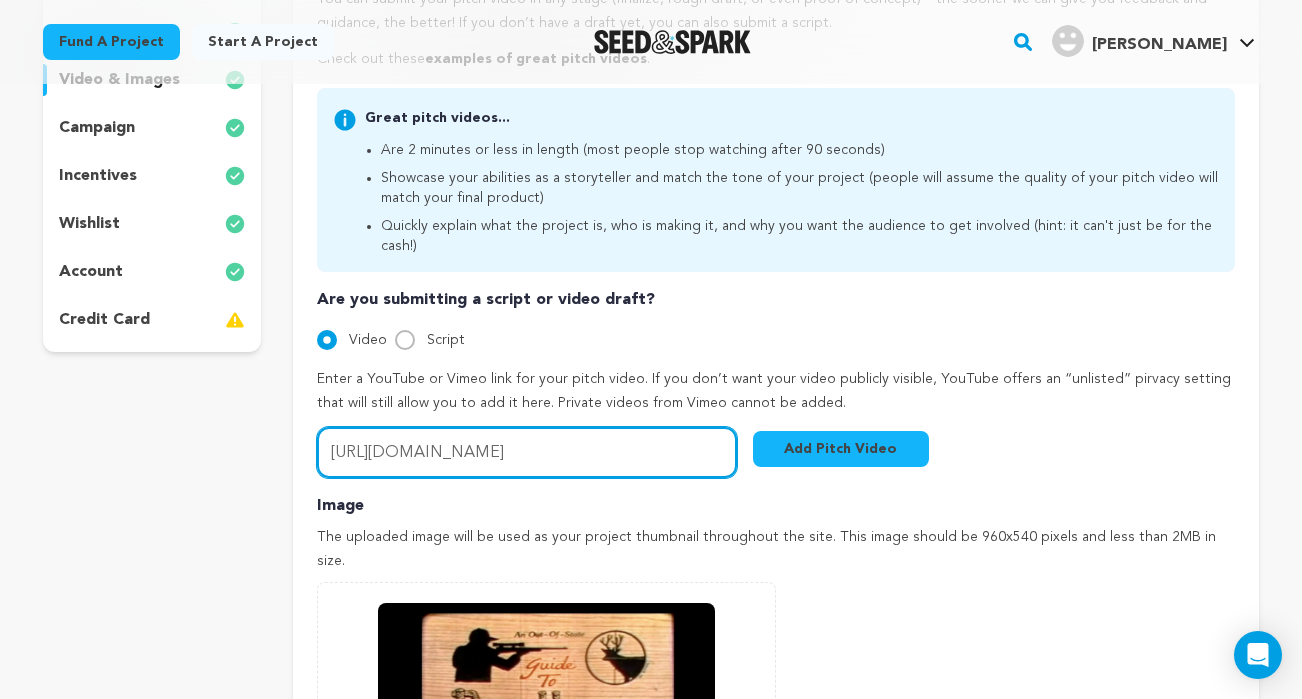 type on "https://vimeo.com/1051758903?share=copy" 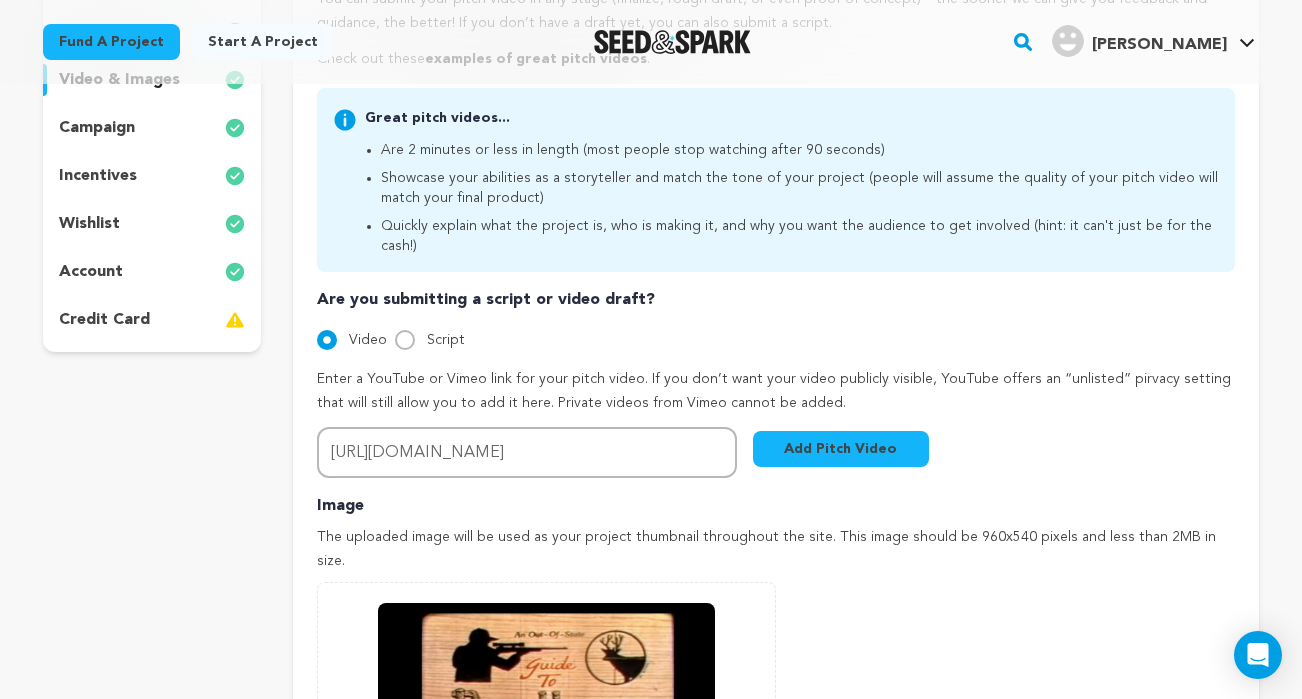 click on "Add Pitch Video" at bounding box center (841, 449) 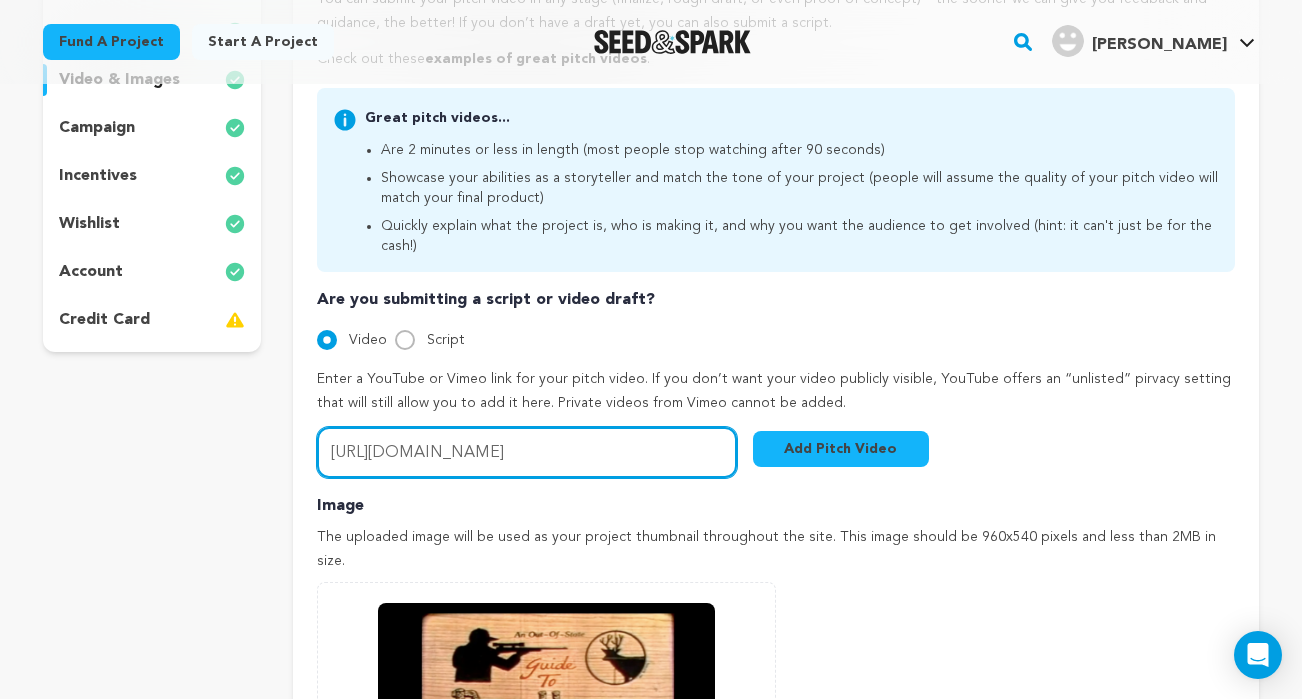 drag, startPoint x: 684, startPoint y: 420, endPoint x: 210, endPoint y: 420, distance: 474 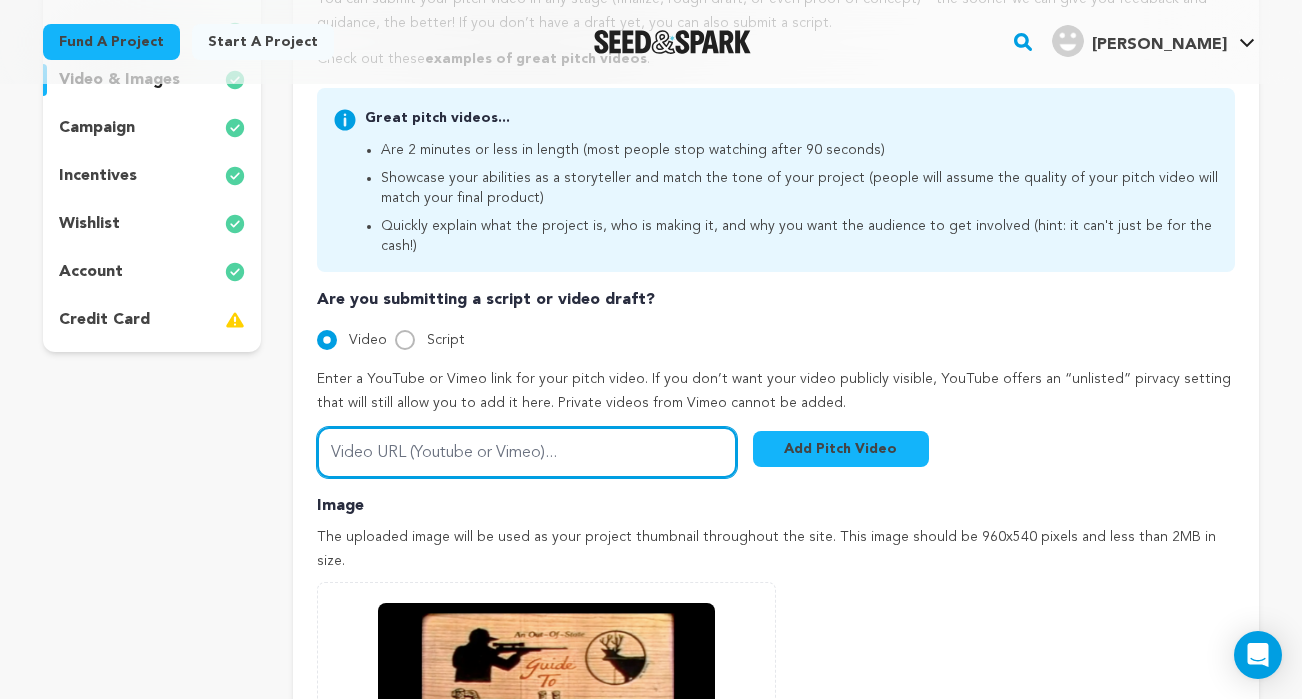 paste on "https://www.instagram.com/p/DL0TGF1qt_5/" 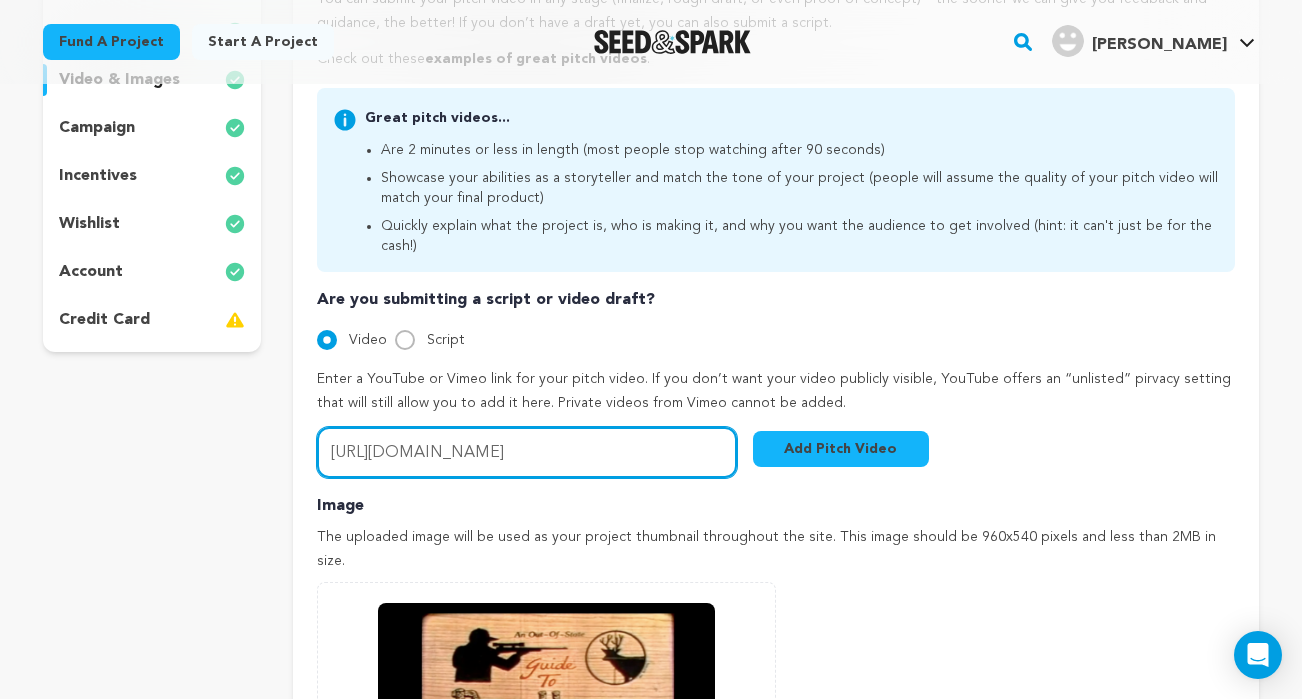 type on "https://www.instagram.com/p/DL0TGF1qt_5/" 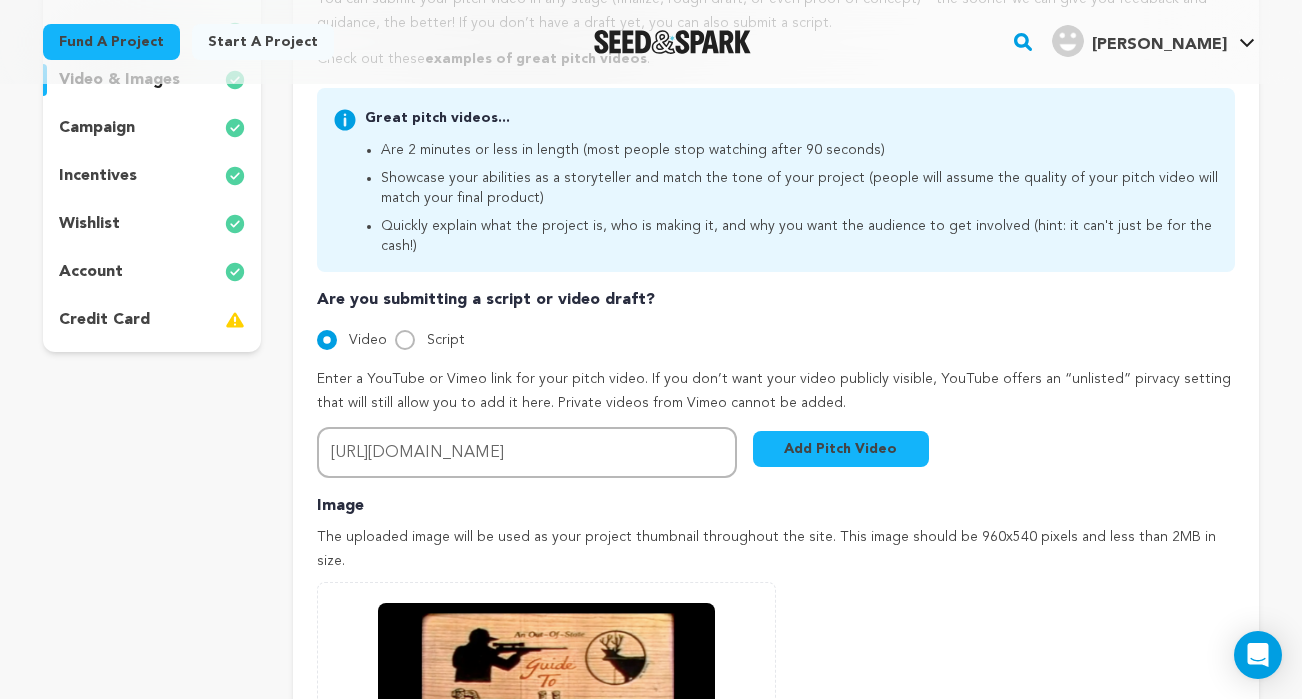 click on "Add Pitch Video" at bounding box center [841, 449] 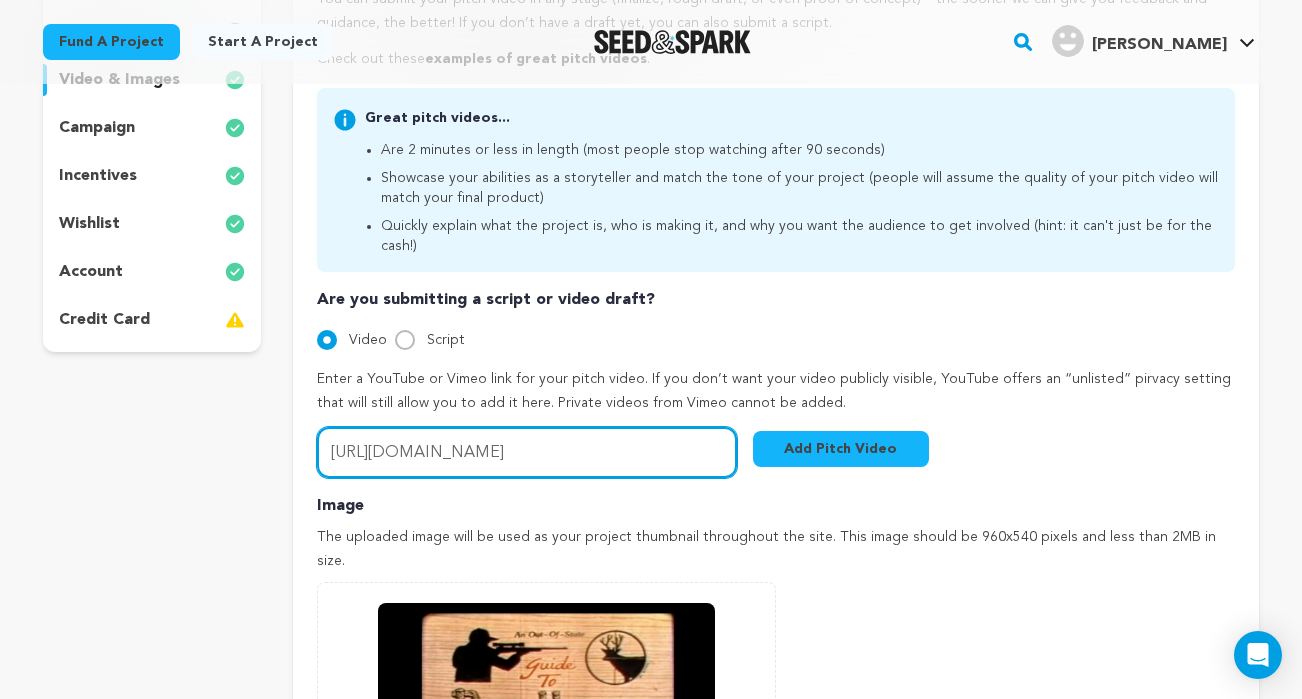 drag, startPoint x: 682, startPoint y: 437, endPoint x: 230, endPoint y: 437, distance: 452 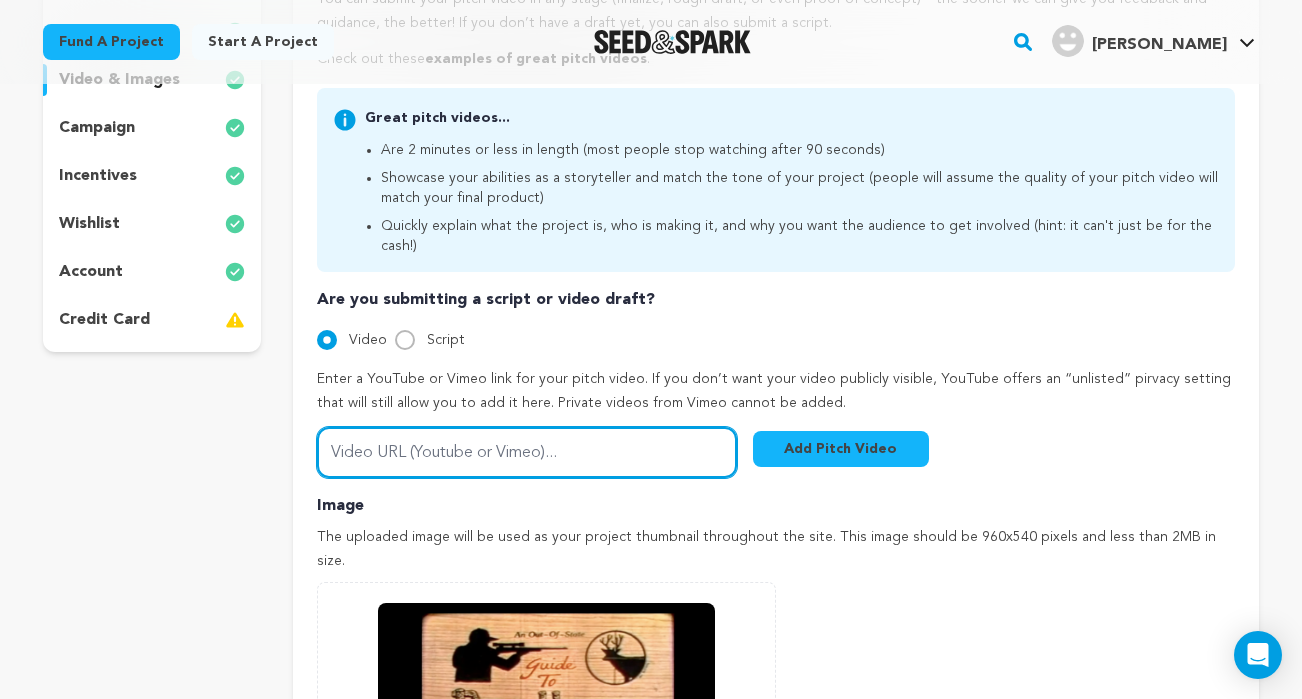 paste on "https://youtu.be/-8z1z5NUi5k" 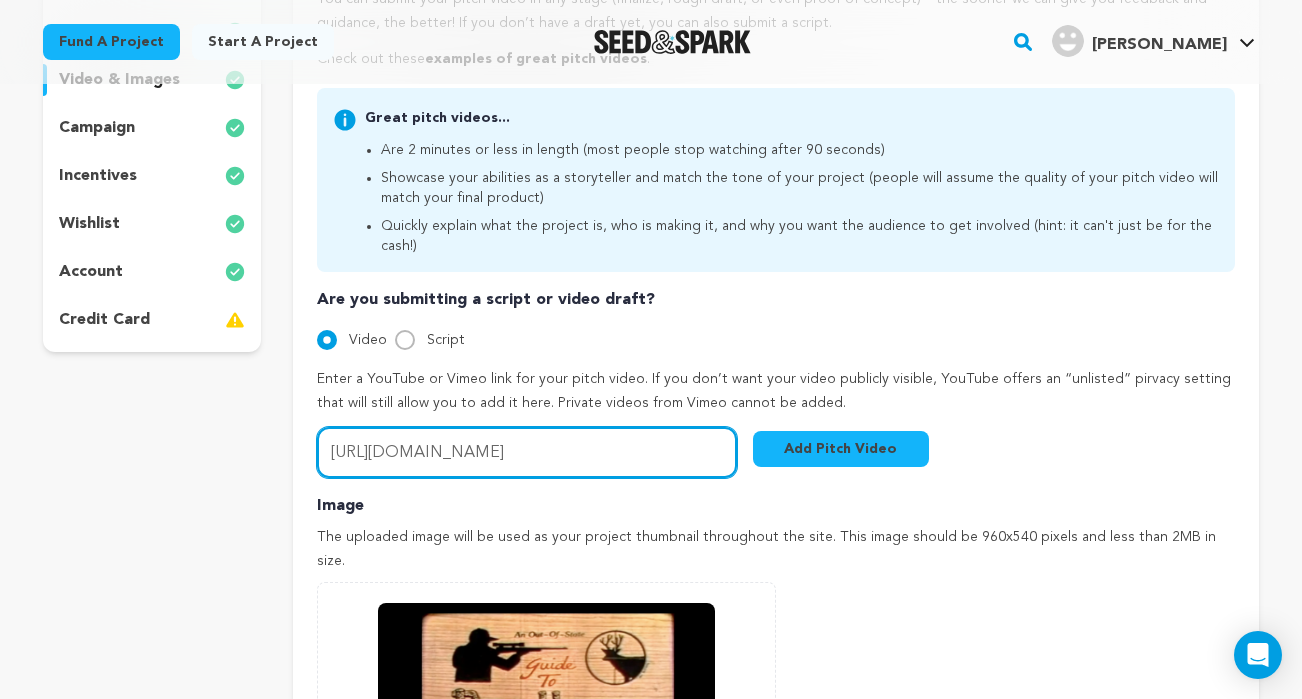 type on "https://youtu.be/-8z1z5NUi5k" 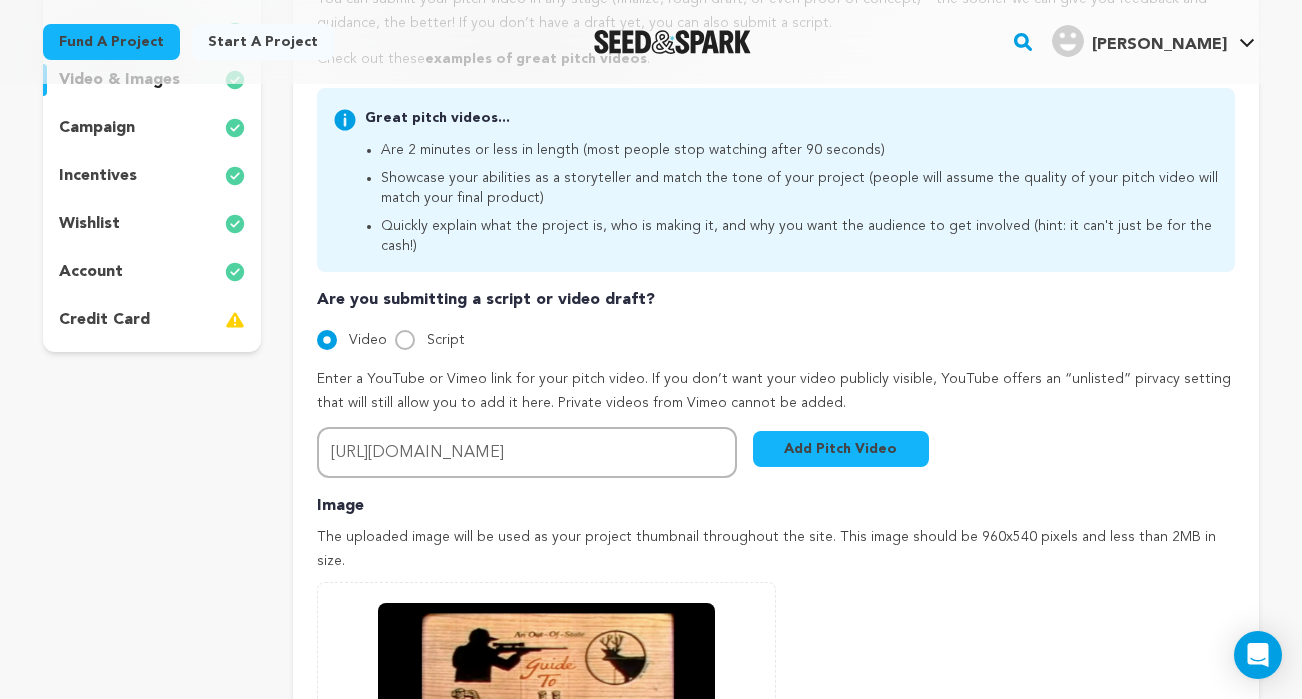 click on "Add Pitch Video" at bounding box center (841, 449) 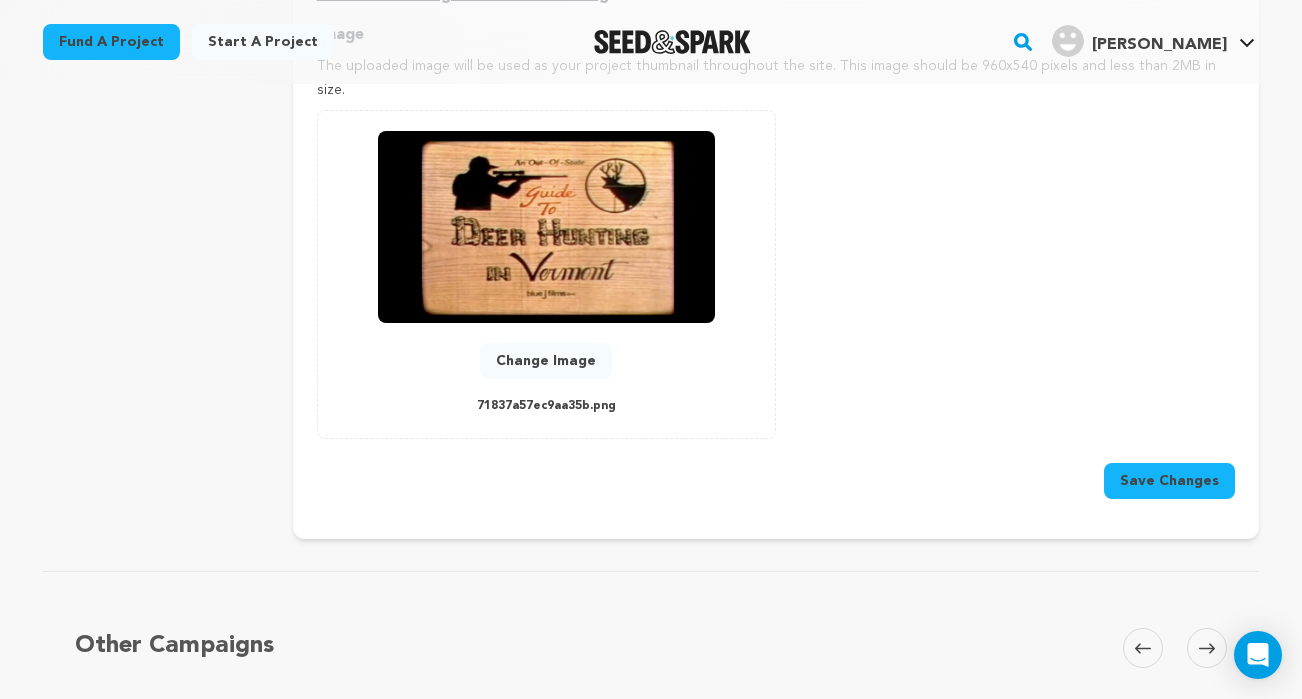 scroll, scrollTop: 934, scrollLeft: 0, axis: vertical 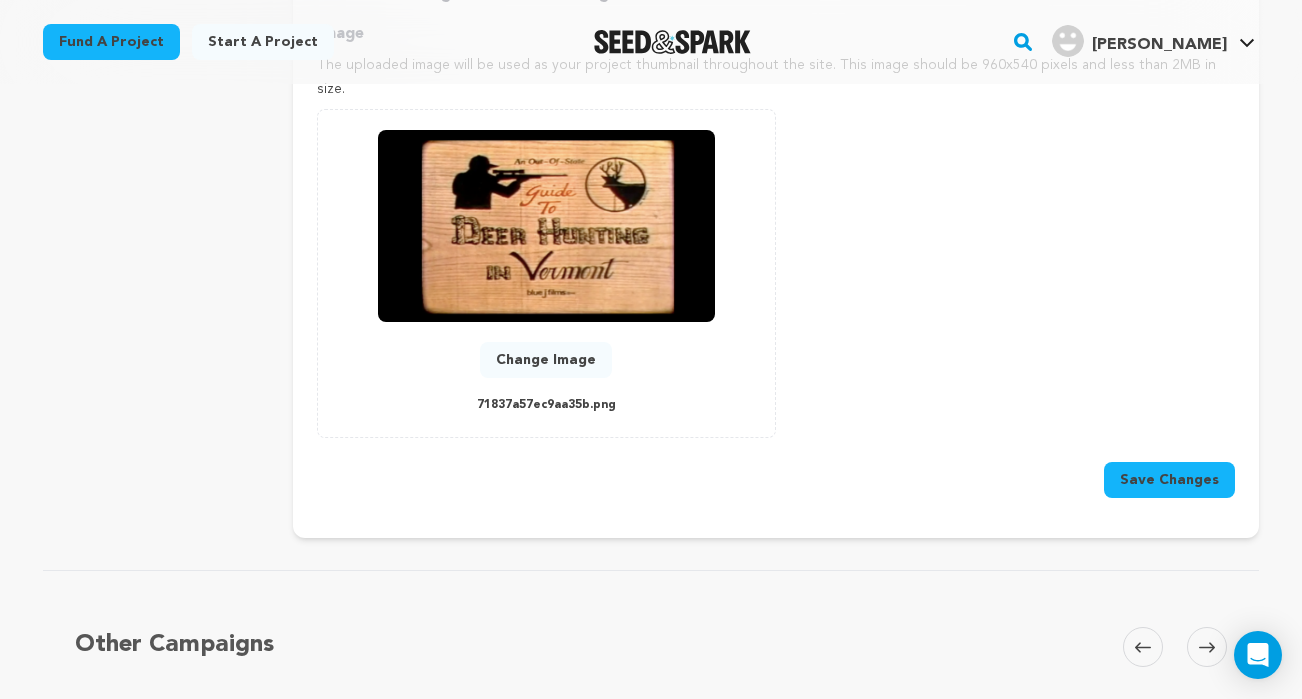 click on "Save Changes" at bounding box center (1169, 480) 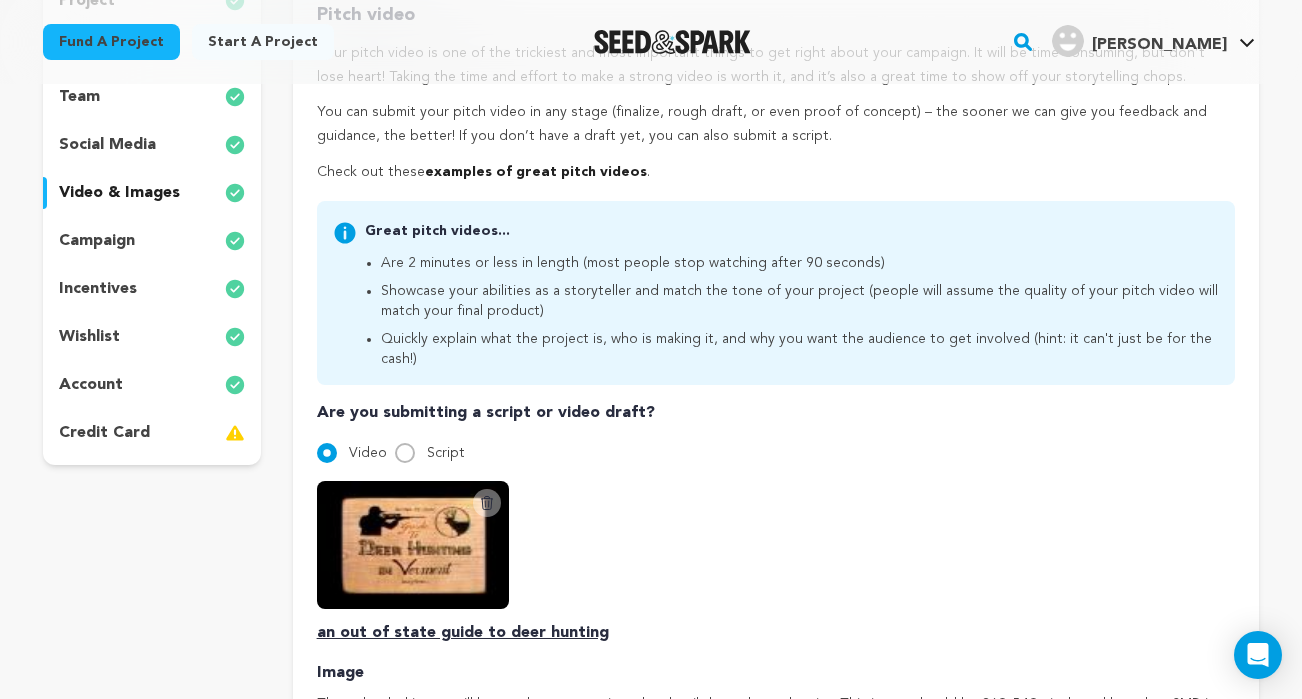 scroll, scrollTop: 329, scrollLeft: 0, axis: vertical 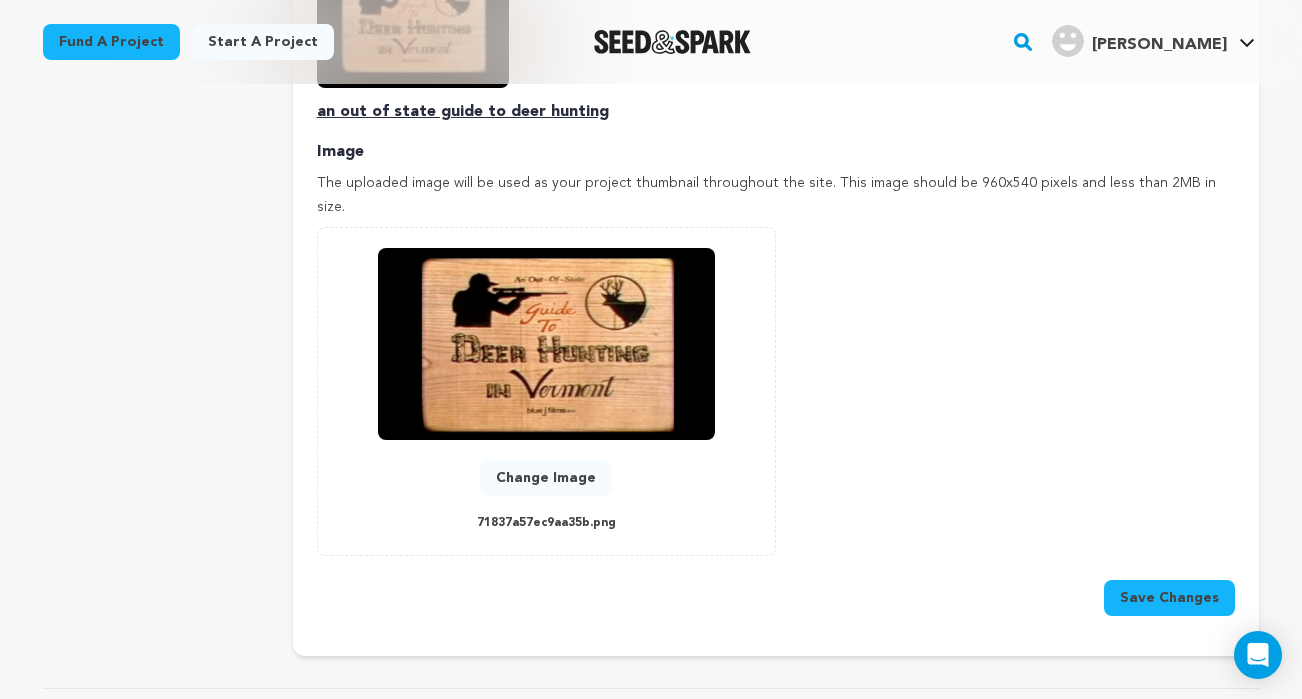 click on "Save Changes" at bounding box center [1169, 598] 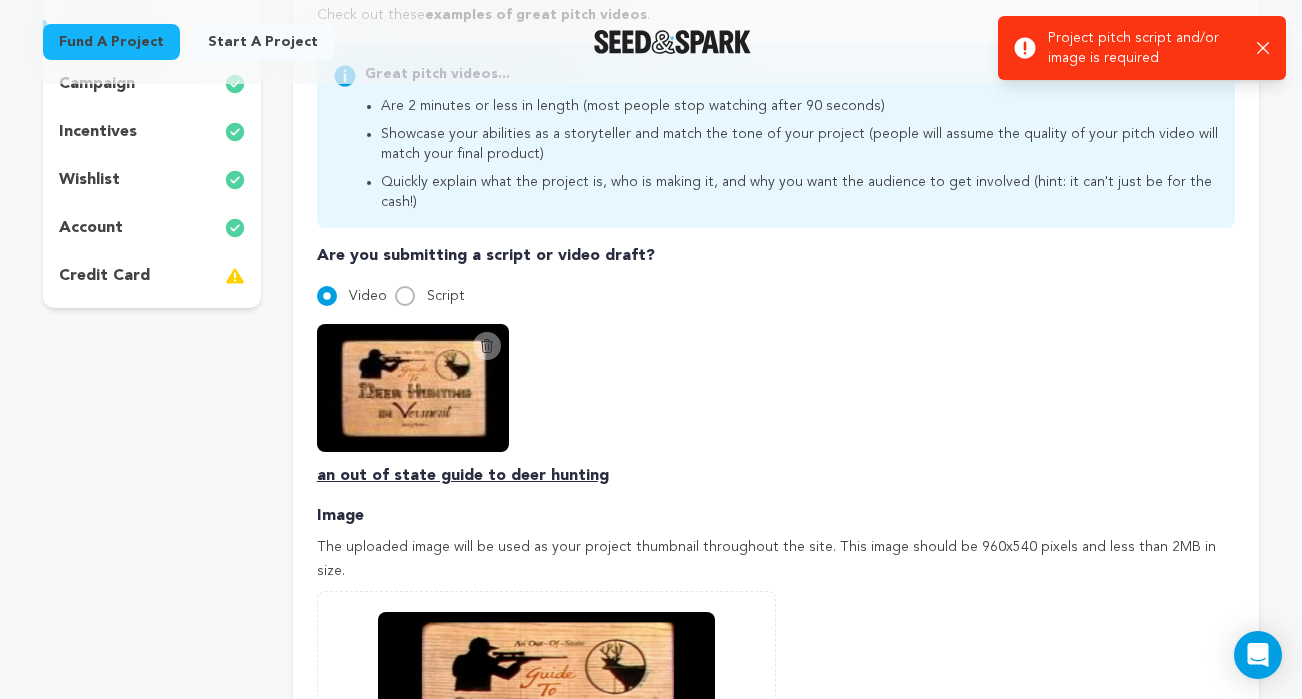 scroll, scrollTop: 449, scrollLeft: 0, axis: vertical 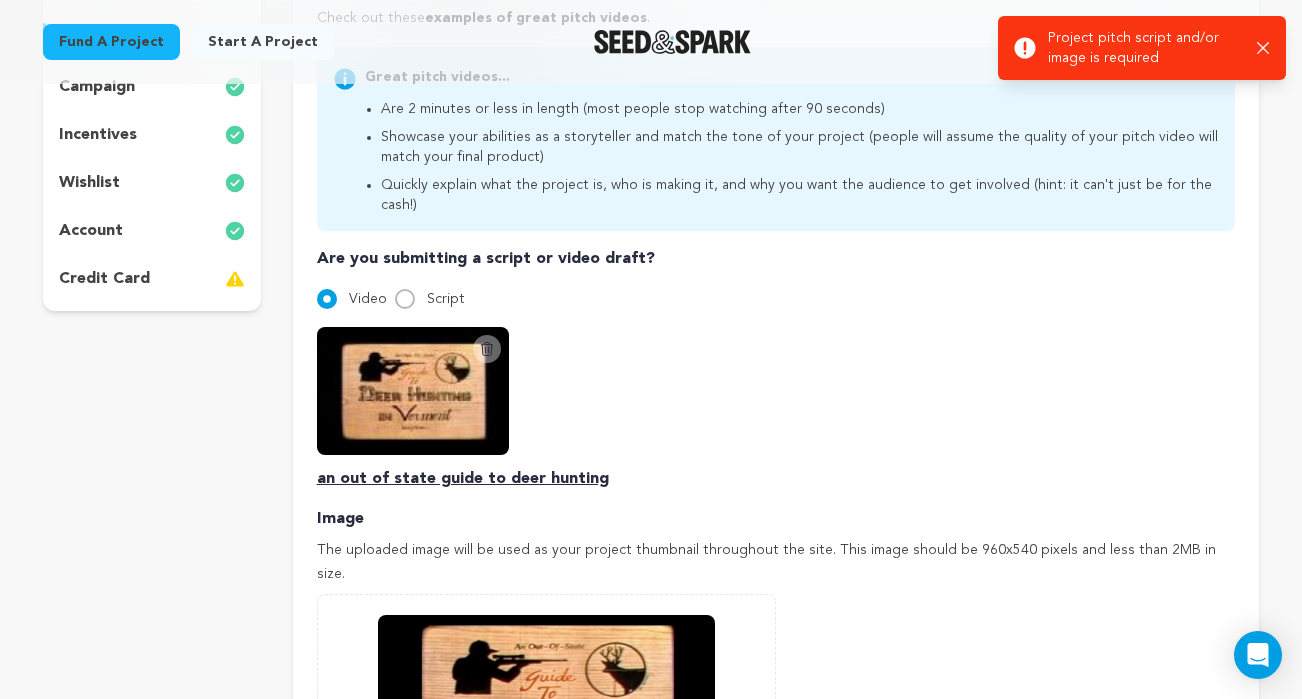 click at bounding box center (413, 391) 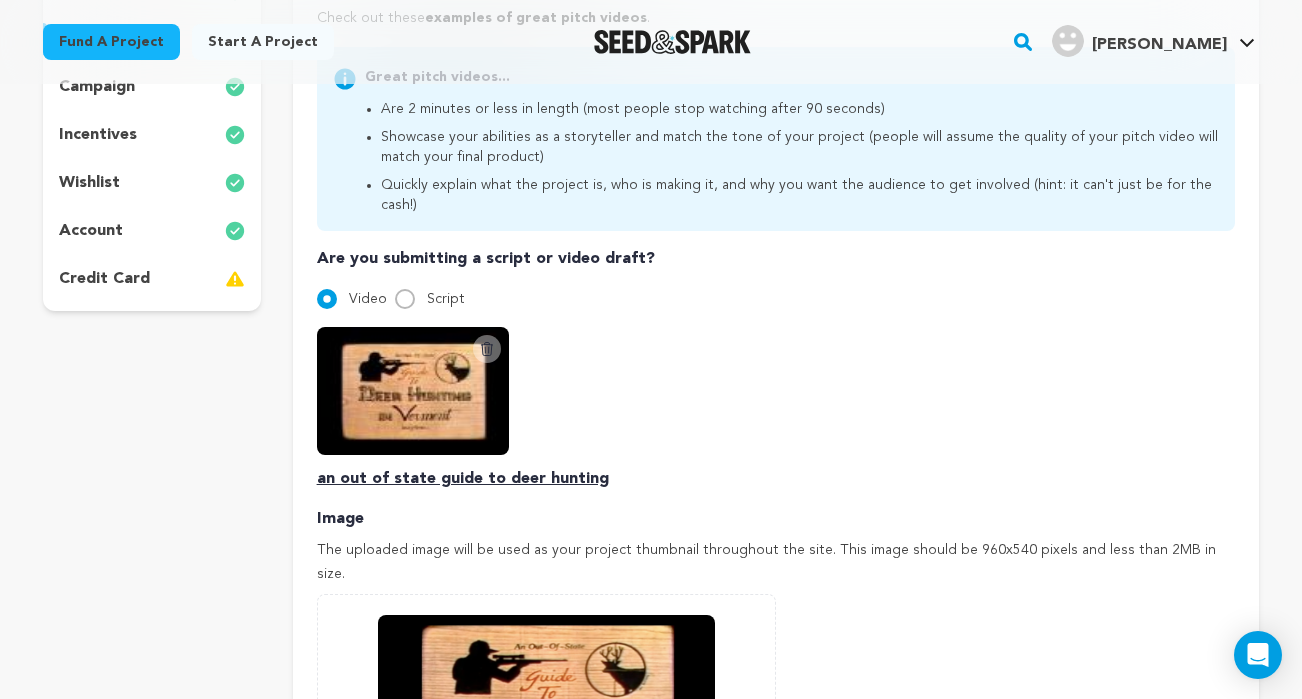 click at bounding box center (413, 391) 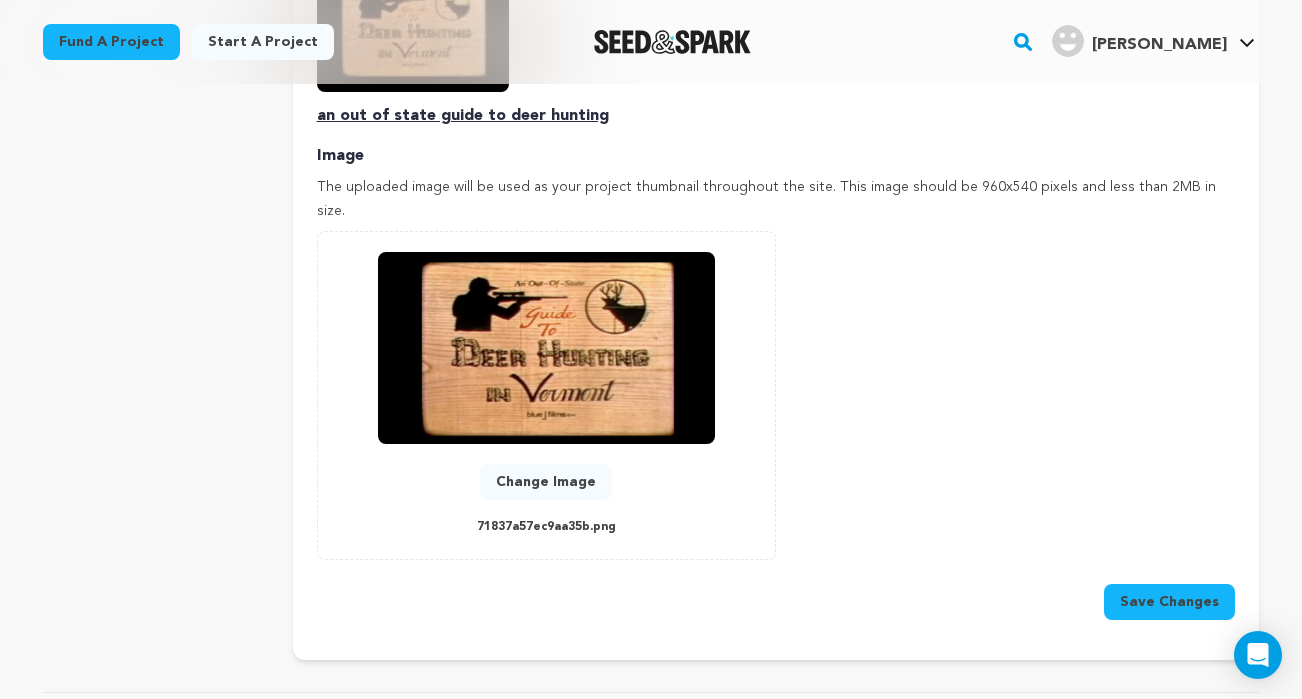 scroll, scrollTop: 813, scrollLeft: 0, axis: vertical 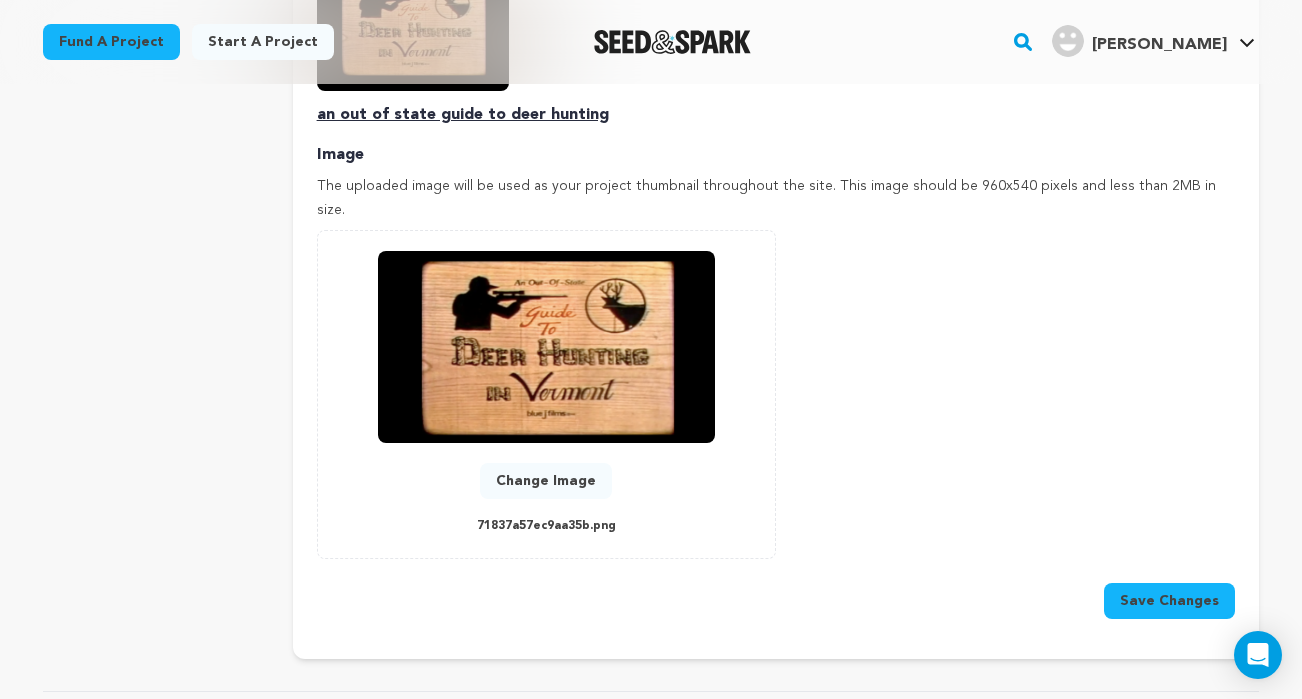 click on "Save Changes" at bounding box center [1169, 601] 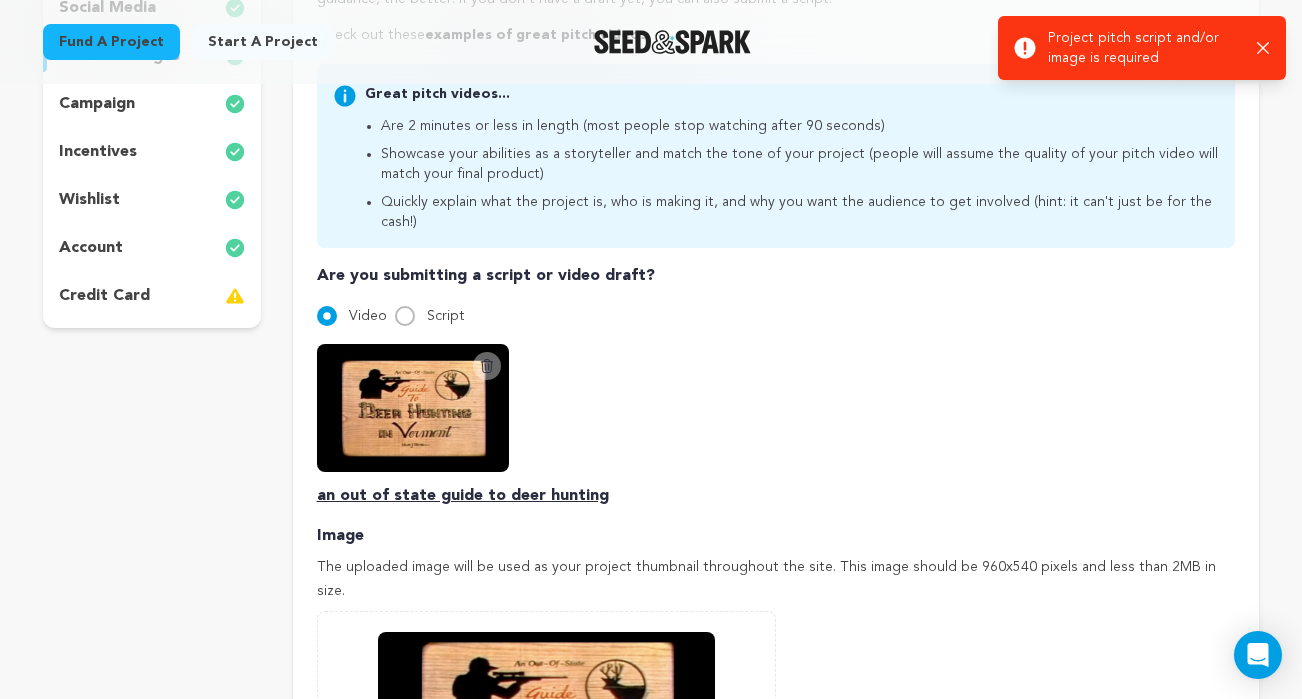 scroll, scrollTop: 431, scrollLeft: 0, axis: vertical 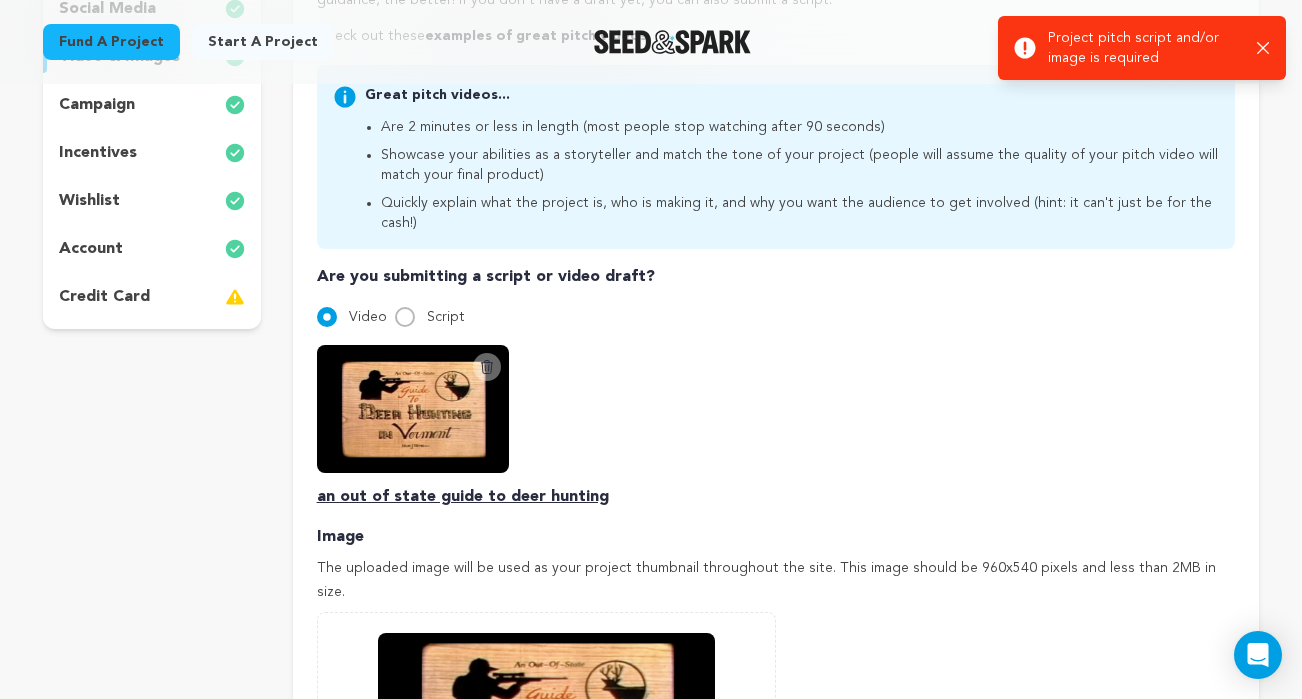 click on "Video" at bounding box center [368, 317] 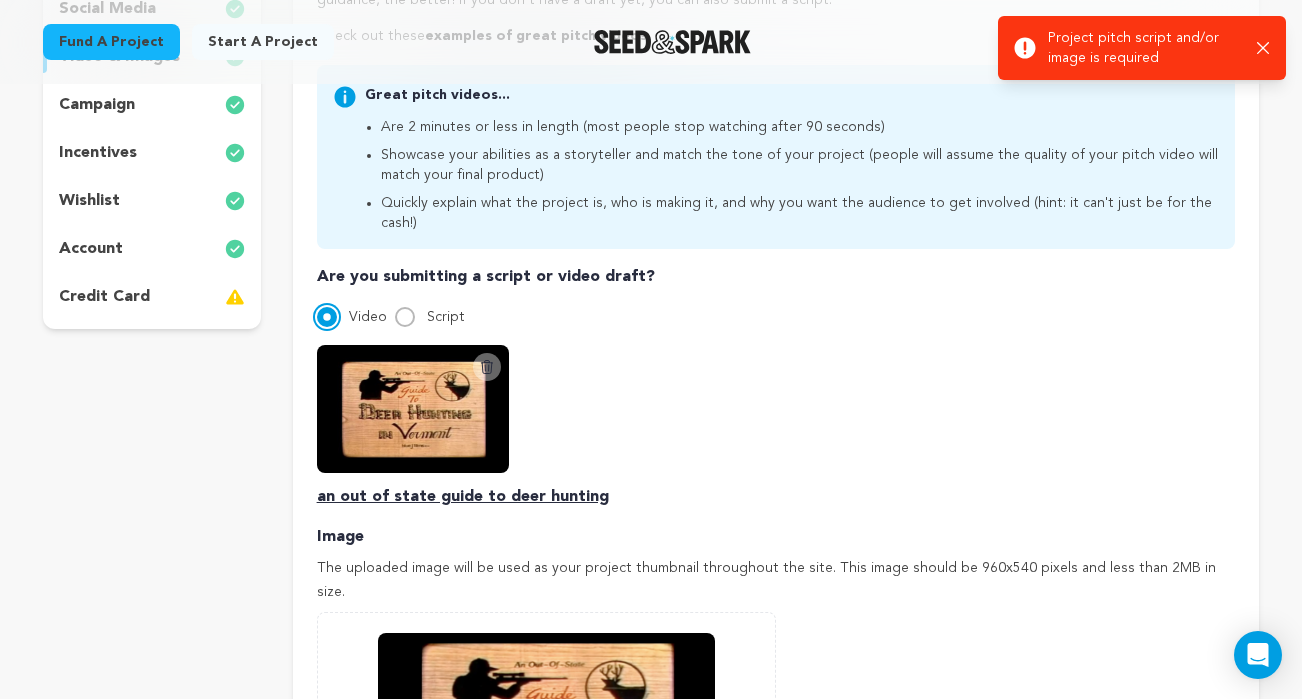 click on "Video" at bounding box center (327, 317) 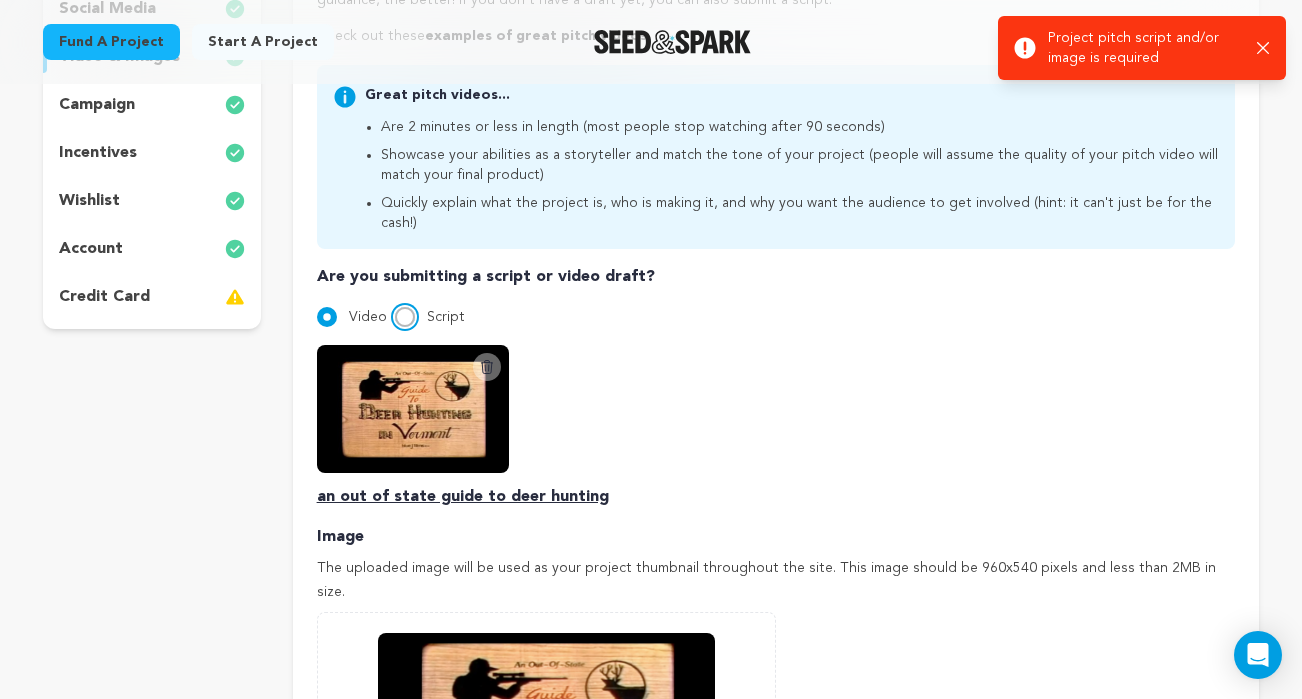 click on "Script" at bounding box center [405, 317] 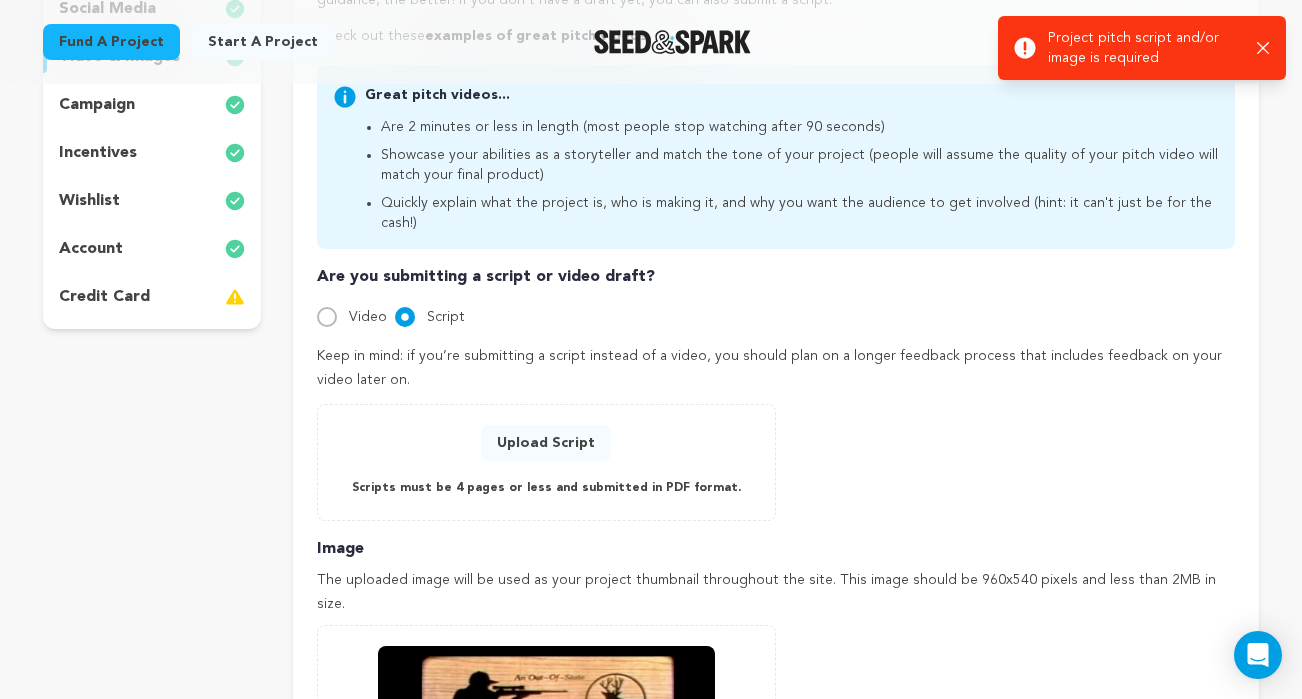 click on "Pitch video
Your pitch video is one of the trickiest and most important things to get right about your campaign. It will
be time-consuming, but don’t lose heart! Taking the time and effort to make a strong video is worth it, and
it’s also a great time to show off your storytelling chops.
You can submit your pitch video in any stage (finalize, rough draft, or even proof of concept) – the sooner
we can give you feedback and guidance, the better! If you don’t have a draft yet, you can also submit a
script.
Check out these
examples of great pitch videos
.
Great pitch videos..." at bounding box center [776, 443] 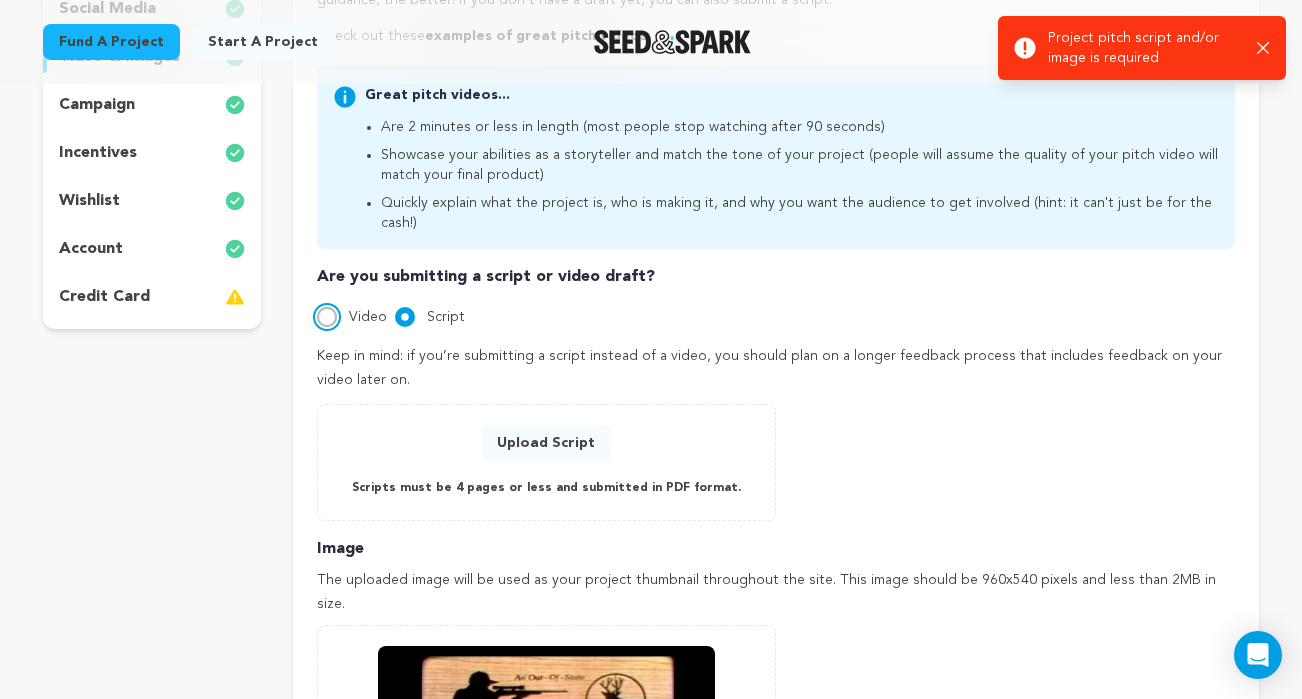 click on "Video" at bounding box center (327, 317) 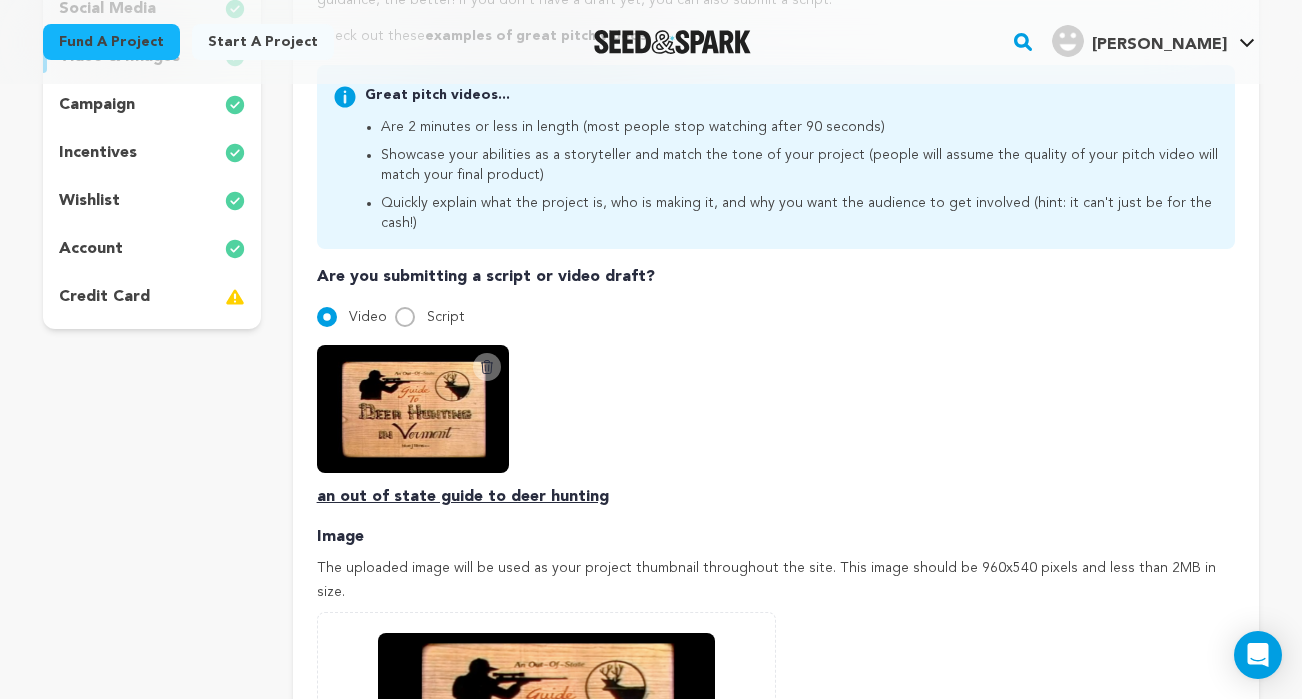 click at bounding box center [413, 409] 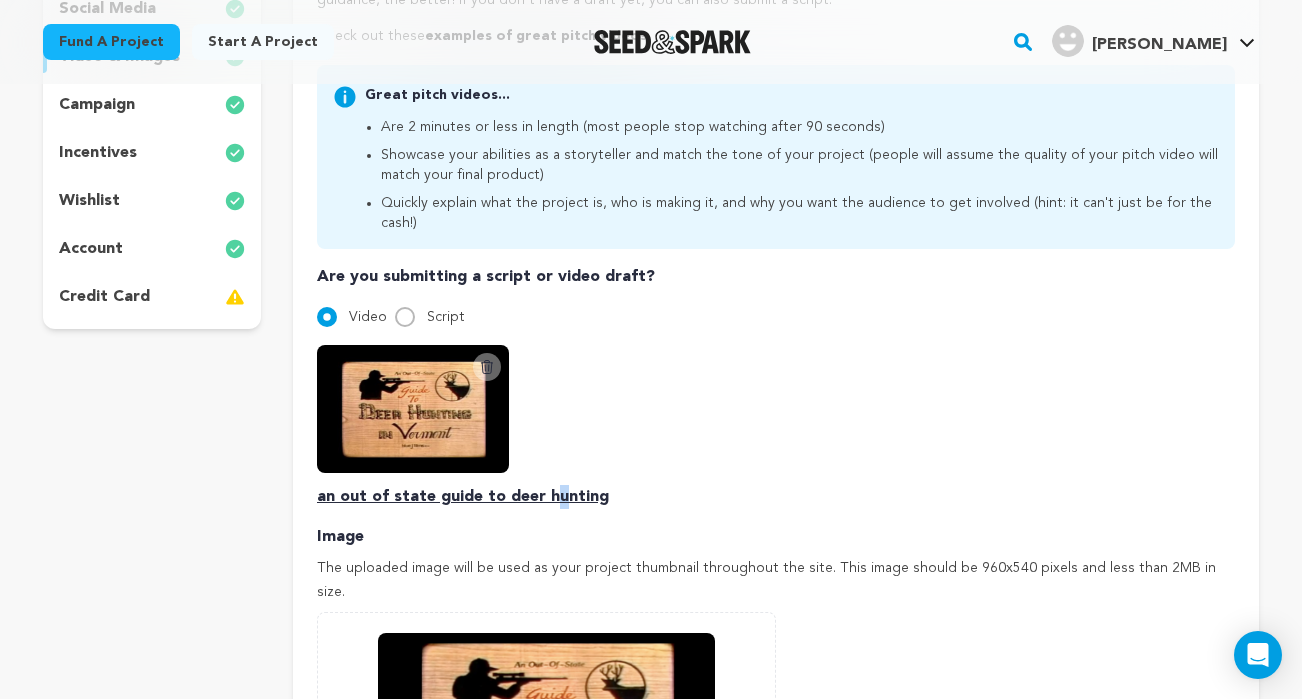 click on "an out of state guide to deer hunting" at bounding box center (776, 497) 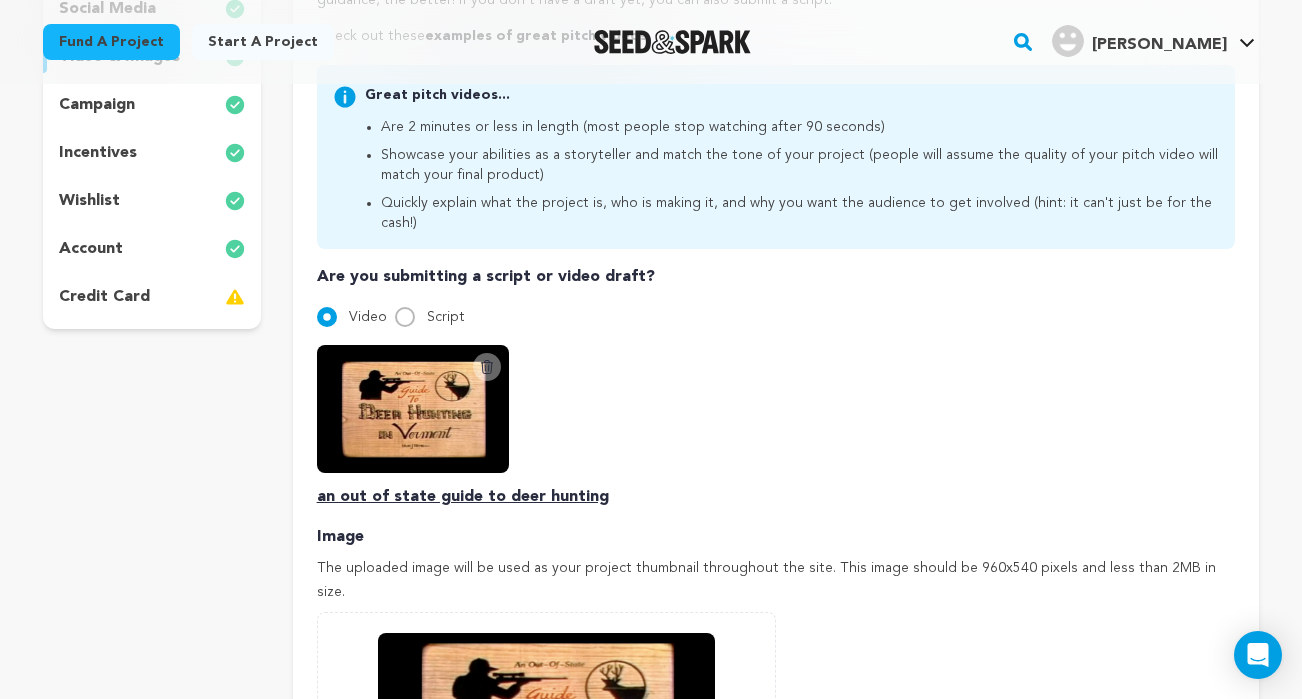 click on "an out of state guide to deer hunting" at bounding box center [776, 497] 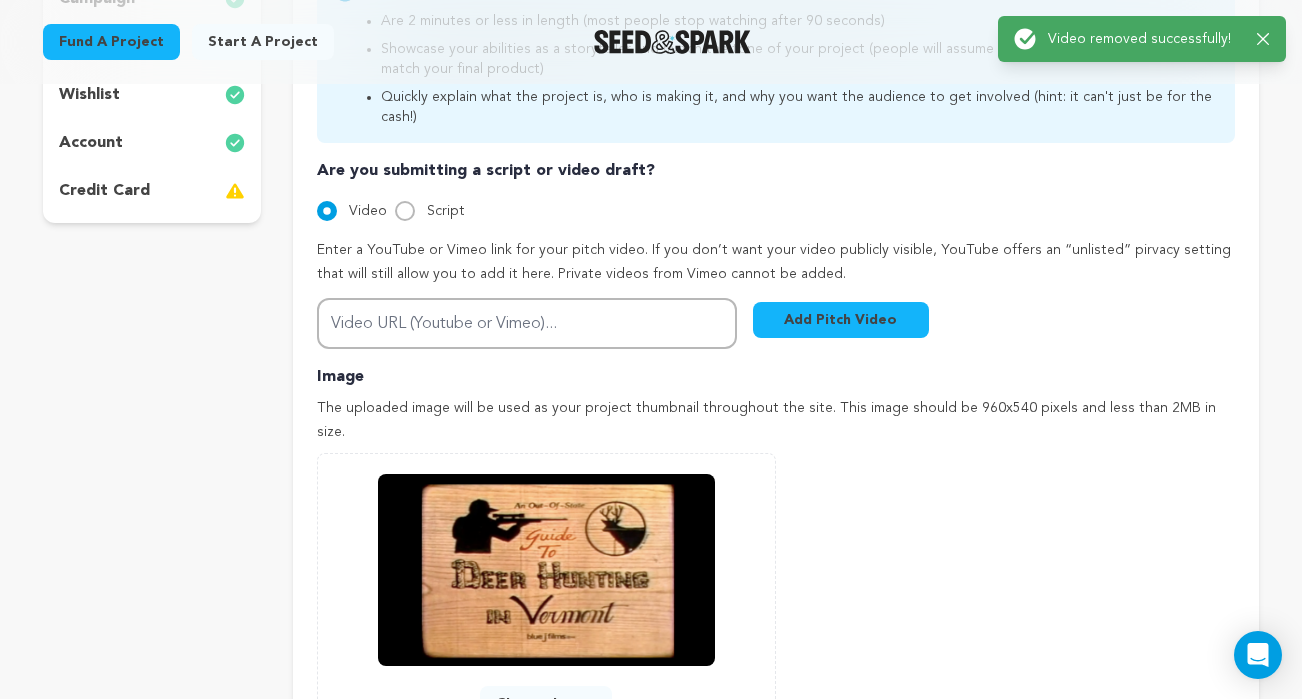 scroll, scrollTop: 545, scrollLeft: 0, axis: vertical 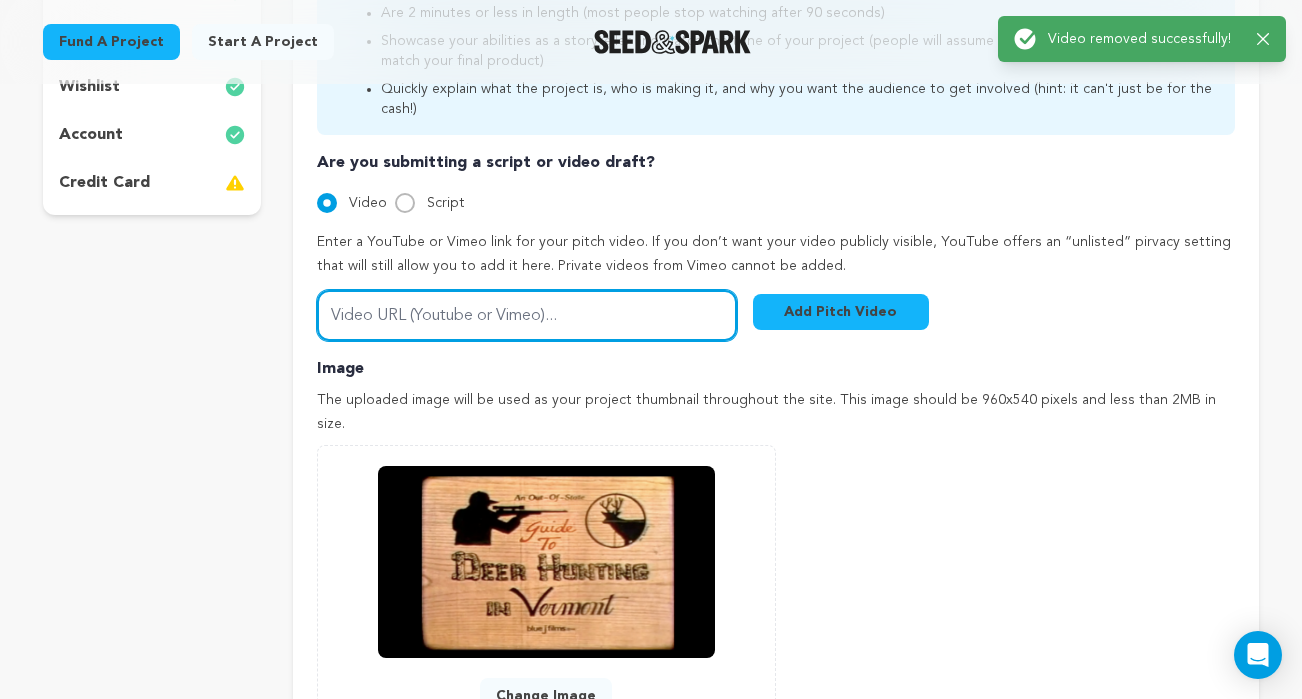 click on "Video URL (Youtube or Vimeo)..." at bounding box center [527, 315] 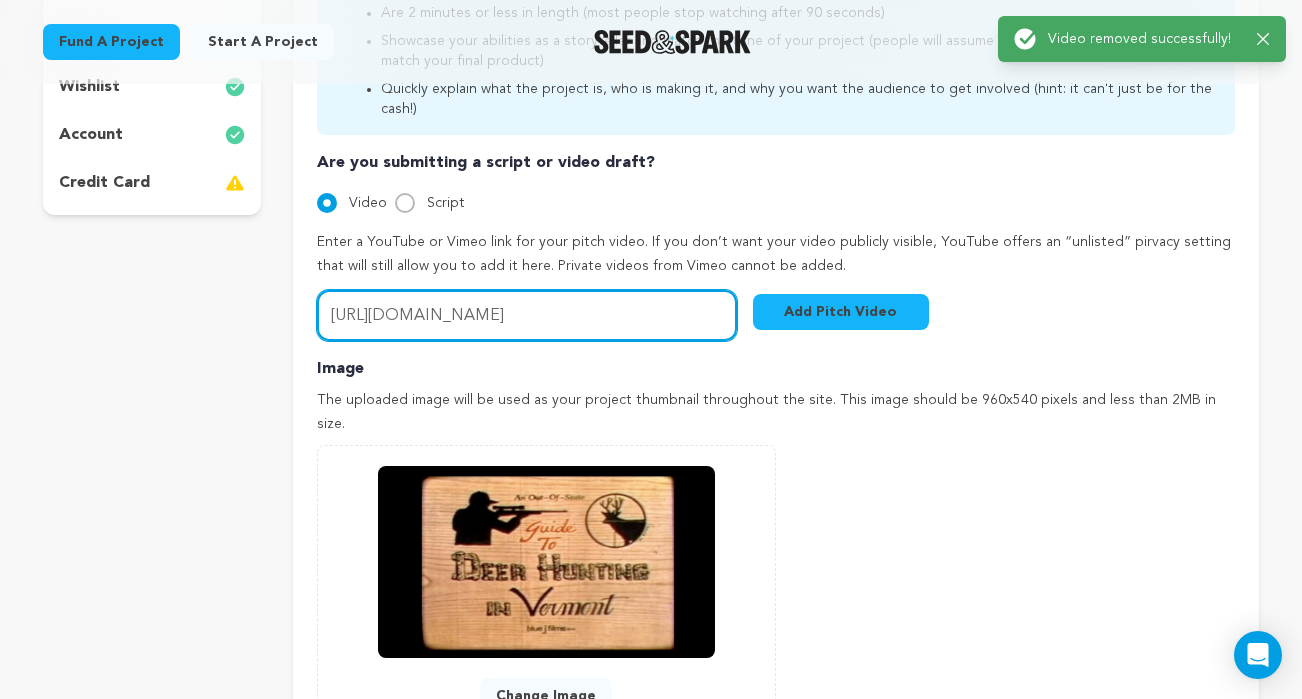 scroll, scrollTop: 0, scrollLeft: 11, axis: horizontal 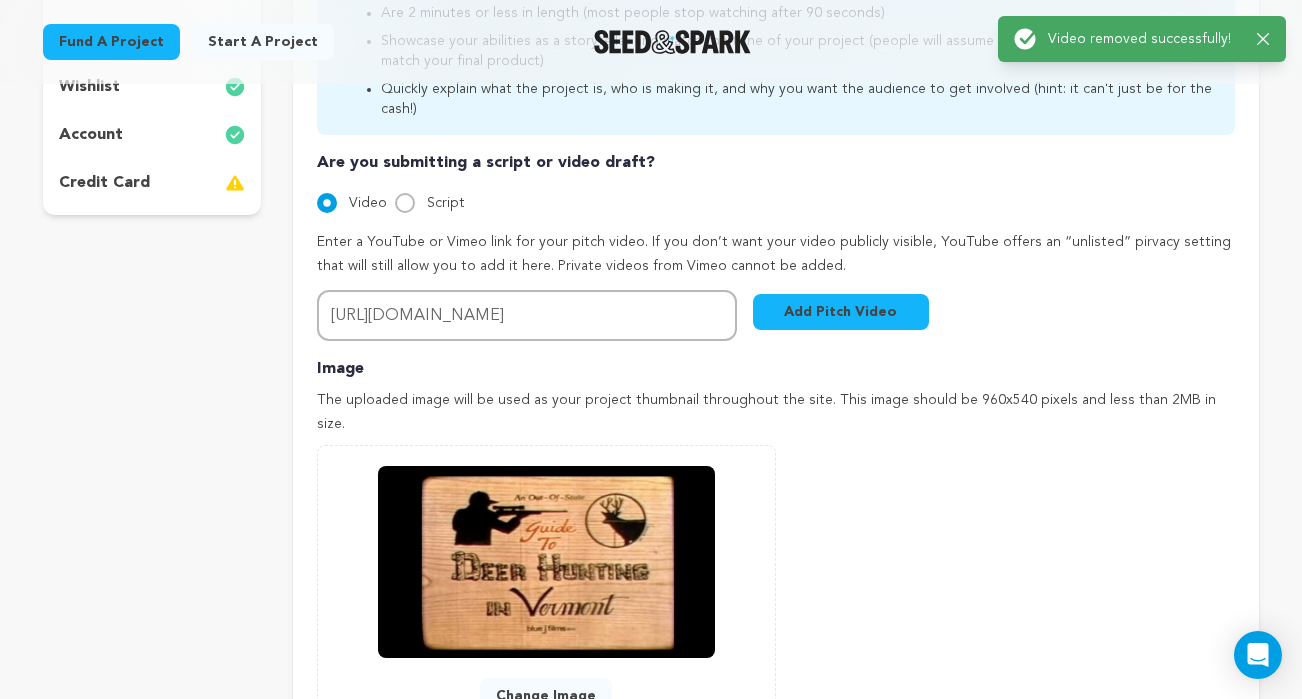 click on "Add Pitch Video" at bounding box center (841, 312) 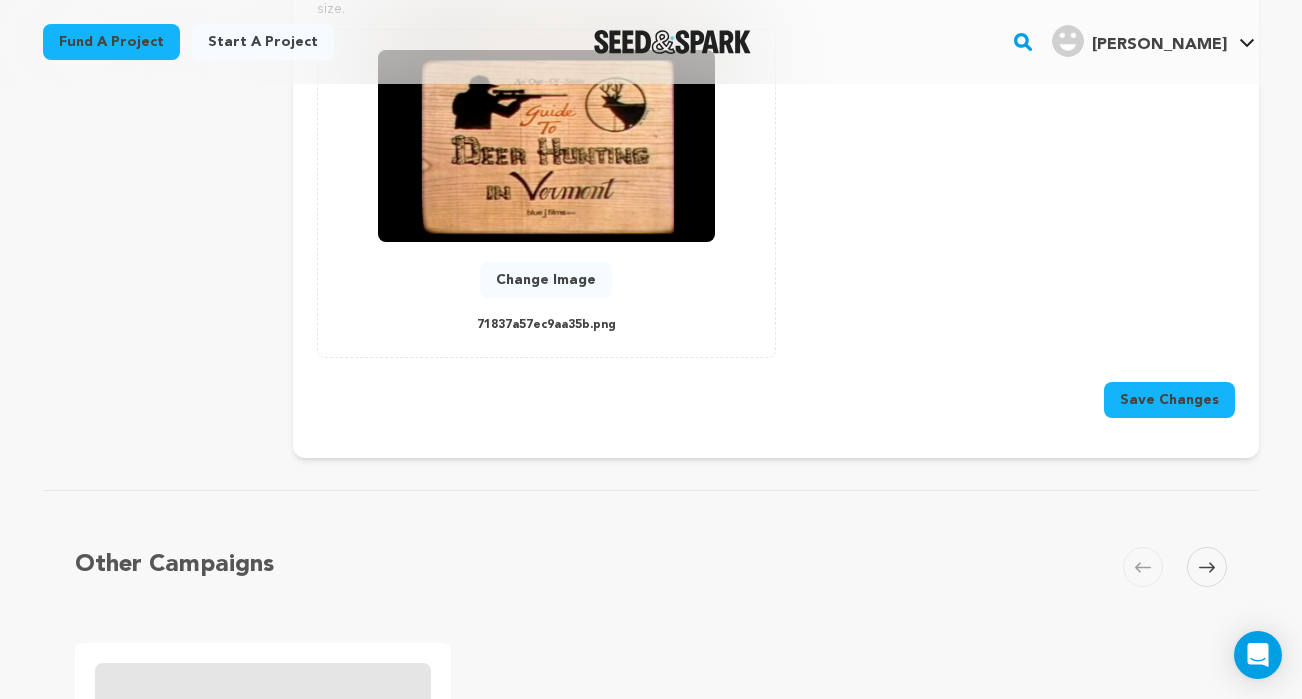 scroll, scrollTop: 1015, scrollLeft: 0, axis: vertical 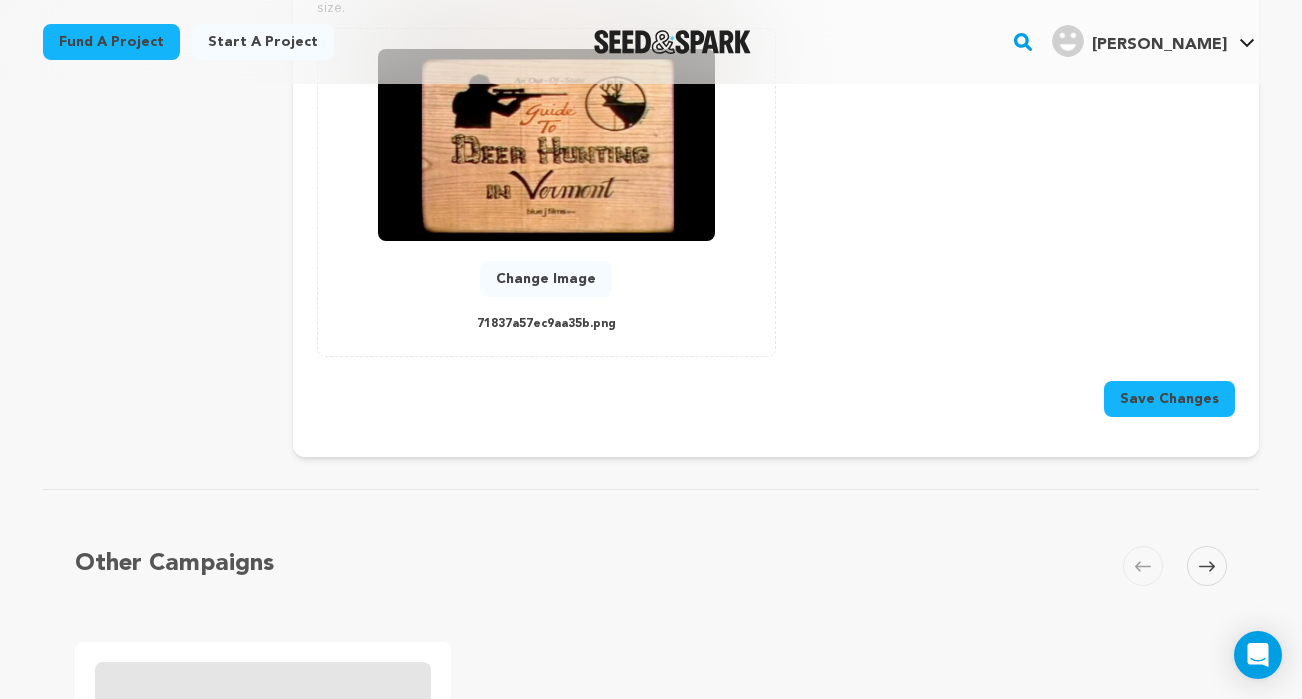 click on "Save Changes" at bounding box center [1169, 399] 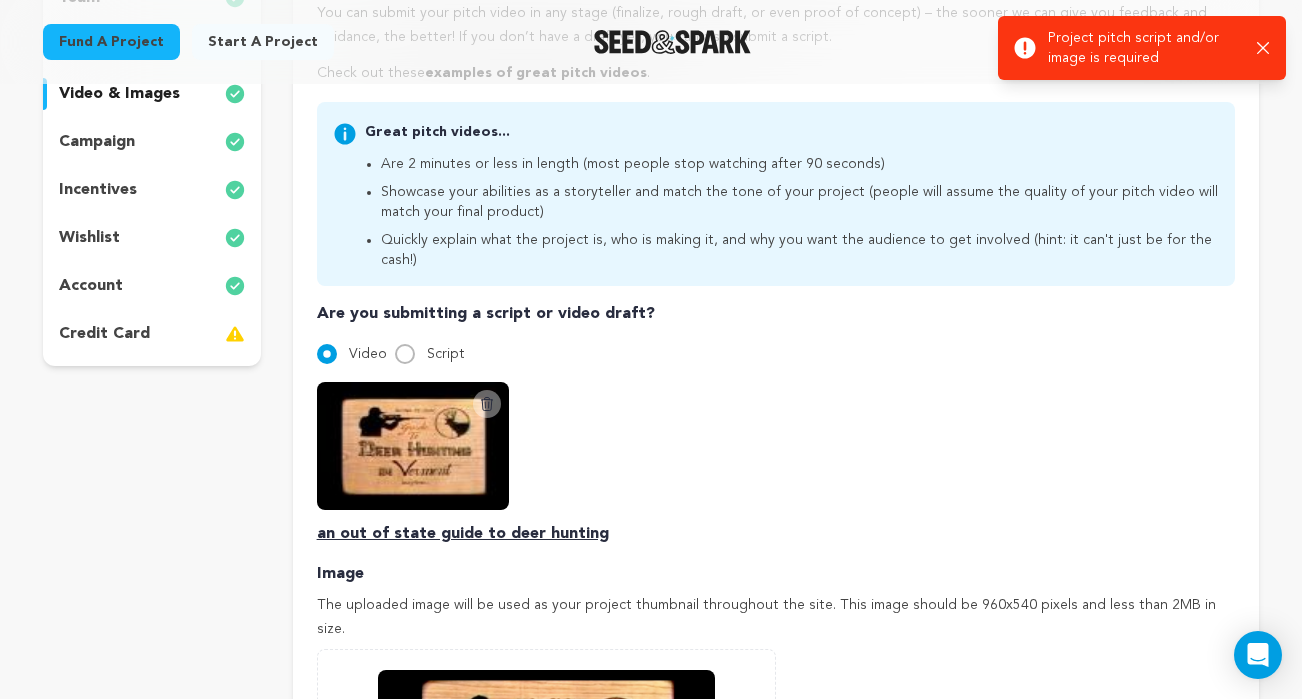 scroll, scrollTop: 393, scrollLeft: 0, axis: vertical 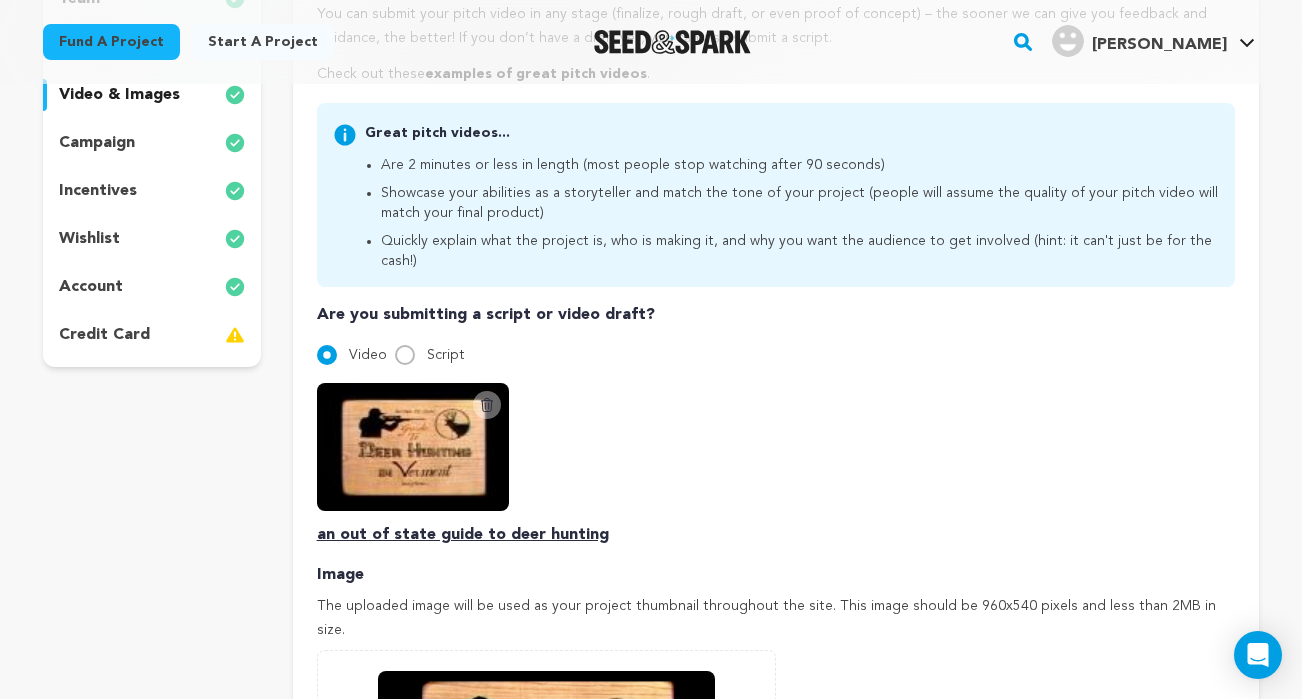 click at bounding box center [413, 447] 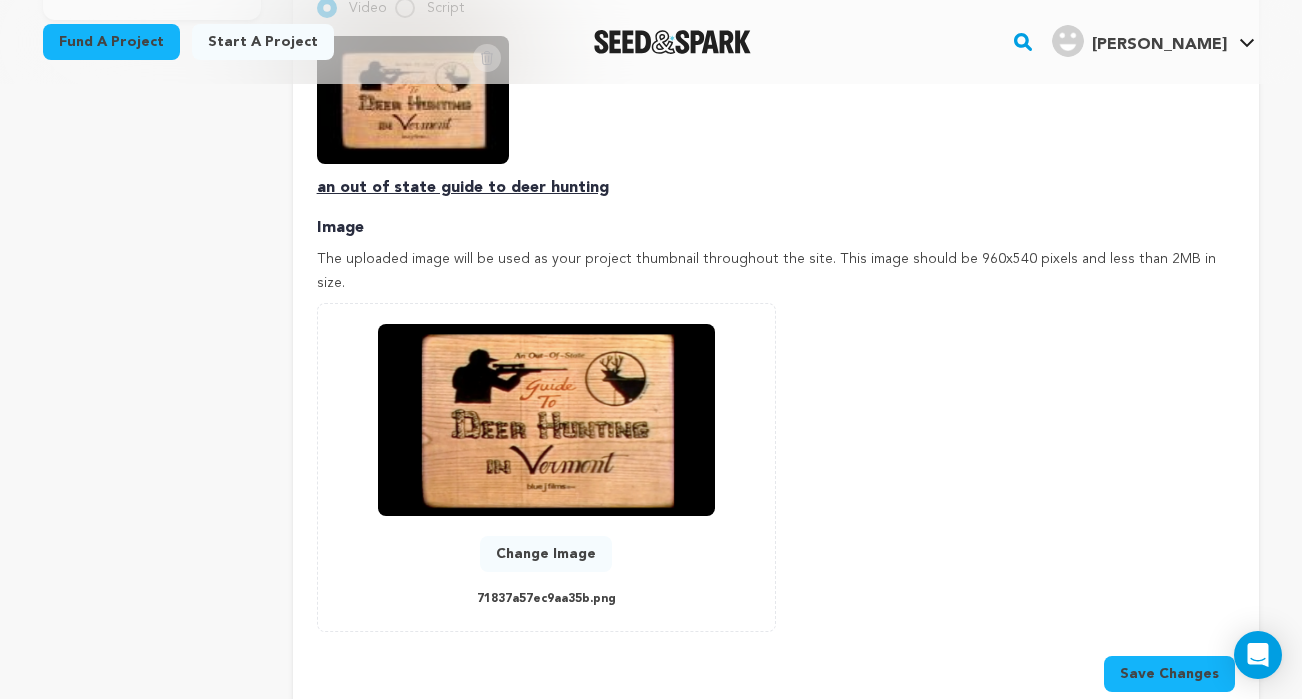 scroll, scrollTop: 741, scrollLeft: 0, axis: vertical 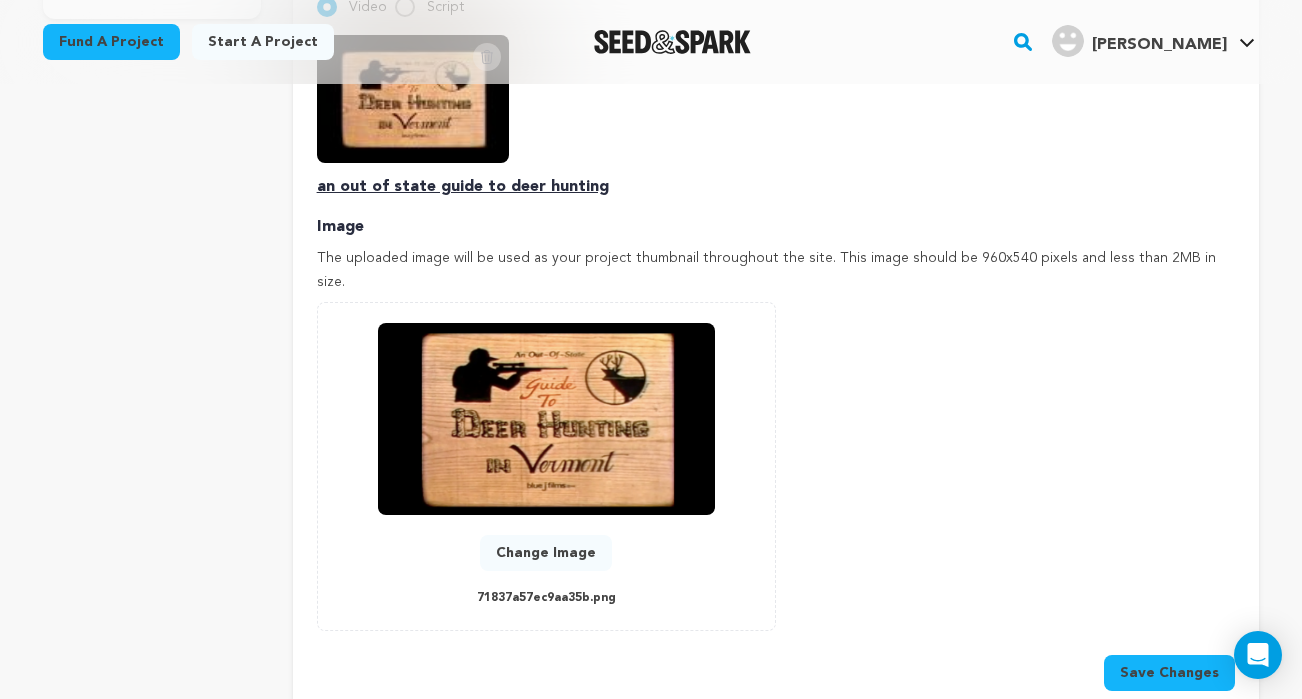 click on "Change Image" at bounding box center (546, 553) 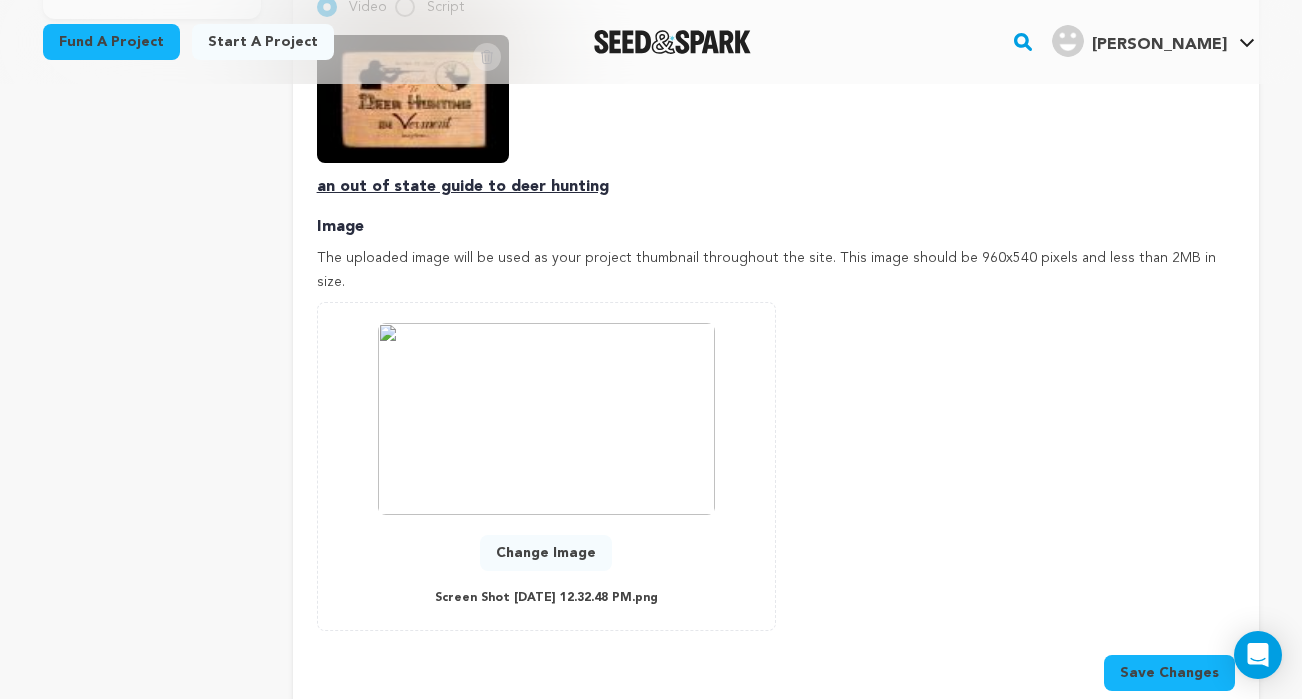 click on "Save Changes" at bounding box center [1169, 673] 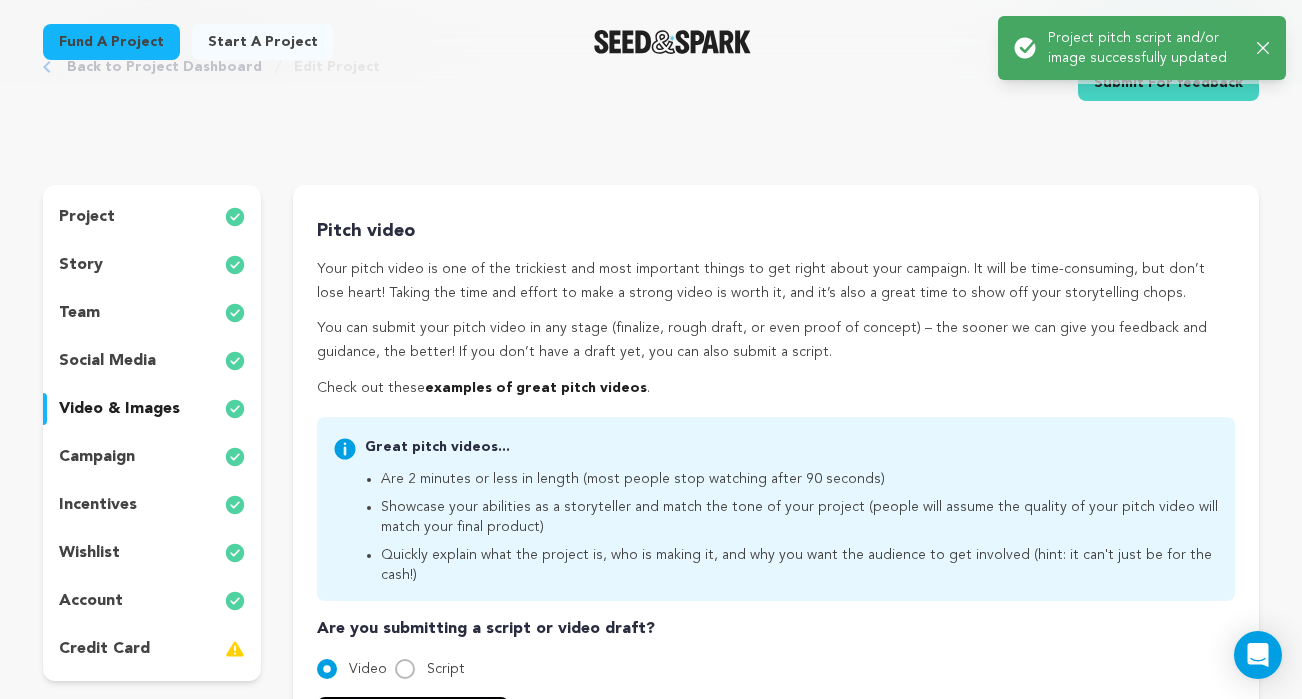 scroll, scrollTop: 0, scrollLeft: 0, axis: both 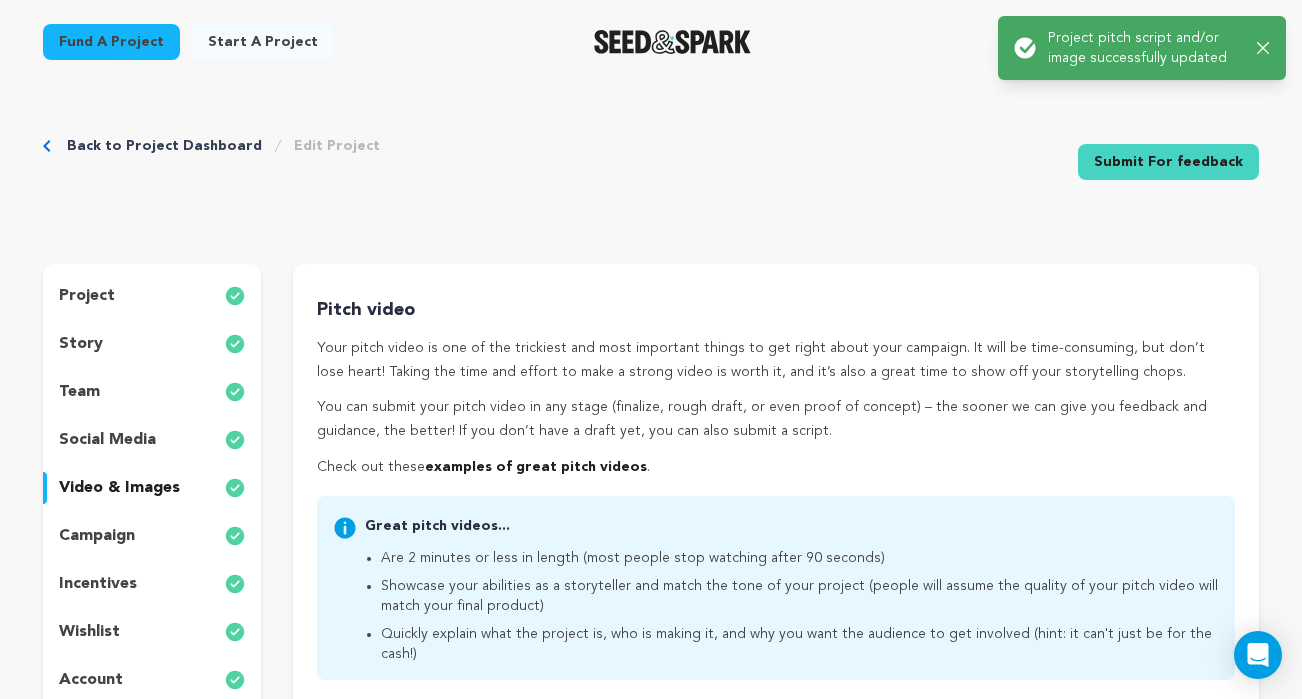 click on "campaign" at bounding box center [97, 536] 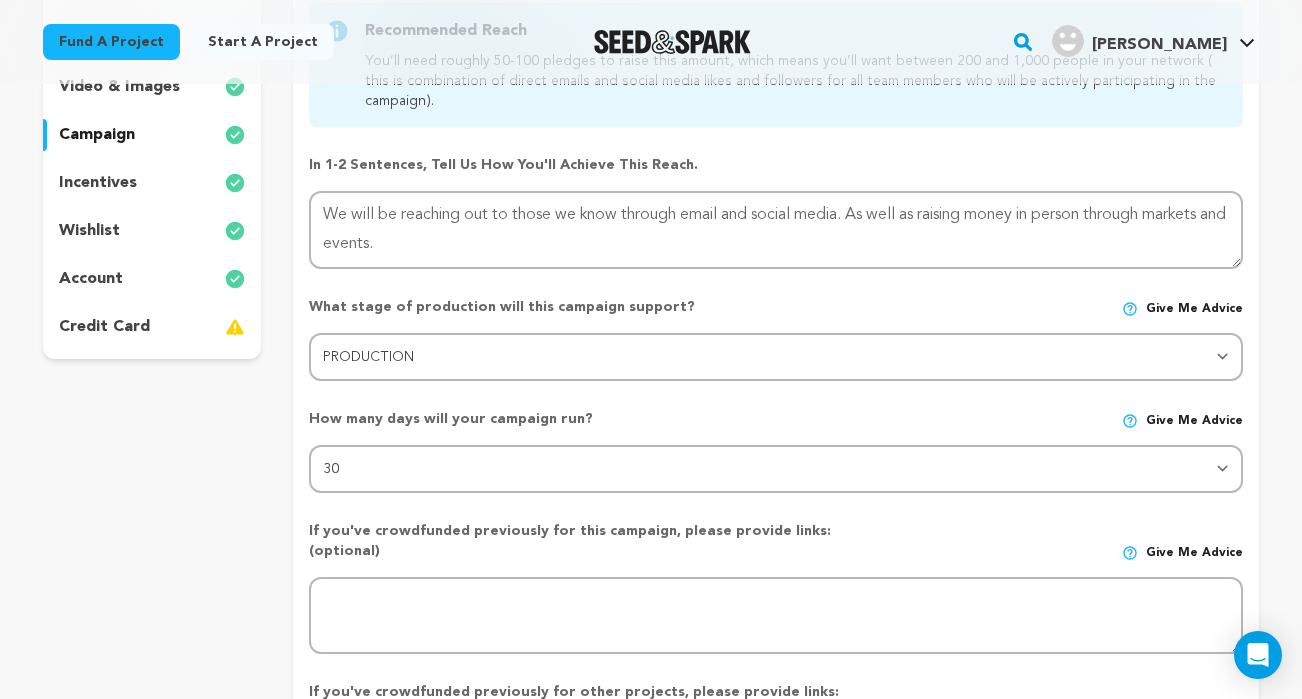 scroll, scrollTop: 395, scrollLeft: 0, axis: vertical 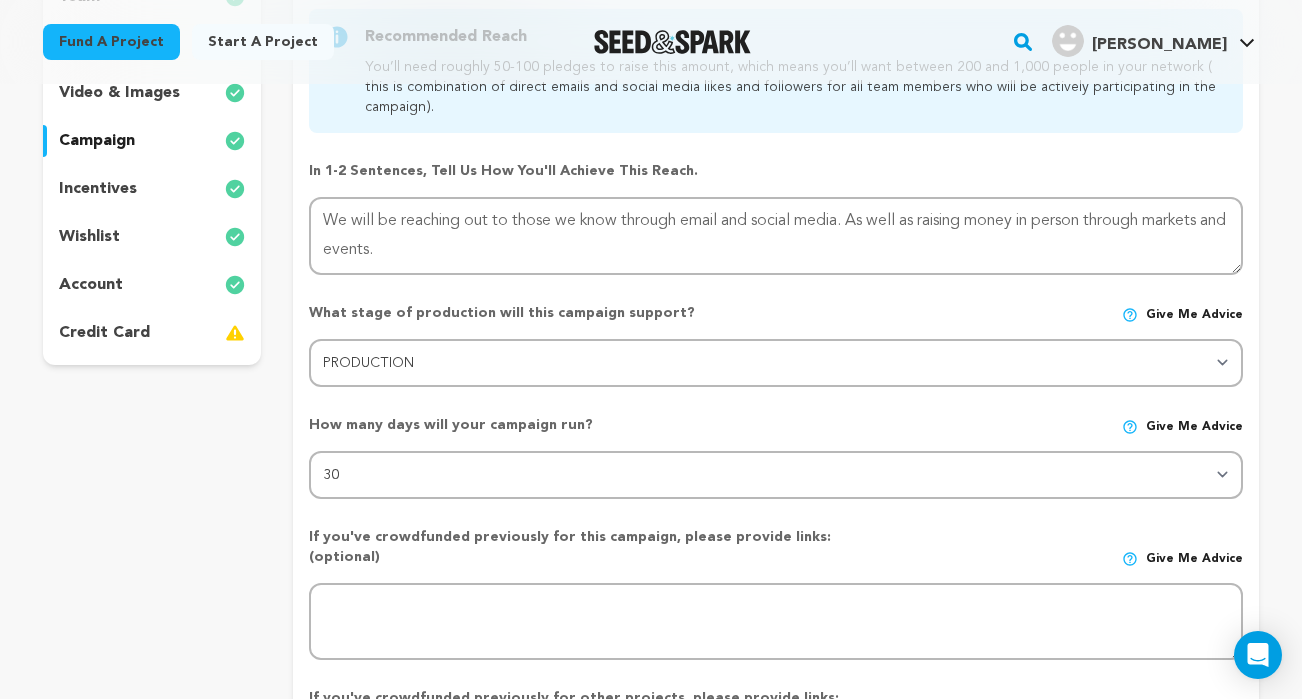 click on "wishlist" at bounding box center (89, 237) 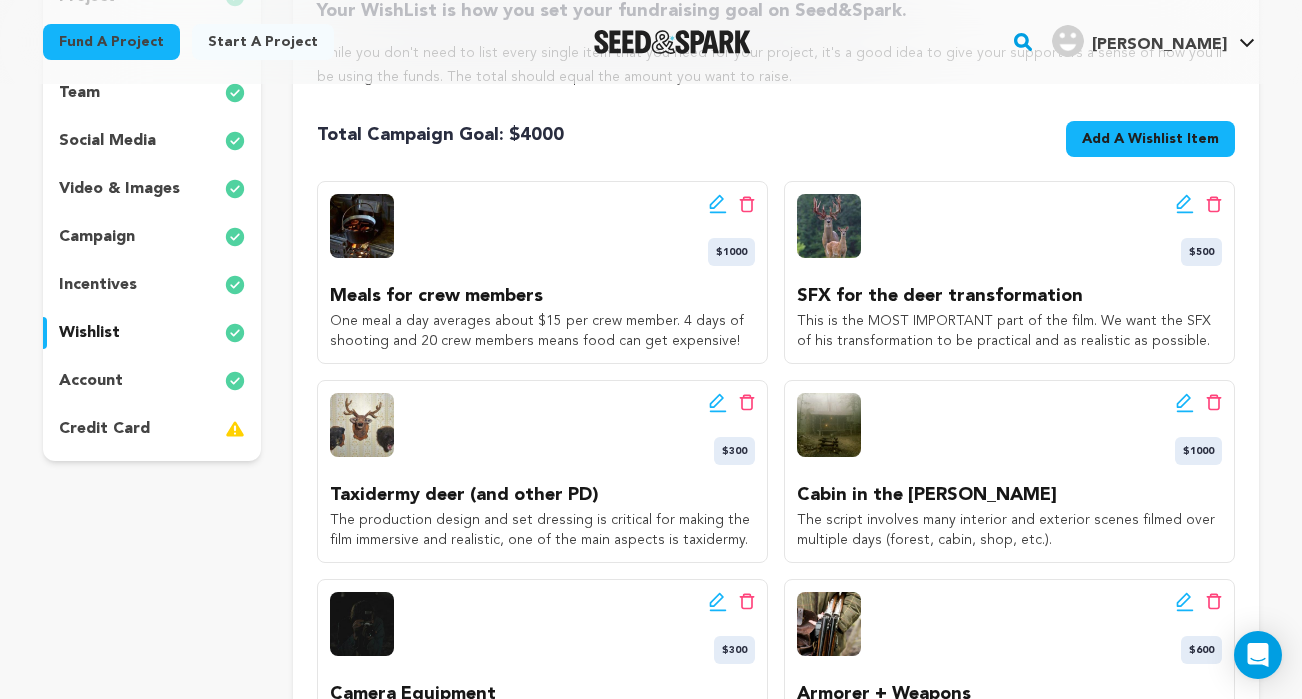 scroll, scrollTop: 280, scrollLeft: 0, axis: vertical 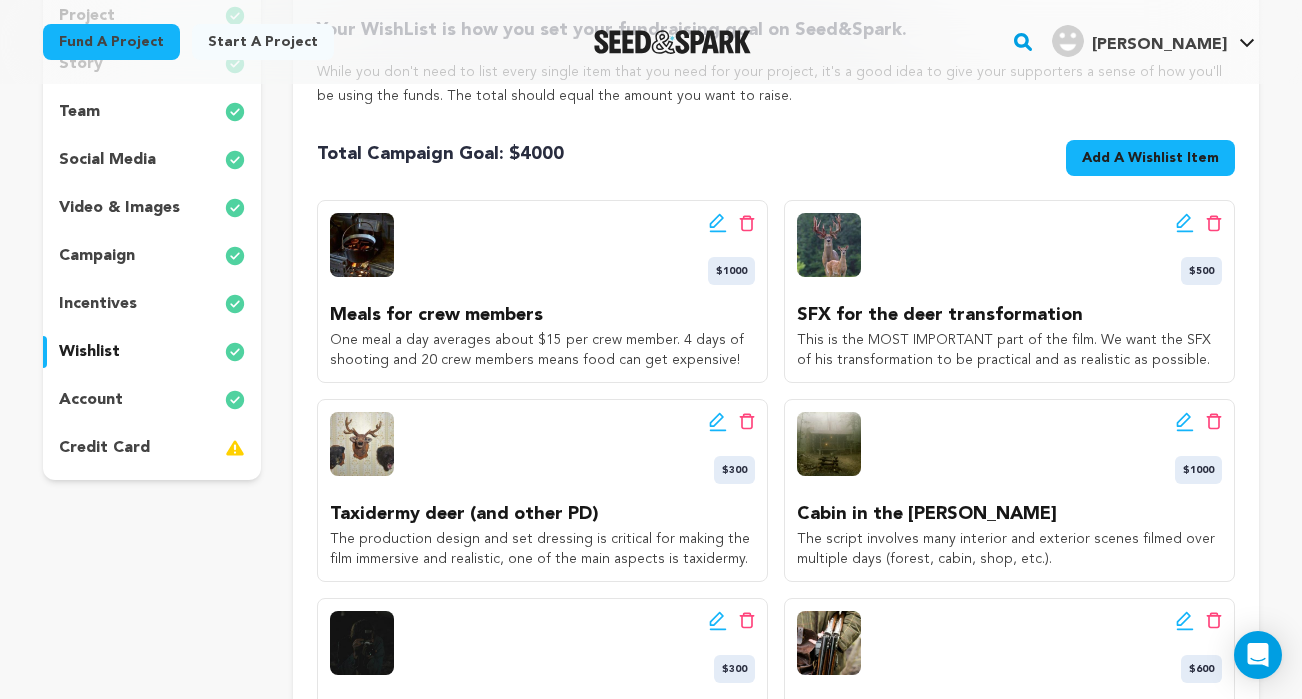 click on "account" at bounding box center [91, 400] 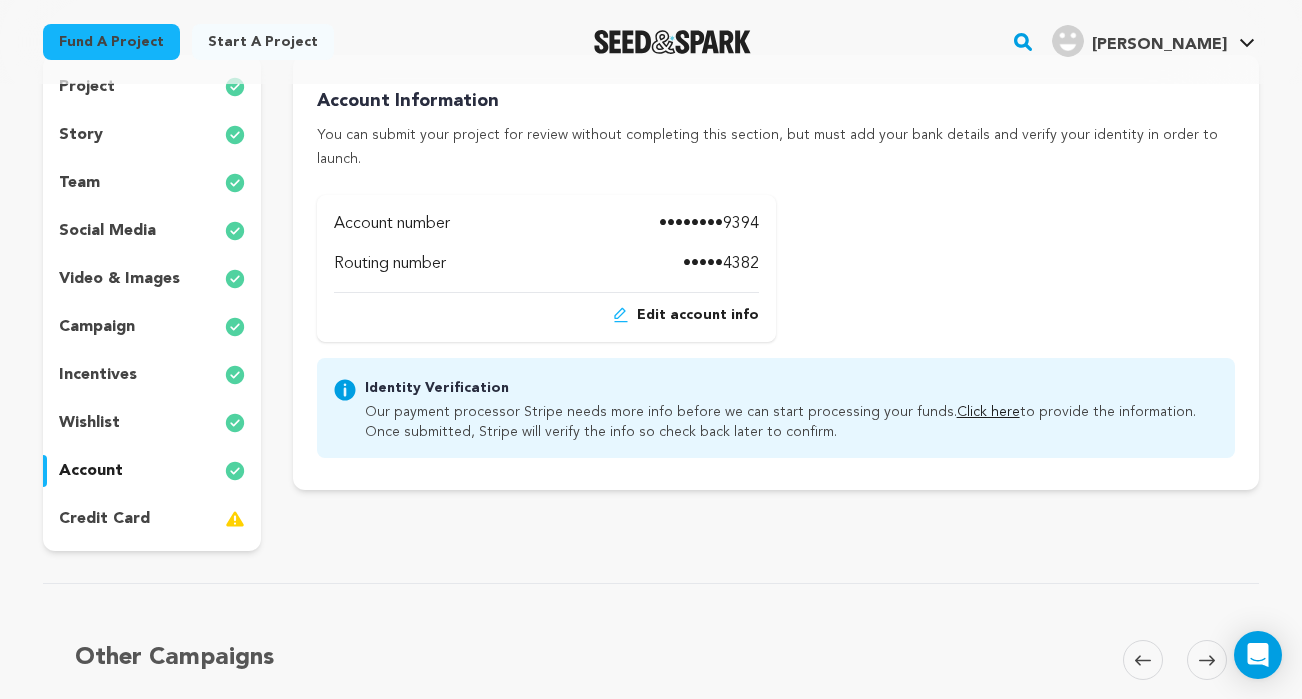 scroll, scrollTop: 181, scrollLeft: 0, axis: vertical 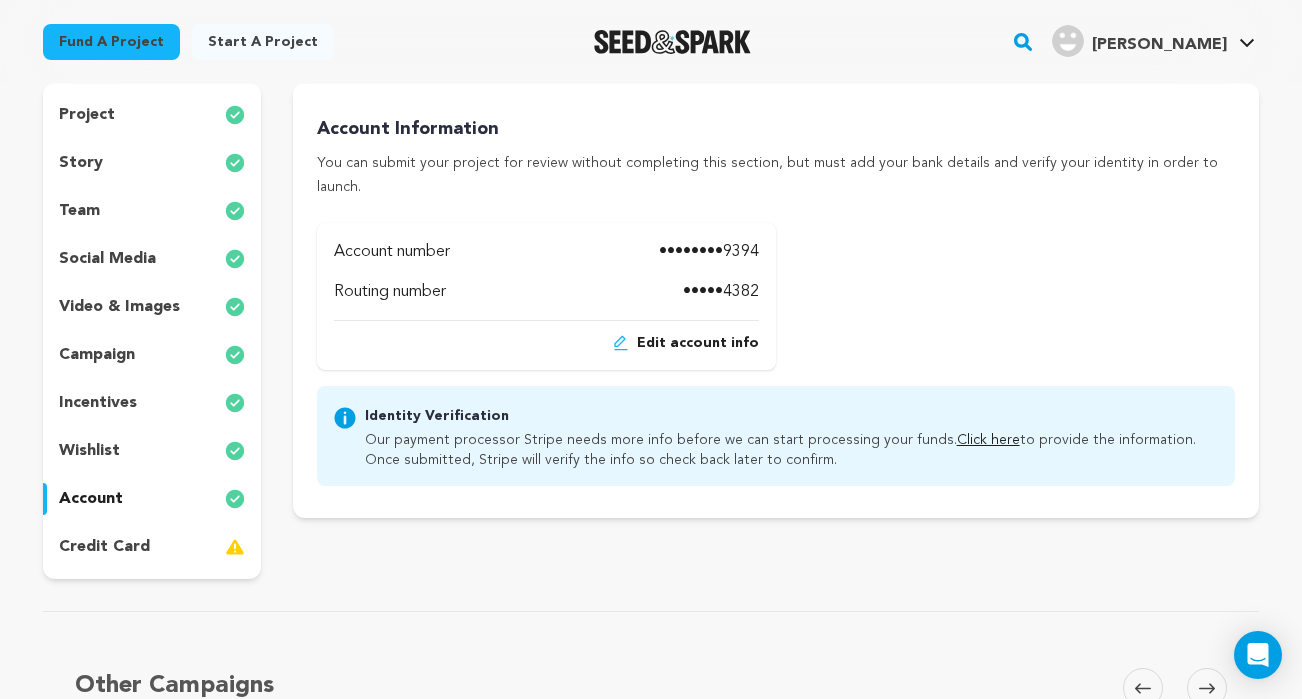 click on "credit card" at bounding box center [104, 547] 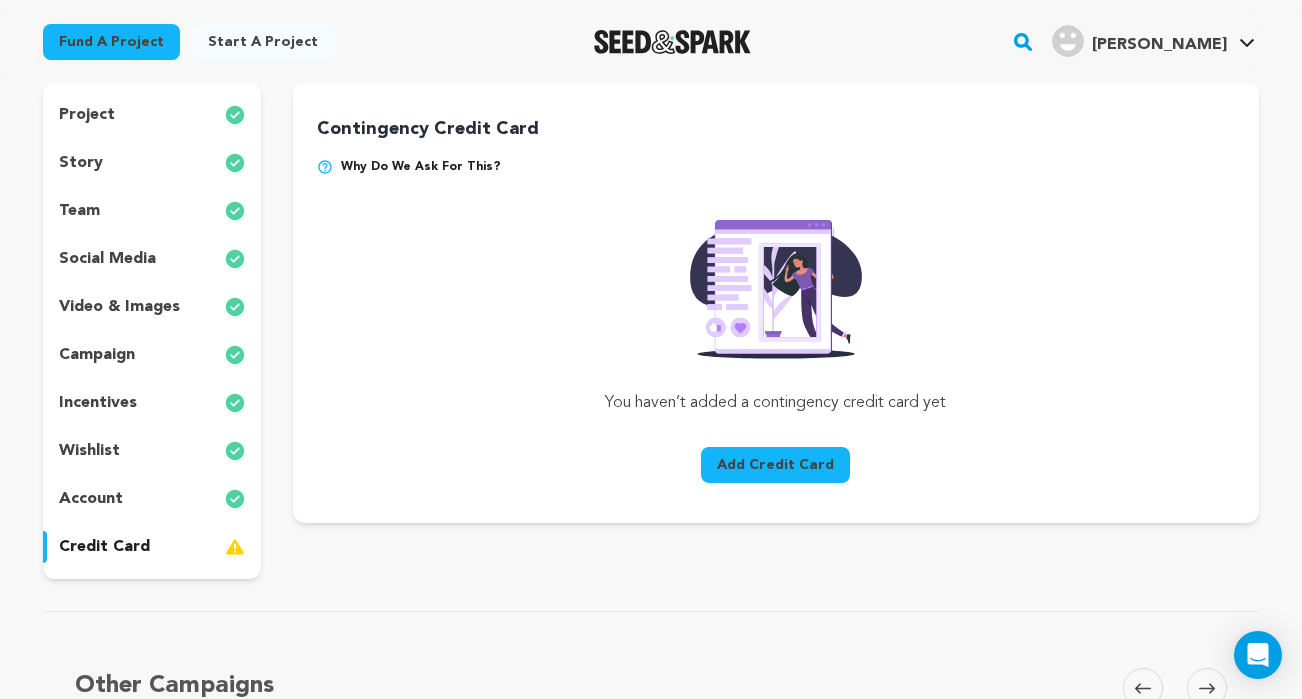 click on "Add Credit Card" at bounding box center (775, 465) 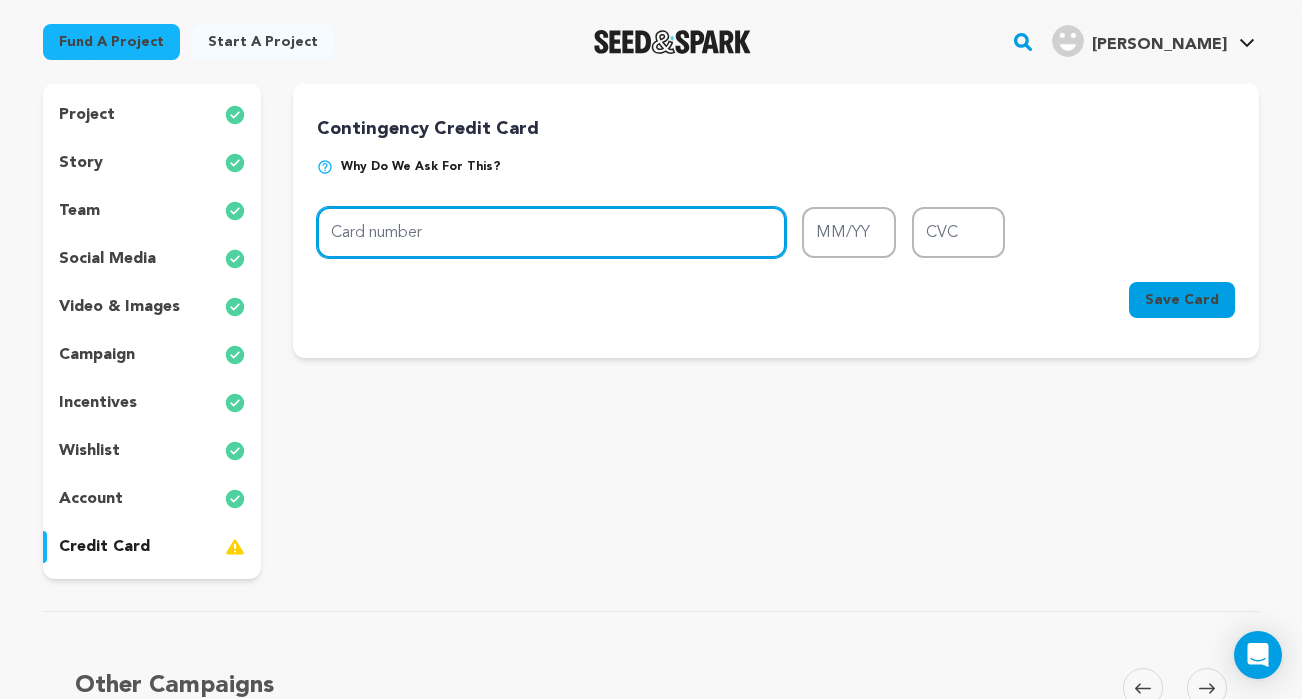 click on "Card number" at bounding box center (551, 232) 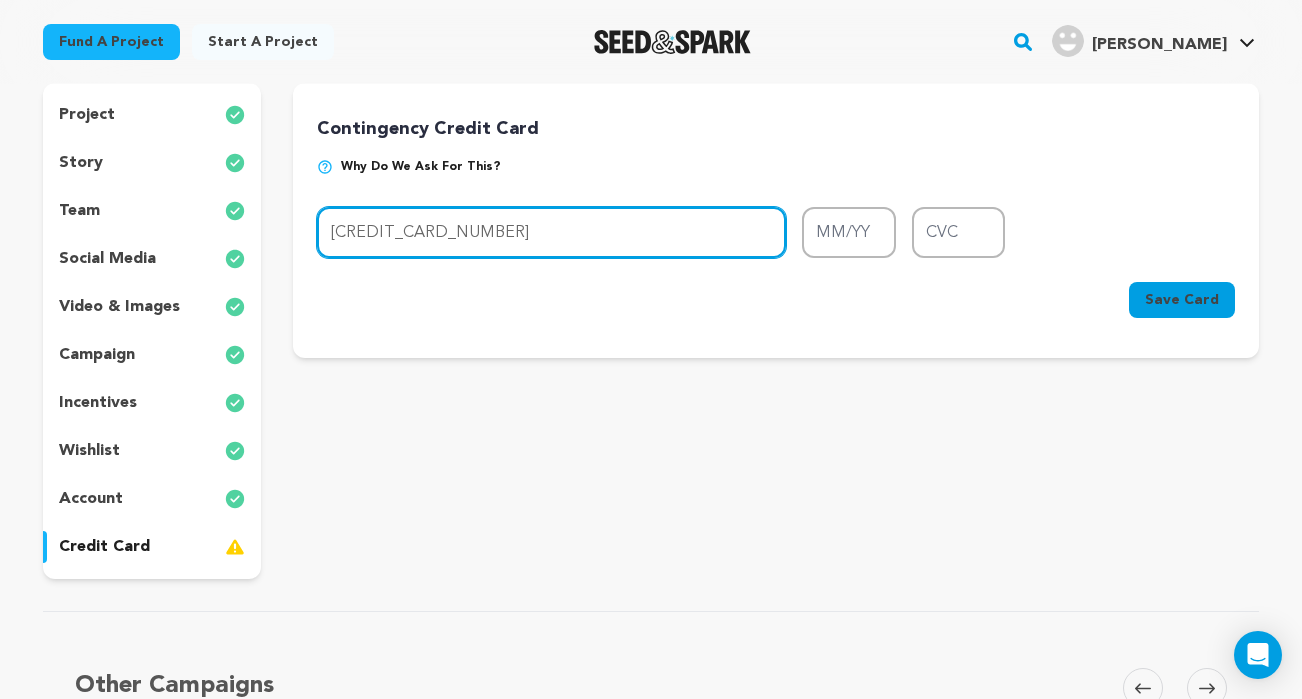type on "6011 0080 7958 0491" 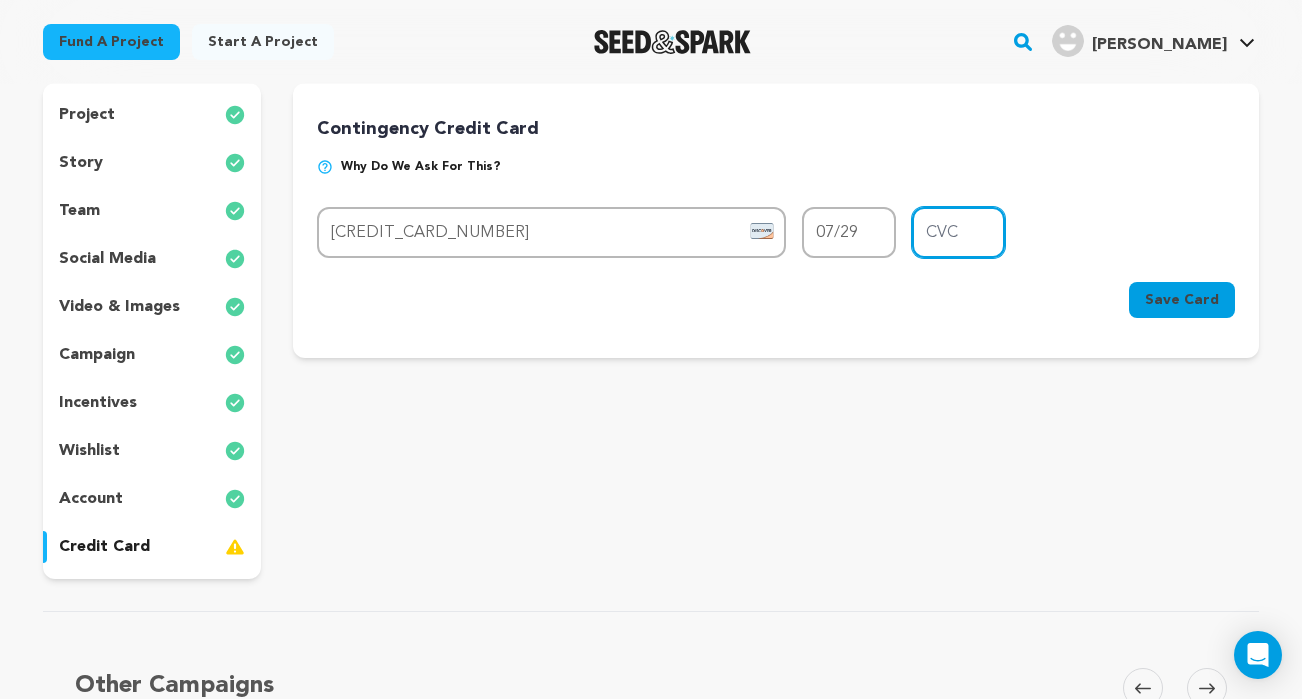 click on "CVC" at bounding box center [959, 232] 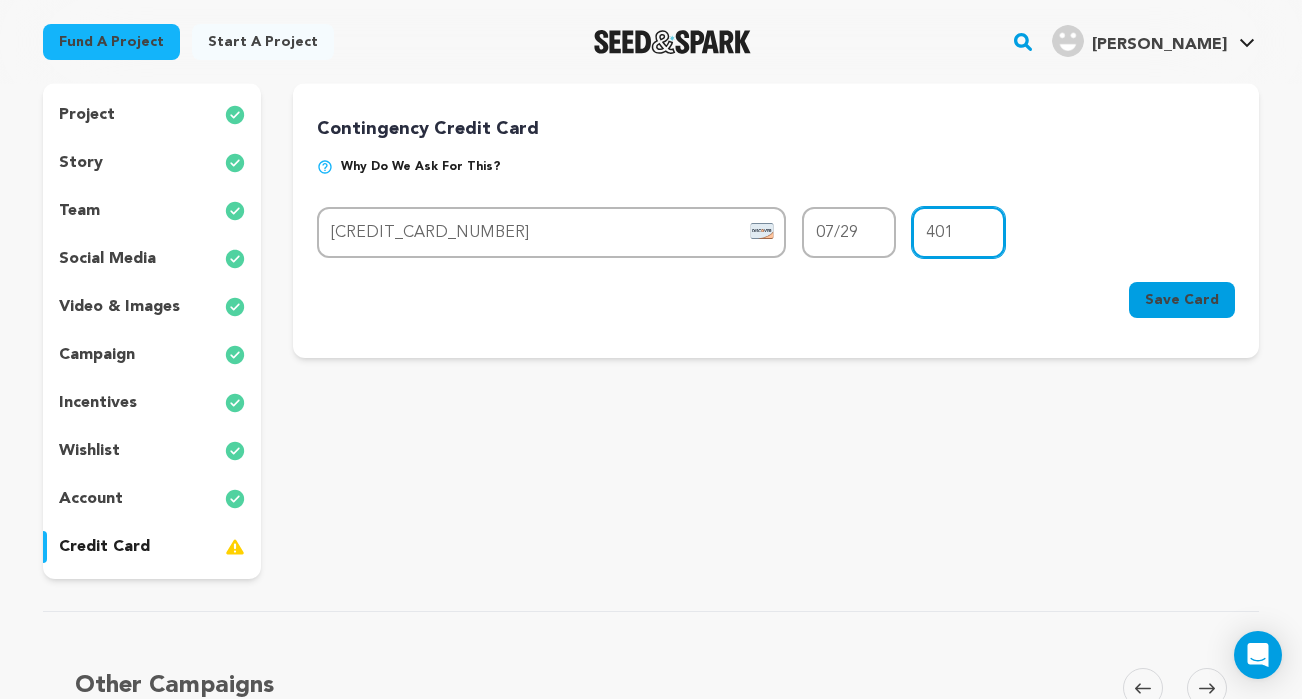 type on "401" 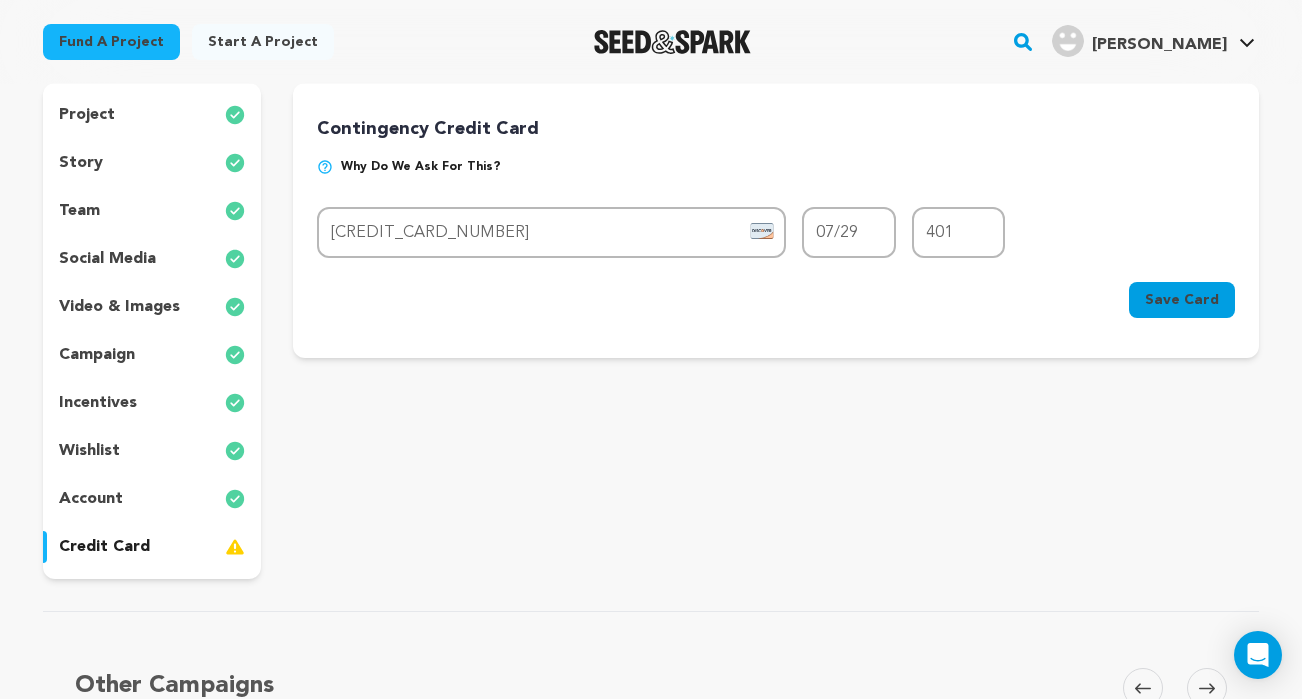 click on "Save Card" at bounding box center [1182, 300] 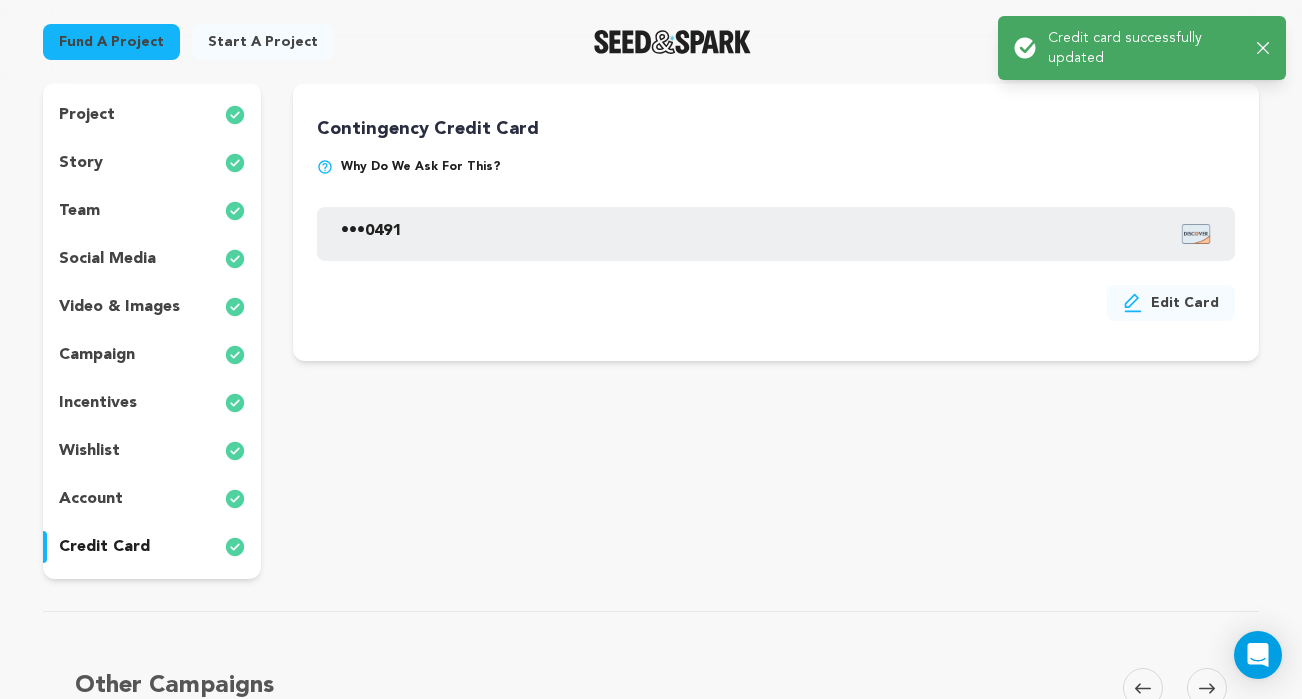 scroll, scrollTop: 0, scrollLeft: 0, axis: both 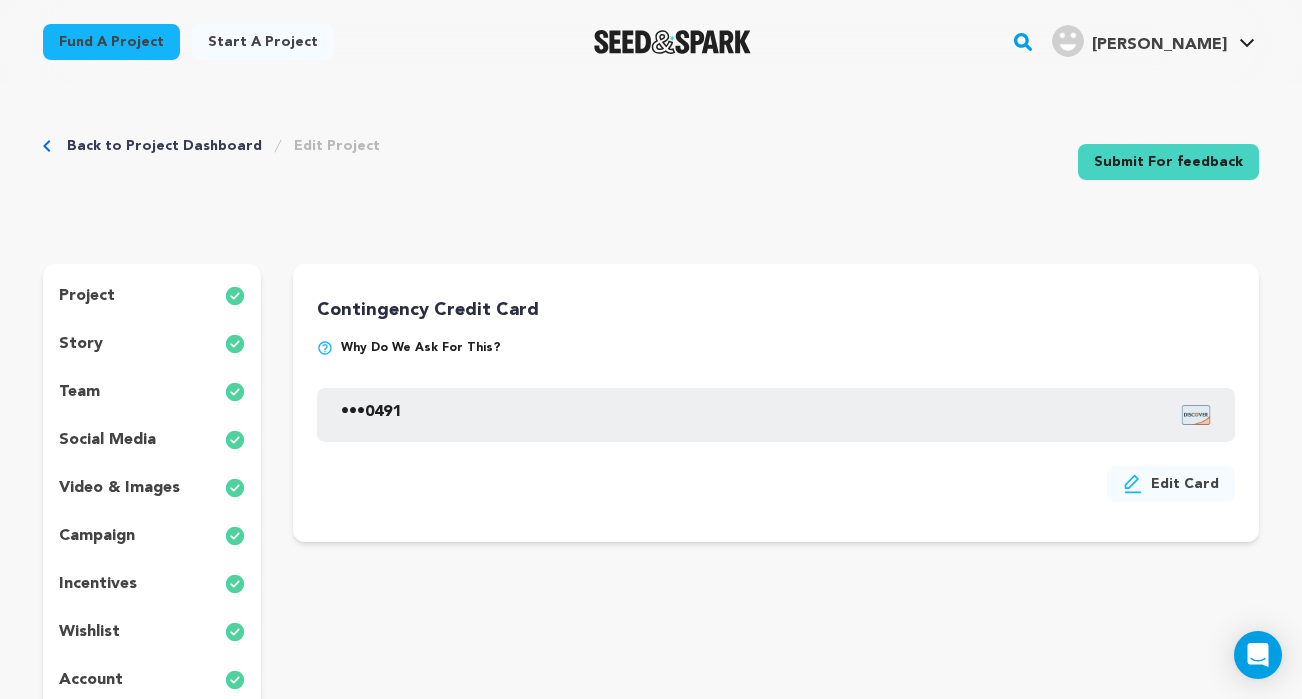 click on "Back to Project Dashboard
Edit Project
Submit For feedback
Submit For feedback" at bounding box center (651, 166) 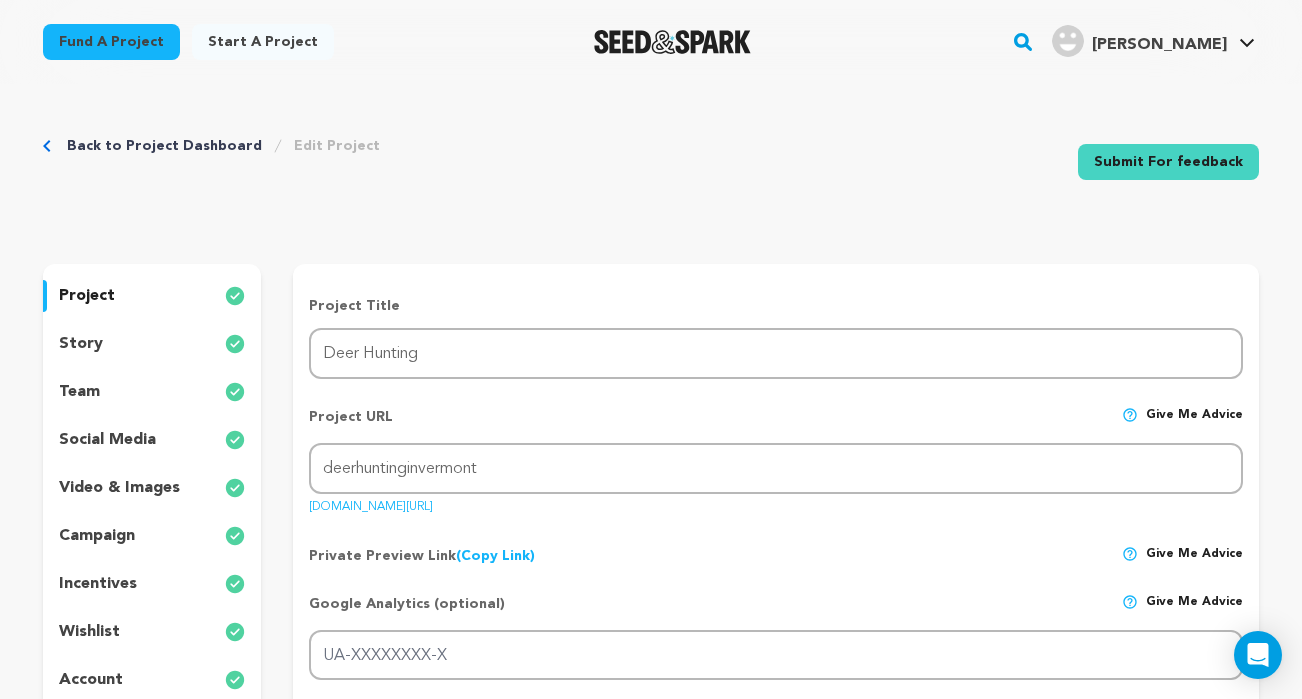 click on "story" at bounding box center [81, 344] 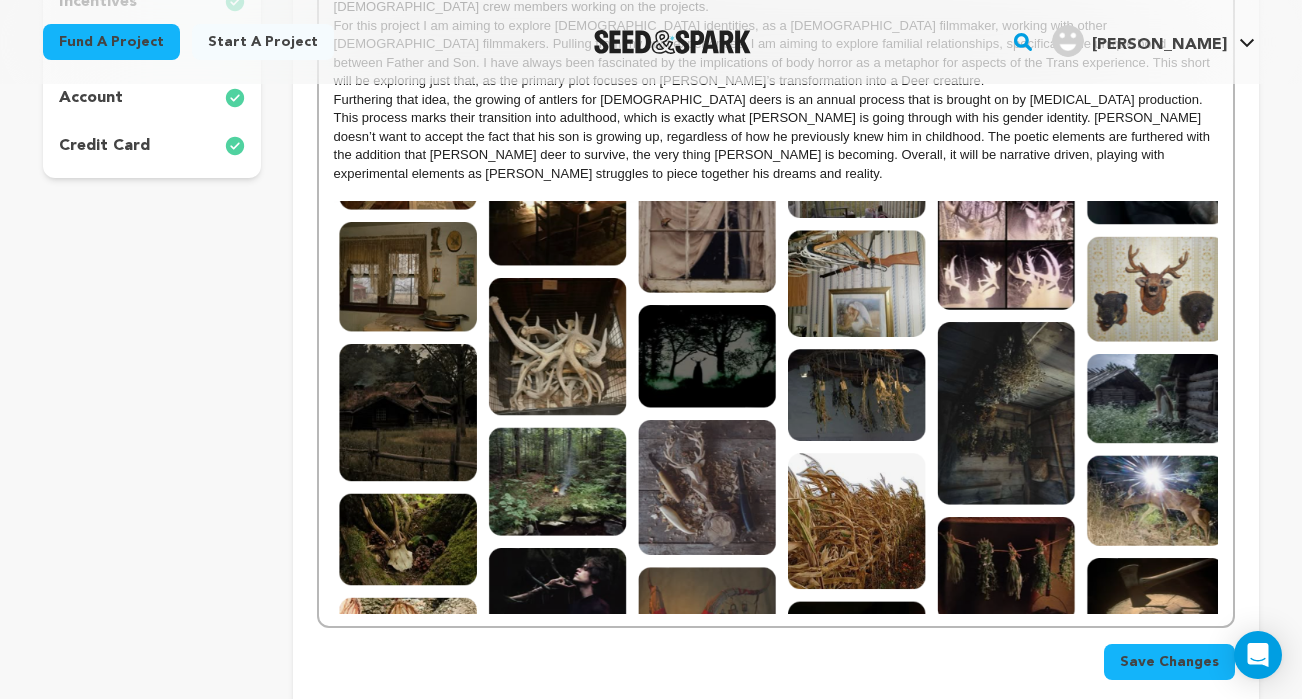 scroll, scrollTop: 562, scrollLeft: 0, axis: vertical 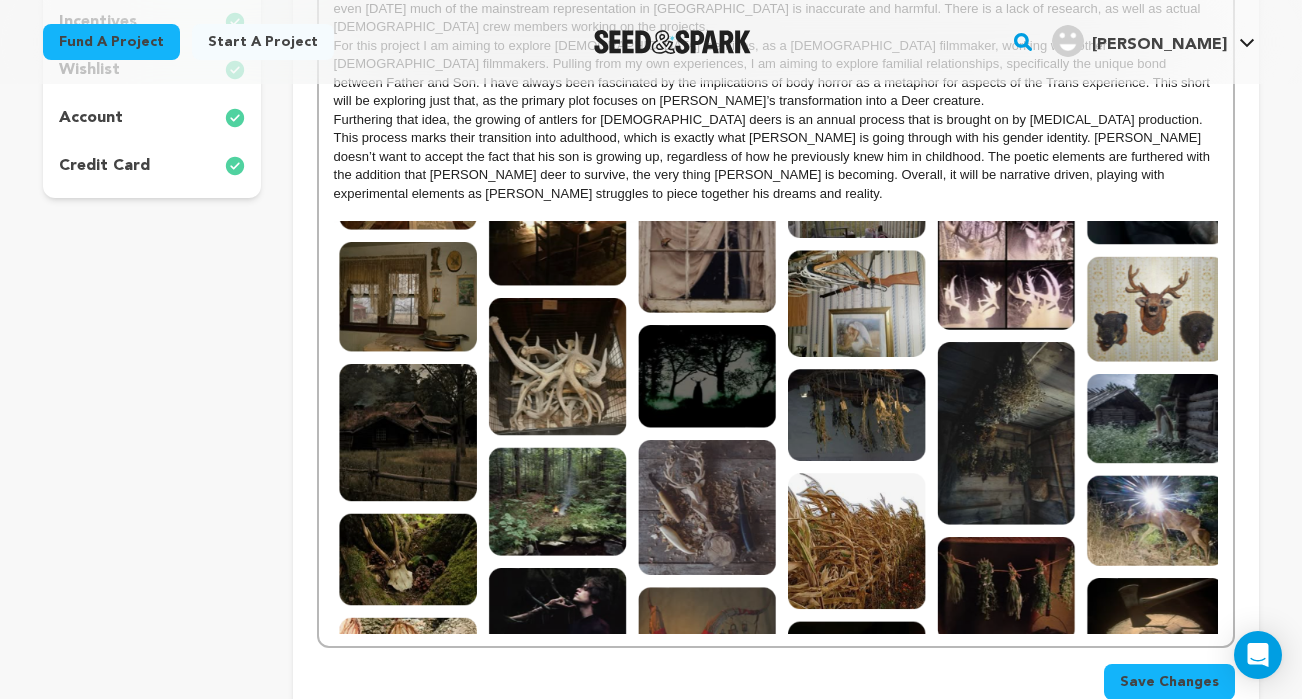 click at bounding box center (776, 427) 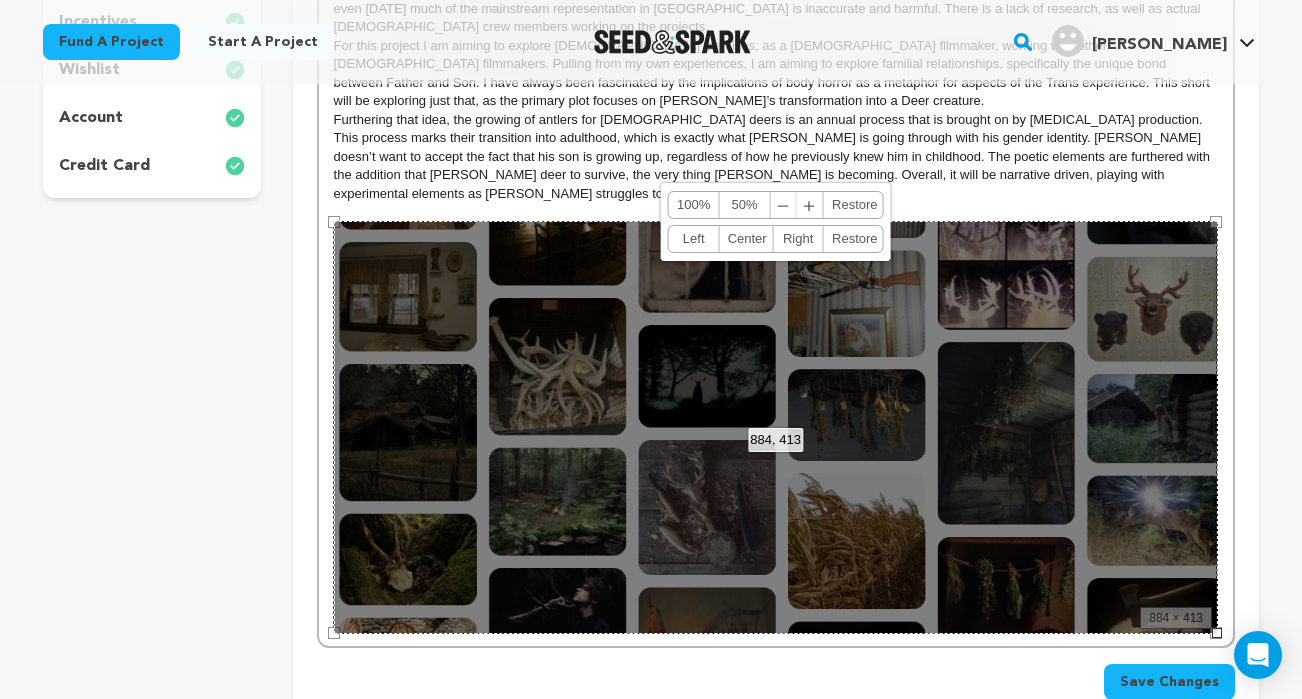 drag, startPoint x: 1217, startPoint y: 224, endPoint x: 1023, endPoint y: 364, distance: 239.24046 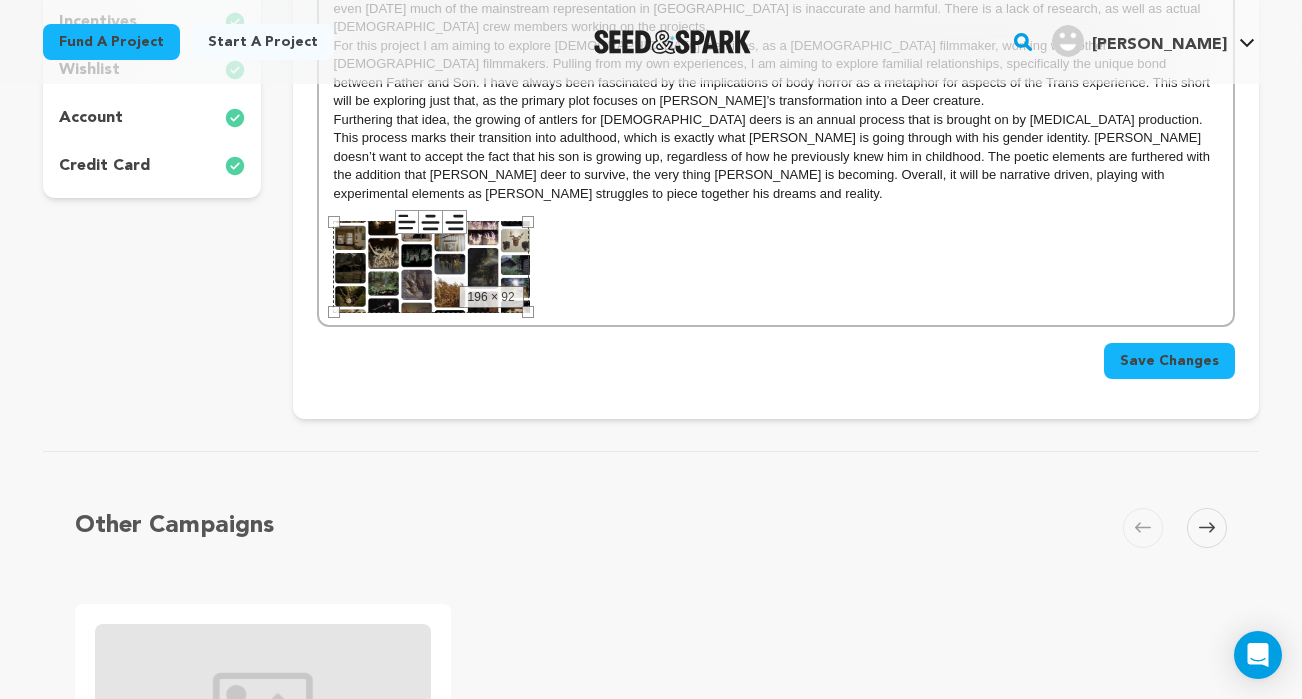 drag, startPoint x: 1217, startPoint y: 227, endPoint x: 529, endPoint y: 429, distance: 717.04114 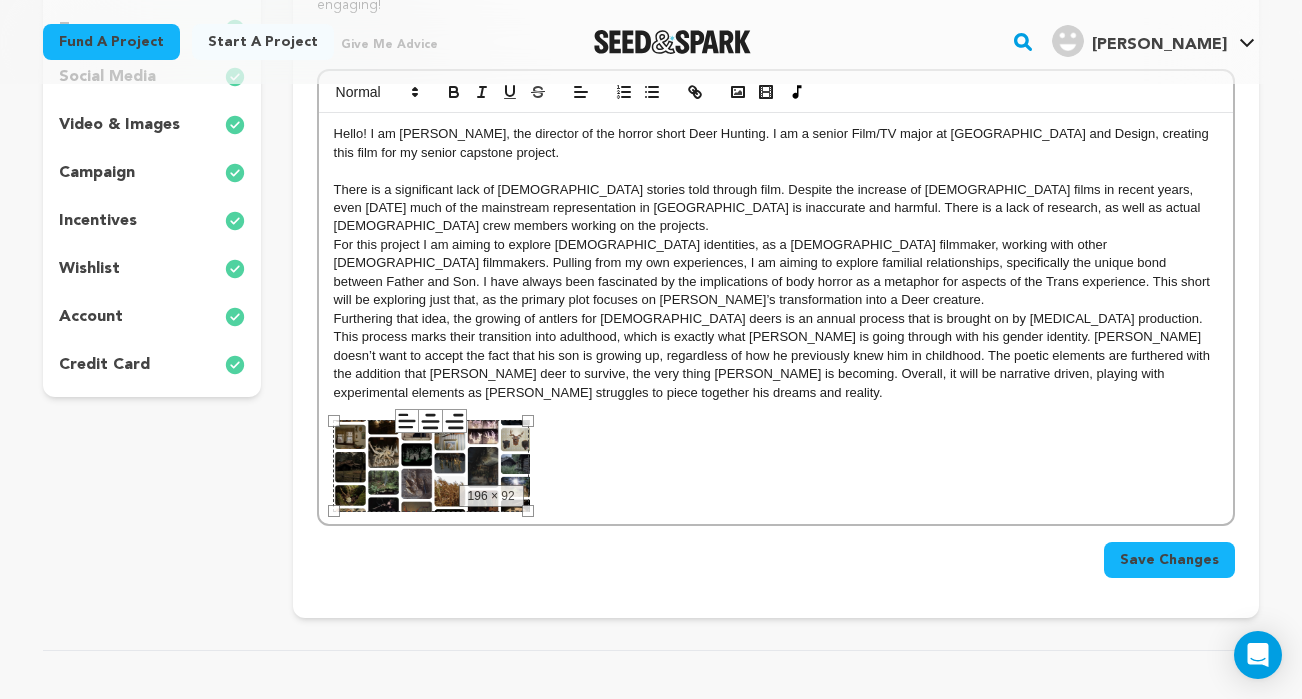 scroll, scrollTop: 355, scrollLeft: 0, axis: vertical 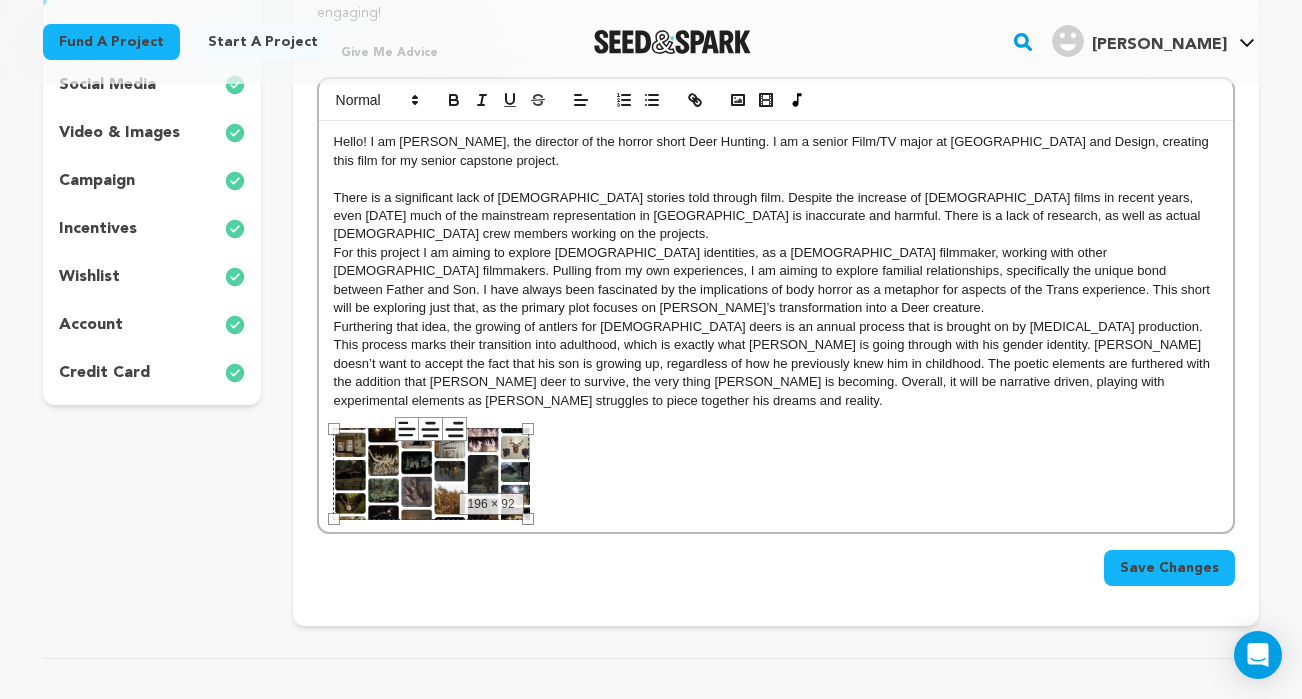 click on "Furthering that idea, the growing of antlers for male deers is an annual process that is brought on by Testosterone production. This process marks their transition into adulthood, which is exactly what Julien is going through with his gender identity. Michael doesn’t want to accept the fact that his son is growing up, regardless of how he previously knew him in childhood. The poetic elements are furthered with the addition that Michael hunts deer to survive, the very thing Julien is becoming. Overall, it will be narrative driven, playing with experimental elements as Julien struggles to piece together his dreams and reality." at bounding box center [776, 364] 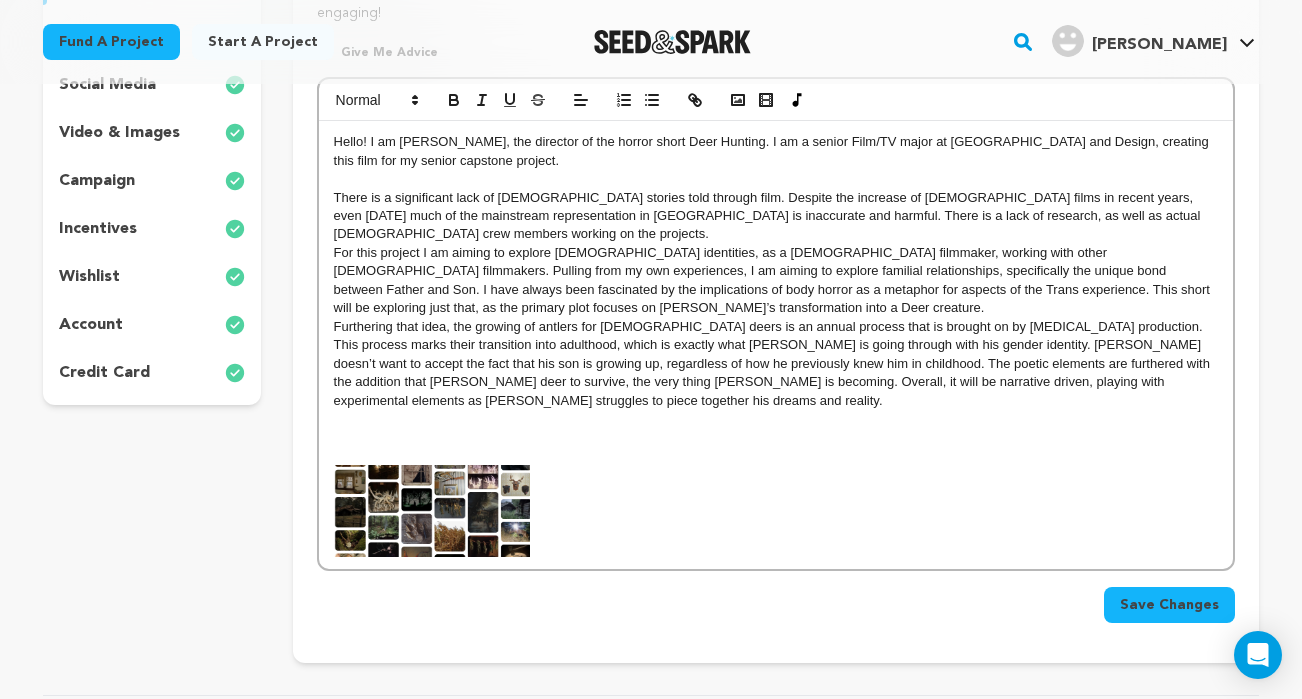 type 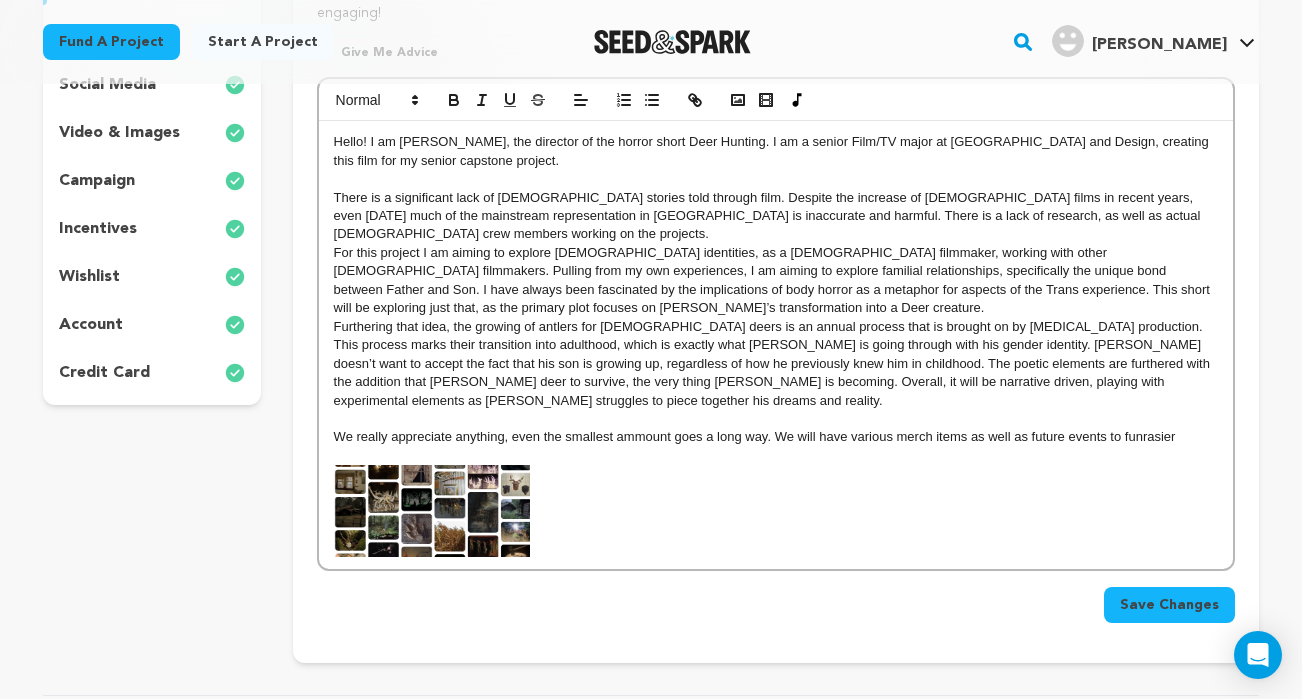click on "We really appreciate anything, even the smallest ammount goes a long way. We will have various merch items as well as future events to funrasier" at bounding box center (776, 437) 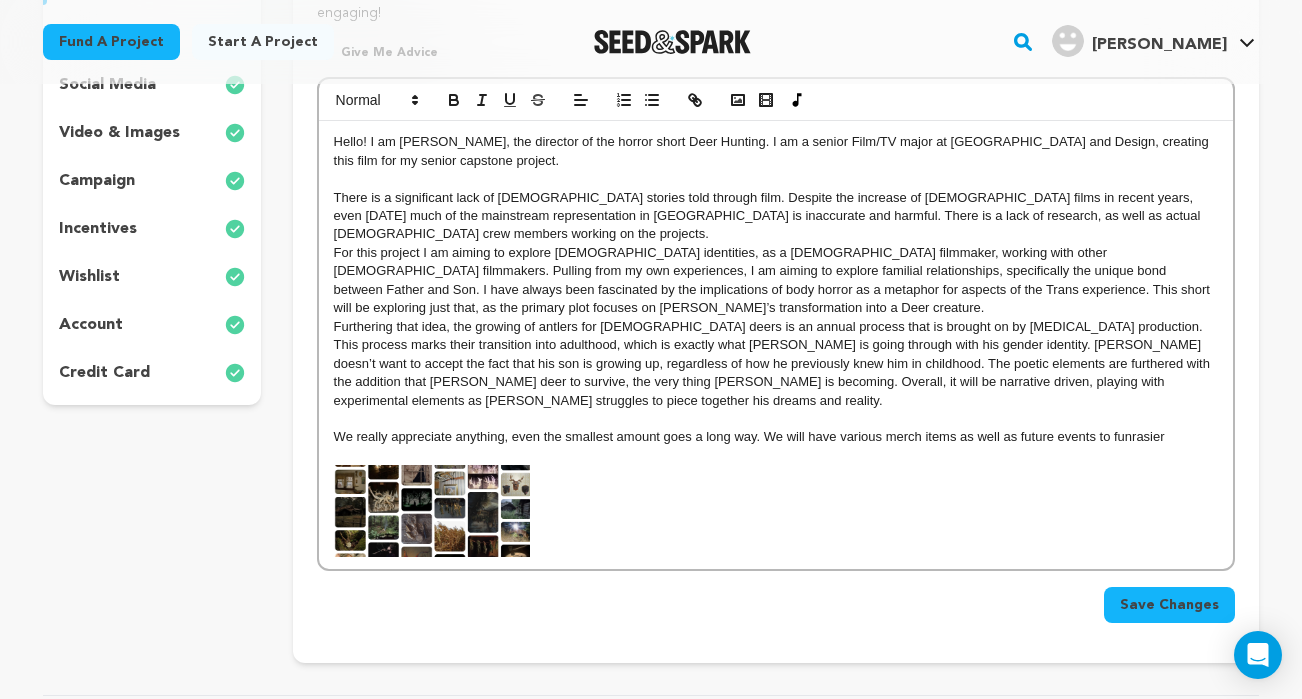 click on "We really appreciate anything, even the smallest amount goes a long way. We will have various merch items as well as future events to funrasier" at bounding box center [776, 437] 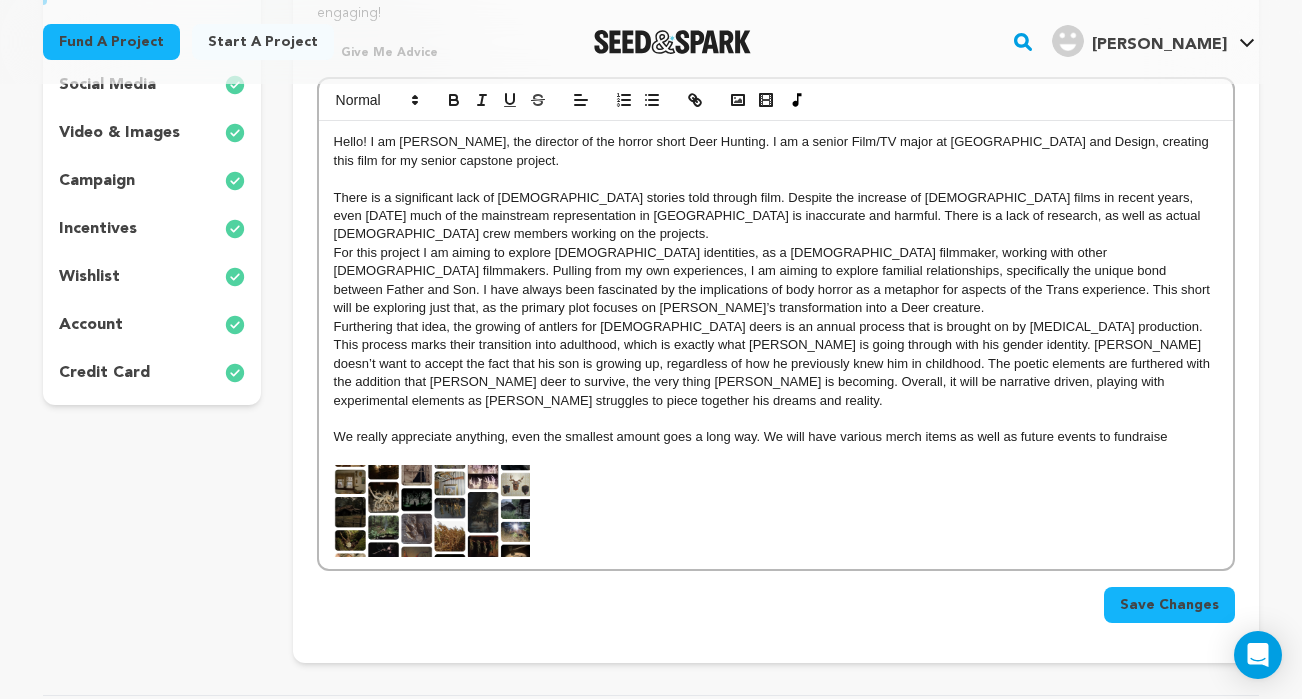 click on "We really appreciate anything, even the smallest amount goes a long way. We will have various merch items as well as future events to fundraise" at bounding box center [776, 437] 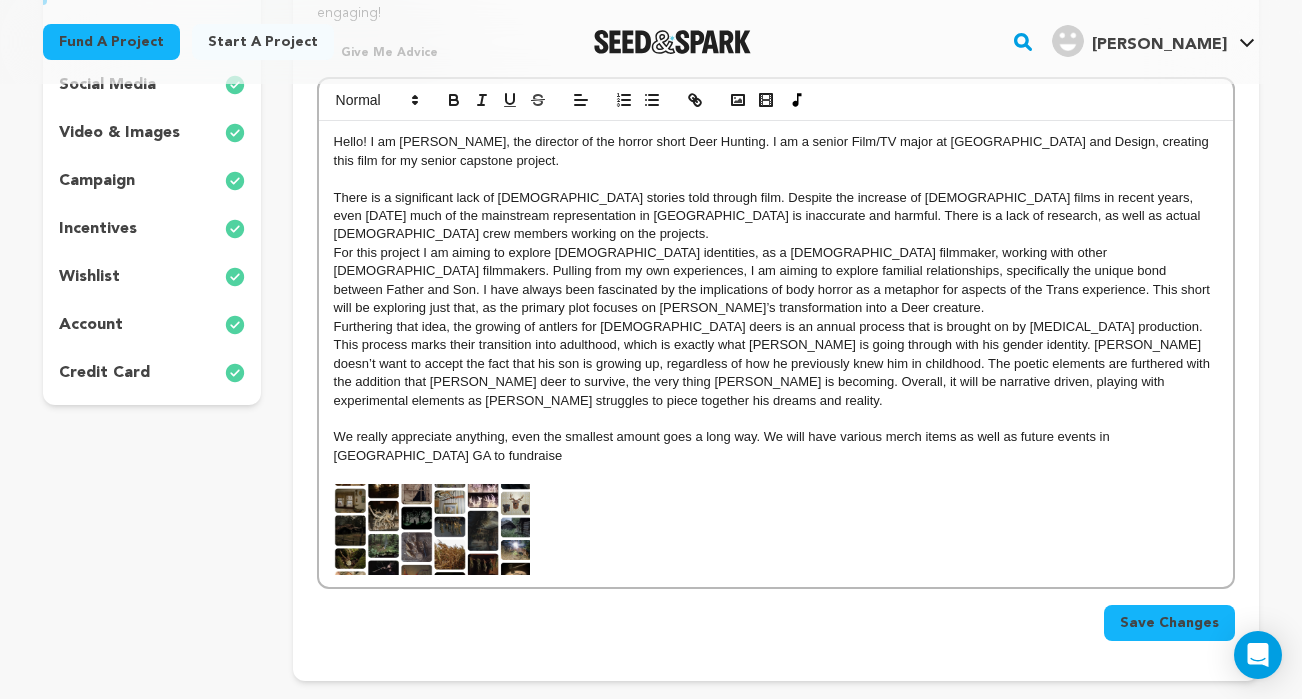 click on "We really appreciate anything, even the smallest amount goes a long way. We will have various merch items as well as future events in Savannah GA to fundraise" at bounding box center (776, 446) 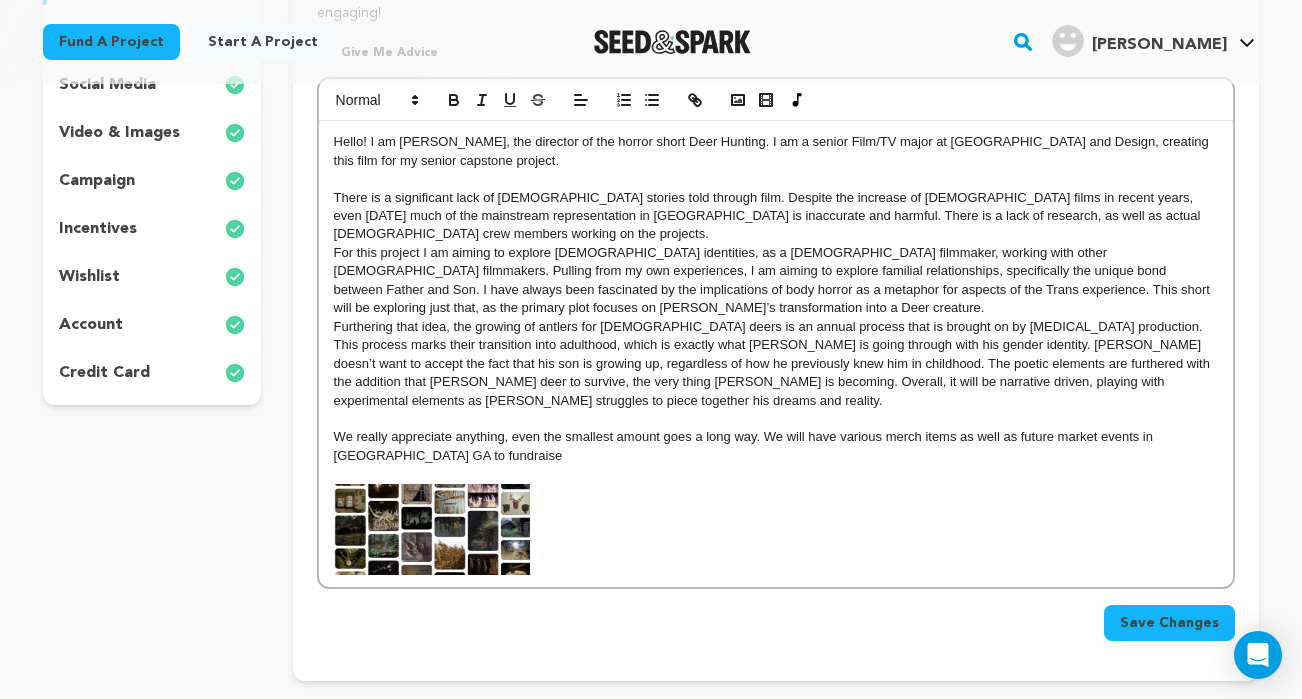 click on "We really appreciate anything, even the smallest amount goes a long way. We will have various merch items as well as future market events in Savannah GA to fundraise" at bounding box center (776, 446) 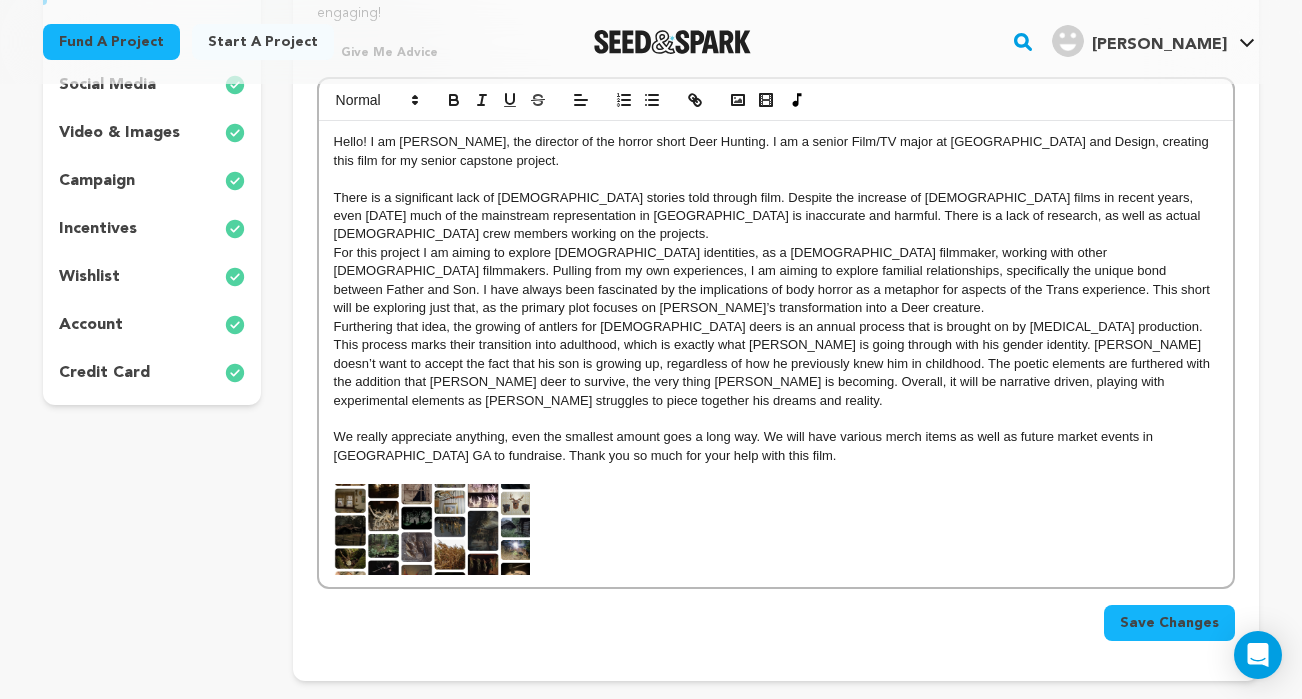 click on "We really appreciate anything, even the smallest amount goes a long way. We will have various merch items as well as future market events in Savannah GA to fundraise. Thank you so much for your help with this film." at bounding box center [776, 446] 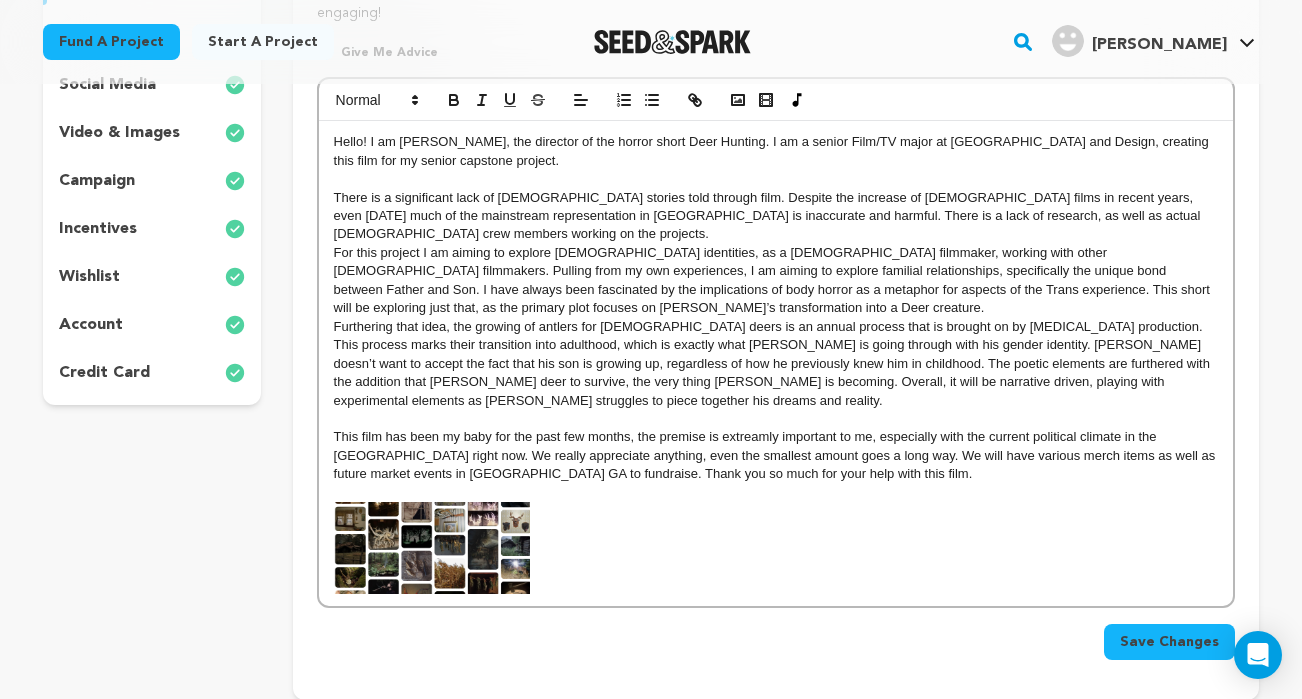 click on "This film has been my baby for the past few months, the premise is extreamly important to me, especially with the current political climate in the US right now. We really appreciate anything, even the smallest amount goes a long way. We will have various merch items as well as future market events in Savannah GA to fundraise. Thank you so much for your help with this film." at bounding box center [776, 455] 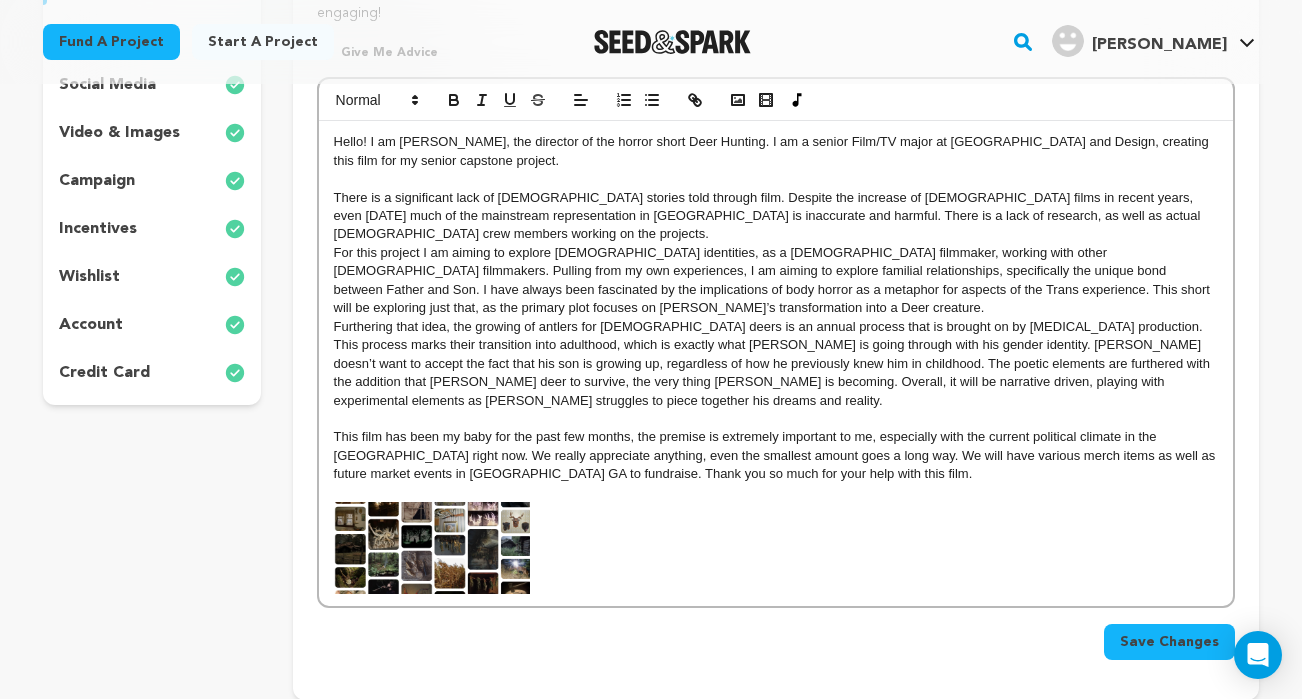 click on "This film has been my baby for the past few months, the premise is extremely important to me, especially with the current political climate in the US right now. We really appreciate anything, even the smallest amount goes a long way. We will have various merch items as well as future market events in Savannah GA to fundraise. Thank you so much for your help with this film." at bounding box center [776, 455] 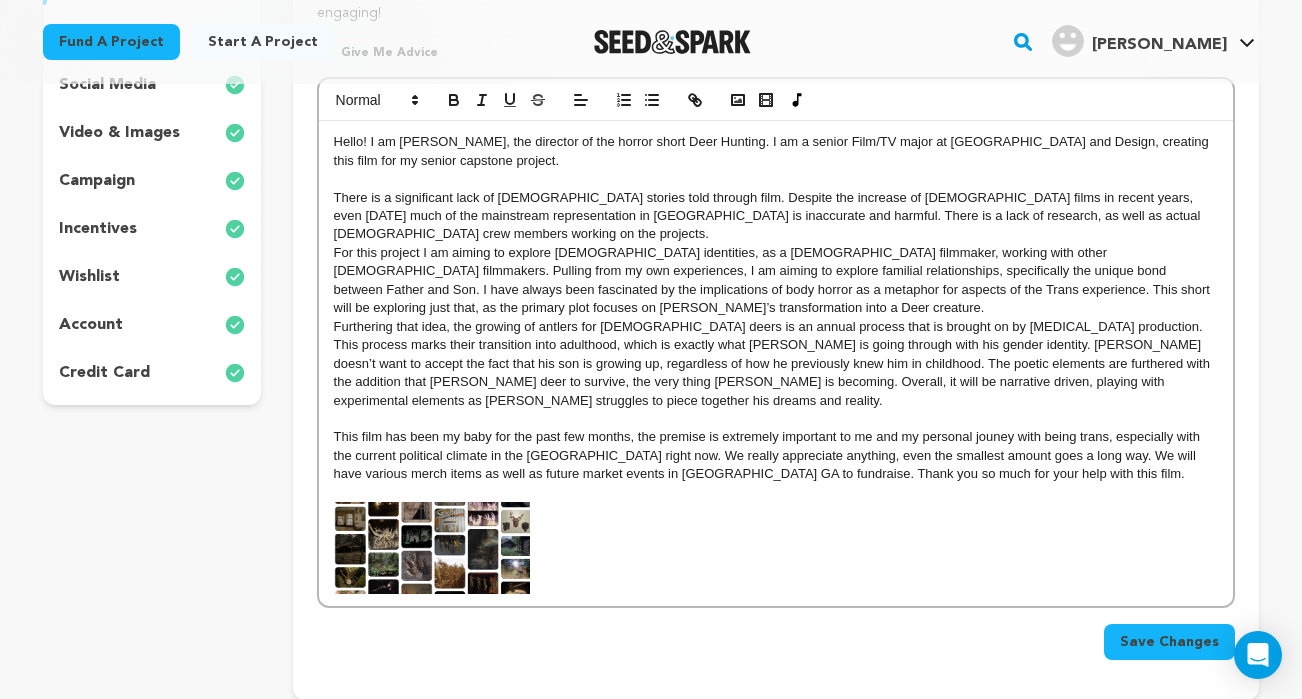 click on "This film has been my baby for the past few months, the premise is extremely important to me and my personal jouney with being trans, especially with the current political climate in the US right now. We really appreciate anything, even the smallest amount goes a long way. We will have various merch items as well as future market events in Savannah GA to fundraise. Thank you so much for your help with this film." at bounding box center (776, 455) 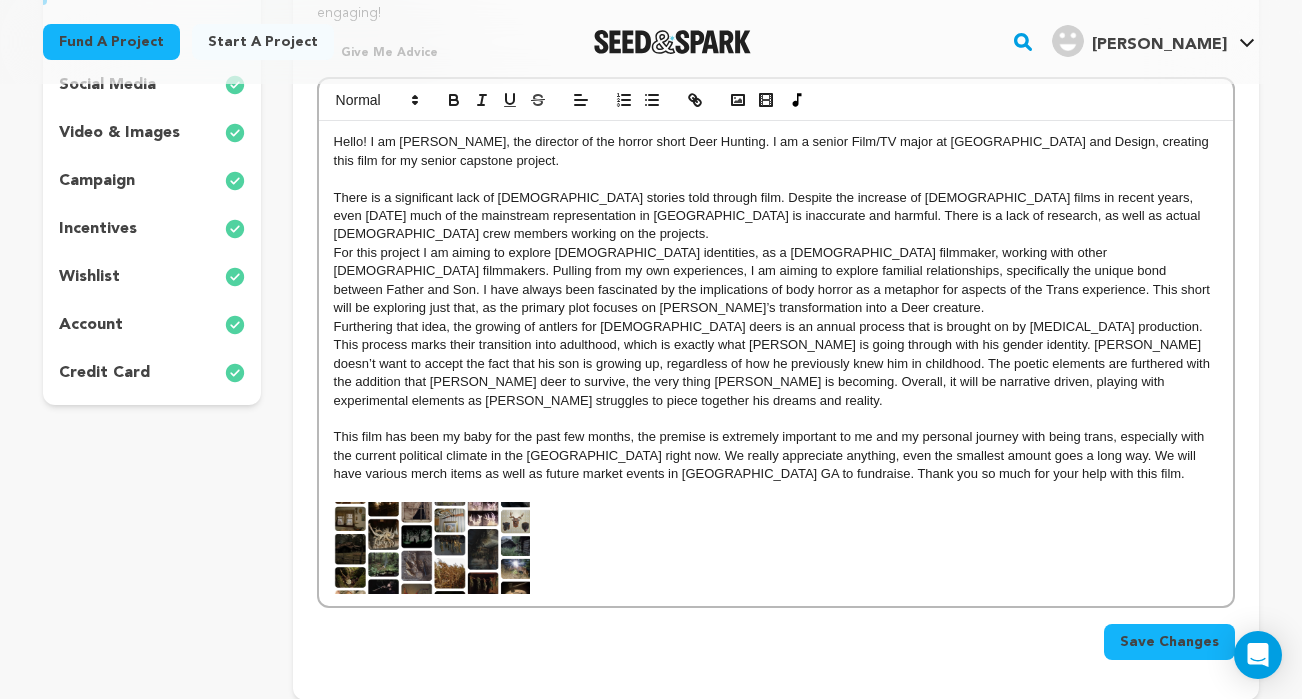click on "This film has been my baby for the past few months, the premise is extremely important to me and my personal journey with being trans, especially with the current political climate in the US right now. We really appreciate anything, even the smallest amount goes a long way. We will have various merch items as well as future market events in Savannah GA to fundraise. Thank you so much for your help with this film." at bounding box center (776, 455) 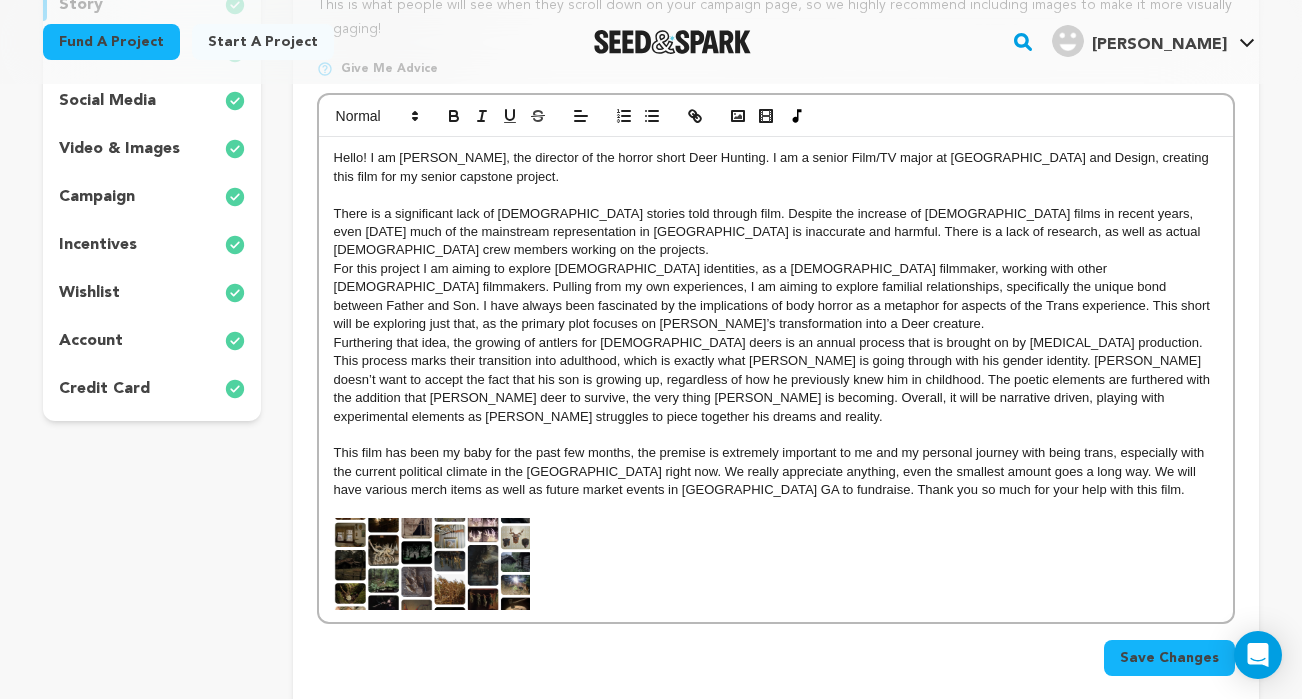 scroll, scrollTop: 332, scrollLeft: 0, axis: vertical 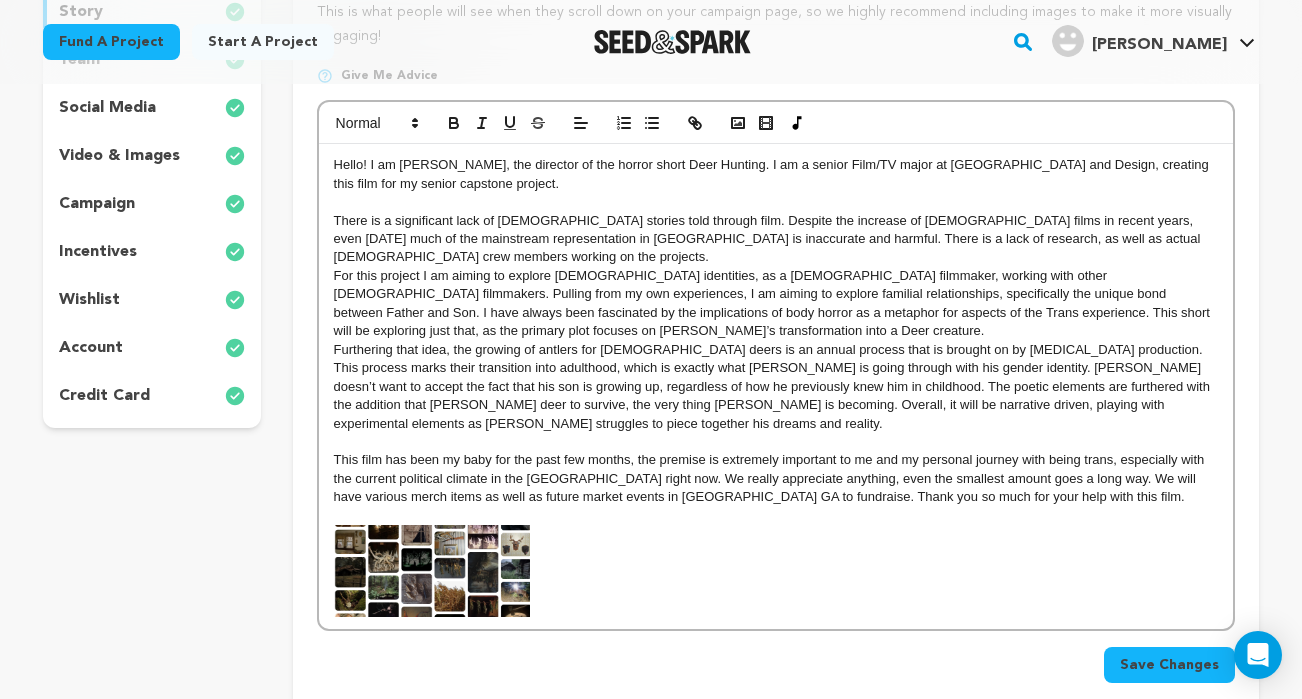 click on "This film has been my baby for the past few months, the premise is extremely important to me and my personal journey with being trans, especially with the current political climate in the US right now. We really appreciate anything, even the smallest amount goes a long way. We will have various merch items as well as future market events in Savannah GA to fundraise. Thank you so much for your help with this film." at bounding box center [776, 478] 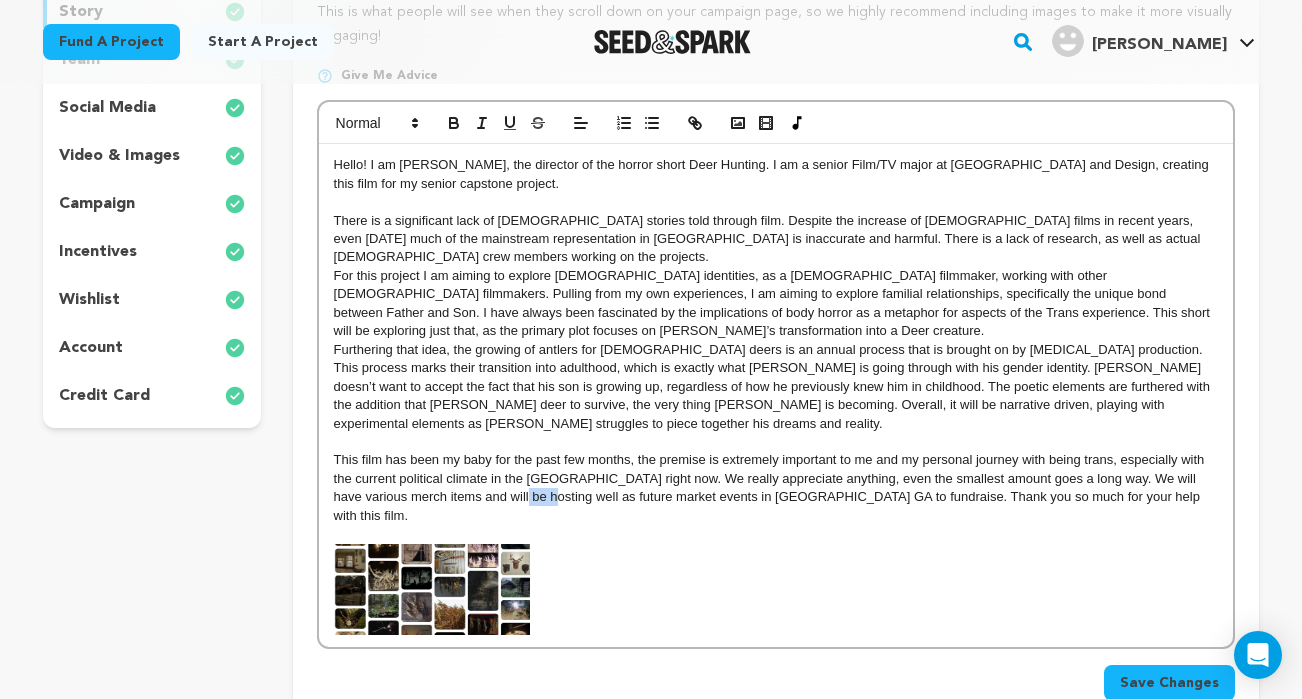 drag, startPoint x: 523, startPoint y: 495, endPoint x: 496, endPoint y: 495, distance: 27 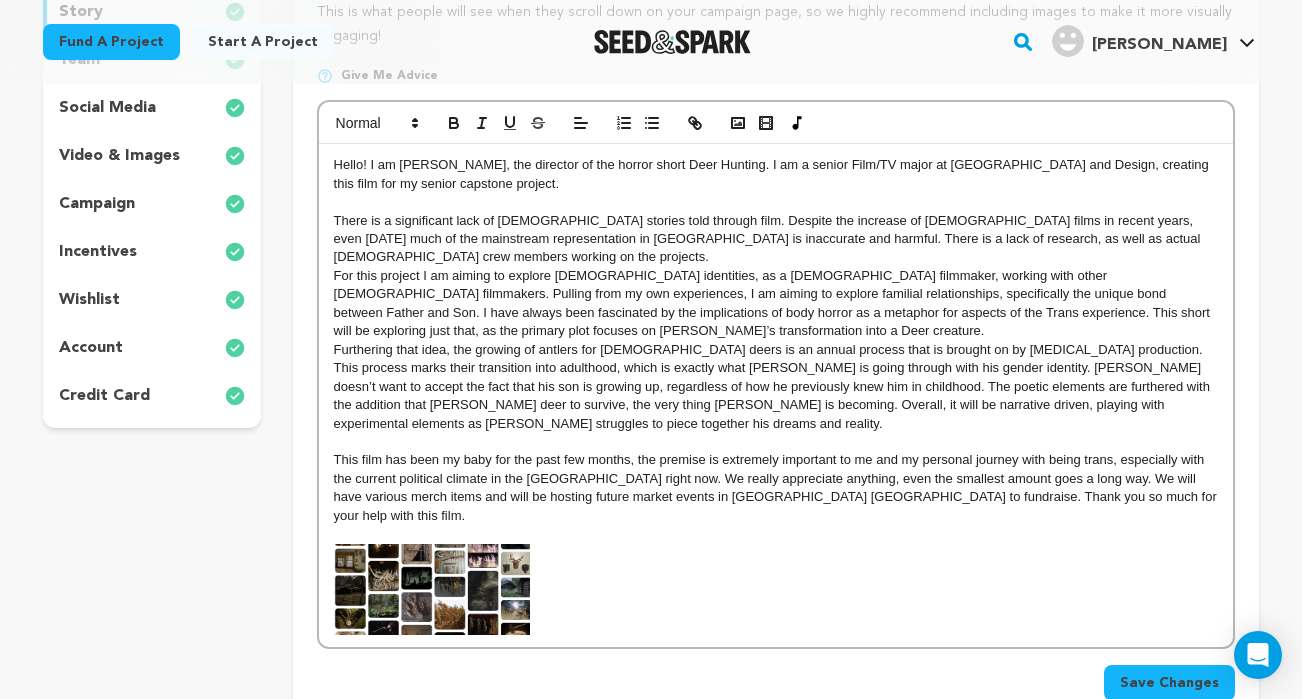 click on "This film has been my baby for the past few months, the premise is extremely important to me and my personal journey with being trans, especially with the current political climate in the US right now. We really appreciate anything, even the smallest amount goes a long way. We will have various merch items and will be hosting future market events in Savannah GA to fundraise. Thank you so much for your help with this film." at bounding box center (776, 488) 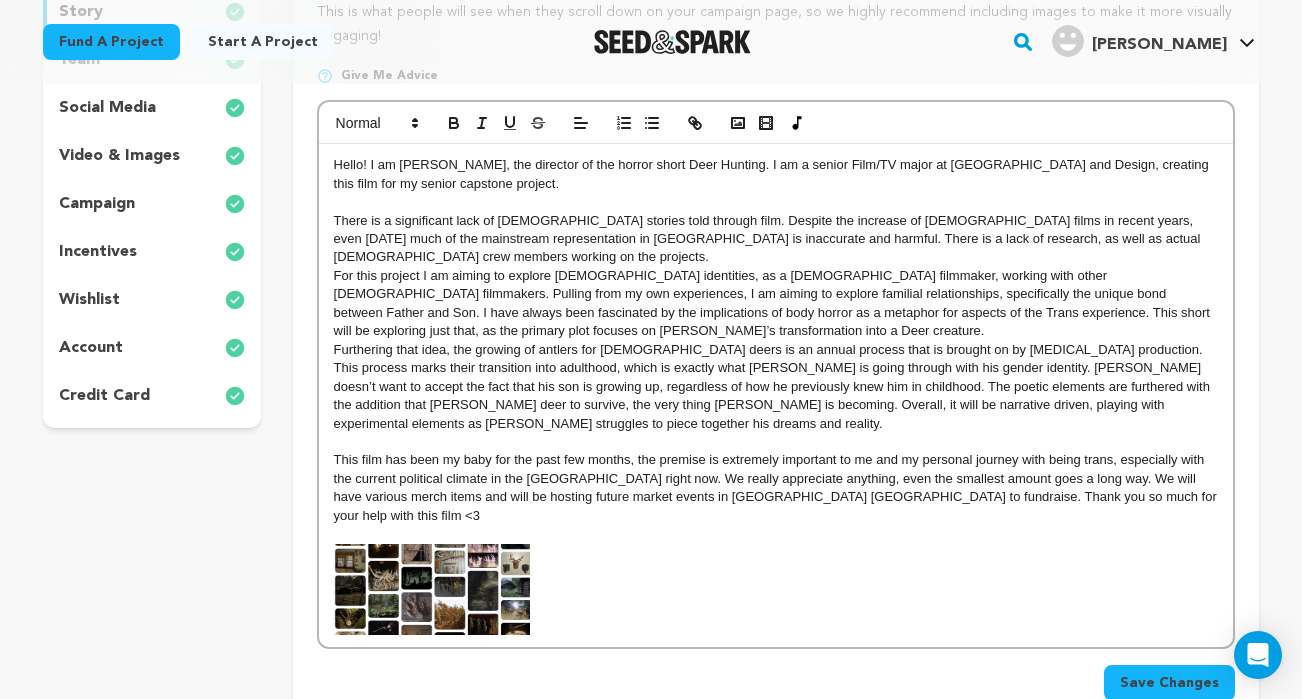 click on "This film has been my baby for the past few months, the premise is extremely important to me and my personal journey with being trans, especially with the current political climate in the US right now. We really appreciate anything, even the smallest amount goes a long way. We will have various merch items and will be hosting future market events in Savannah GA to fundraise. Thank you so much for your help with this film <3" at bounding box center (776, 488) 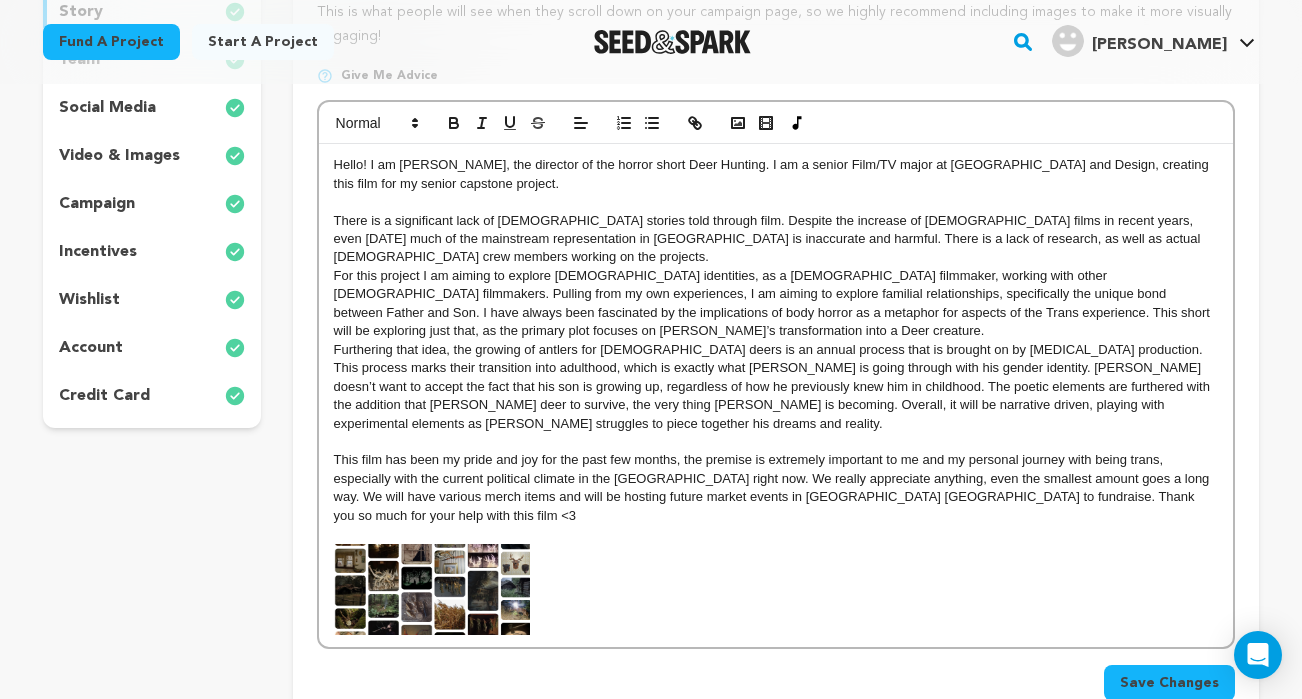 click on "This film has been my pride and joy for the past few months, the premise is extremely important to me and my personal journey with being trans, especially with the current political climate in the US right now. We really appreciate anything, even the smallest amount goes a long way. We will have various merch items and will be hosting future market events in Savannah GA to fundraise. Thank you so much for your help with this film <3" at bounding box center [776, 488] 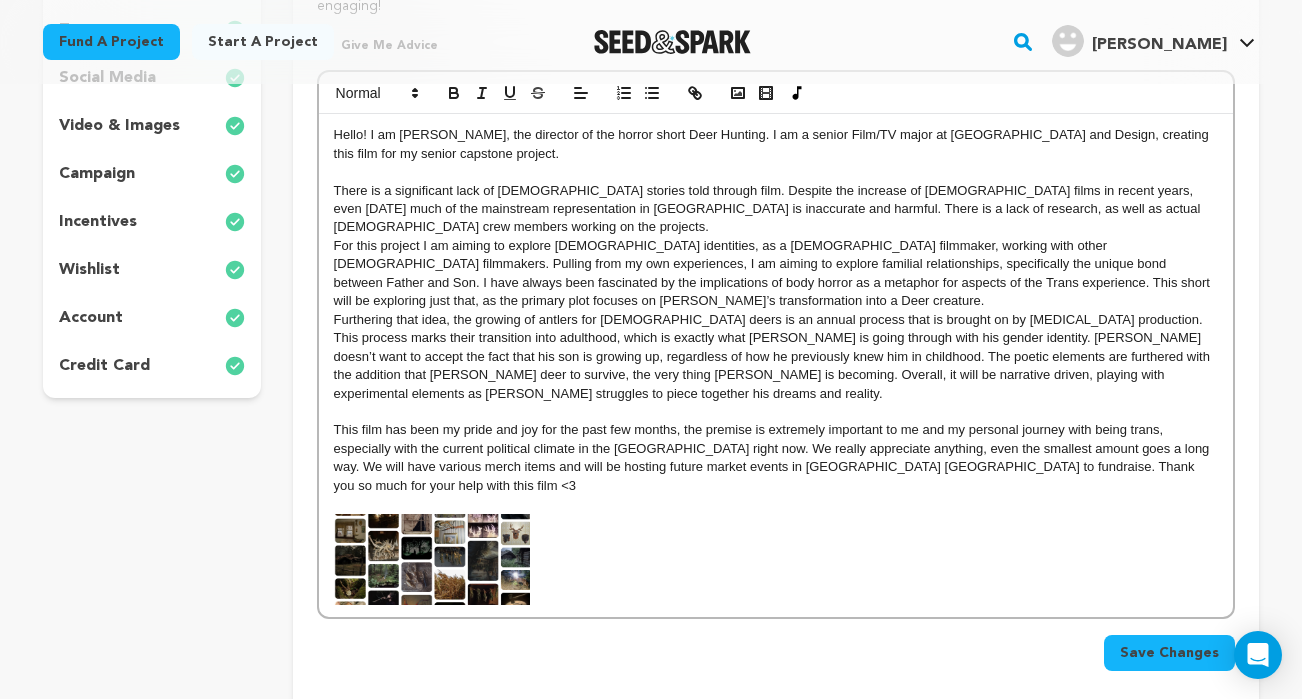 scroll, scrollTop: 363, scrollLeft: 0, axis: vertical 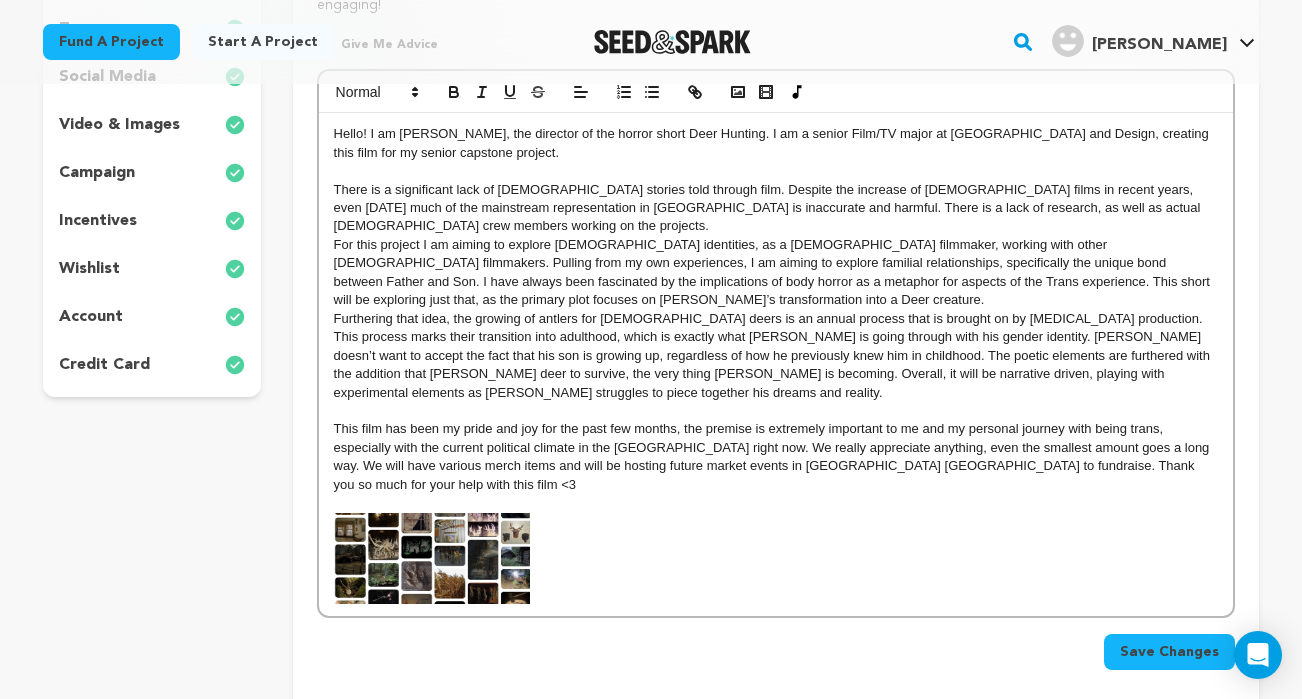 click at bounding box center (432, 559) 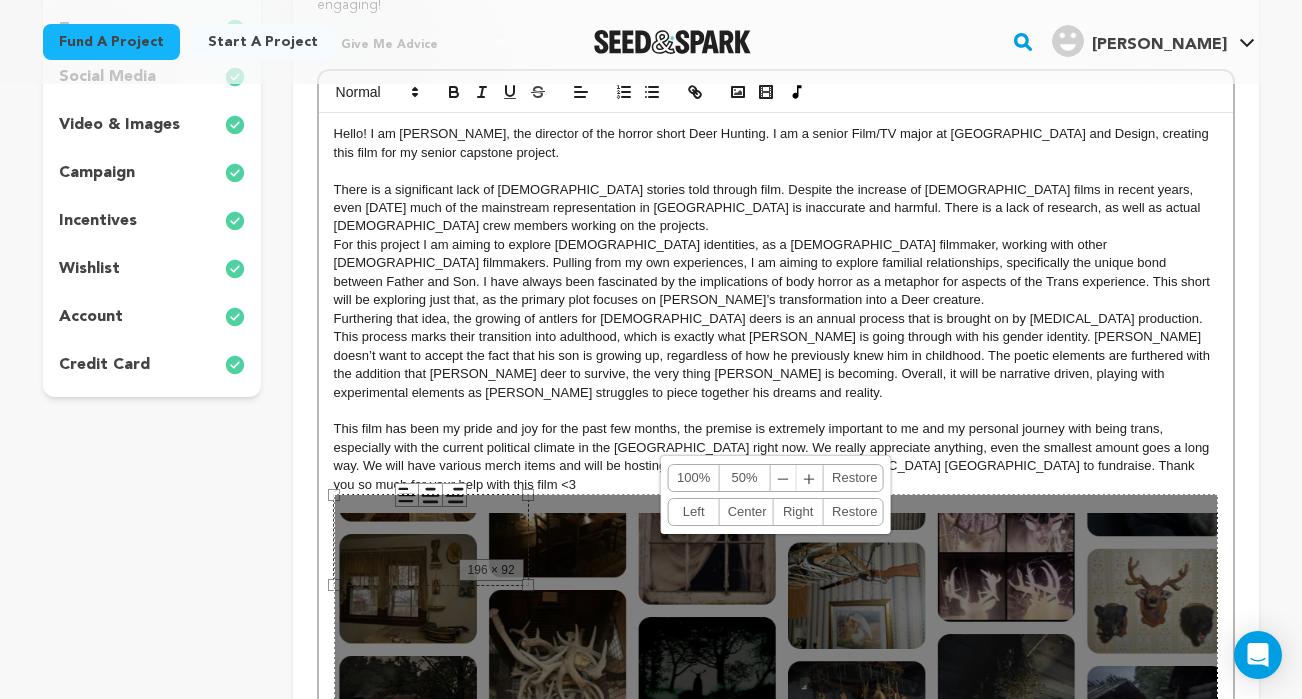 drag, startPoint x: 530, startPoint y: 587, endPoint x: 1225, endPoint y: 753, distance: 714.5495 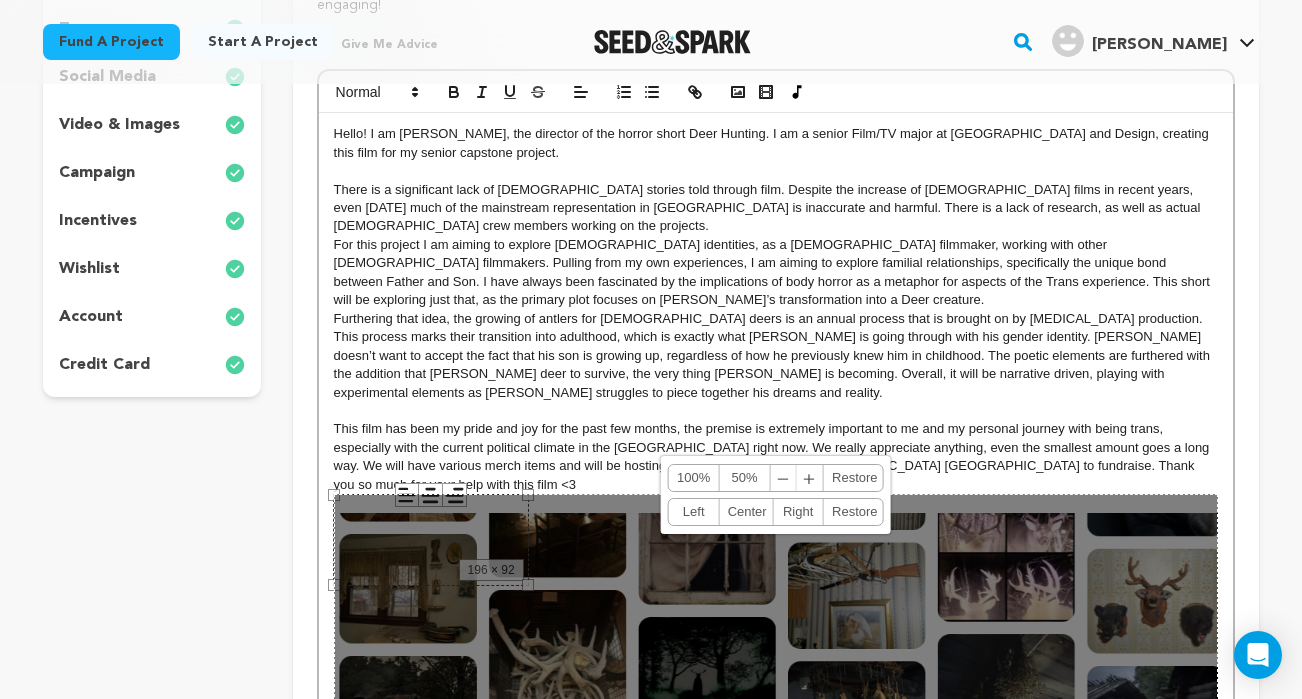 click on "Fund a project
Start a project
Search" at bounding box center [651, 967] 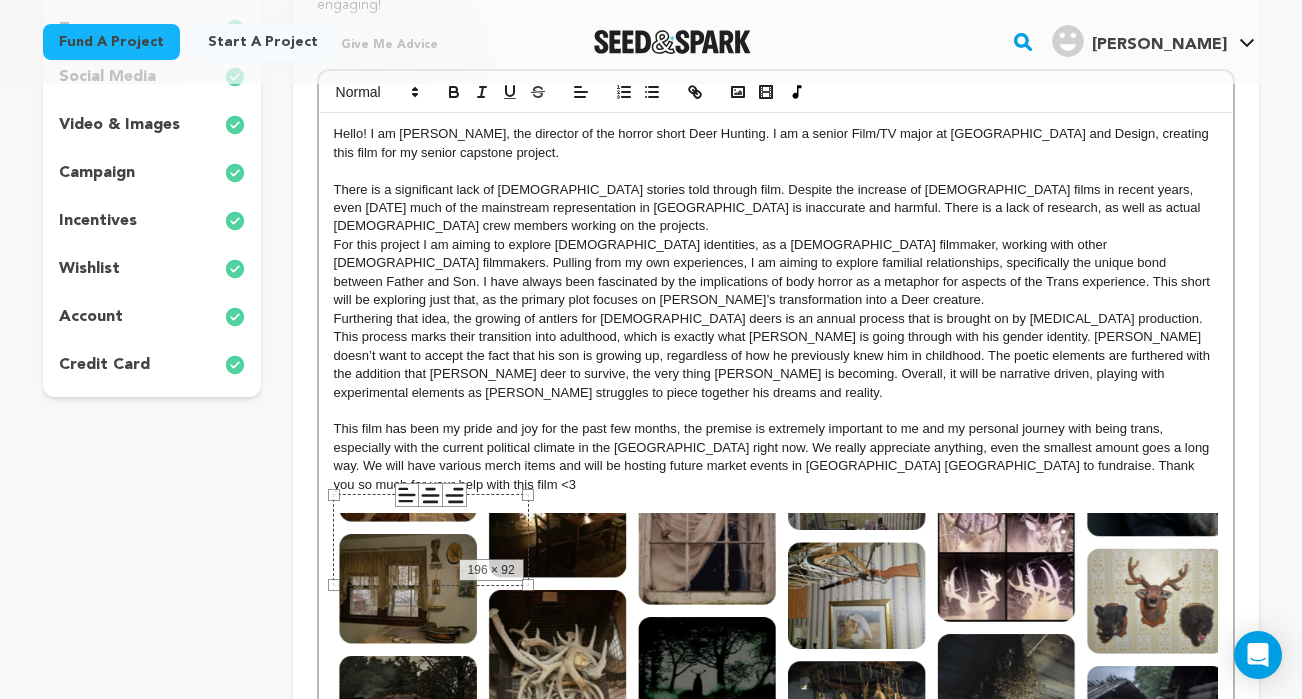 click on "This film has been my pride and joy for the past few months, the premise is extremely important to me and my personal journey with being trans, especially with the current political climate in the US right now. We really appreciate anything, even the smallest amount goes a long way. We will have various merch items and will be hosting future market events in Savannah GA to fundraise. Thank you so much for your help with this film <3" at bounding box center (776, 457) 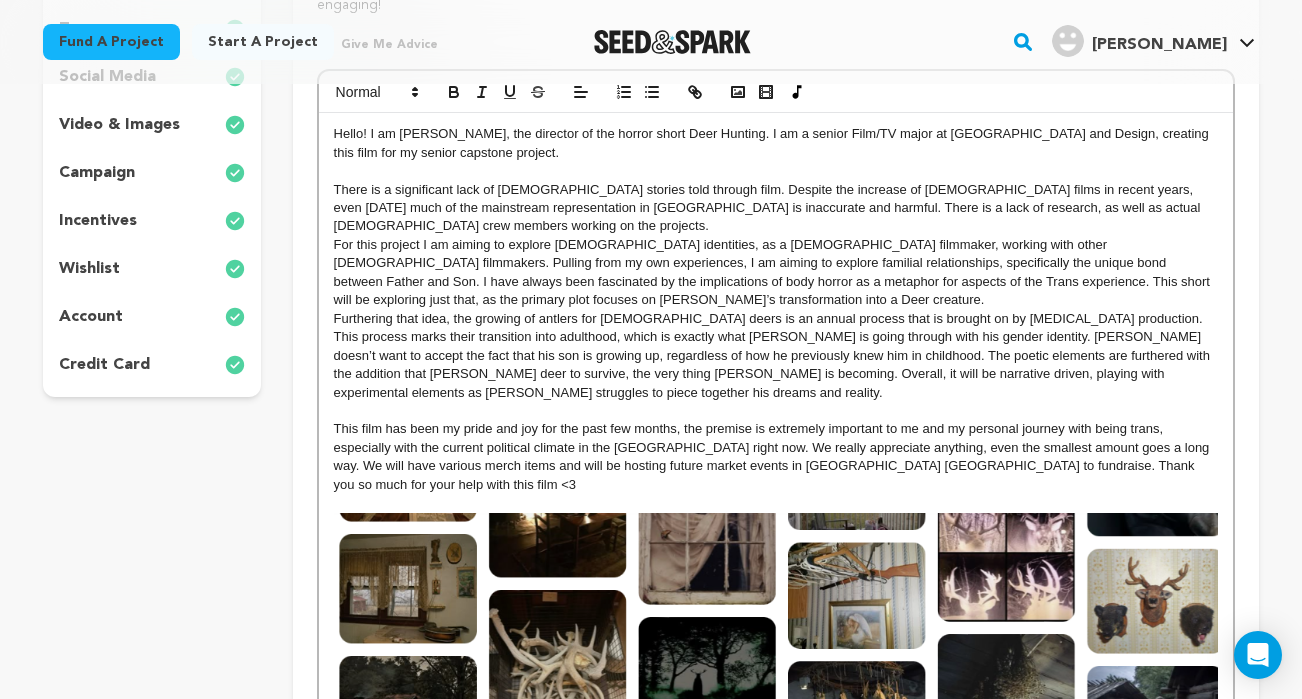 click on "This film has been my pride and joy for the past few months, the premise is extremely important to me and my personal journey with being trans, especially with the current political climate in the US right now. We really appreciate anything, even the smallest amount goes a long way. We will have various merch items and will be hosting future market events in Savannah GA to fundraise. Thank you so much for your help with this film <3" at bounding box center [776, 457] 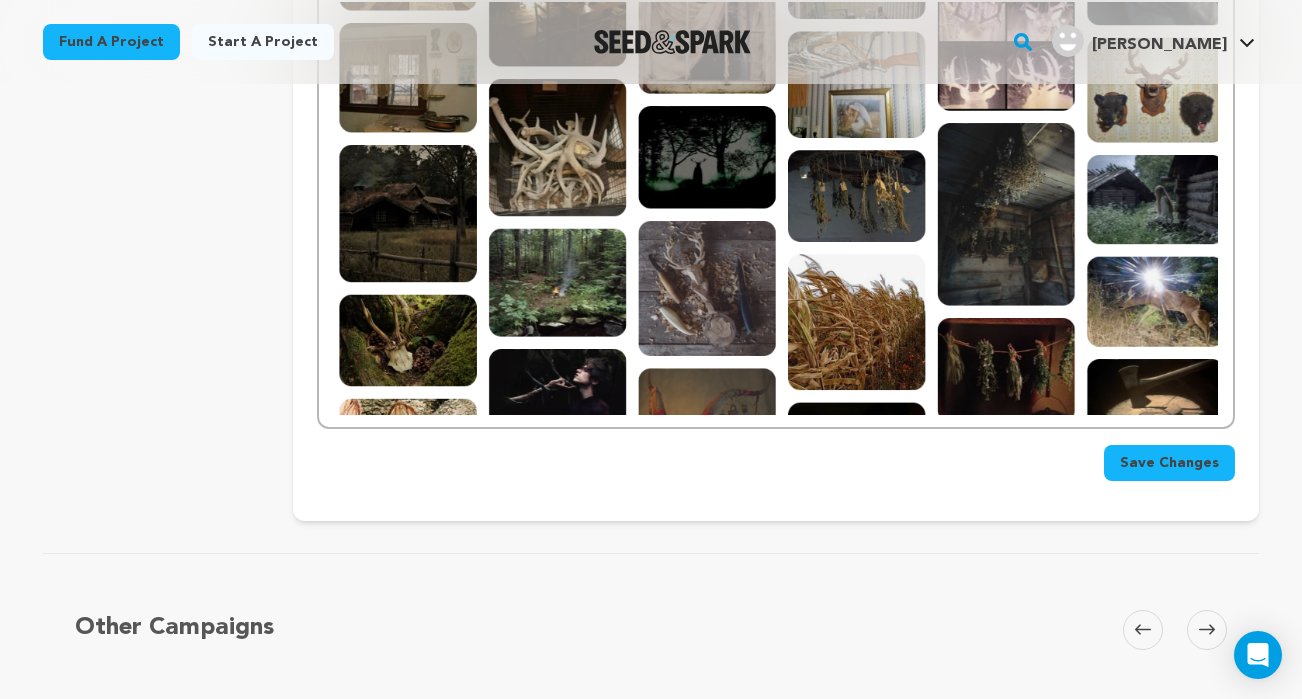 scroll, scrollTop: 877, scrollLeft: 0, axis: vertical 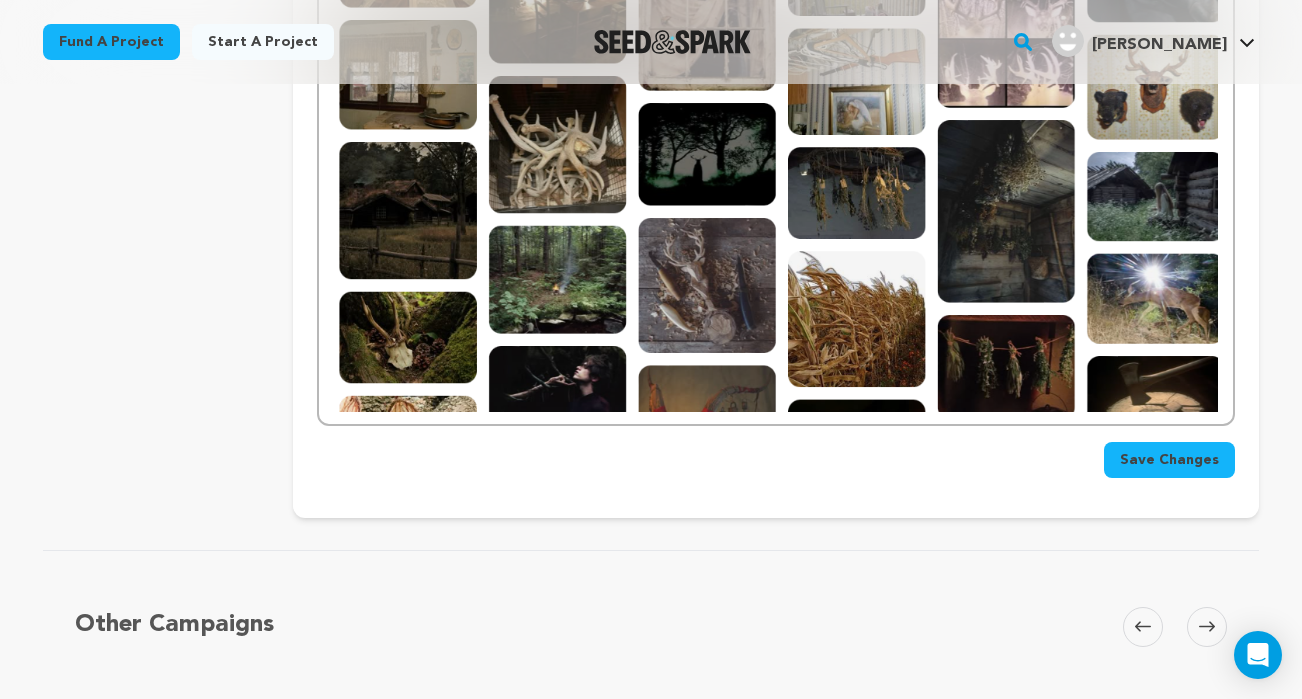 click on "Save Changes" at bounding box center (1169, 460) 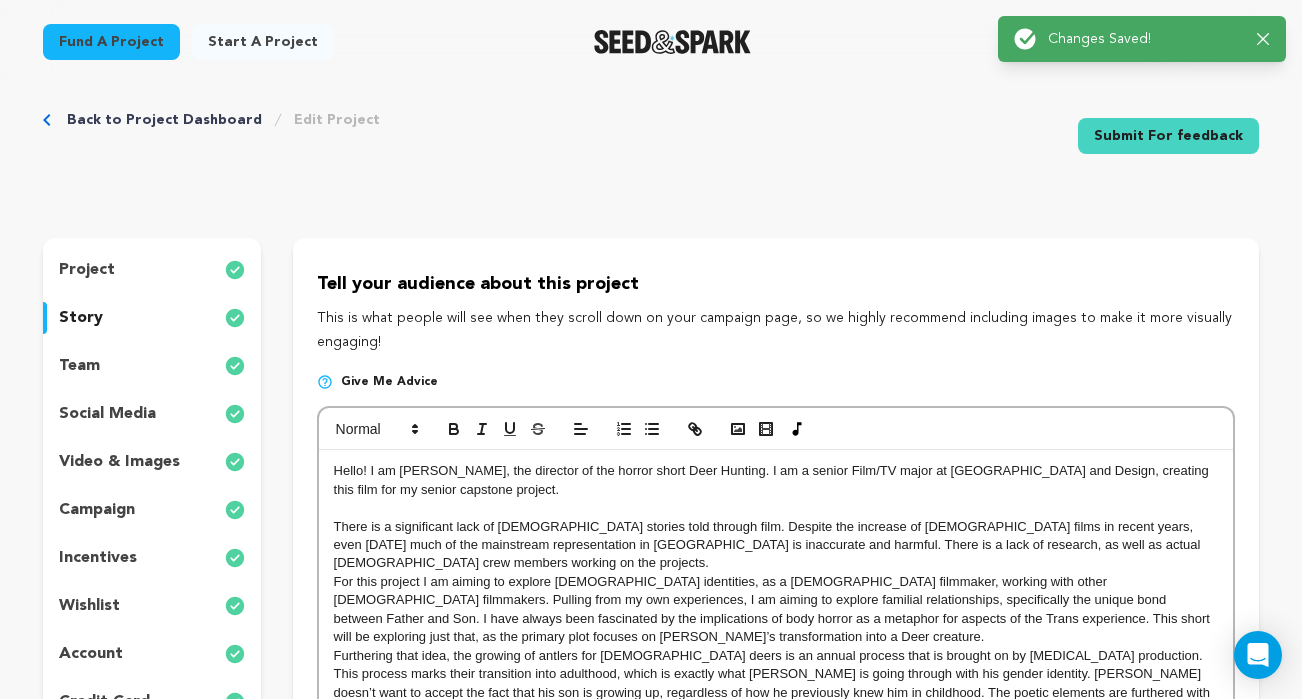 scroll, scrollTop: 0, scrollLeft: 0, axis: both 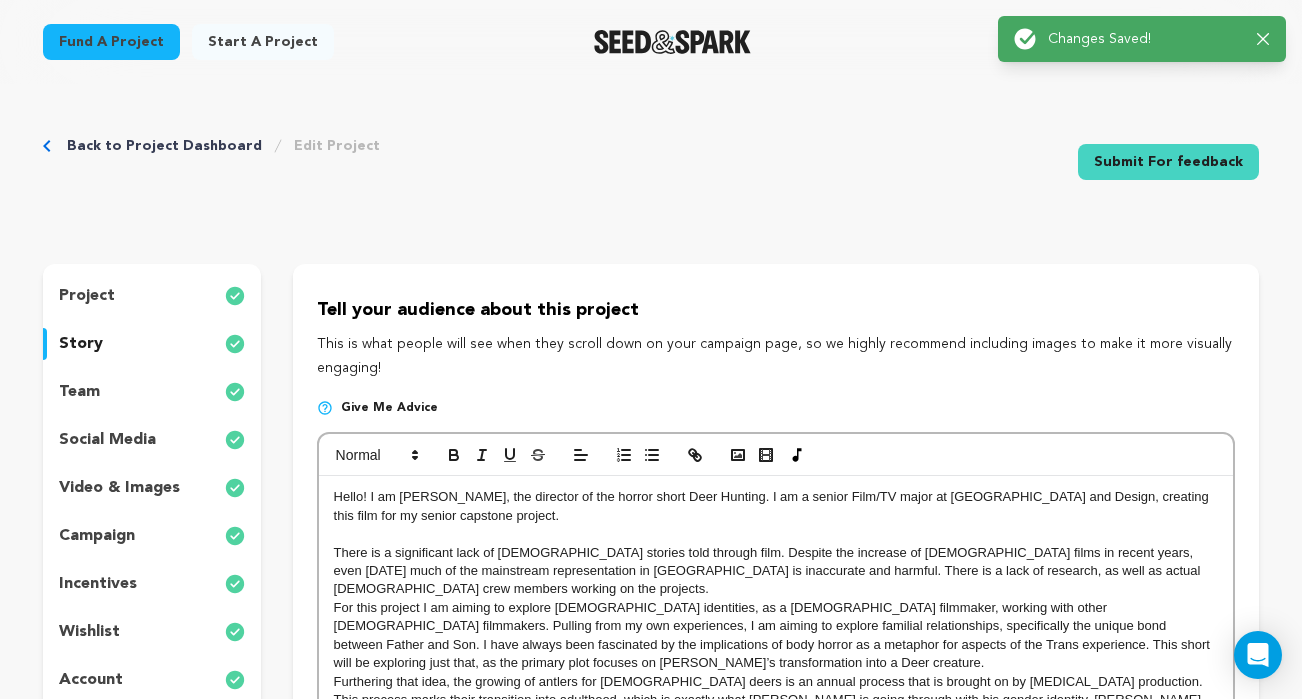 click on "Back to Project Dashboard" at bounding box center (164, 146) 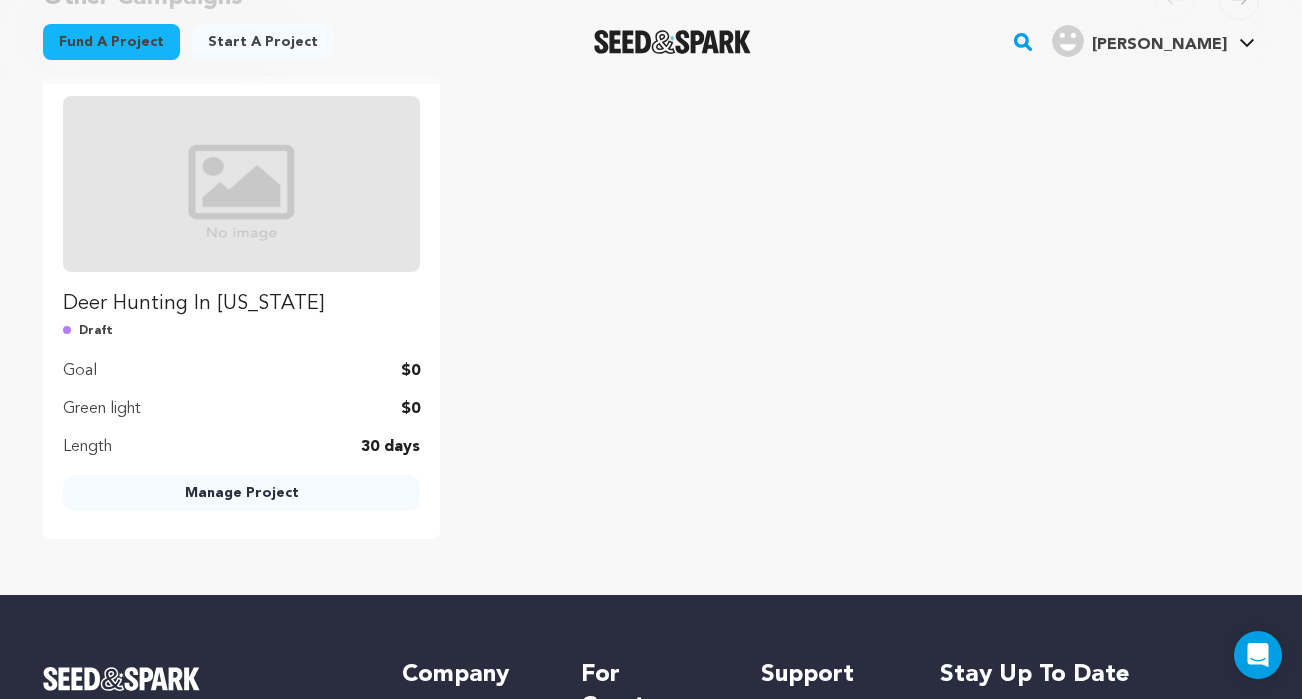 scroll, scrollTop: 0, scrollLeft: 0, axis: both 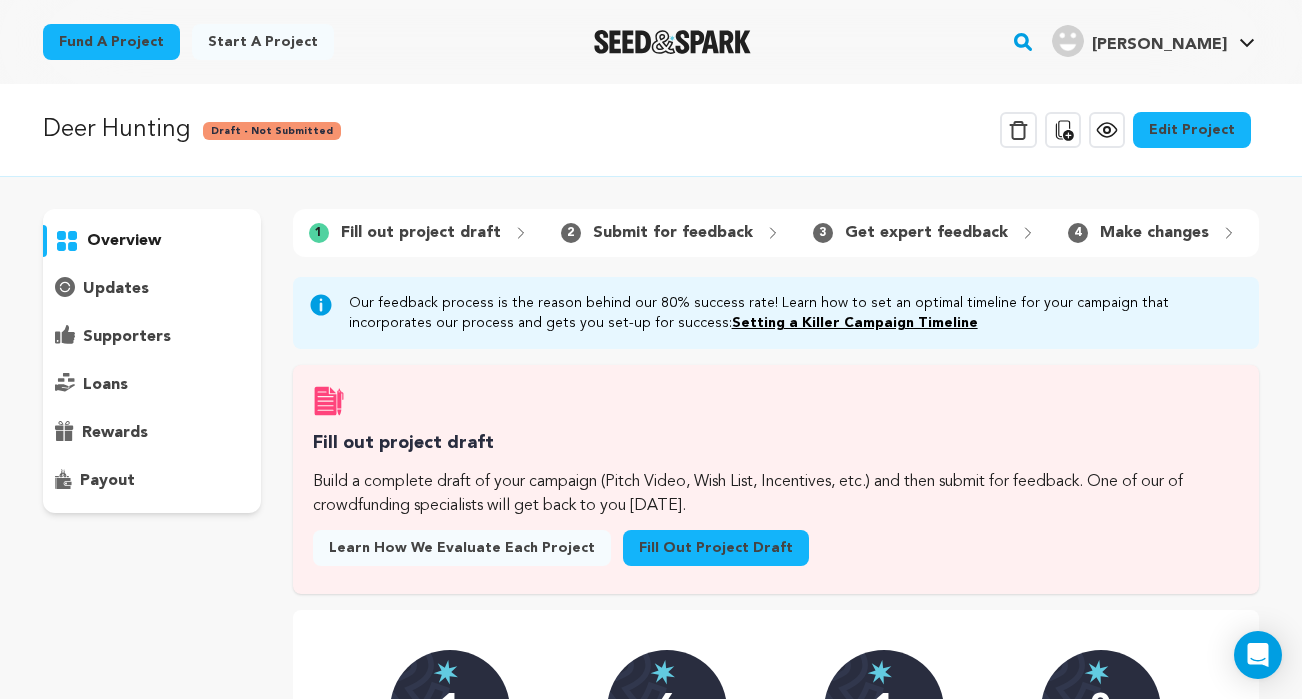 click on "Edit Project" at bounding box center (1192, 130) 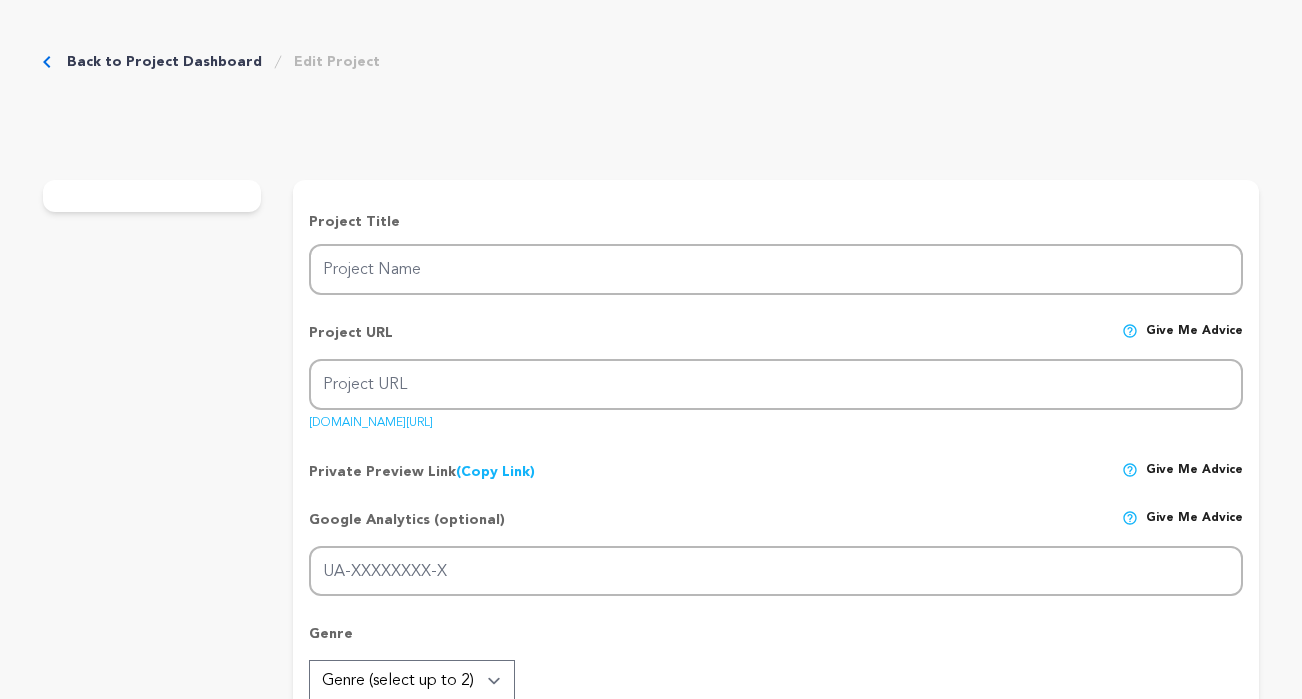 type on "Deer Hunting" 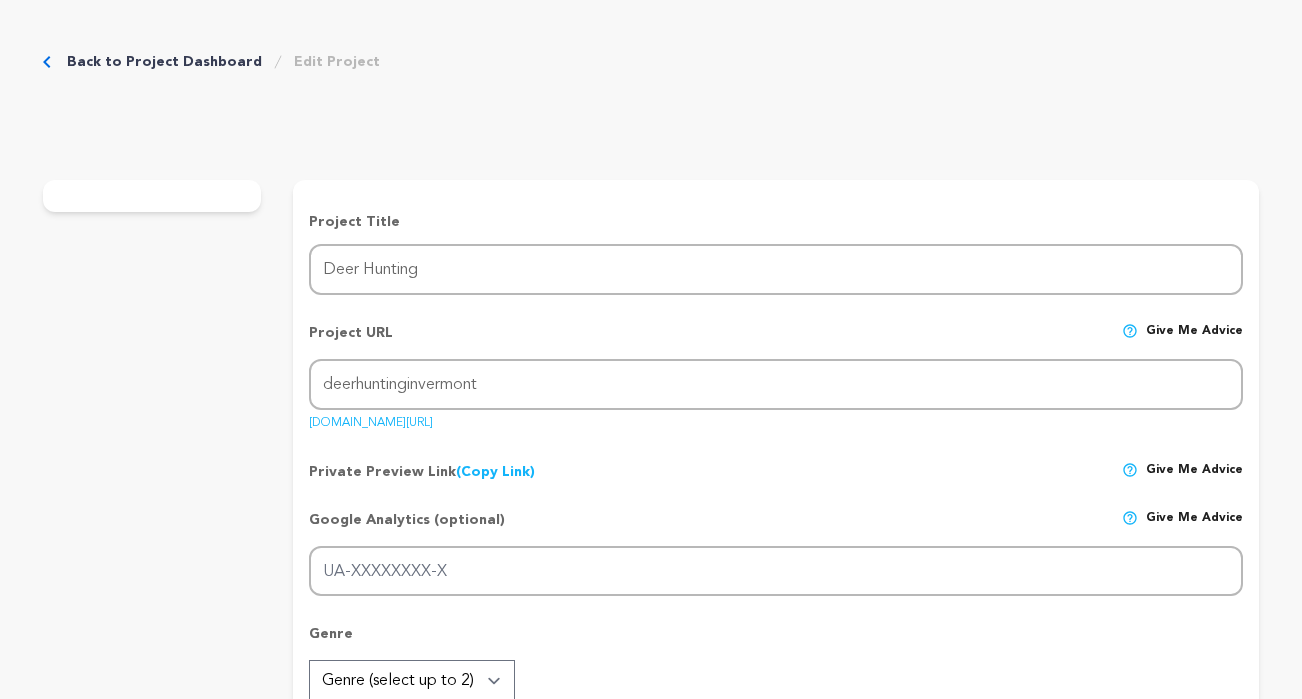 scroll, scrollTop: 0, scrollLeft: 0, axis: both 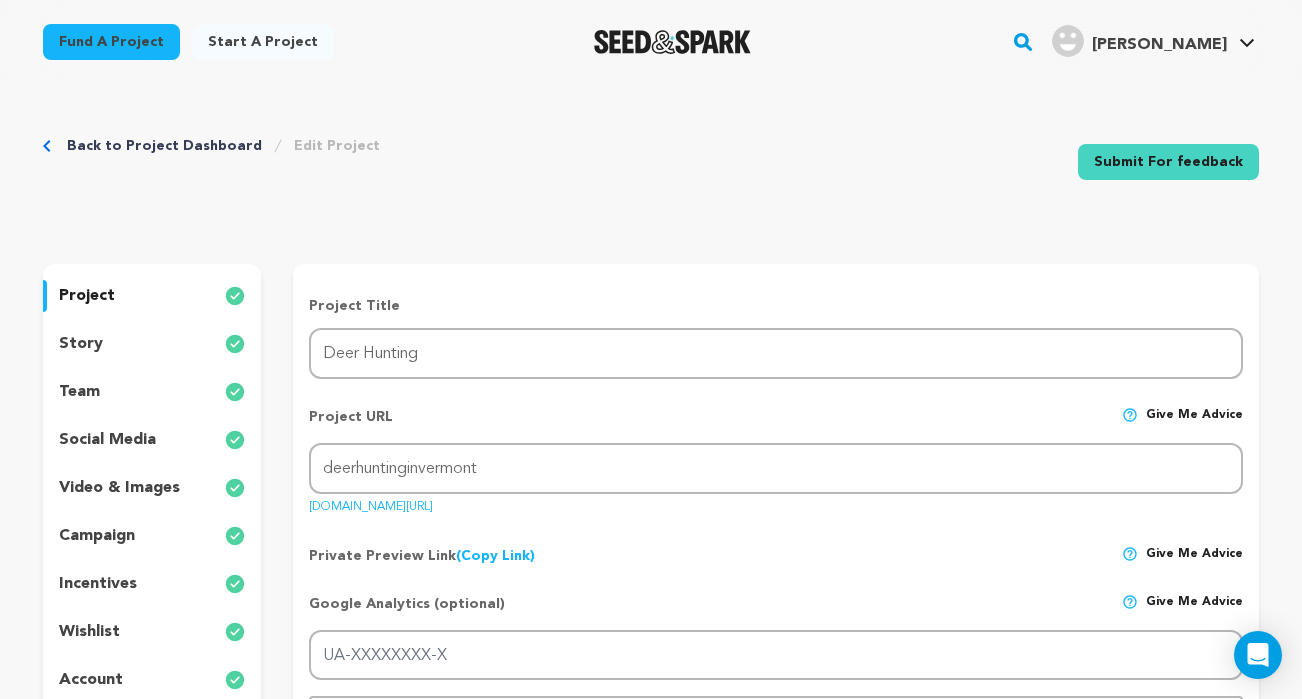 click on "Submit For feedback" at bounding box center (1168, 162) 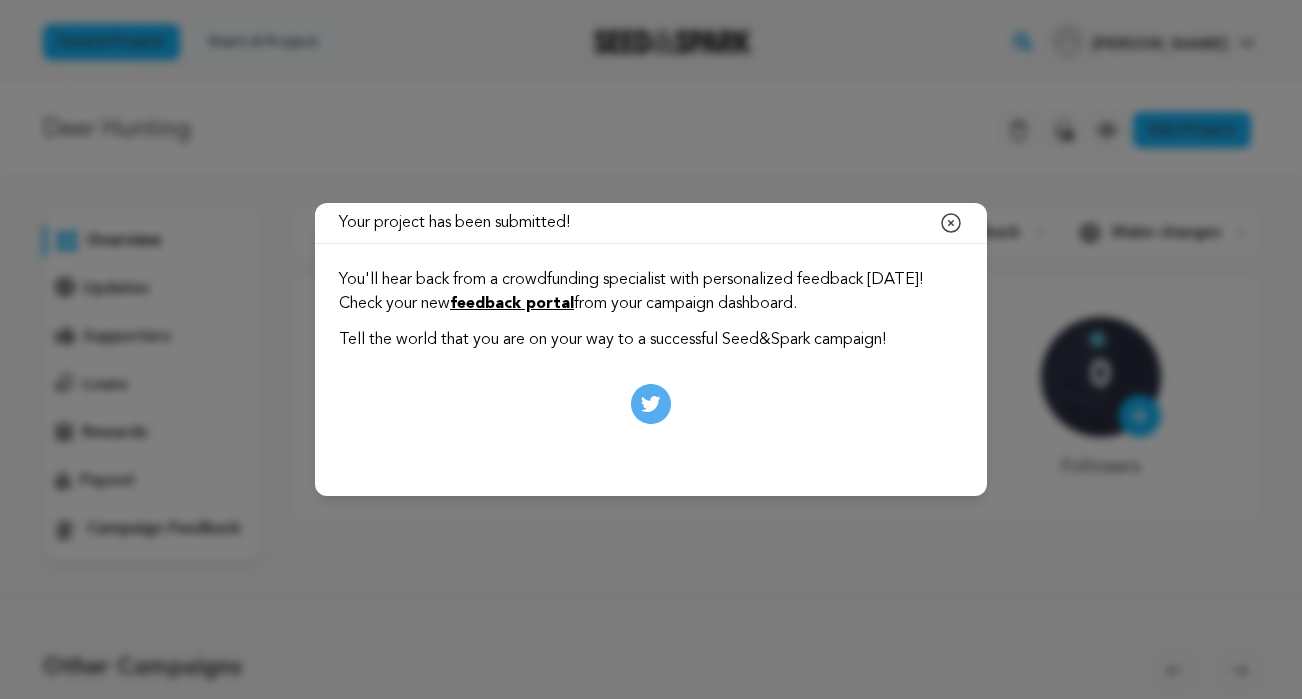 scroll, scrollTop: 0, scrollLeft: 0, axis: both 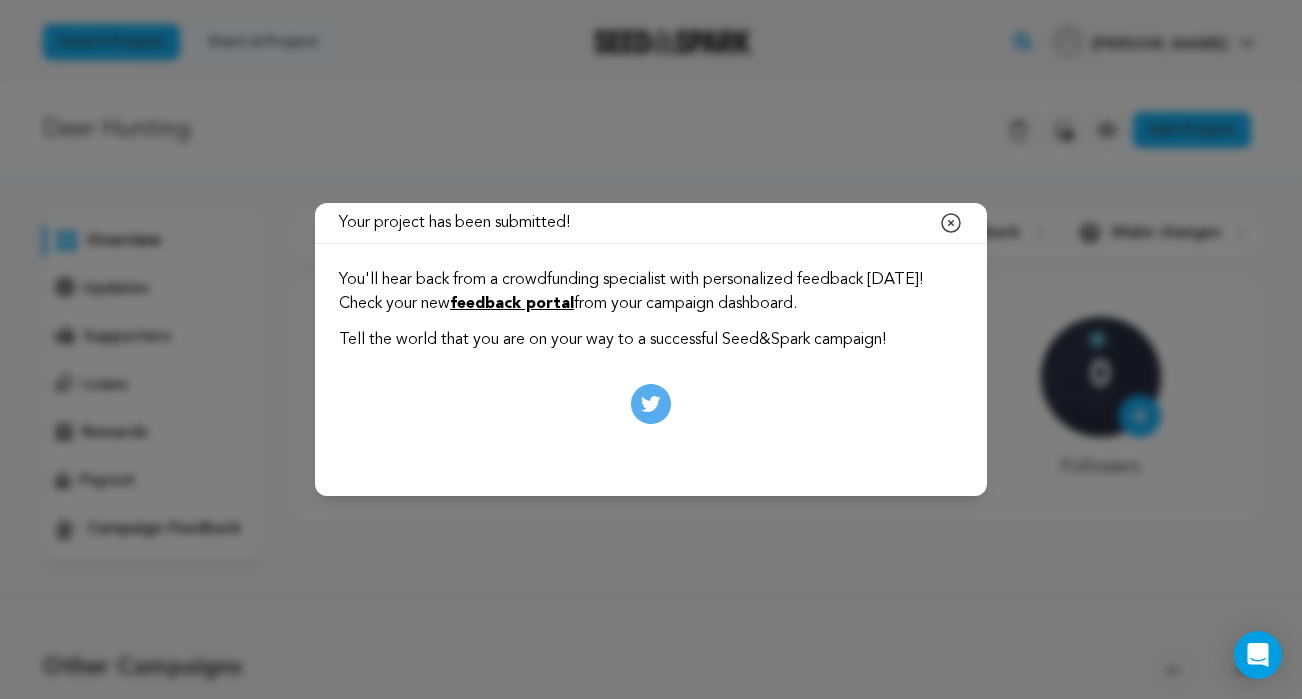click 